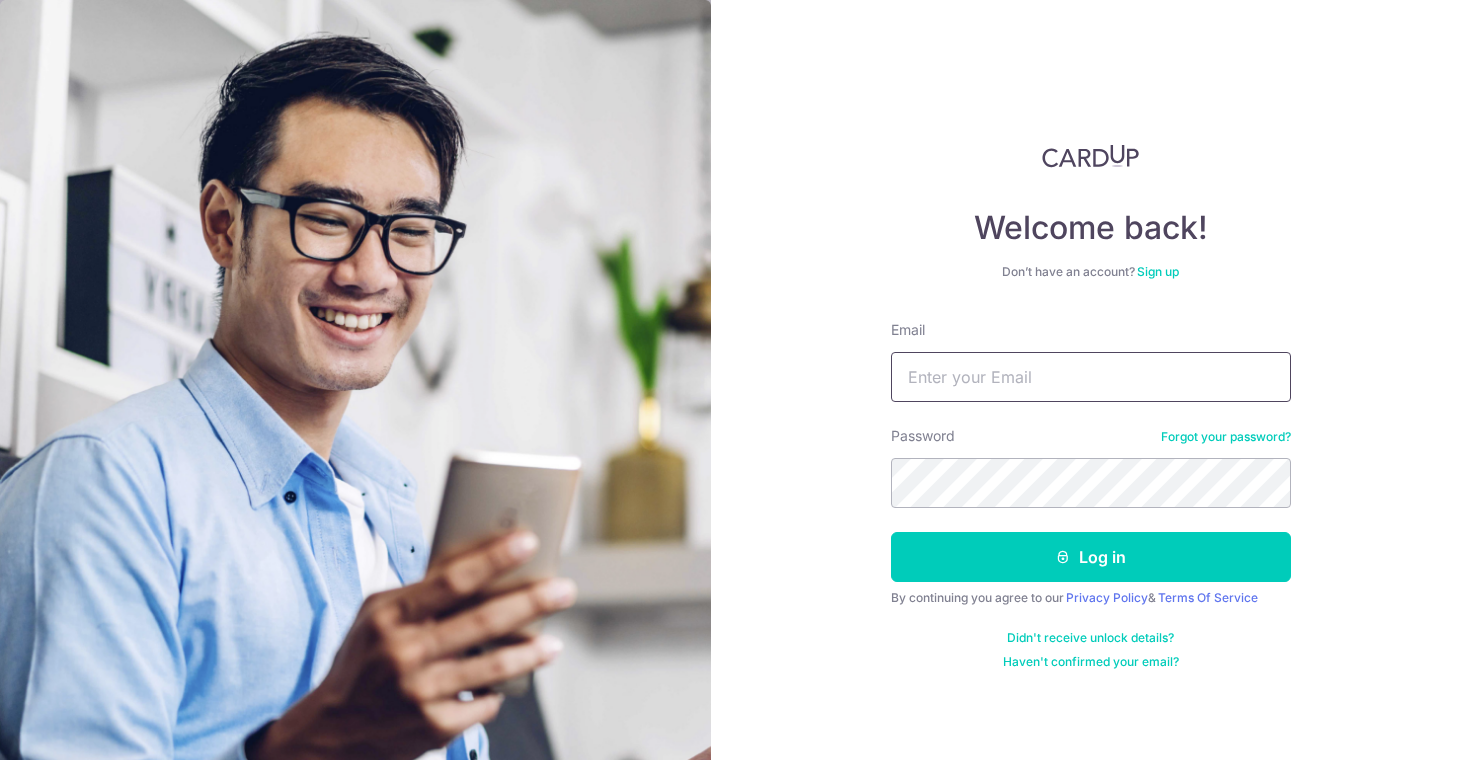 scroll, scrollTop: 0, scrollLeft: 0, axis: both 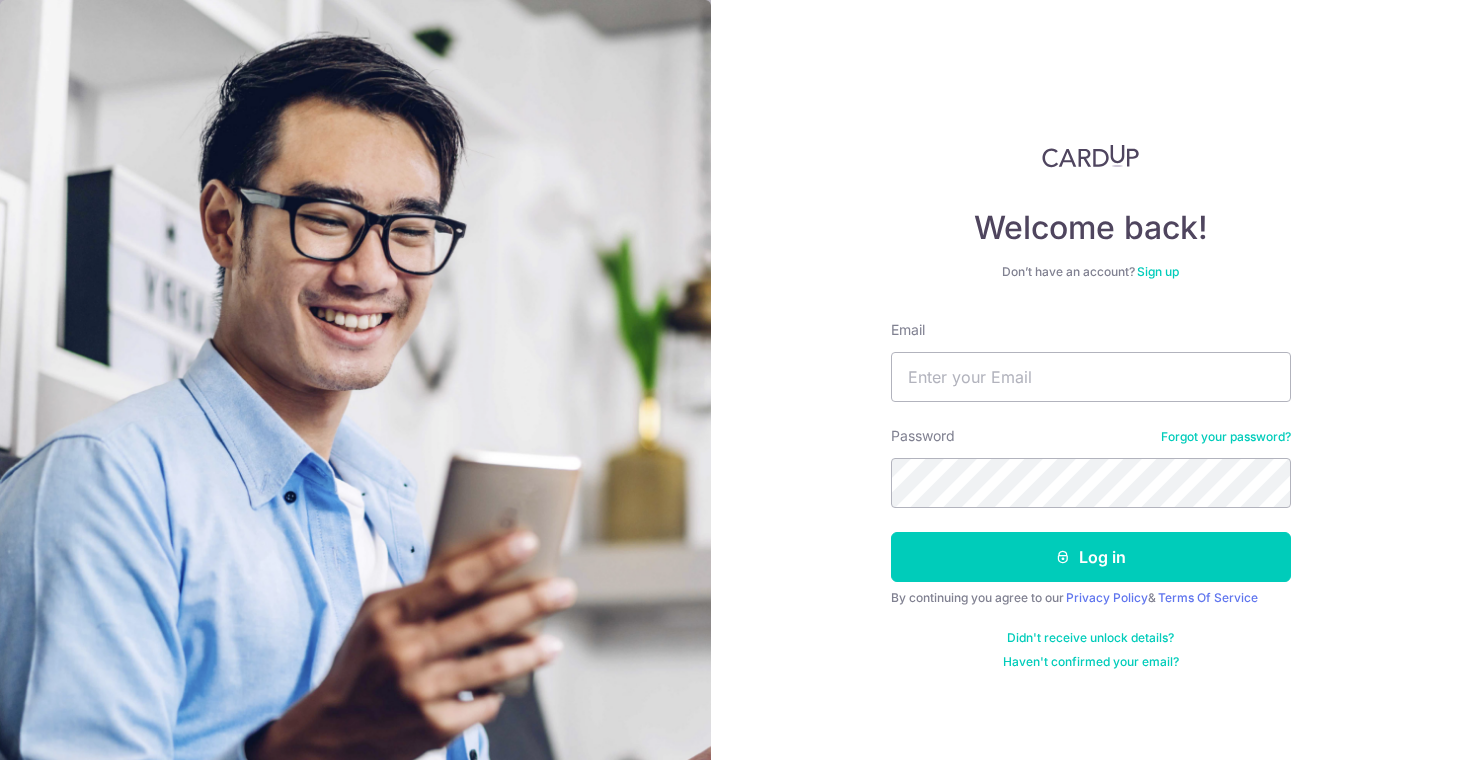 click on "Email" at bounding box center (1091, 361) 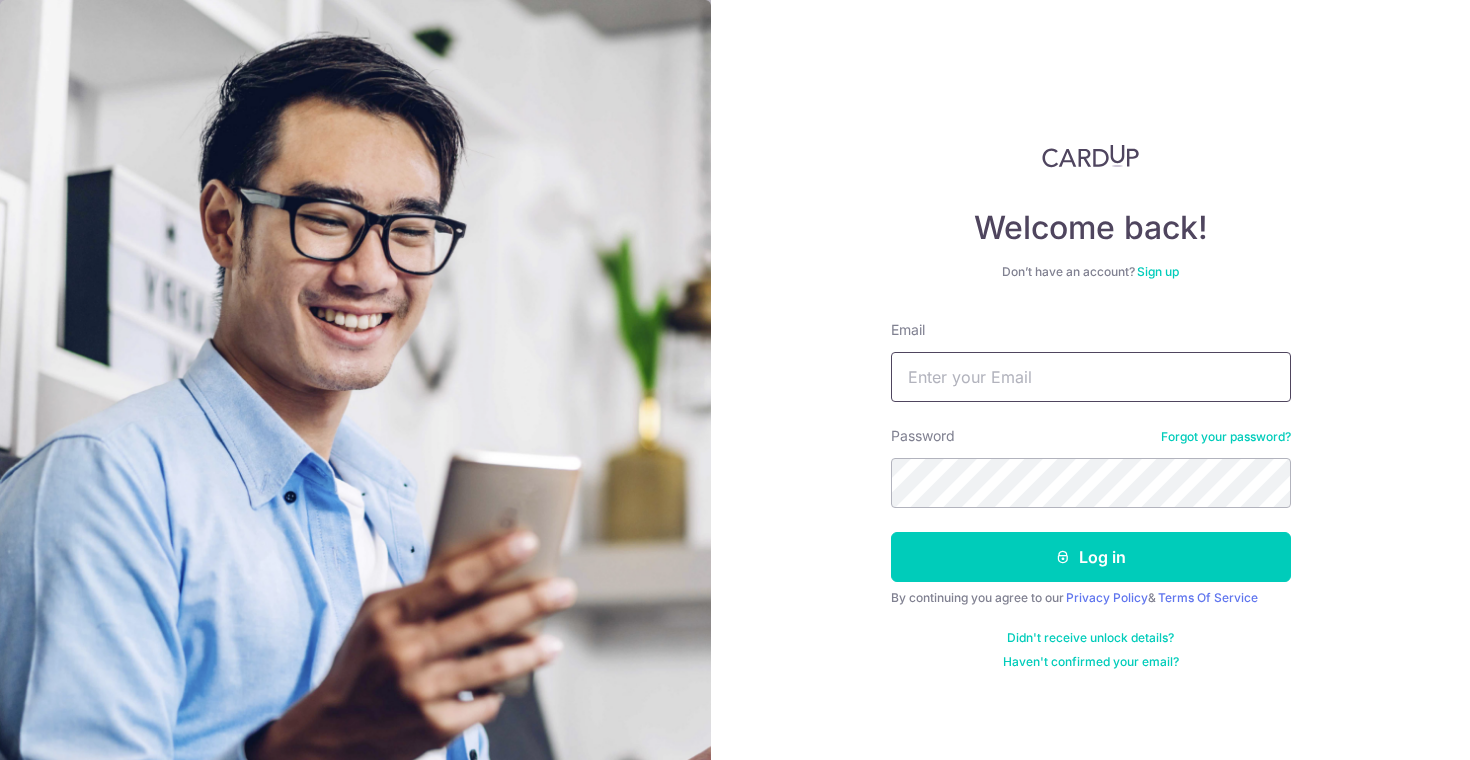 click on "Email" at bounding box center (1091, 377) 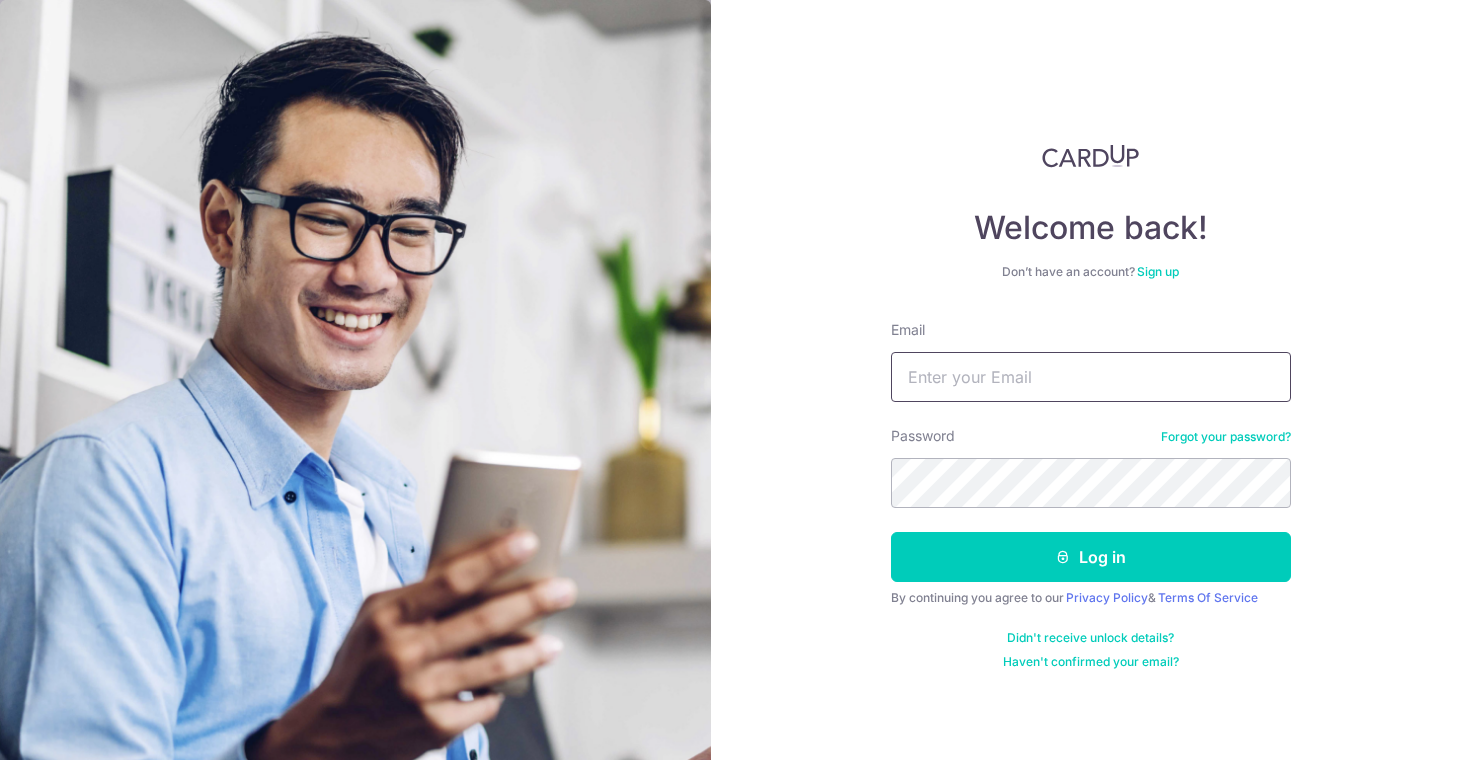 type on "[EMAIL_ADDRESS][DOMAIN_NAME]" 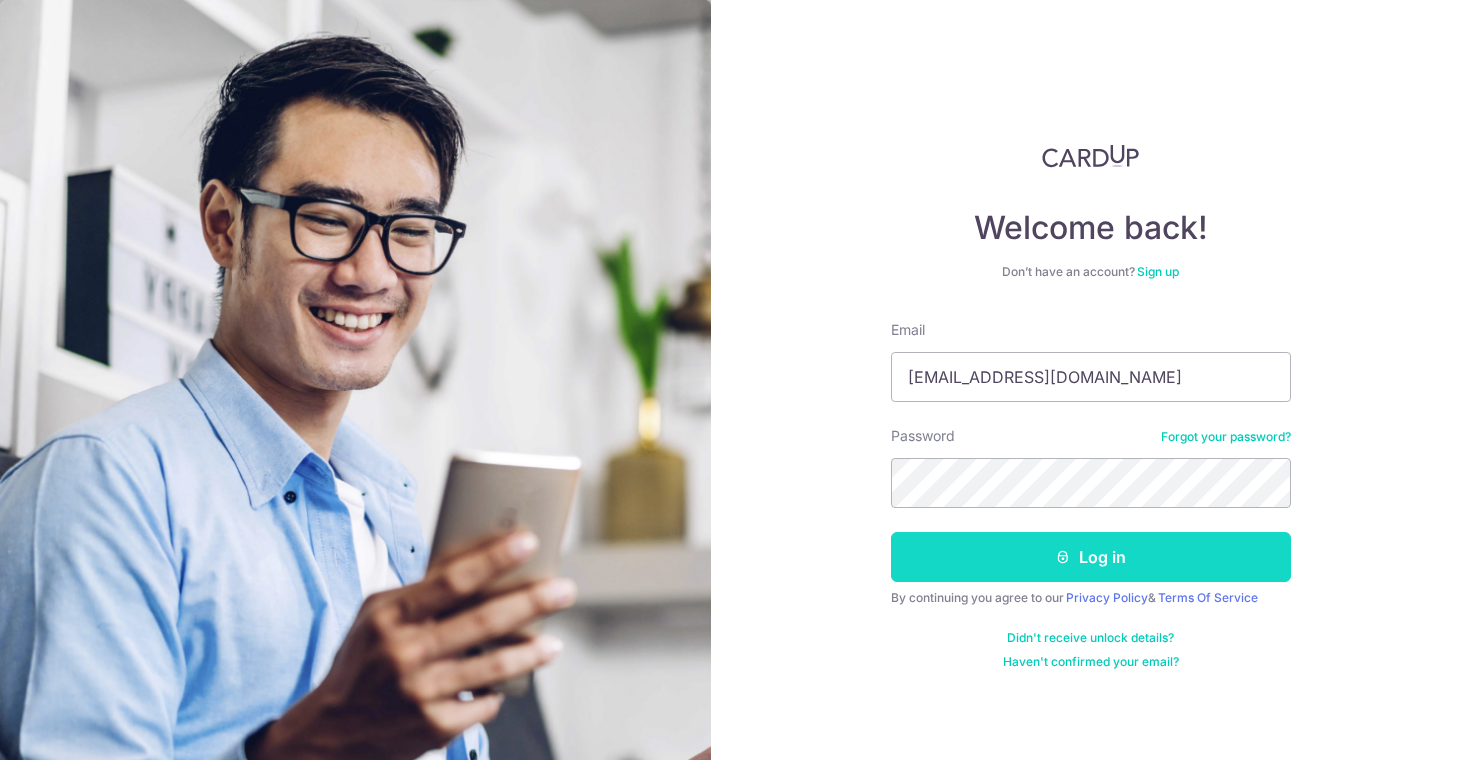 click on "Log in" at bounding box center [1091, 557] 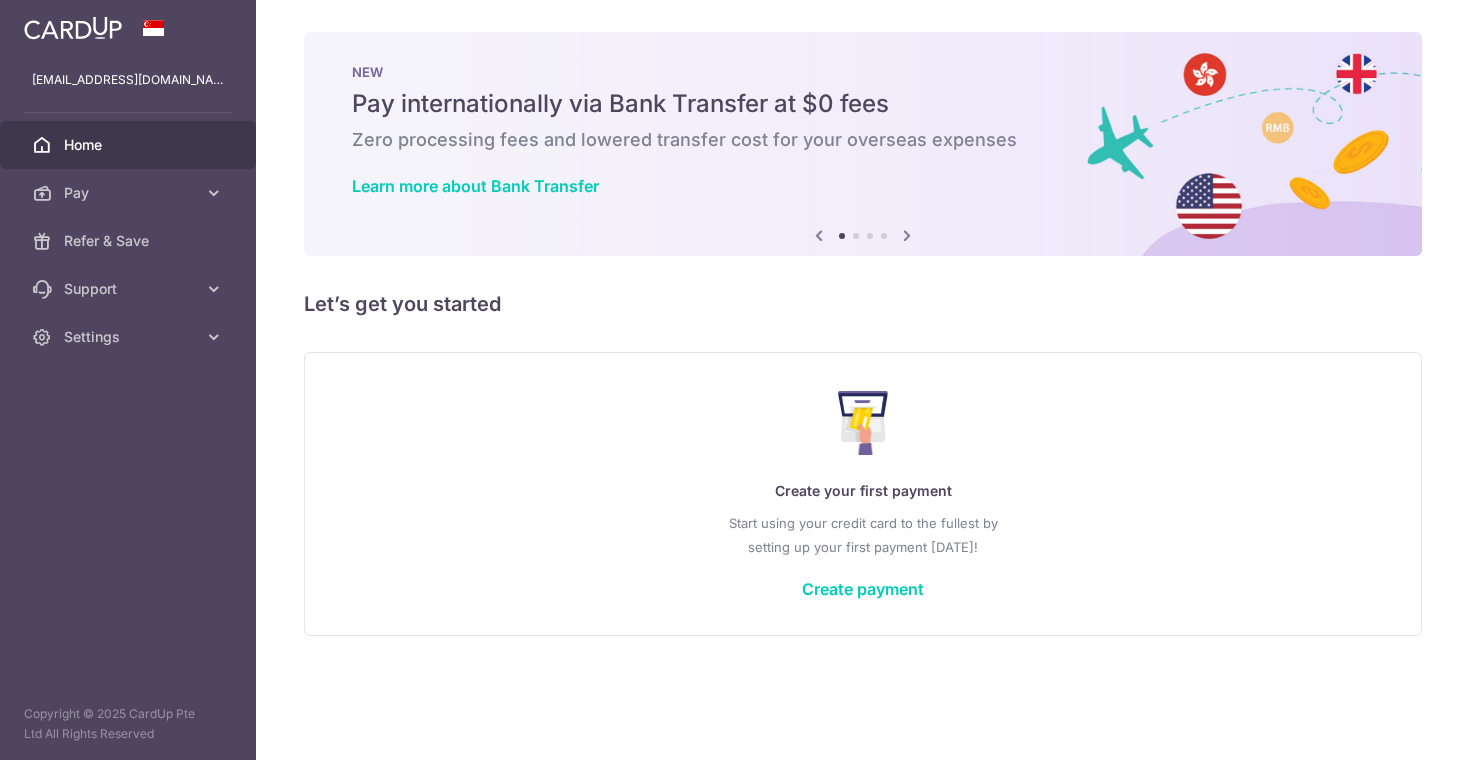 scroll, scrollTop: 0, scrollLeft: 0, axis: both 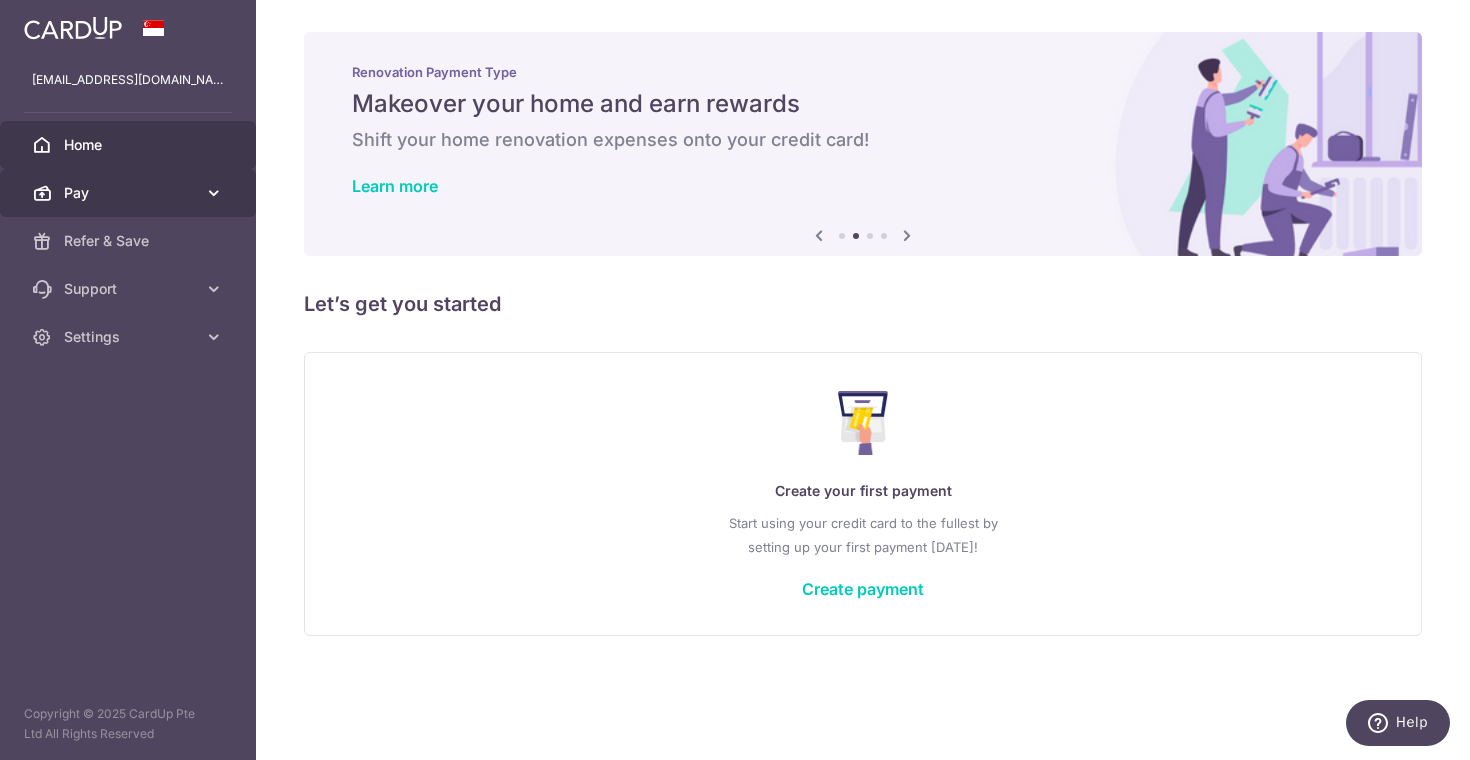 click on "Pay" at bounding box center [130, 193] 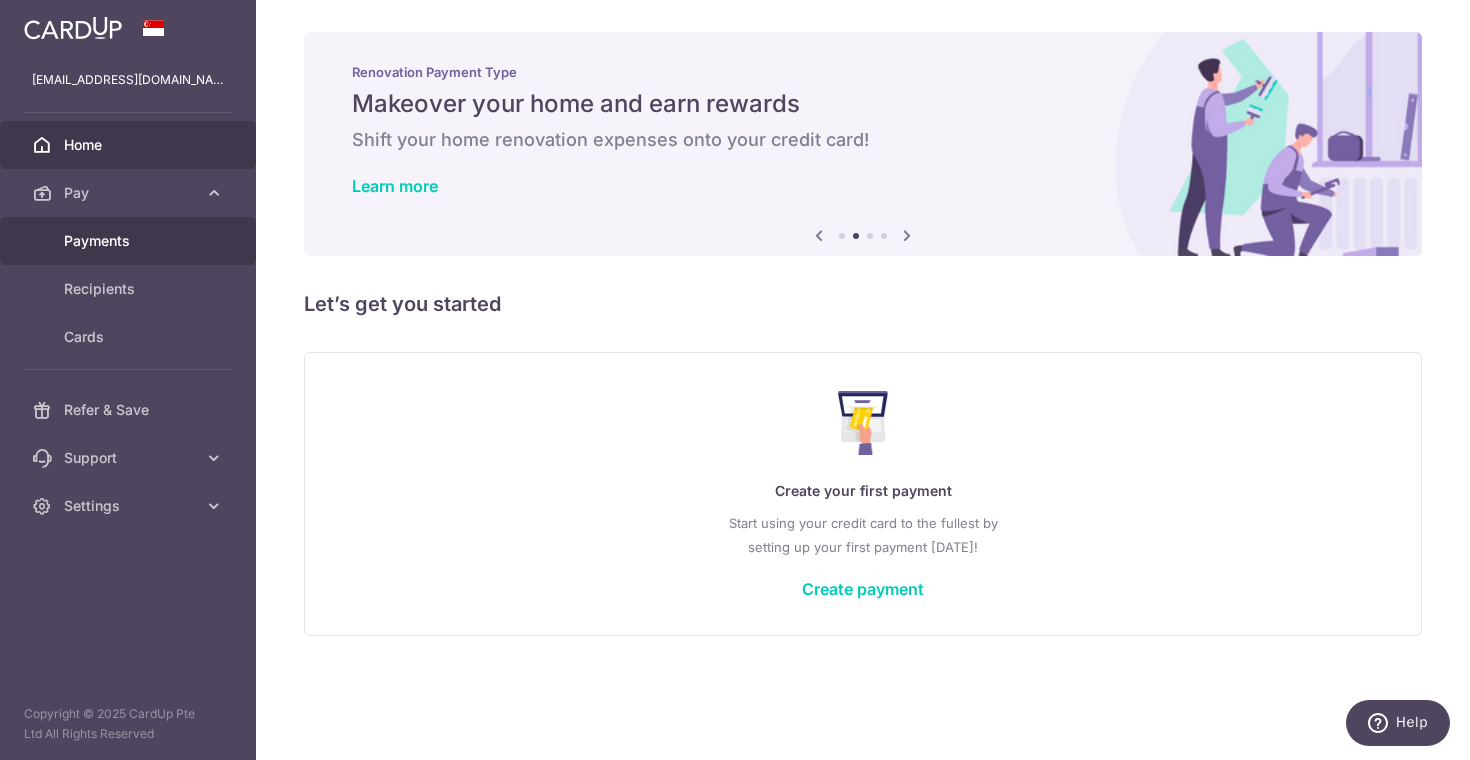 click on "Payments" at bounding box center [130, 241] 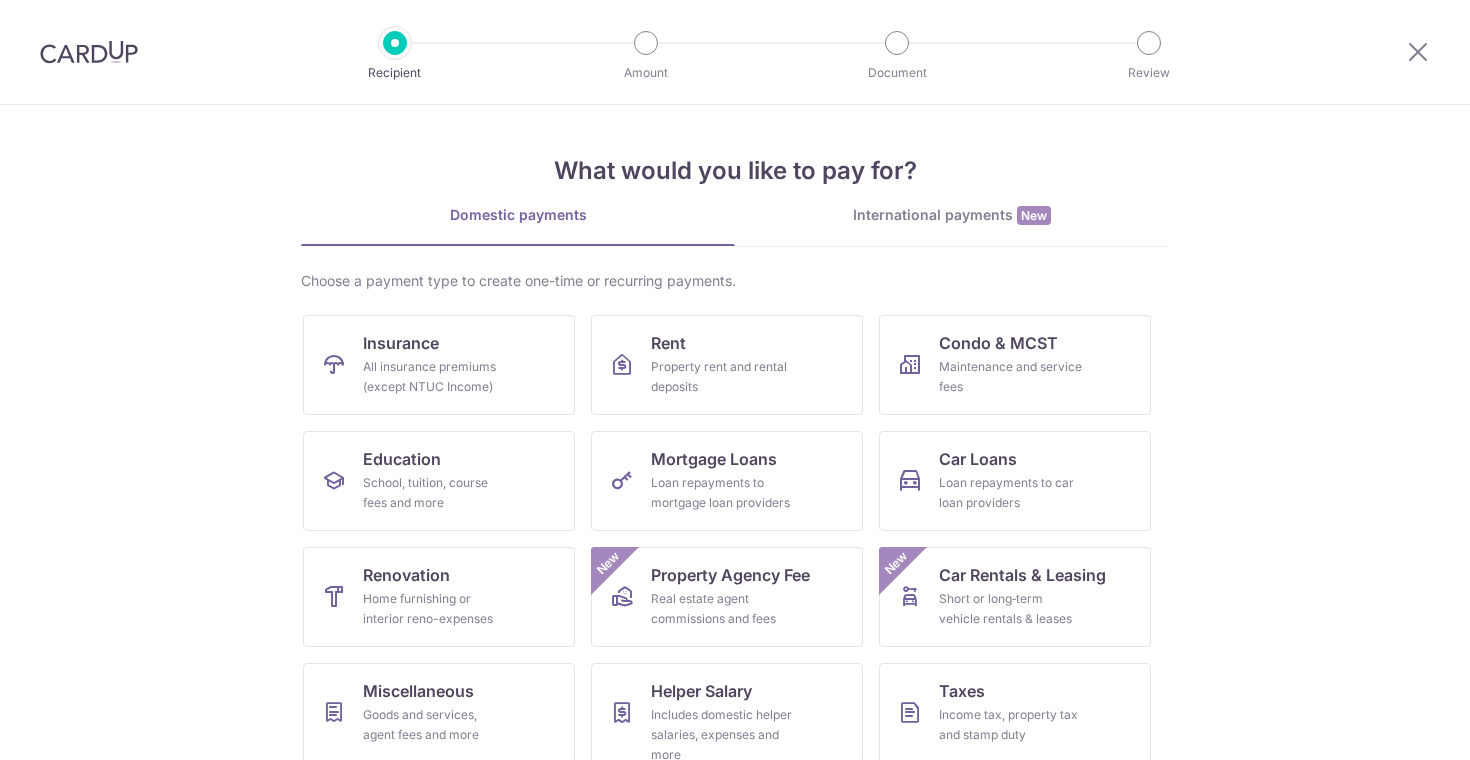 scroll, scrollTop: 0, scrollLeft: 0, axis: both 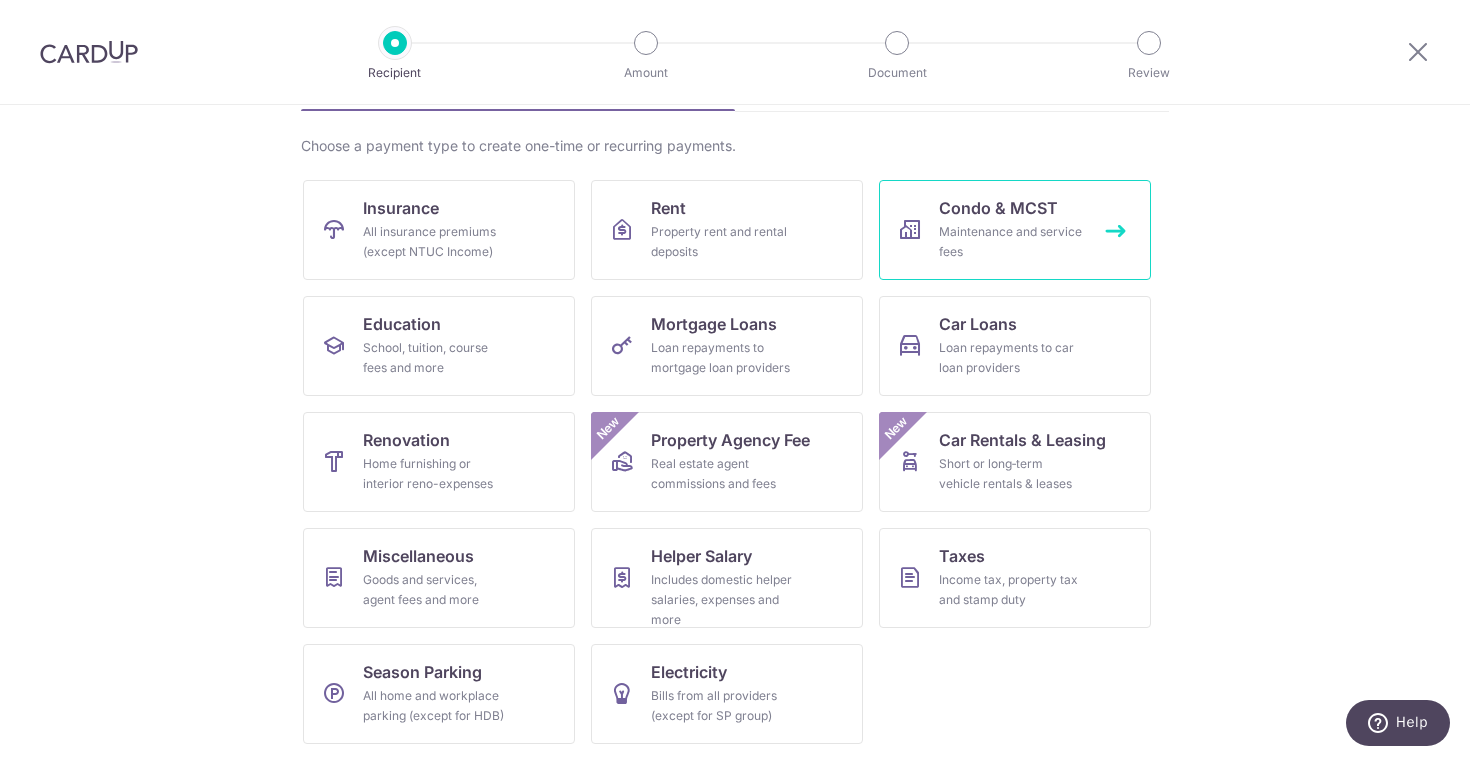 click on "Maintenance and service fees" at bounding box center (1011, 242) 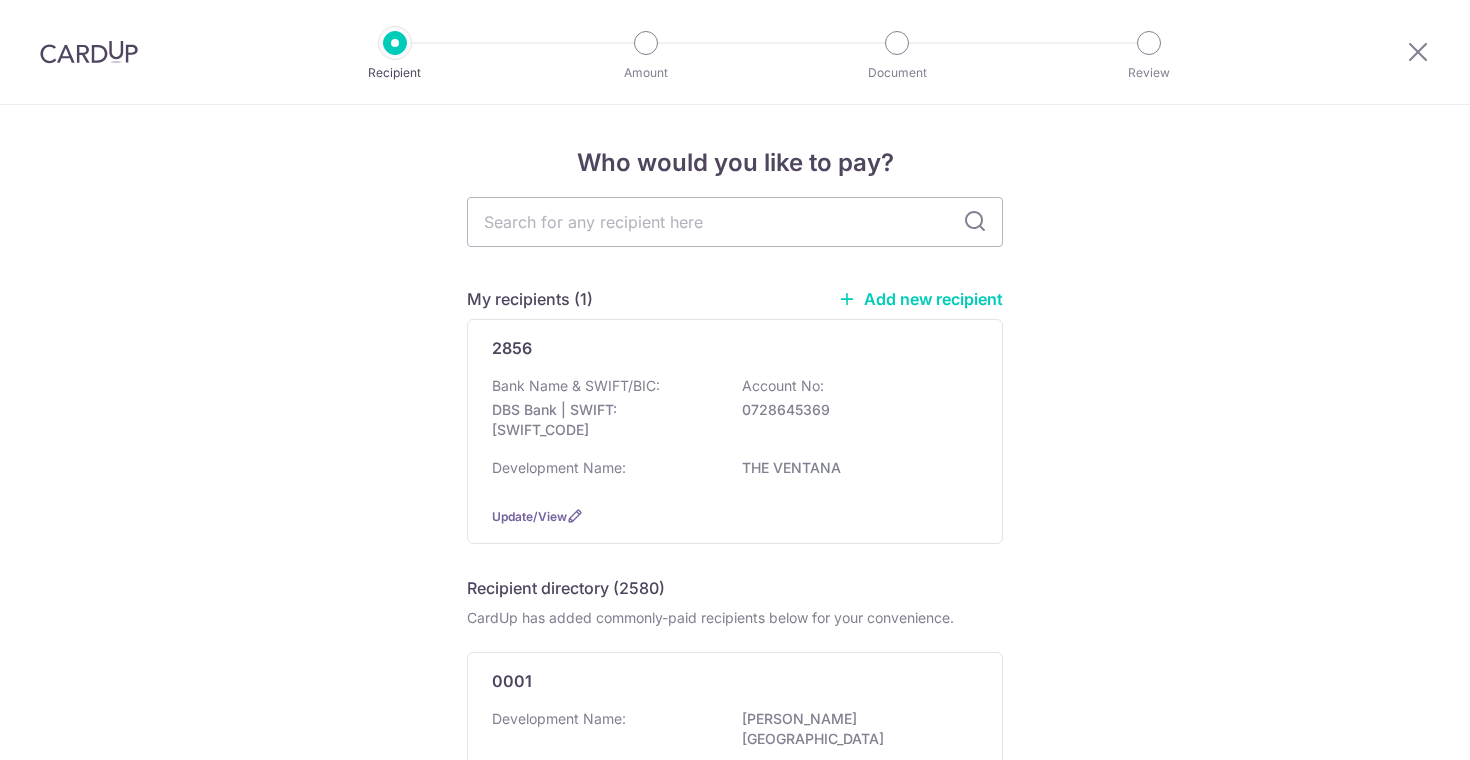 scroll, scrollTop: 0, scrollLeft: 0, axis: both 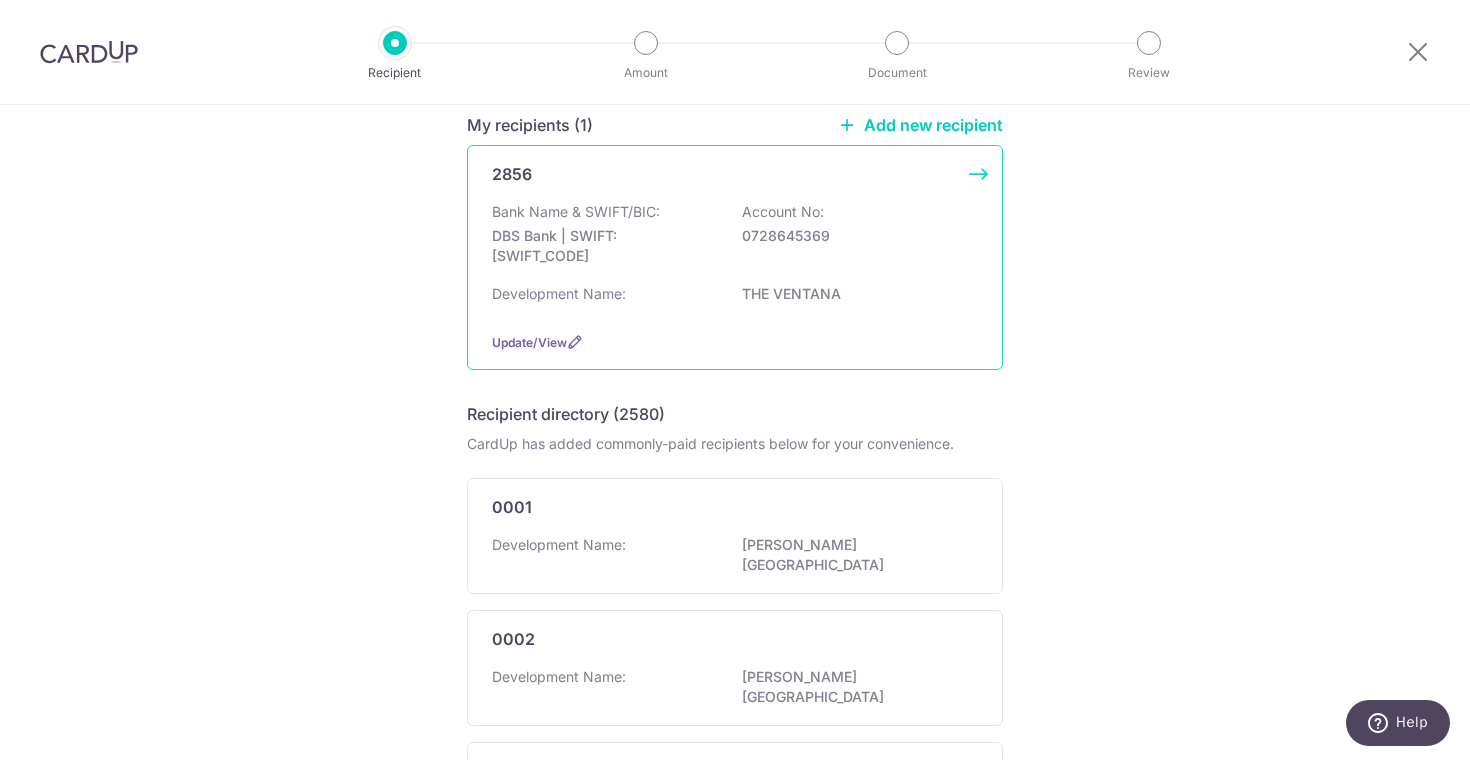 click on "0728645369" at bounding box center (854, 236) 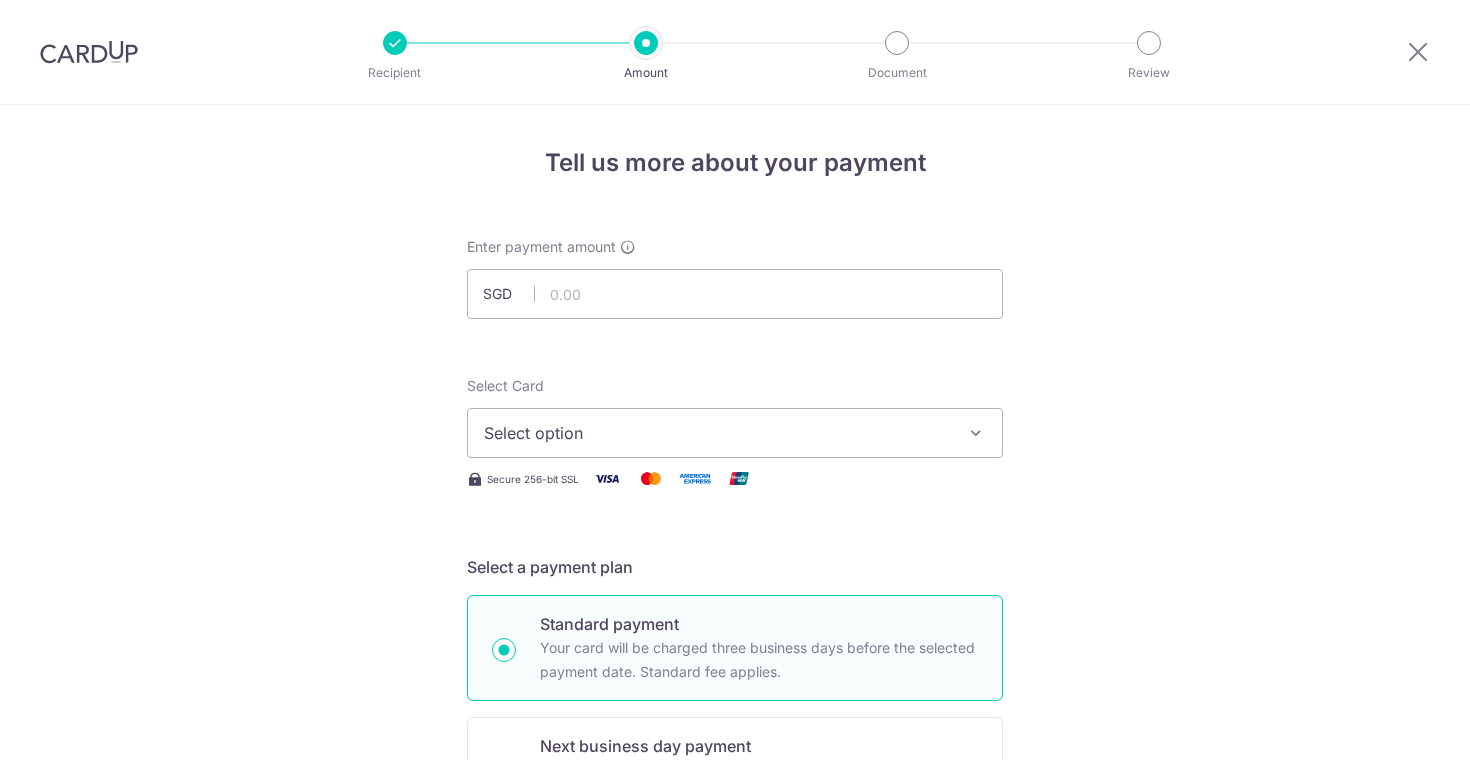 scroll, scrollTop: 0, scrollLeft: 0, axis: both 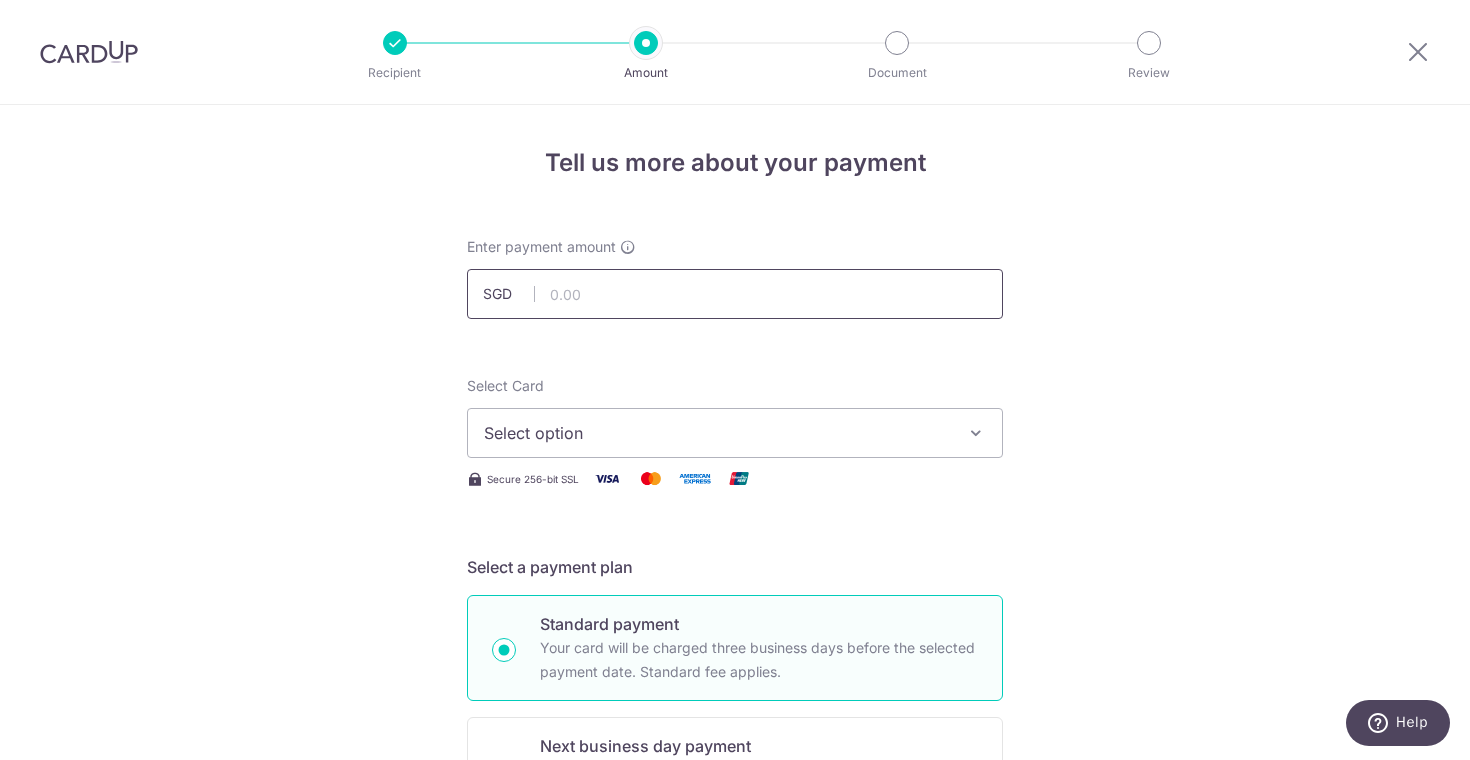 click at bounding box center [735, 294] 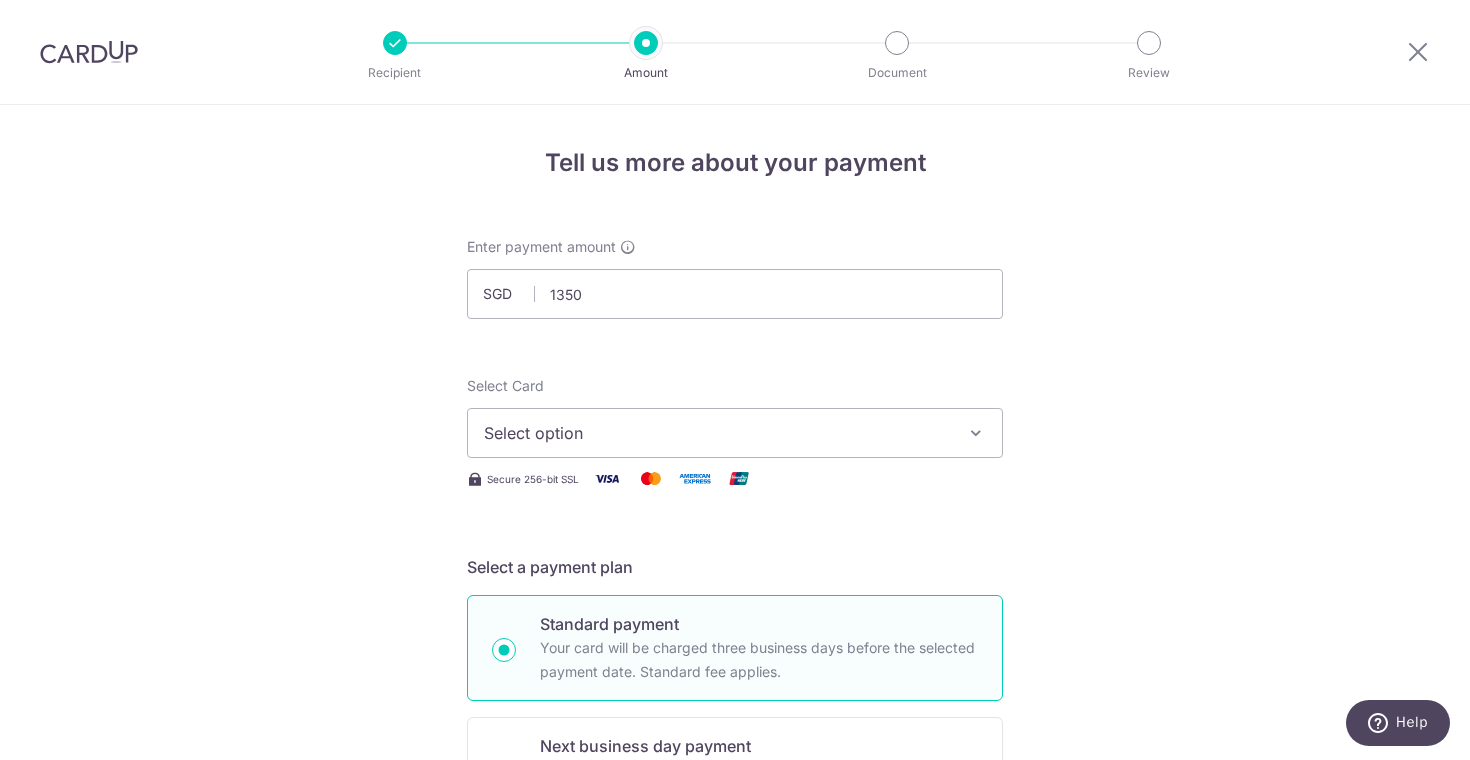 type on "1,350.00" 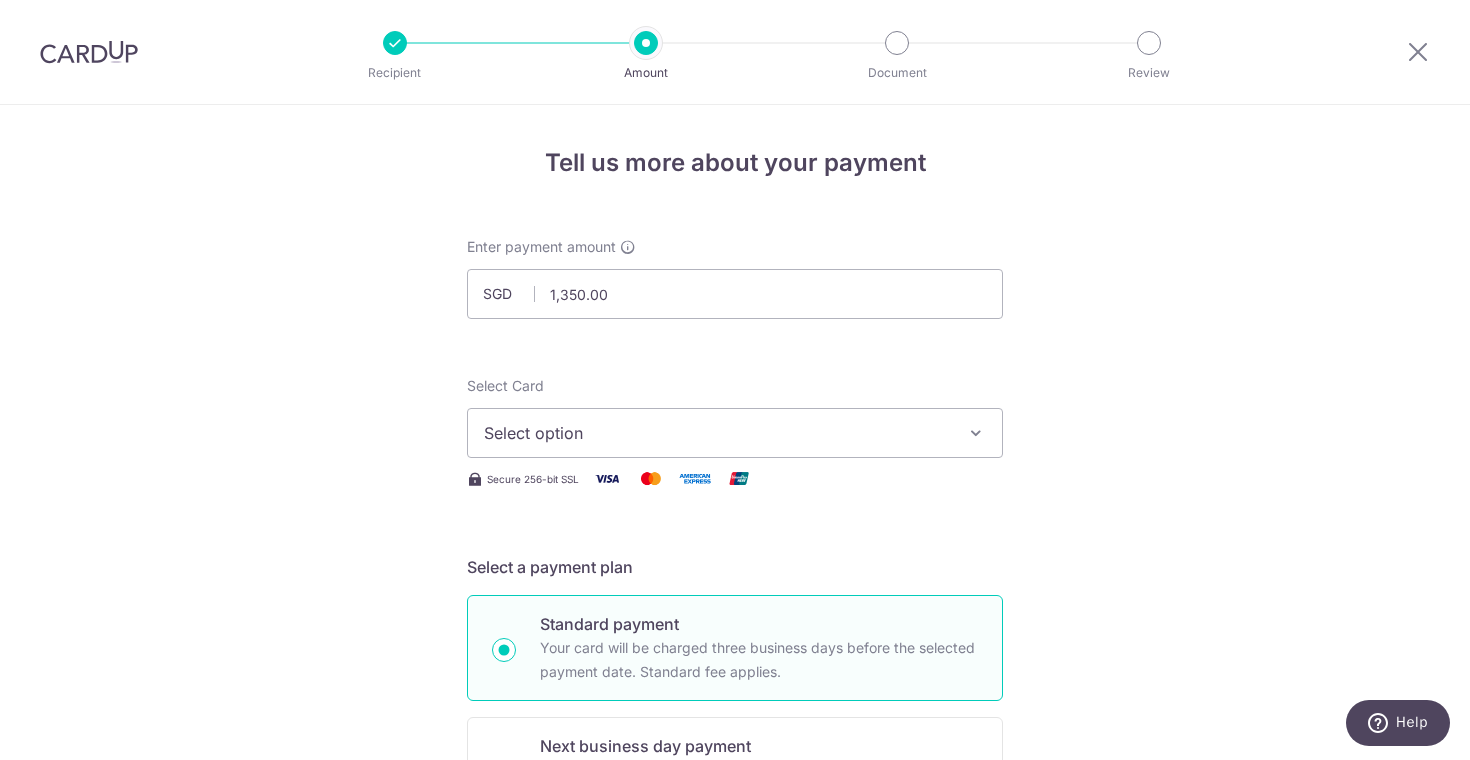 click on "Enter payment amount
SGD
1,350.00
1350.00
Select Card
Select option
Add credit card
Secure 256-bit SSL
Text
New card details
Card
Secure 256-bit SSL
First Name
Tay" at bounding box center (735, 1028) 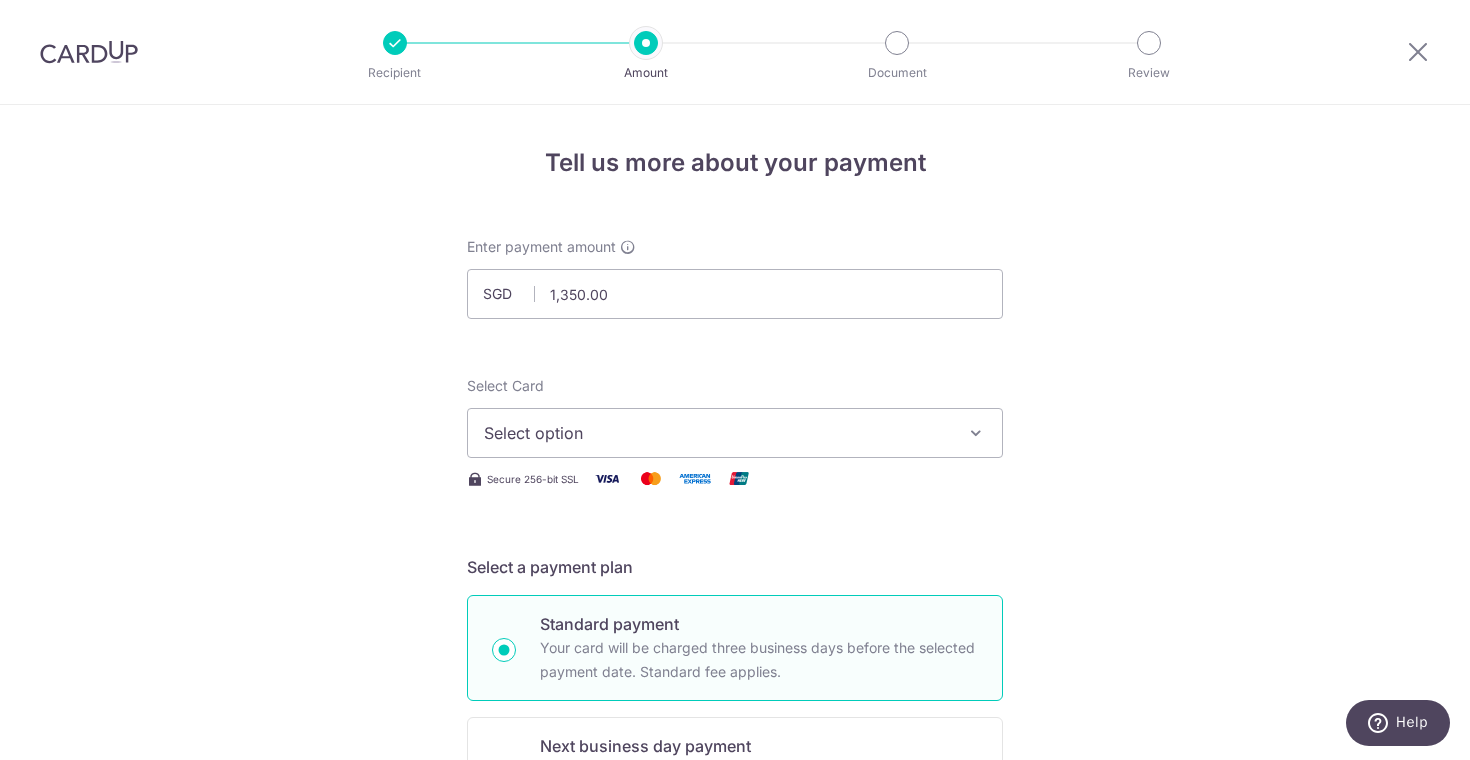 click on "Select option" at bounding box center [717, 433] 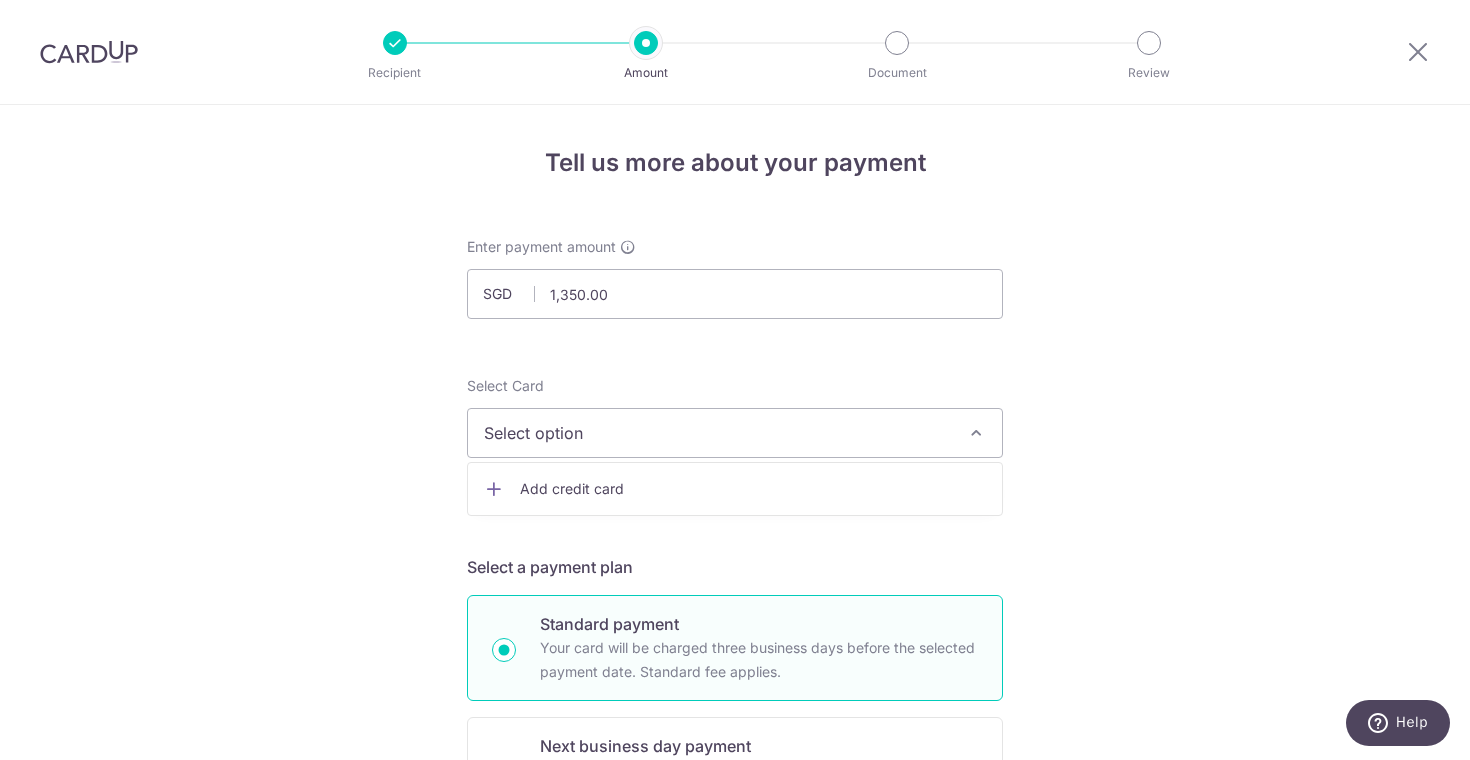 click on "Add credit card" at bounding box center [735, 489] 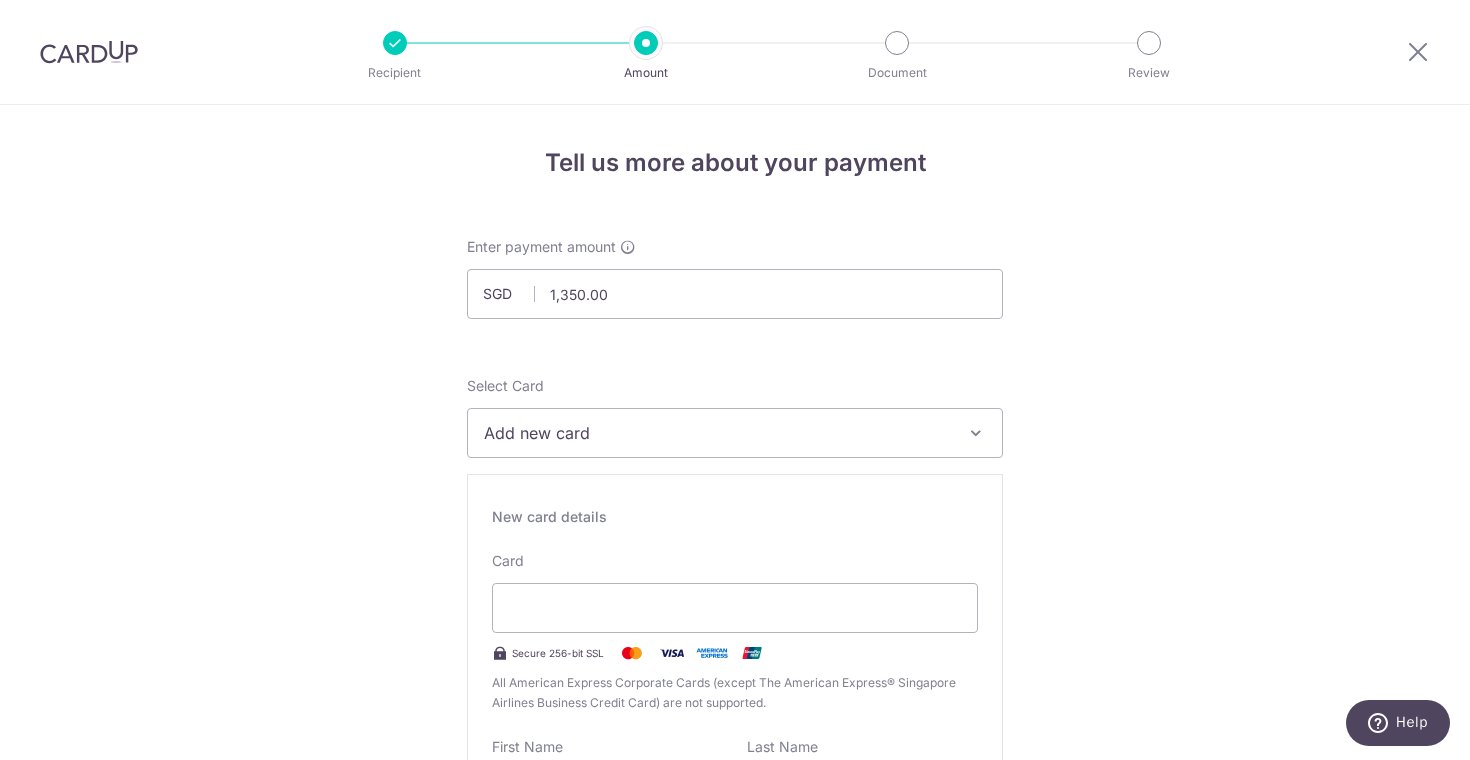 click on "Add new card" at bounding box center [735, 433] 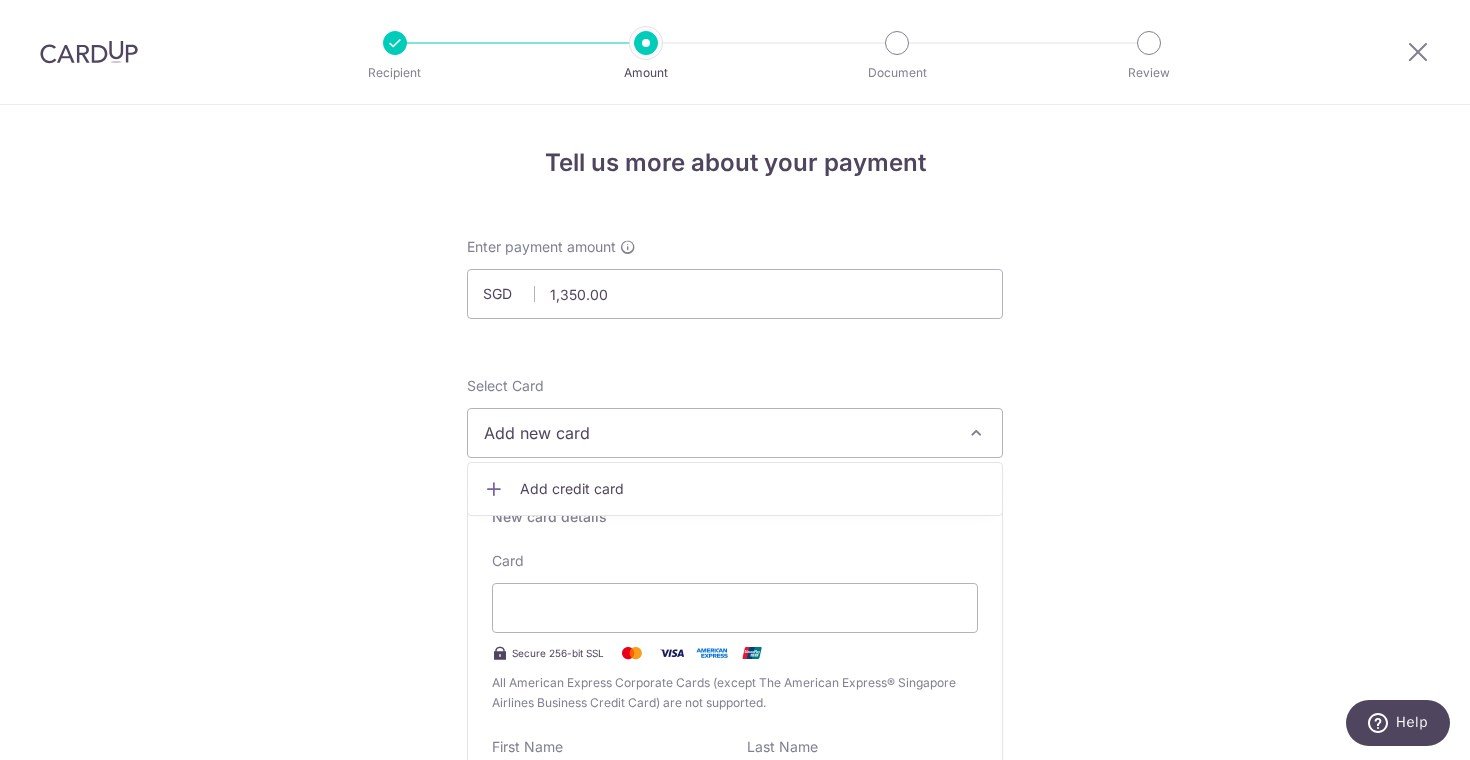 click on "Add credit card" at bounding box center (735, 489) 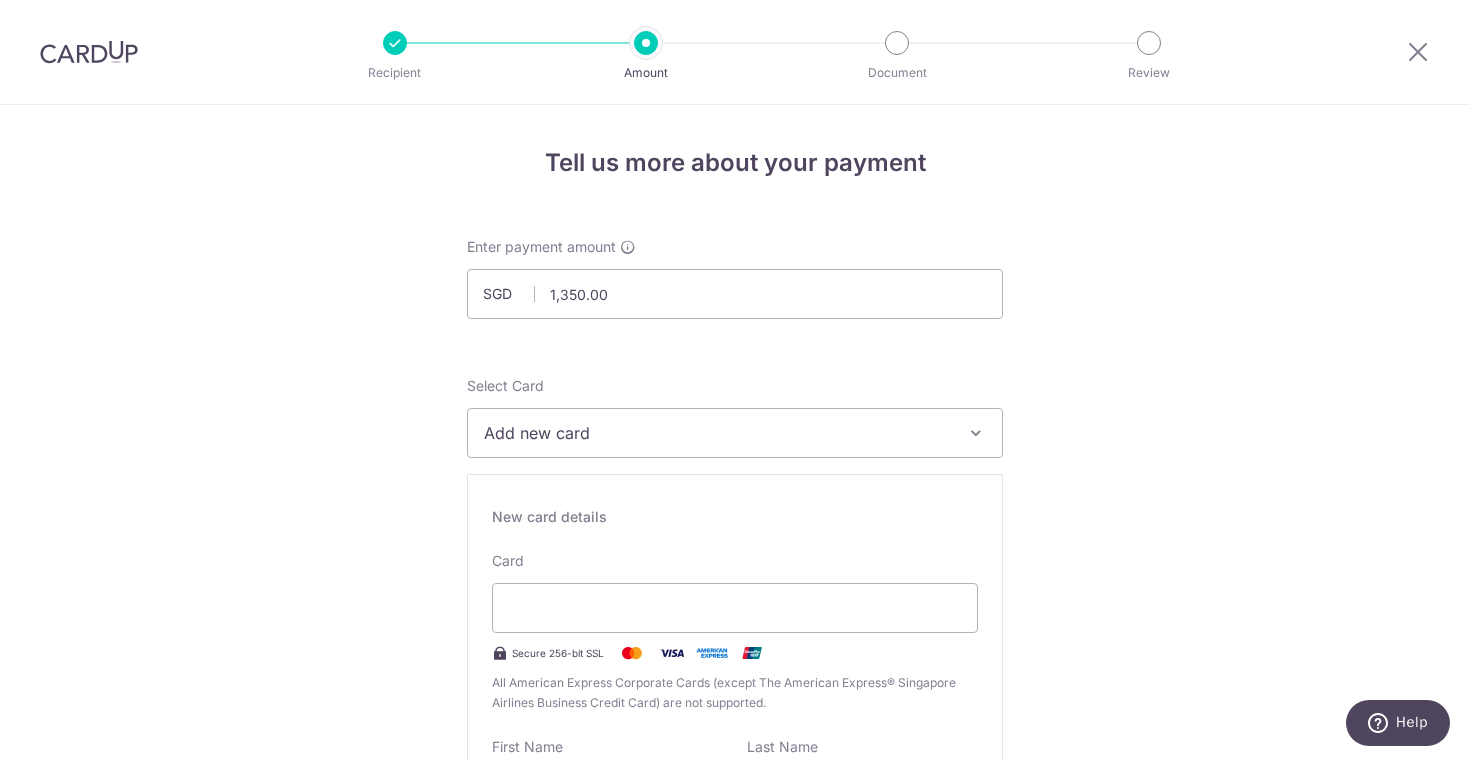click on "Add new card" at bounding box center [735, 433] 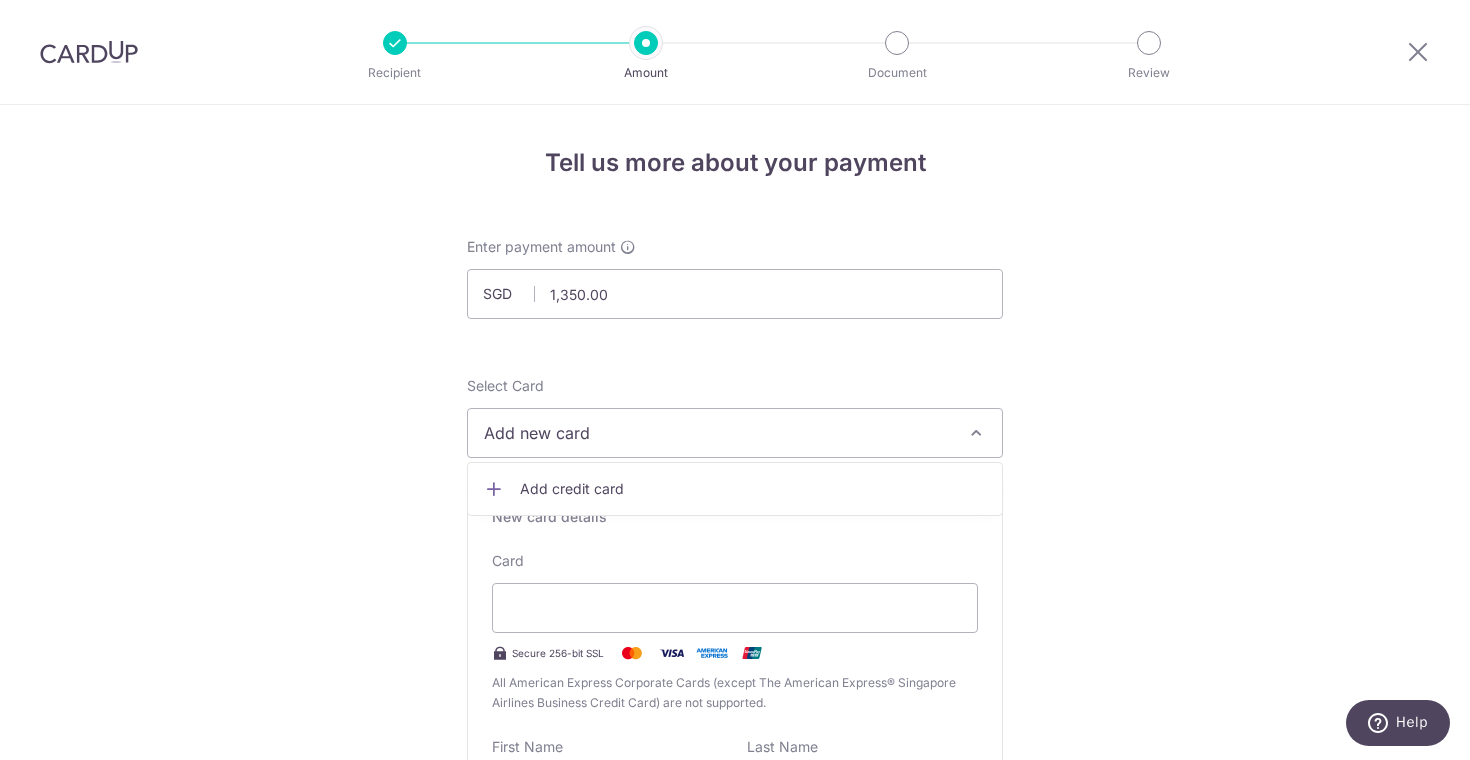 click on "Tell us more about your payment
Enter payment amount
SGD
1,350.00
1350.00
Select Card
Add new card
Add credit card
Secure 256-bit SSL
Text
New card details
Card
Secure 256-bit SSL" at bounding box center [735, 1284] 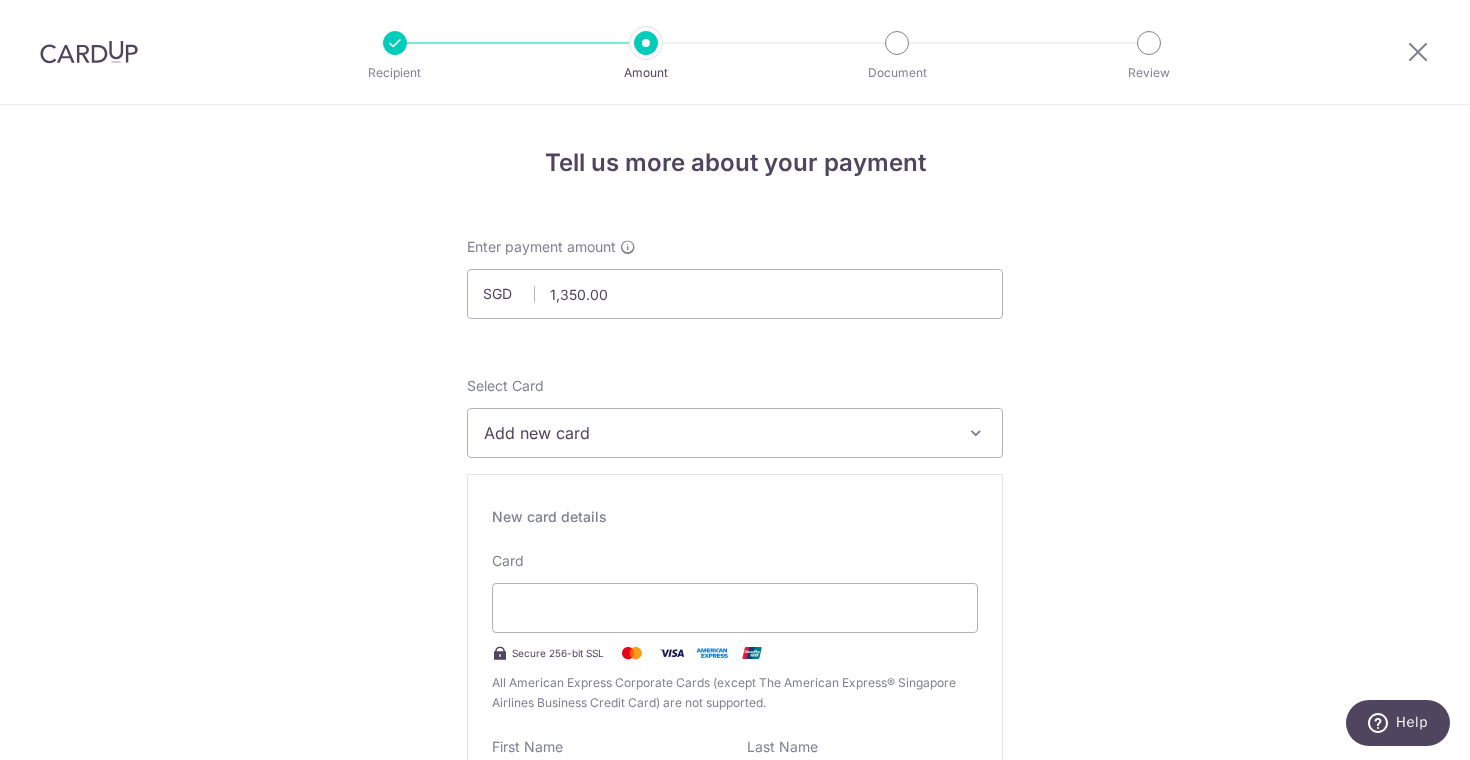 click on "Tell us more about your payment
Enter payment amount
SGD
1,350.00
1350.00
Select Card
Add new card
Add credit card
Secure 256-bit SSL
Text
New card details
Card
Secure 256-bit SSL" at bounding box center (735, 1284) 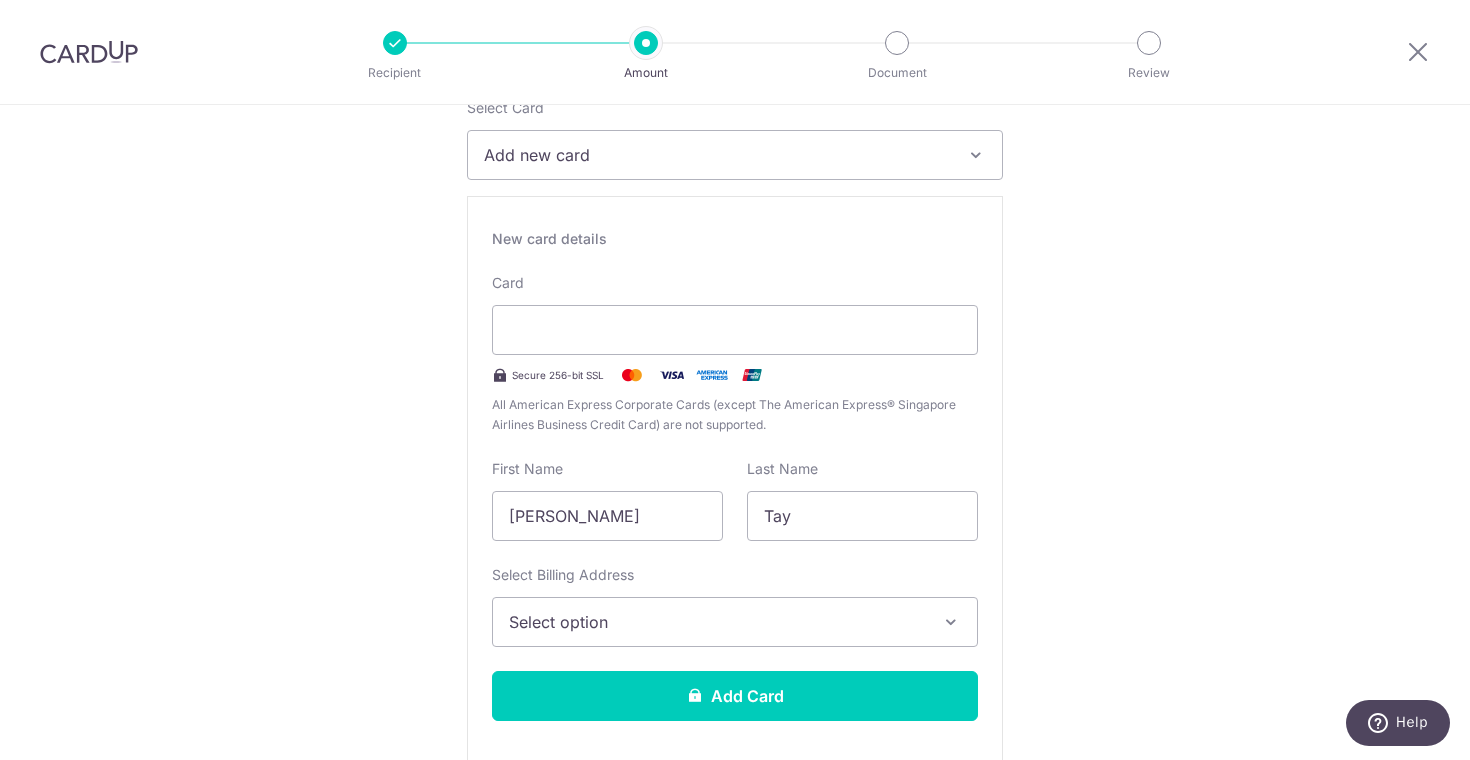 scroll, scrollTop: 289, scrollLeft: 0, axis: vertical 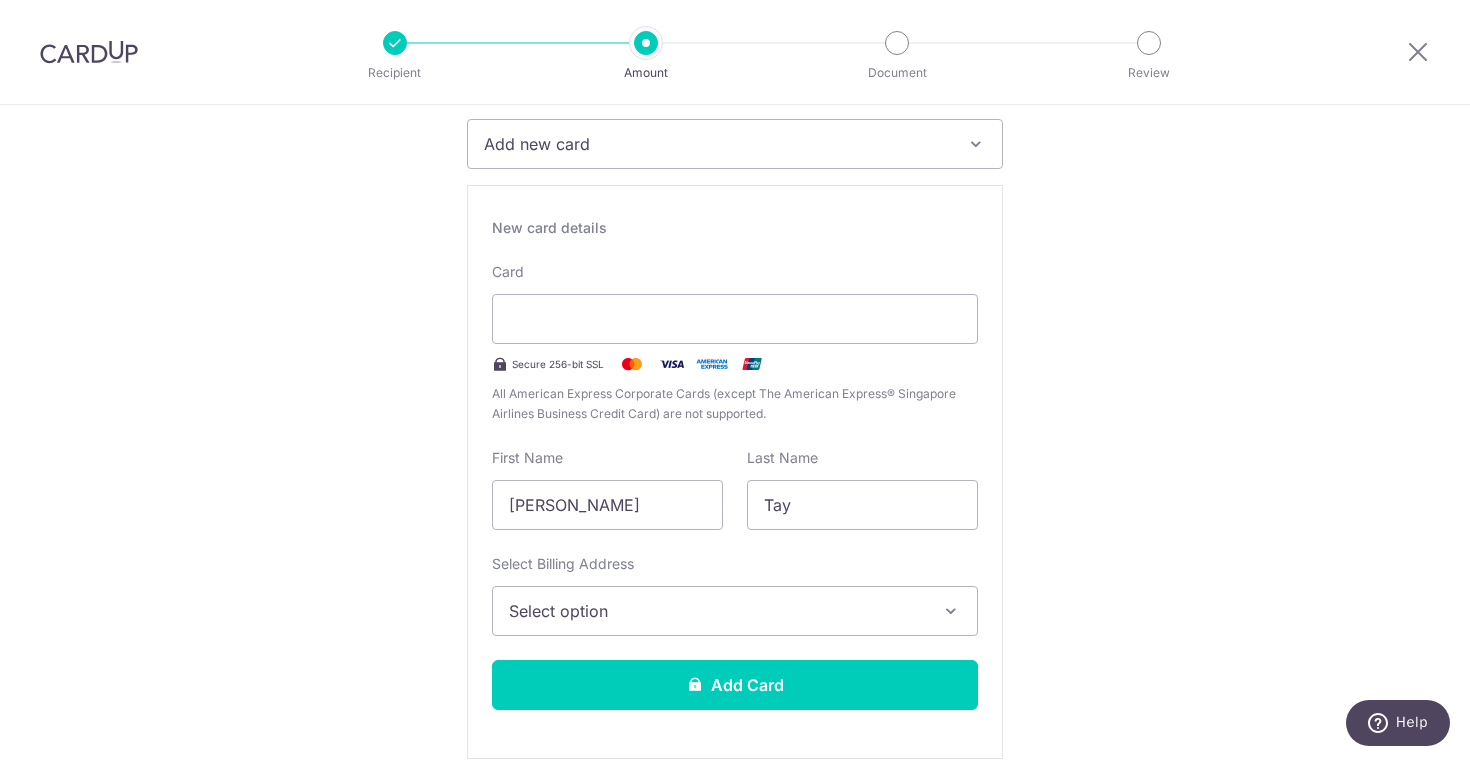 click on "Select option" at bounding box center [735, 611] 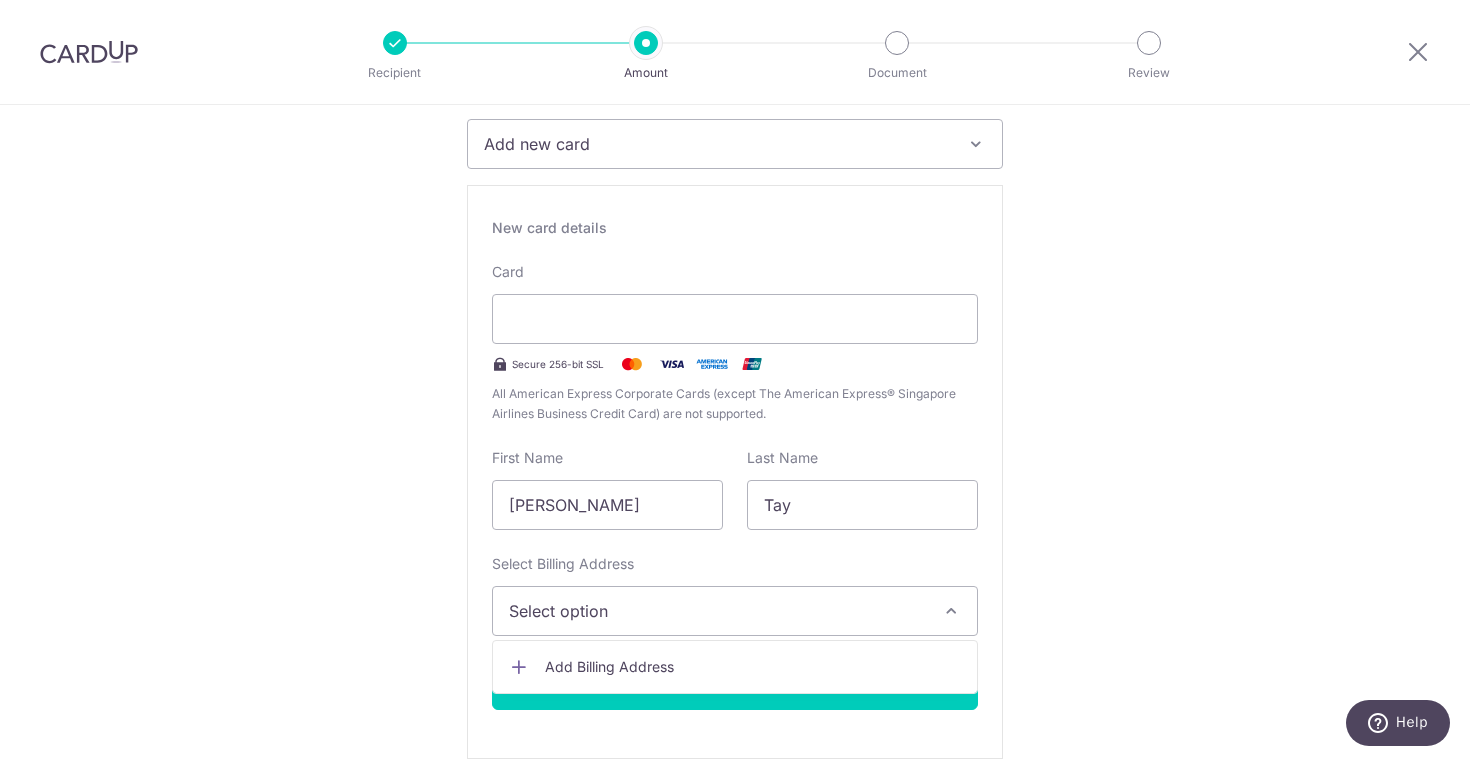 click on "Add Billing Address" at bounding box center [753, 667] 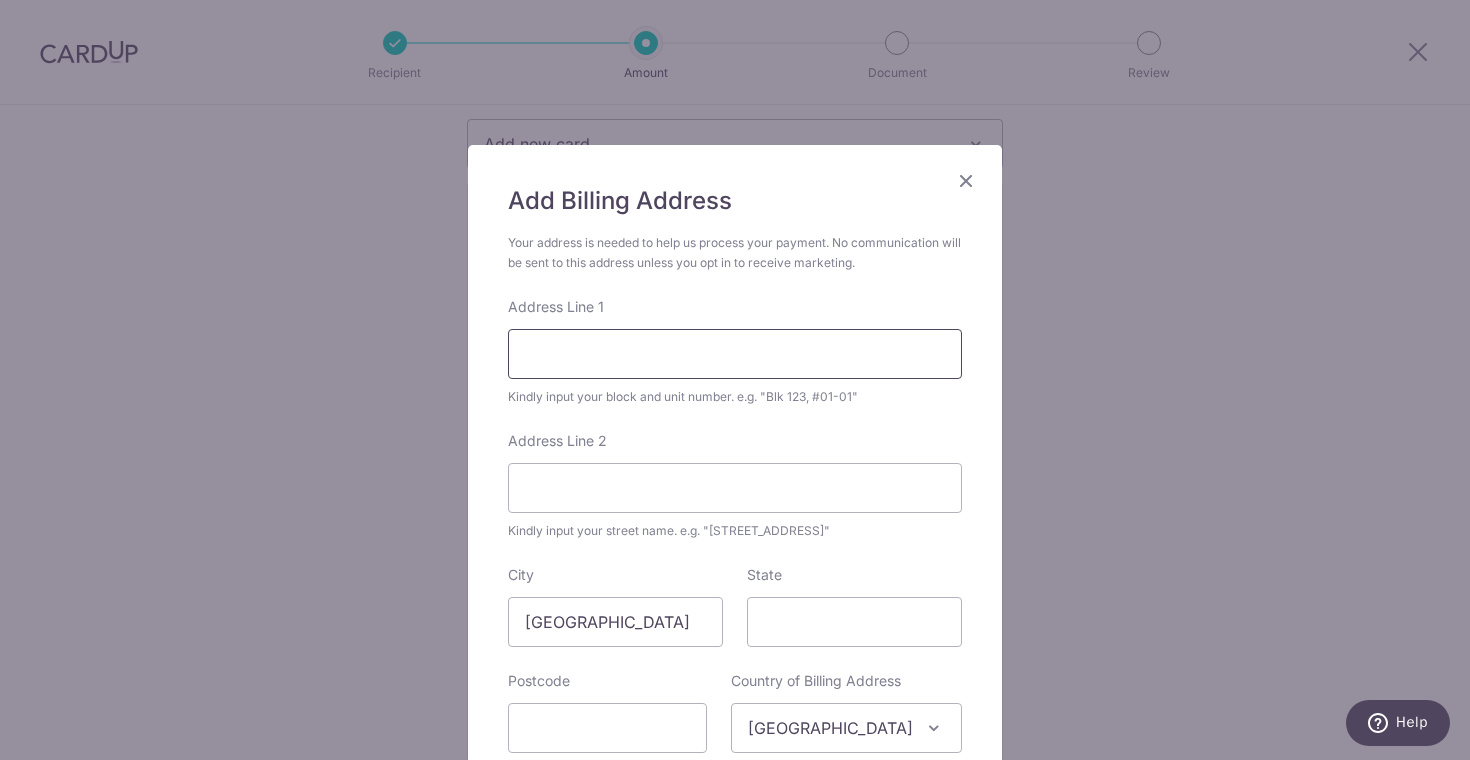 click on "Address Line 1" at bounding box center (735, 354) 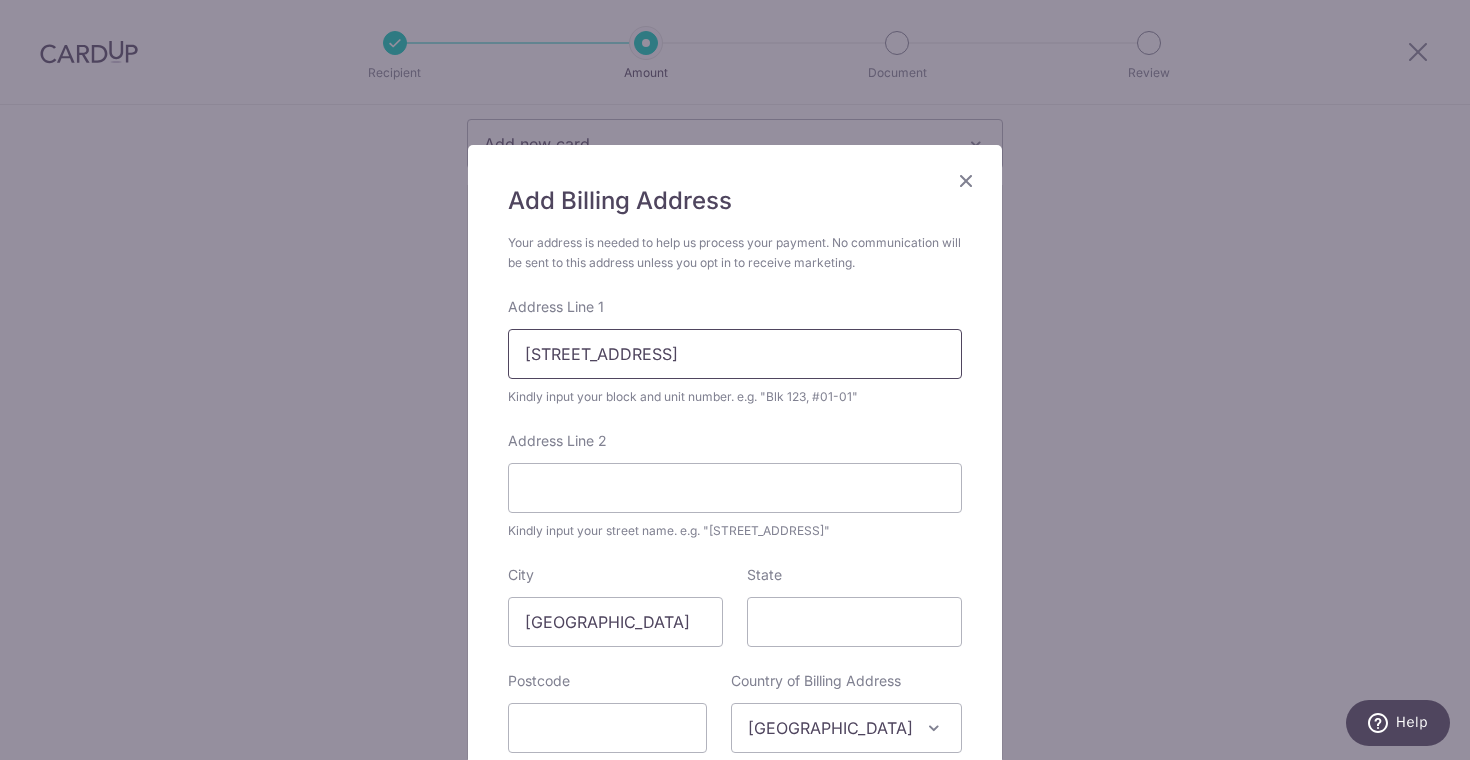 type on "32 Dover Rise" 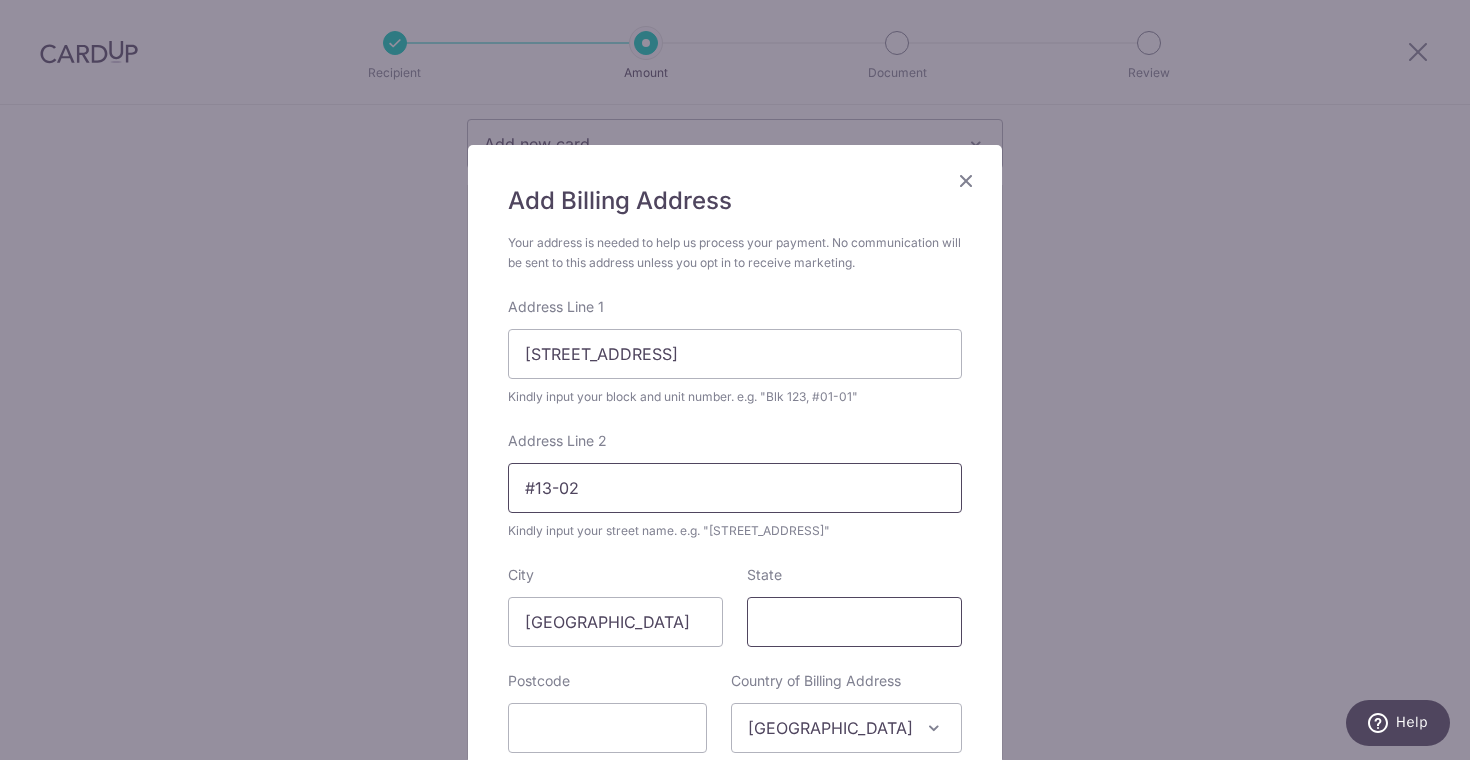 type on "#13-02" 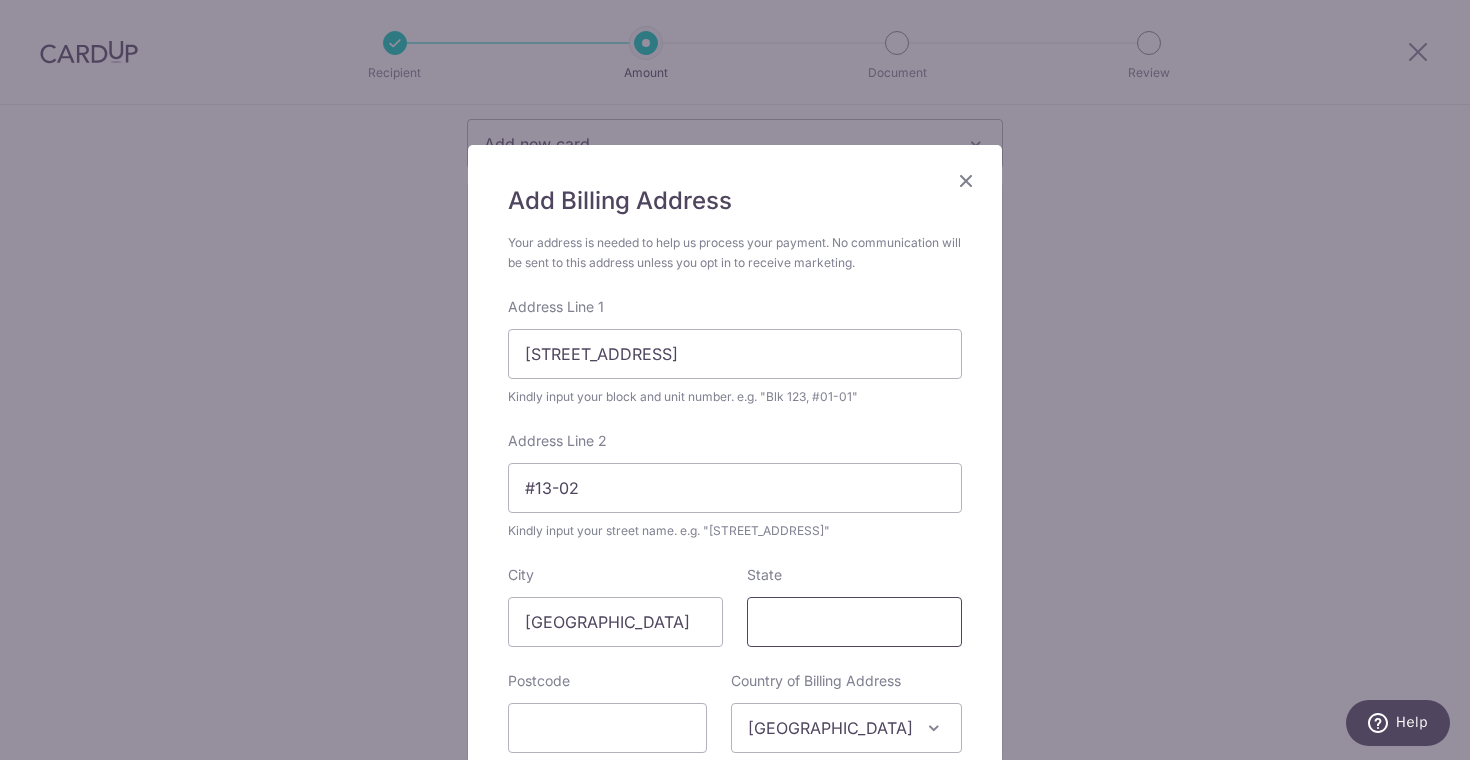 click on "State" at bounding box center (854, 622) 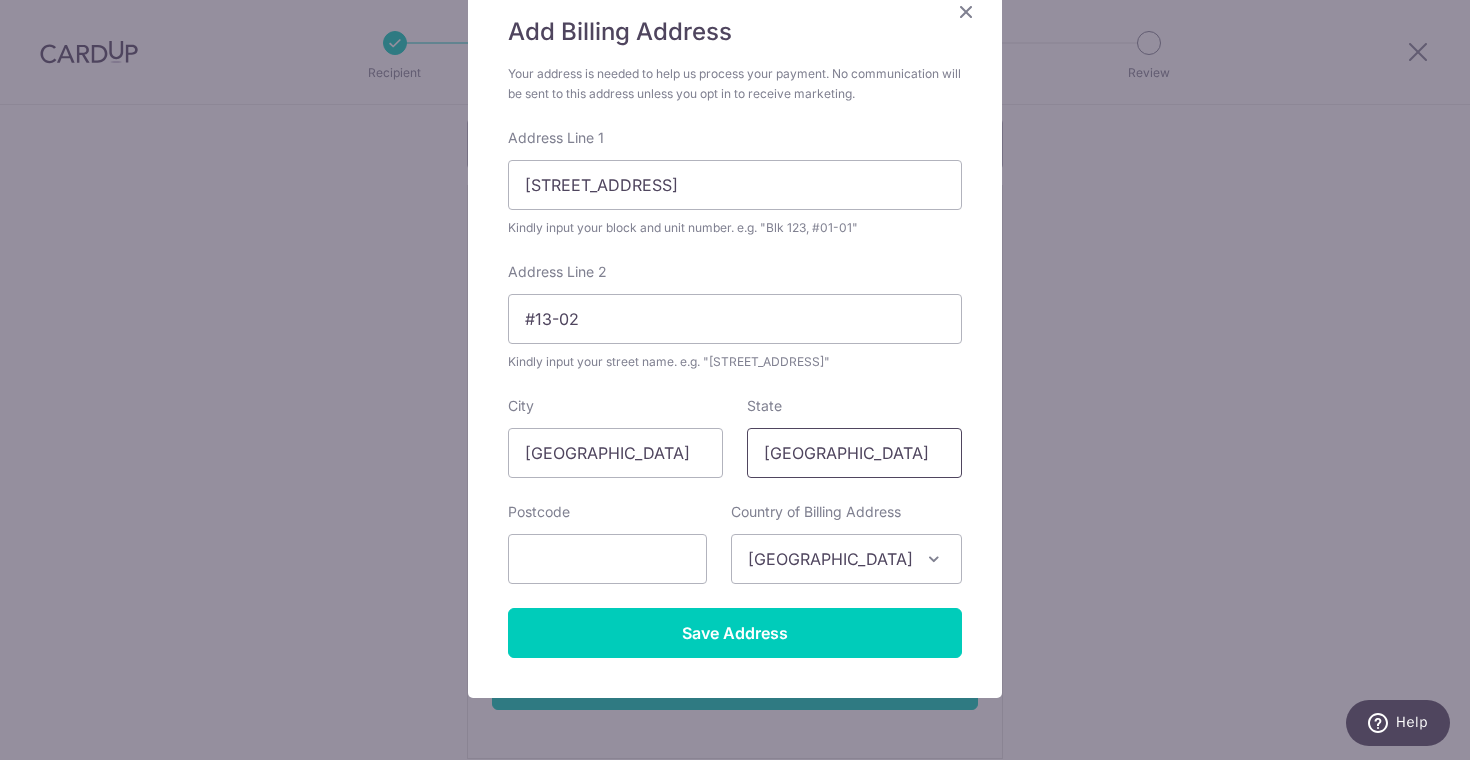 scroll, scrollTop: 168, scrollLeft: 0, axis: vertical 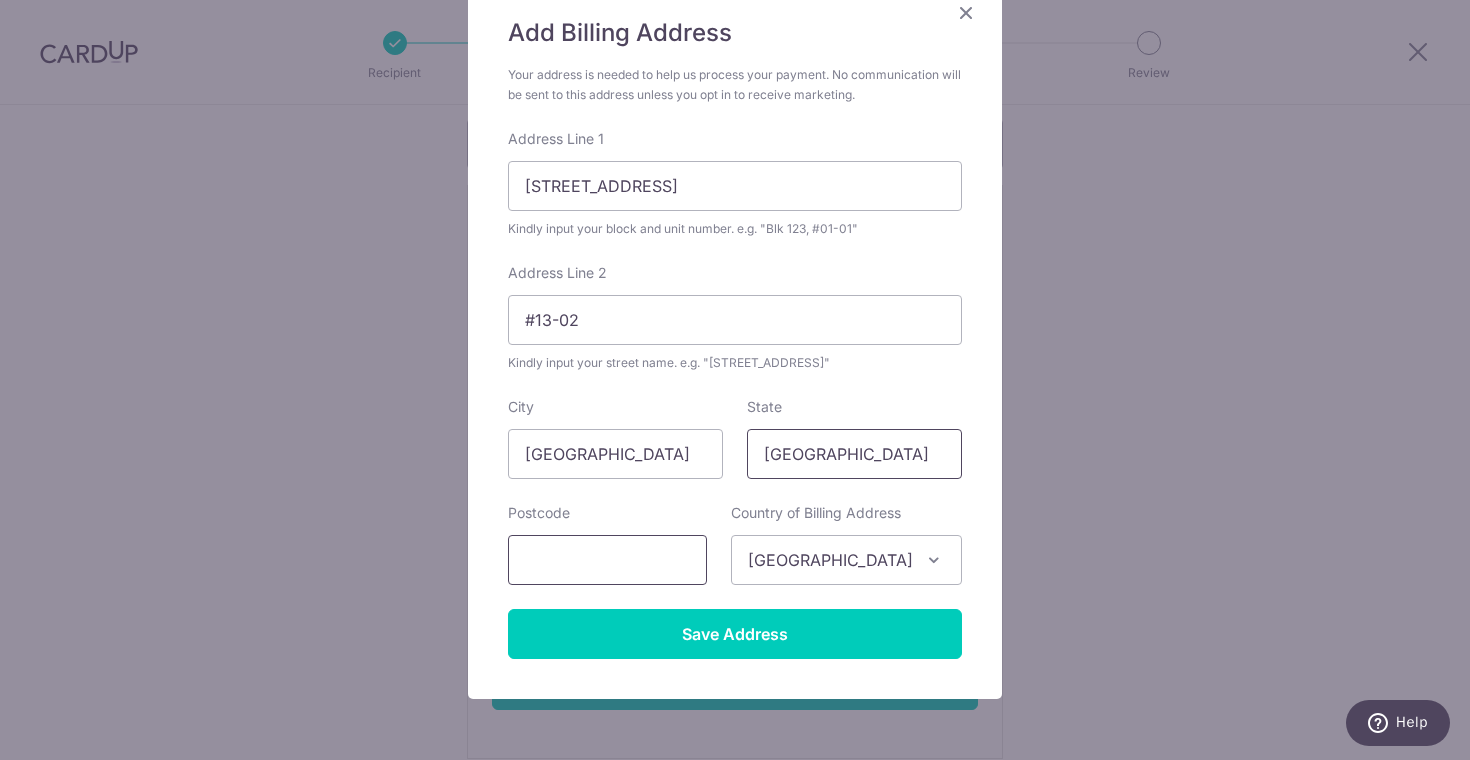 type on "Singapore" 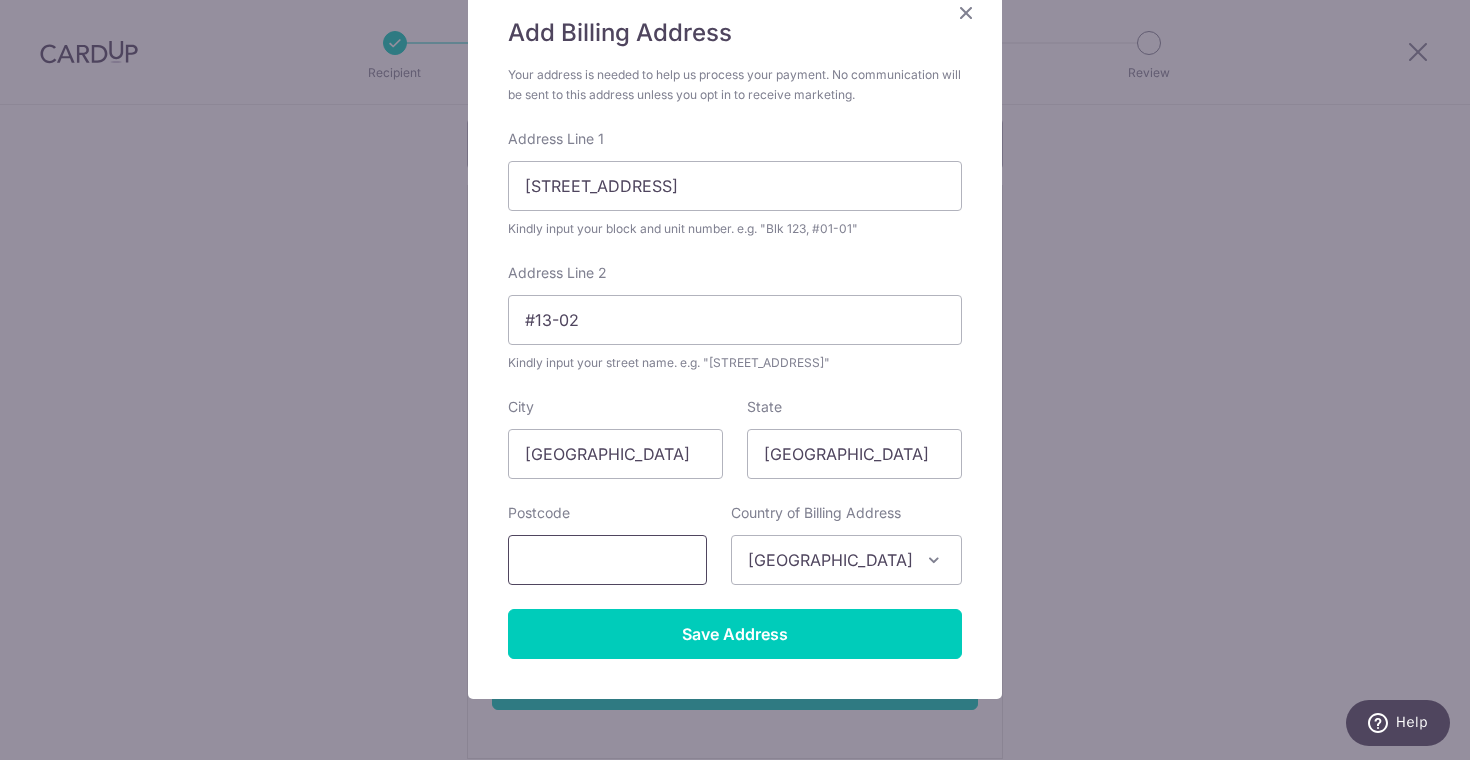 click at bounding box center [607, 560] 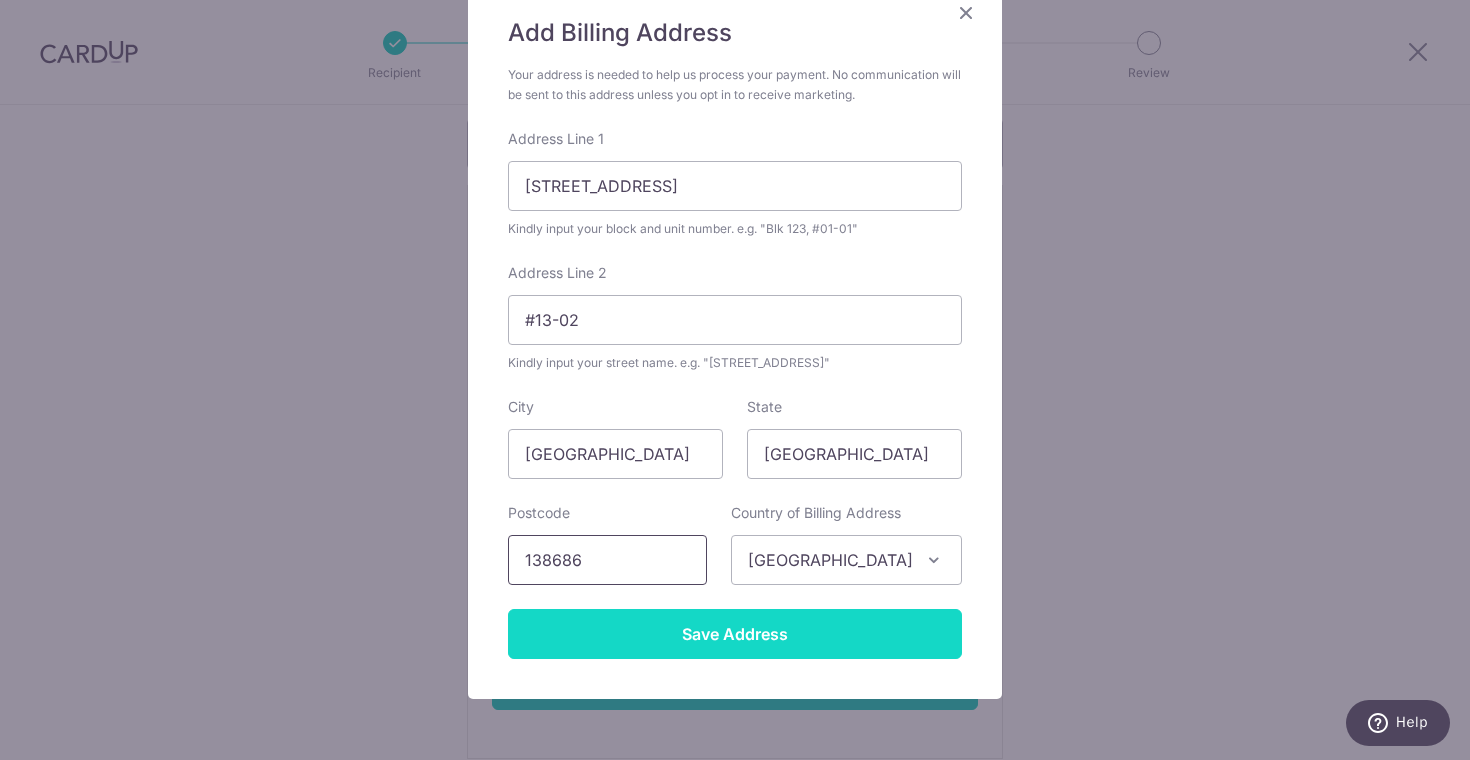 type on "138686" 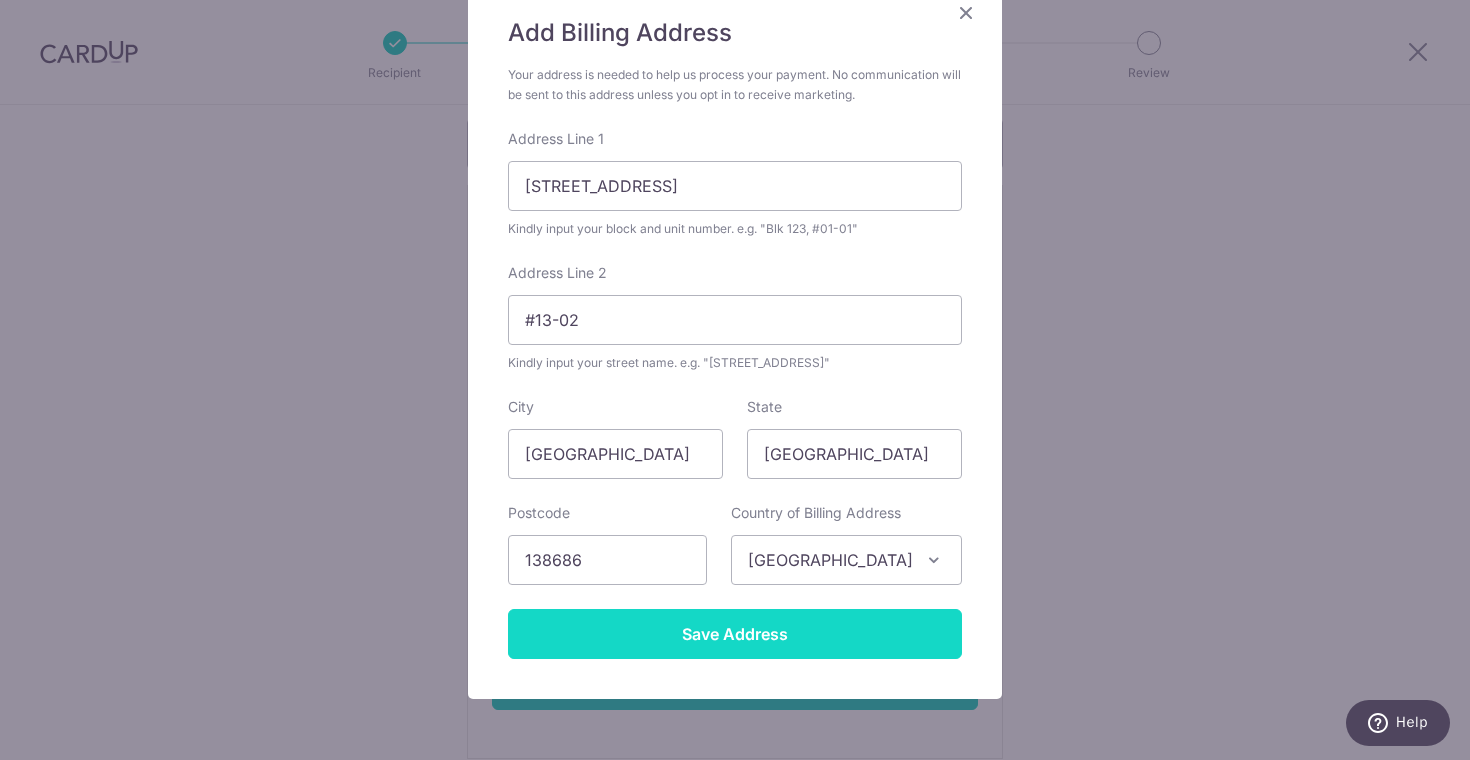 click on "Save Address" at bounding box center [735, 634] 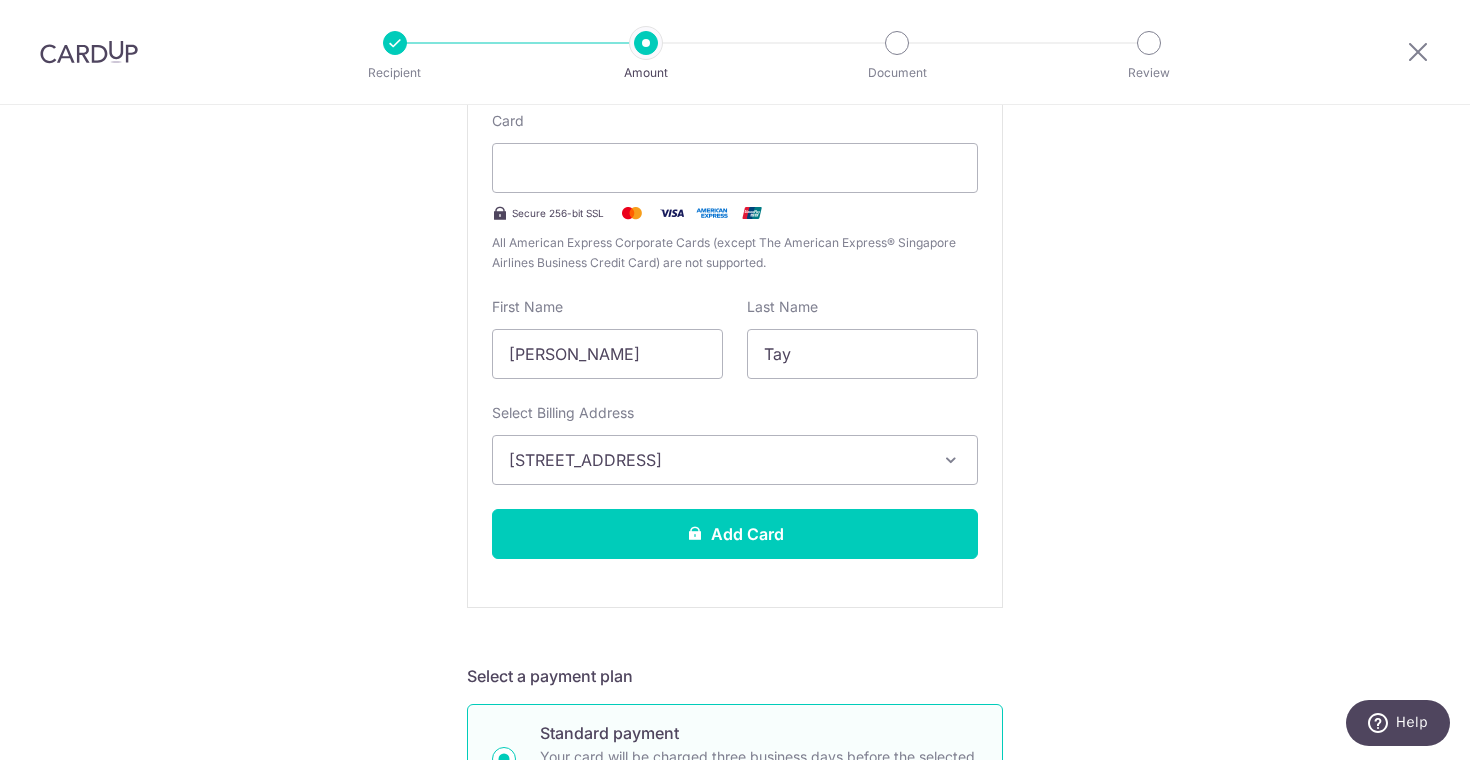 scroll, scrollTop: 481, scrollLeft: 0, axis: vertical 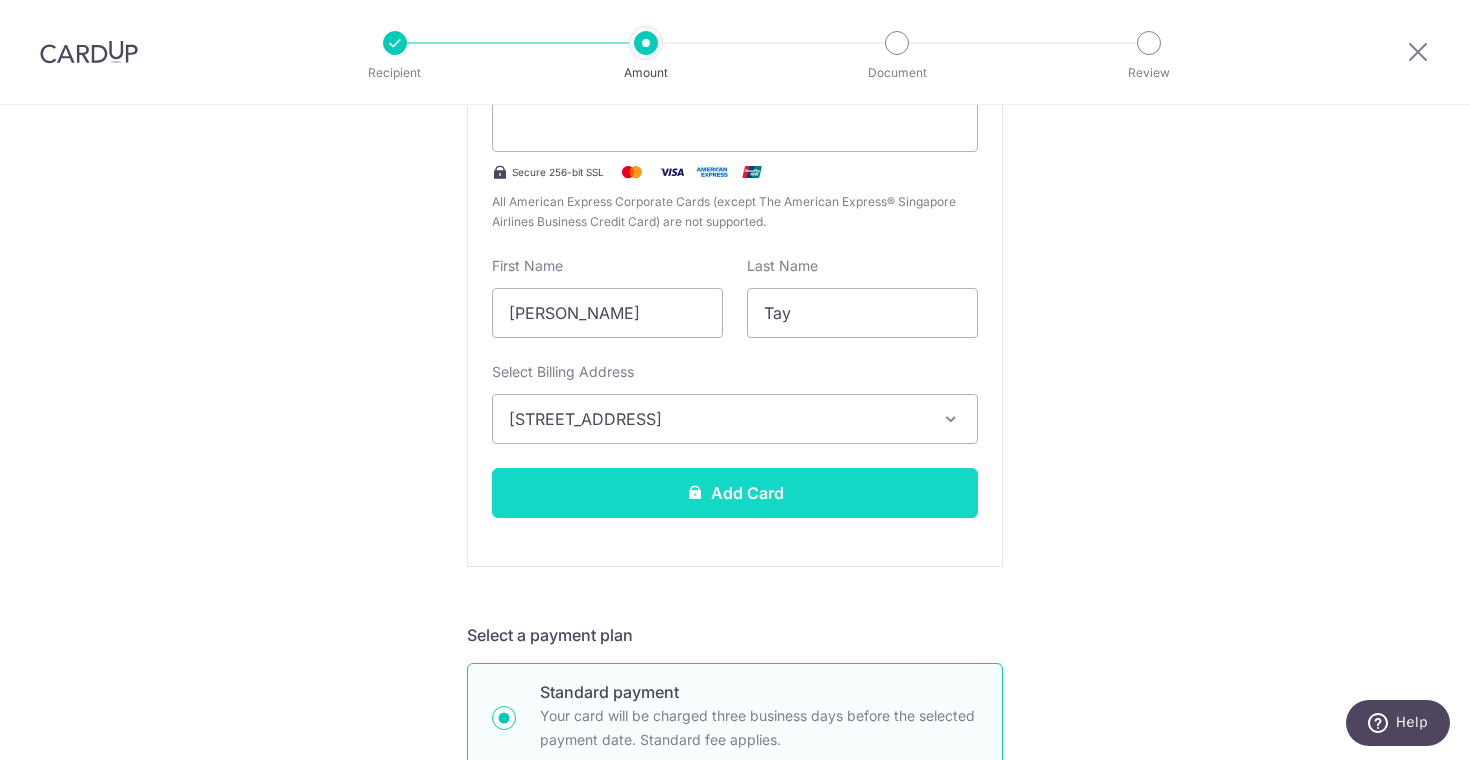 click on "Add Card" at bounding box center (735, 493) 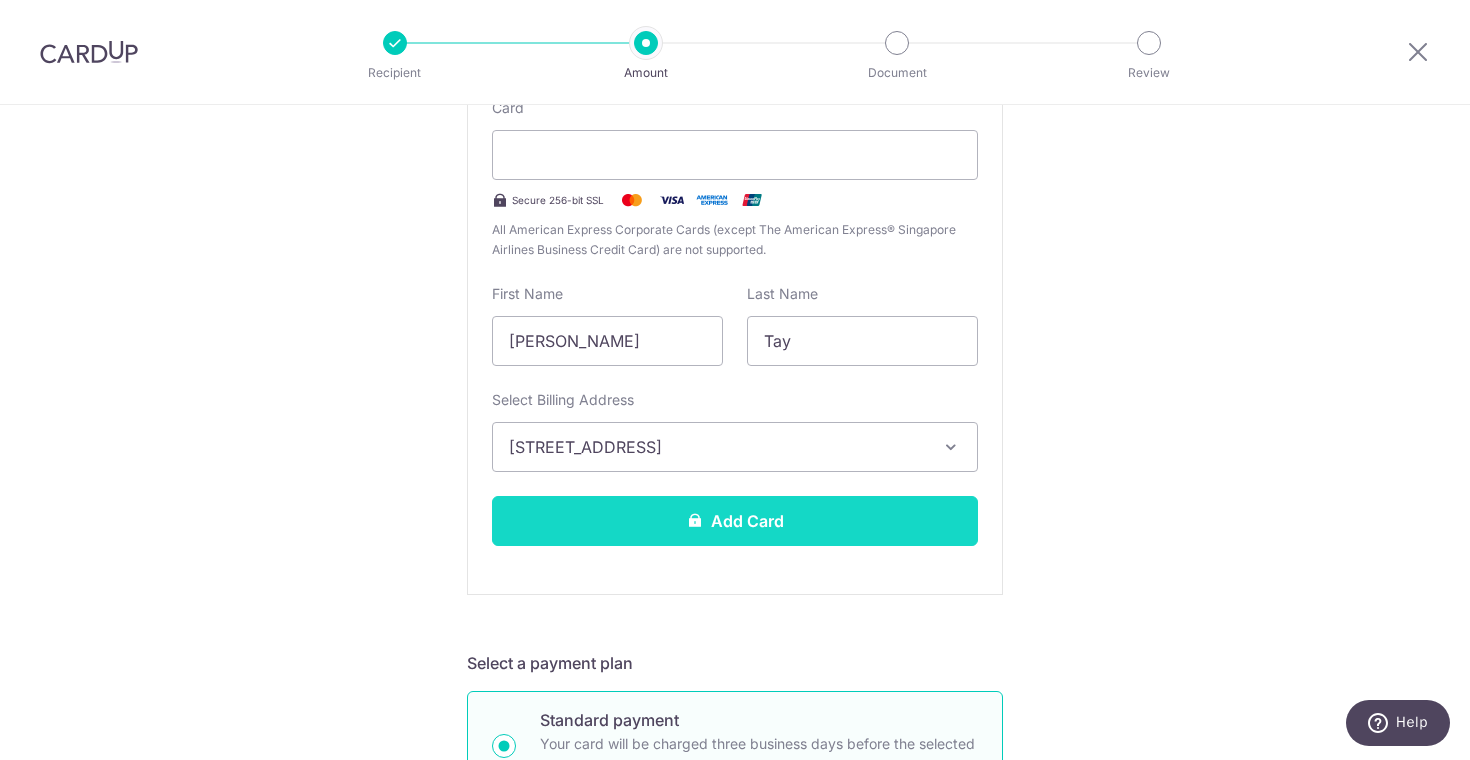 scroll, scrollTop: 509, scrollLeft: 0, axis: vertical 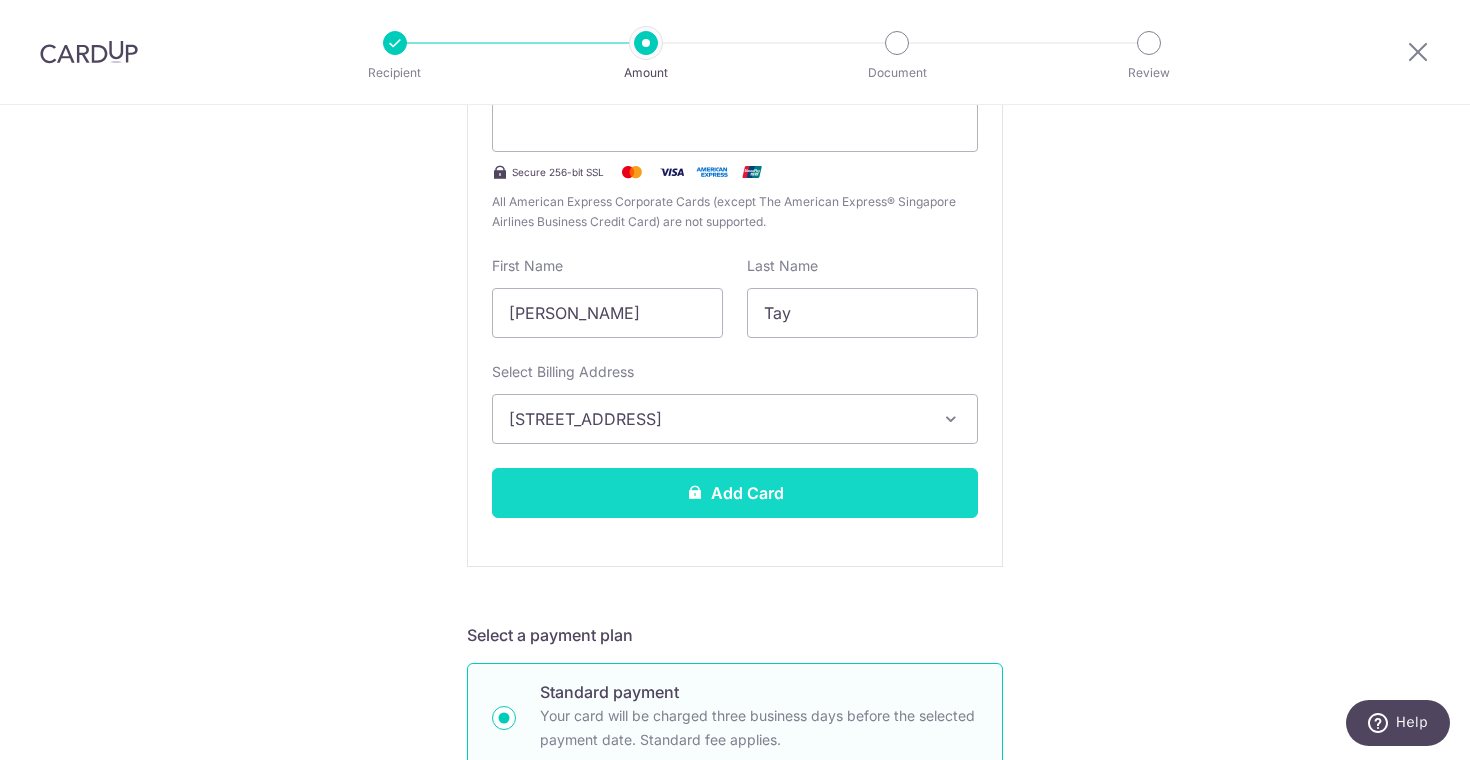 click on "Add Card" at bounding box center [735, 493] 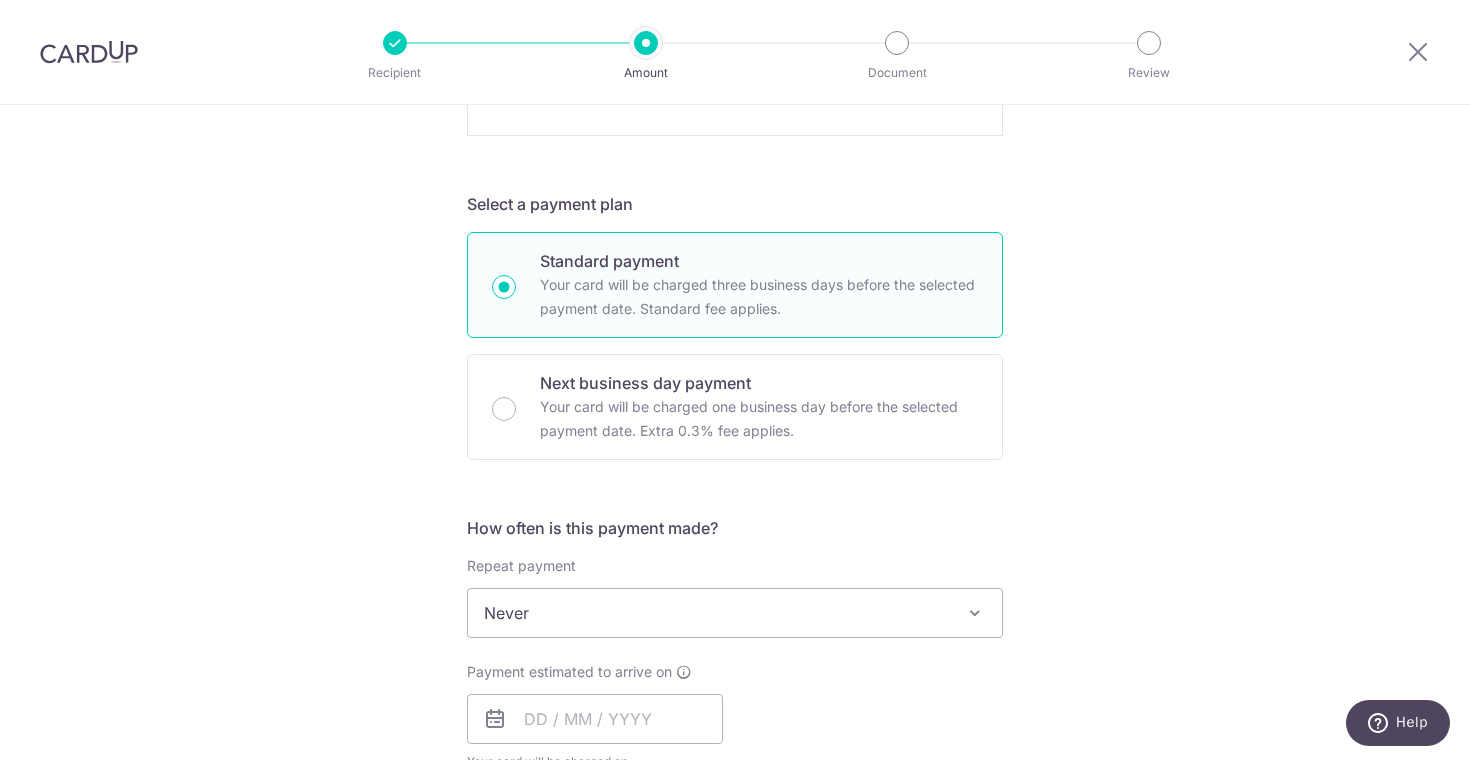 scroll, scrollTop: 610, scrollLeft: 0, axis: vertical 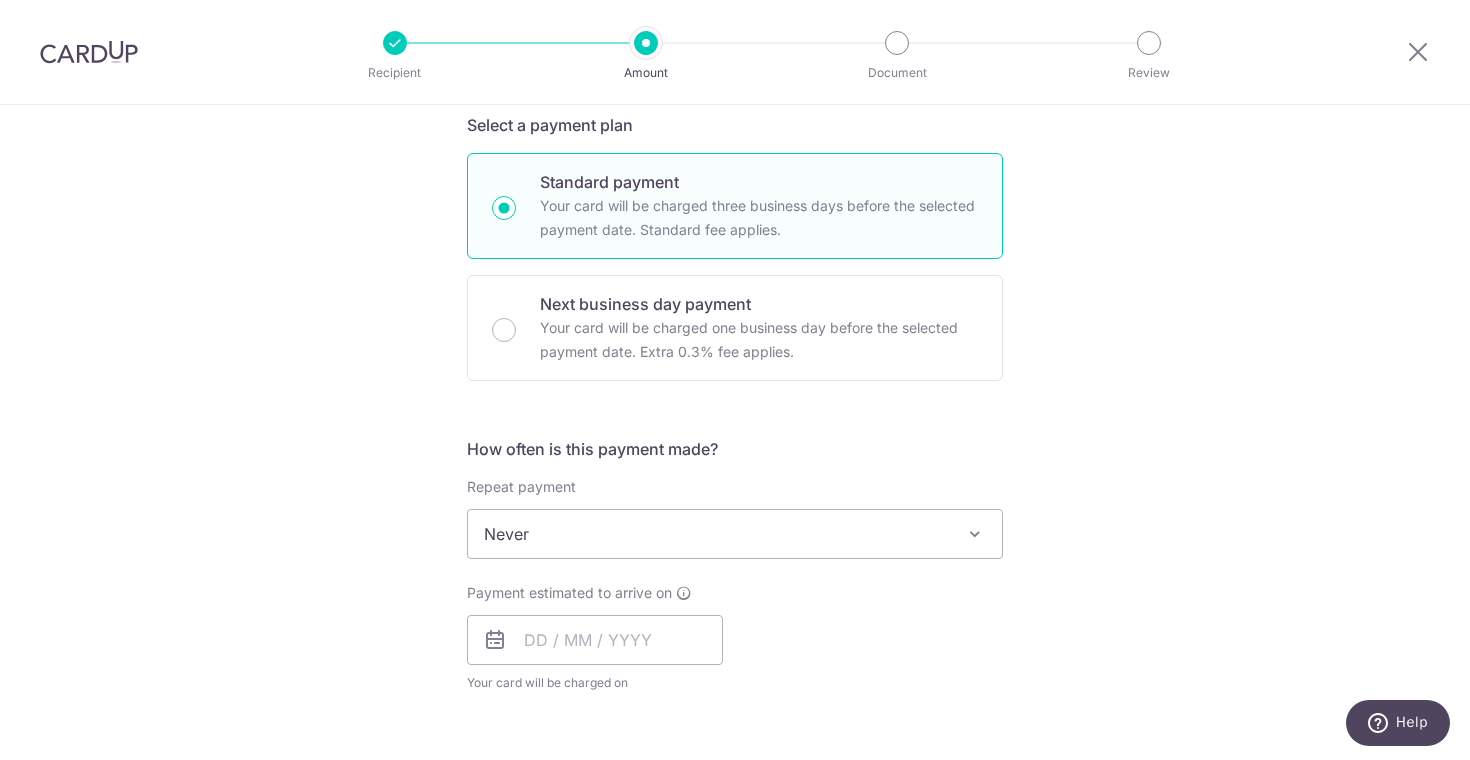 click on "Never" at bounding box center (735, 534) 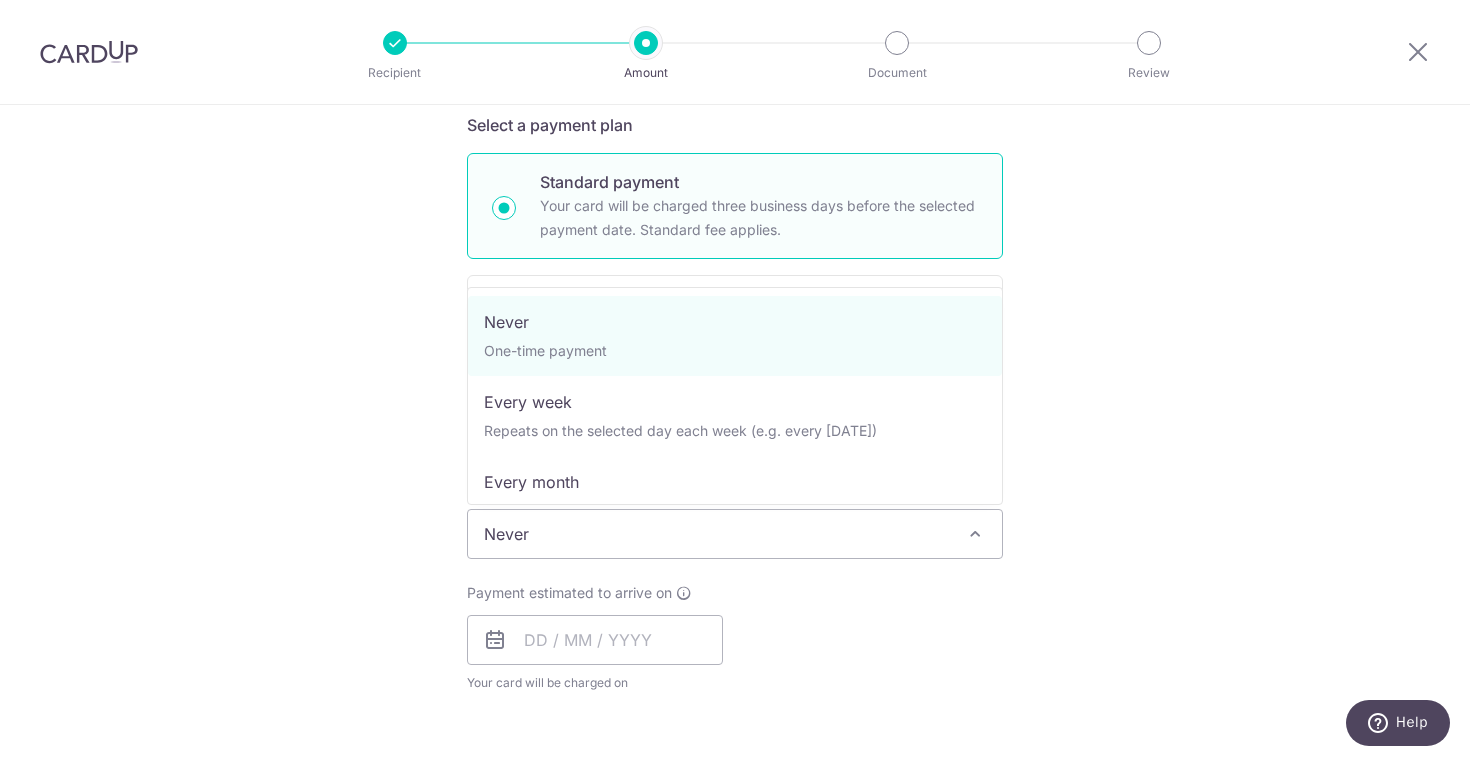 scroll, scrollTop: 1019, scrollLeft: 0, axis: vertical 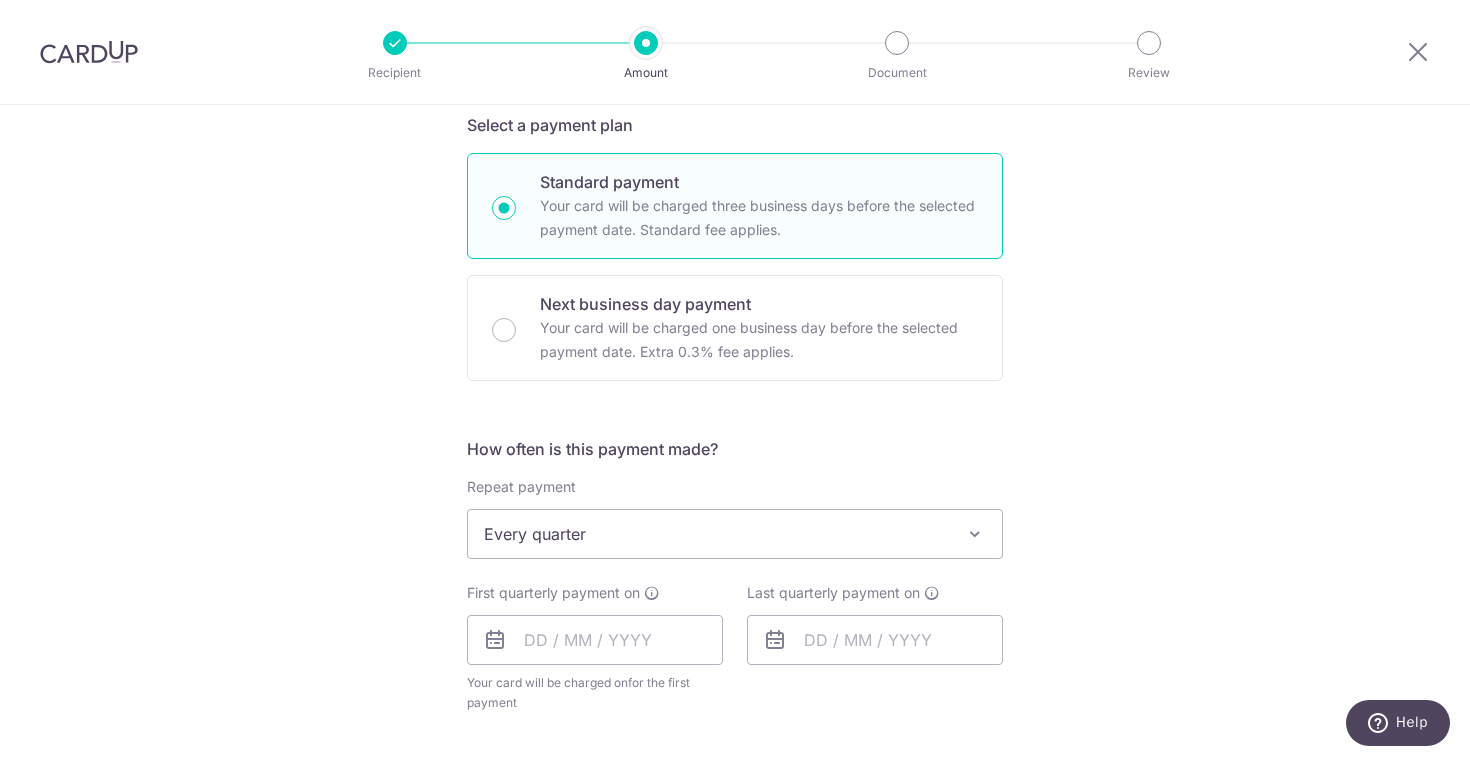 click on "Tell us more about your payment
Enter payment amount
SGD
1,350.00
1350.00
Select Card
Add new card
Add credit card
Secure 256-bit SSL
Text
New card details
Please enter valid card details.
Card
Secure 256-bit SSL" at bounding box center (735, 289) 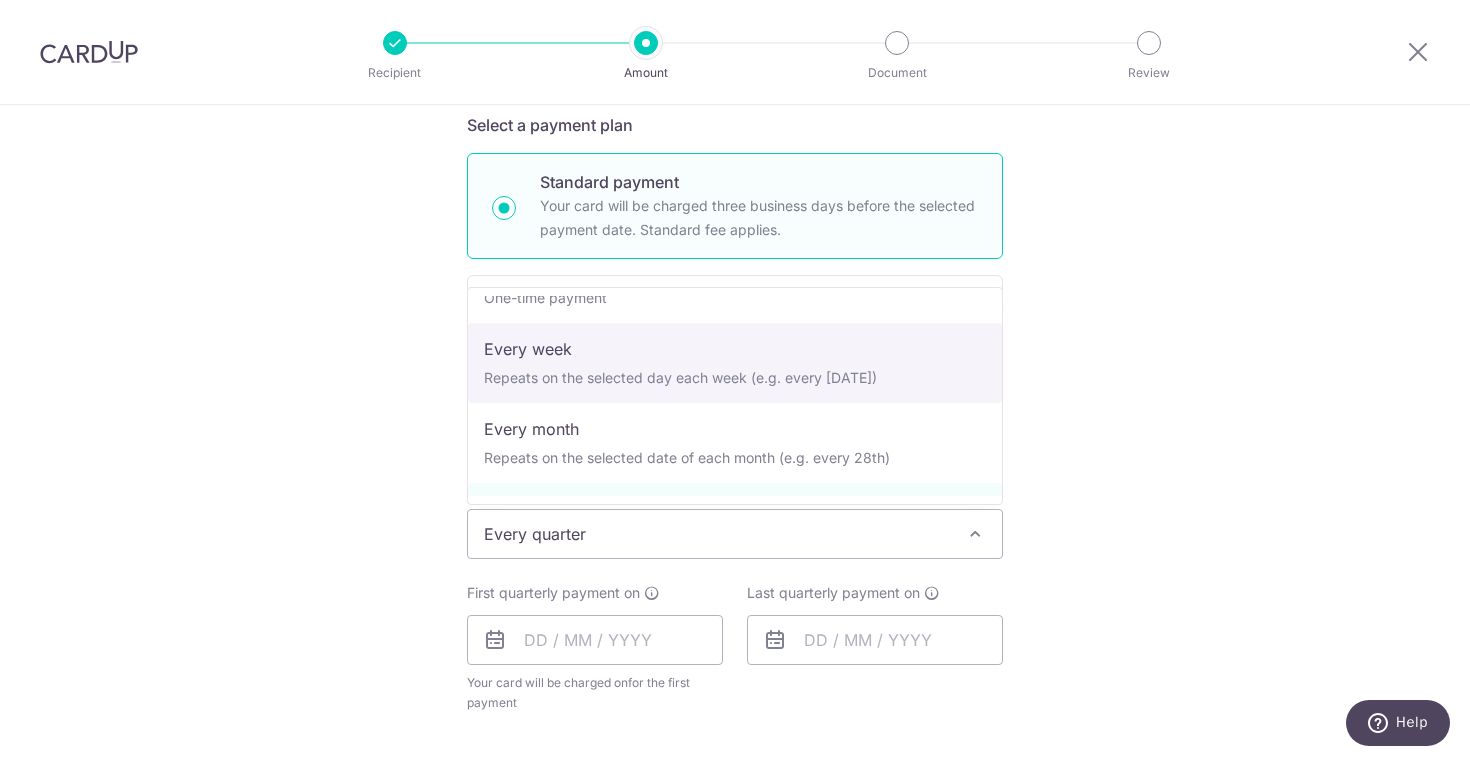 scroll, scrollTop: 0, scrollLeft: 0, axis: both 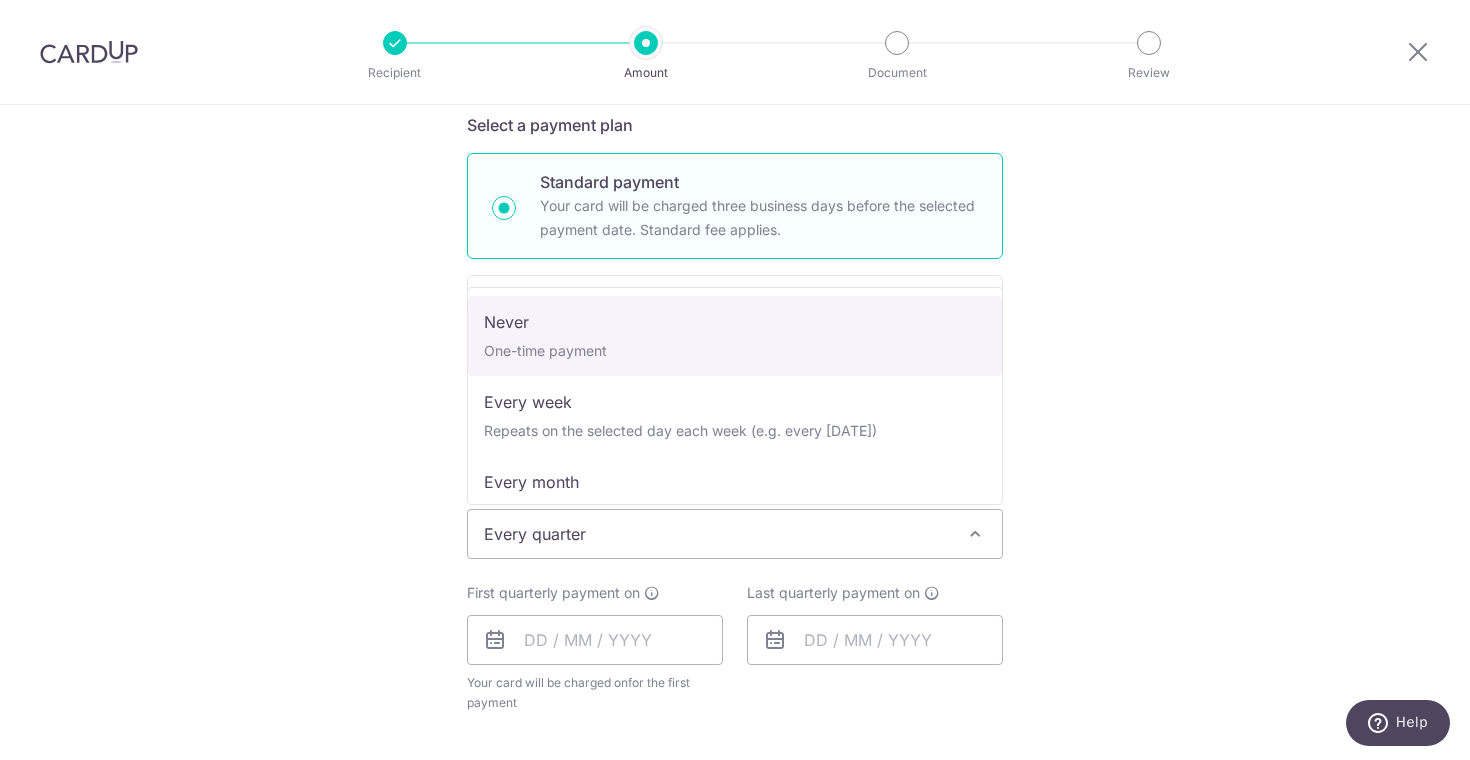 select on "1" 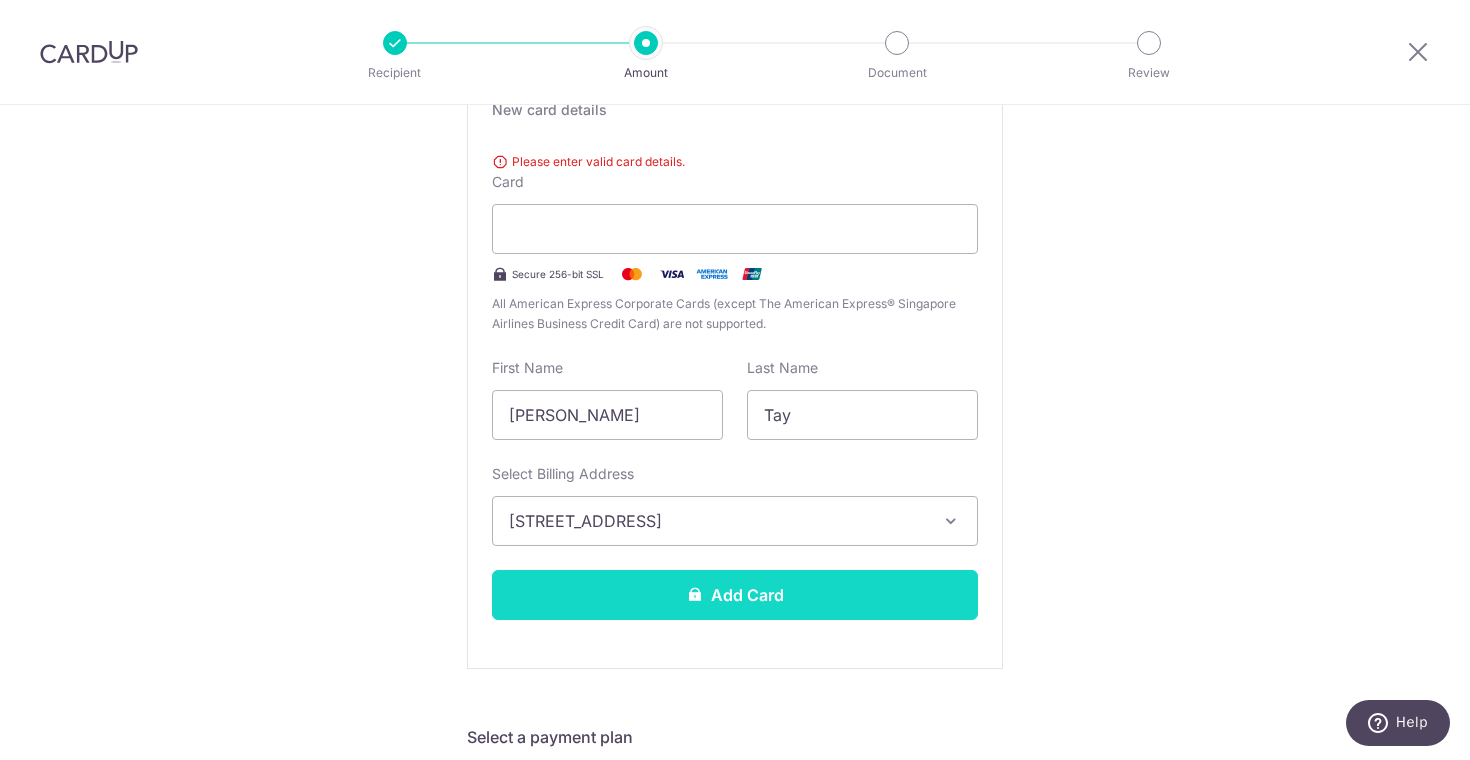 scroll, scrollTop: 339, scrollLeft: 0, axis: vertical 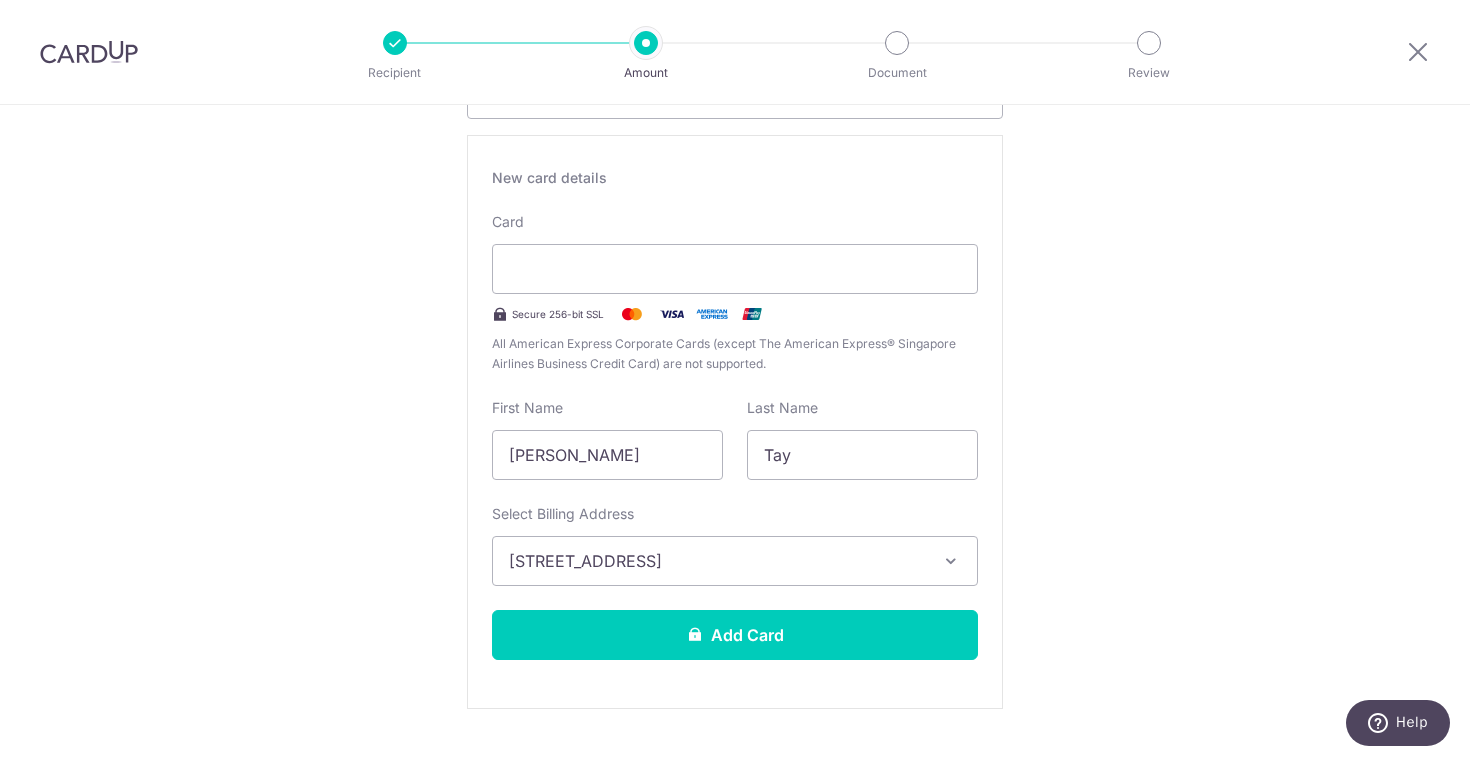 click on "Tell us more about your payment
Enter payment amount
SGD
1,350.00
1350.00
Select Card
Add new card
Add credit card
Secure 256-bit SSL
Text
New card details
Please enter valid card details.
Card
Secure 256-bit SSL" at bounding box center [735, 945] 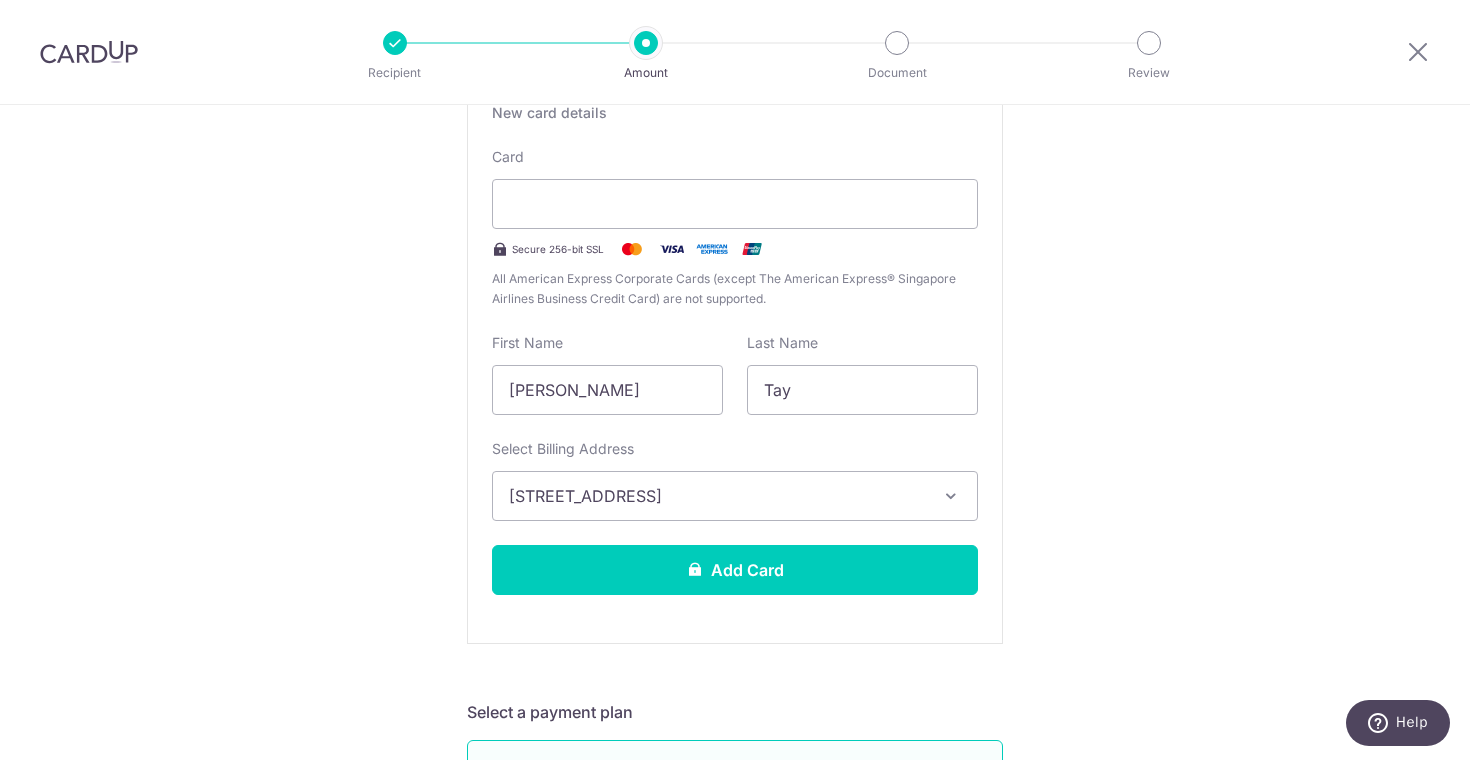 scroll, scrollTop: 427, scrollLeft: 0, axis: vertical 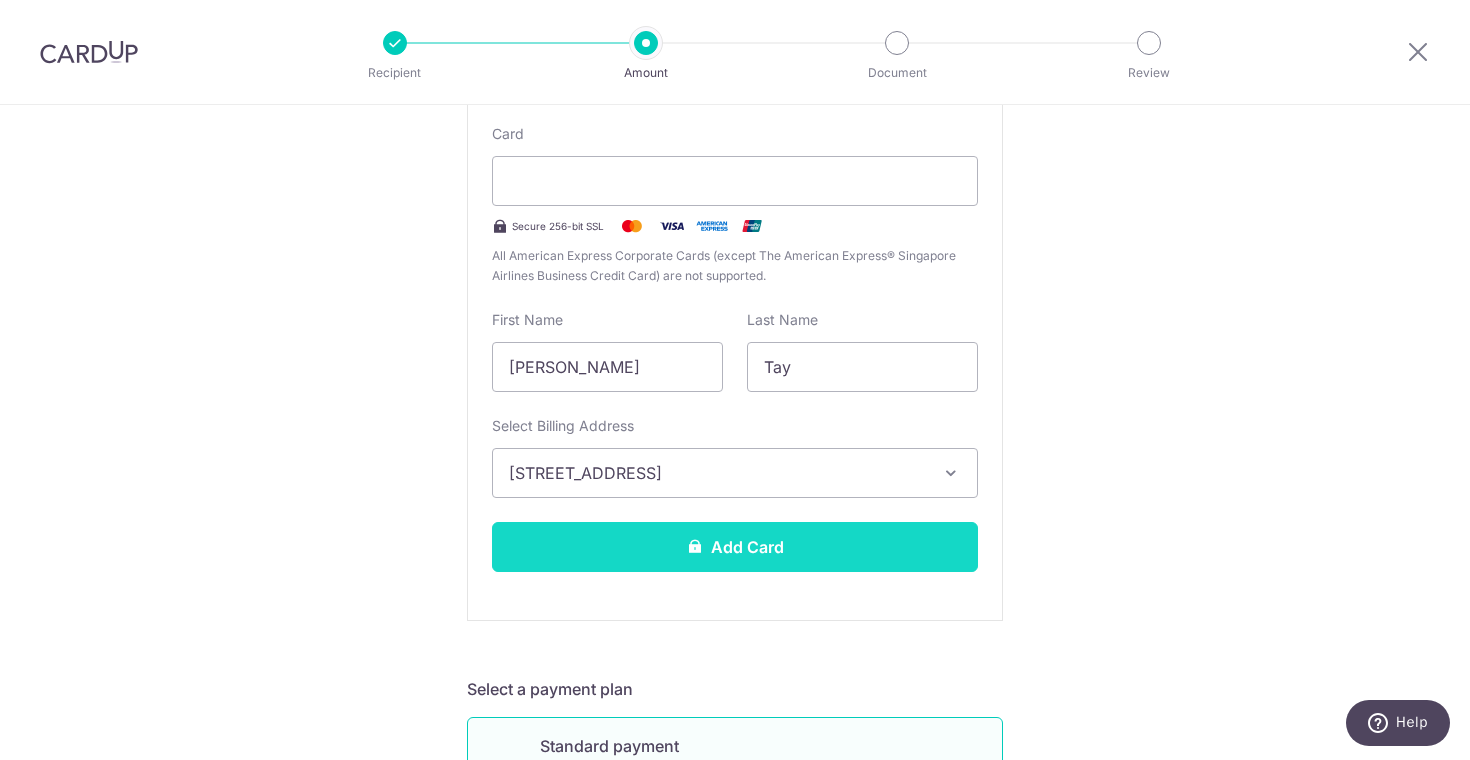 click on "Add Card" at bounding box center [735, 547] 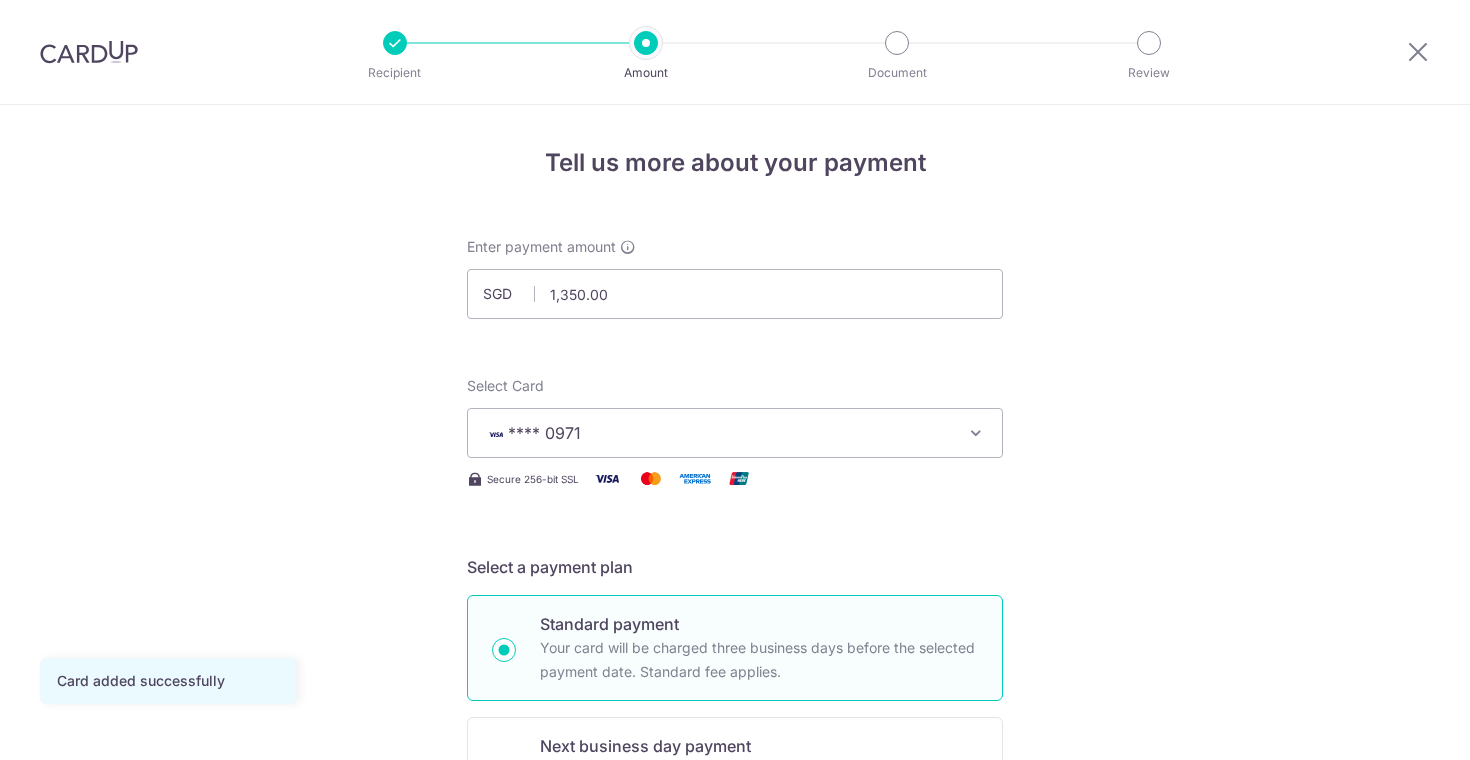 scroll, scrollTop: 0, scrollLeft: 0, axis: both 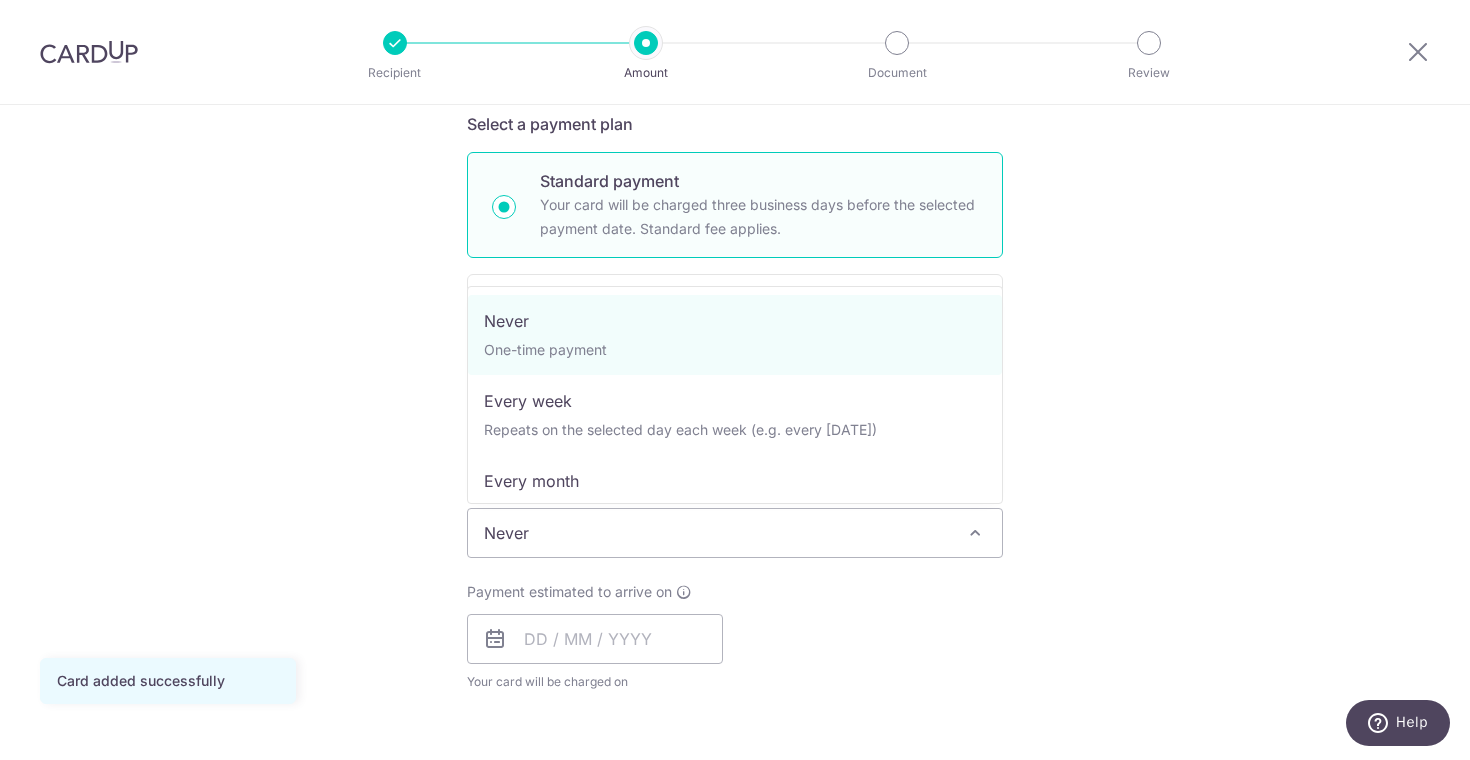 click on "Never" at bounding box center (735, 533) 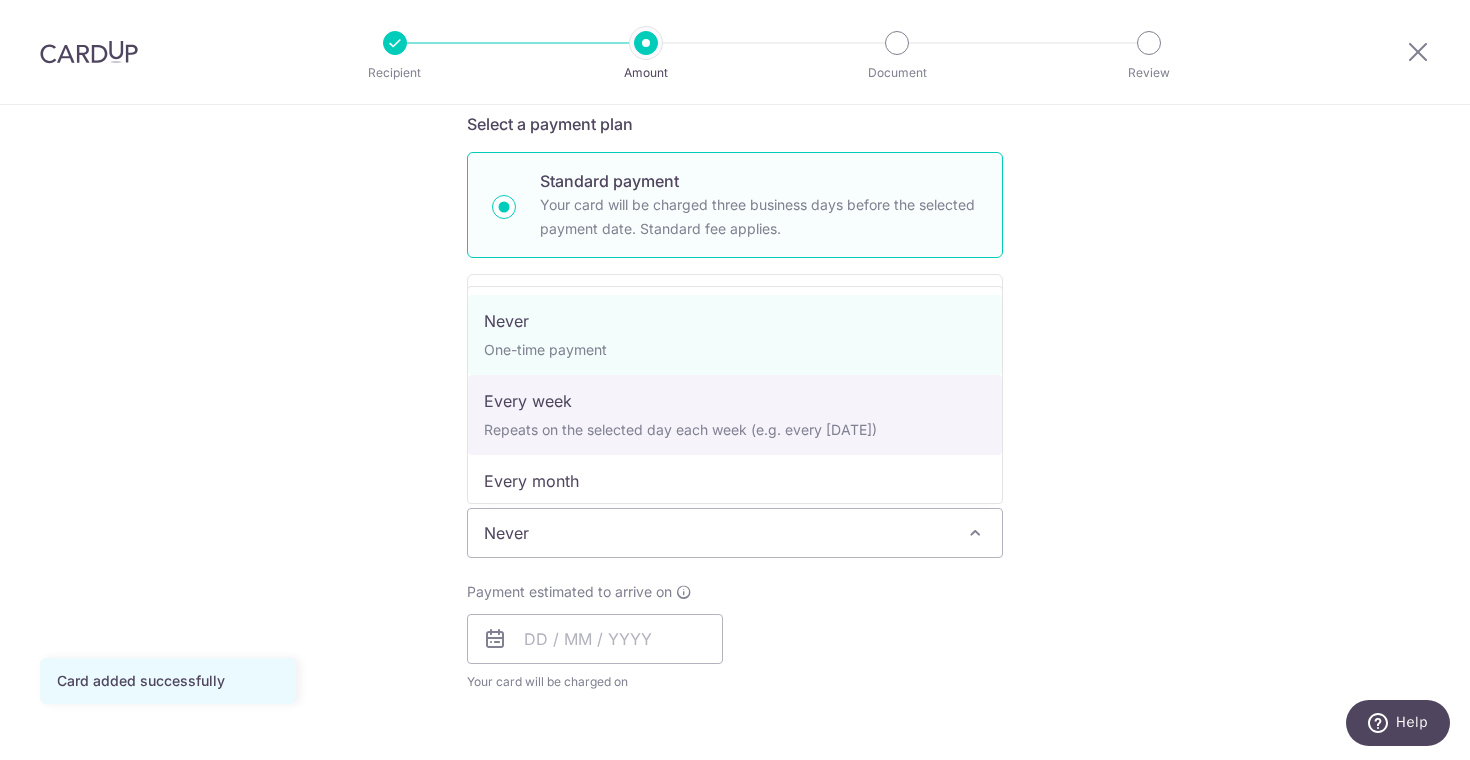 scroll, scrollTop: 95, scrollLeft: 0, axis: vertical 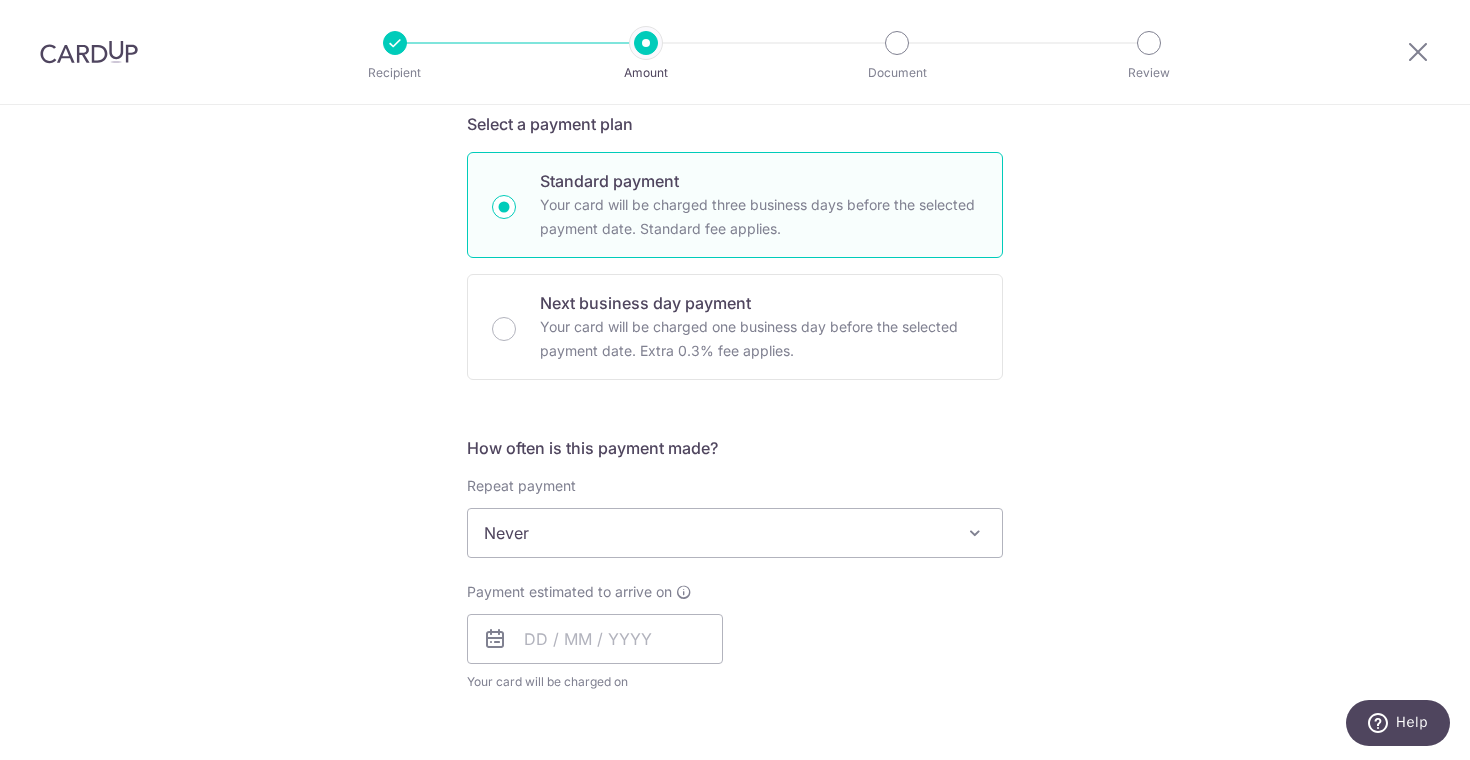 click on "Tell us more about your payment
Enter payment amount
SGD
1,350.00
1350.00
Card added successfully
Select Card
**** 0971
Add credit card
Your Cards
**** 0971
Secure 256-bit SSL
Text
New card details
Card
Secure 256-bit SSL" at bounding box center [735, 566] 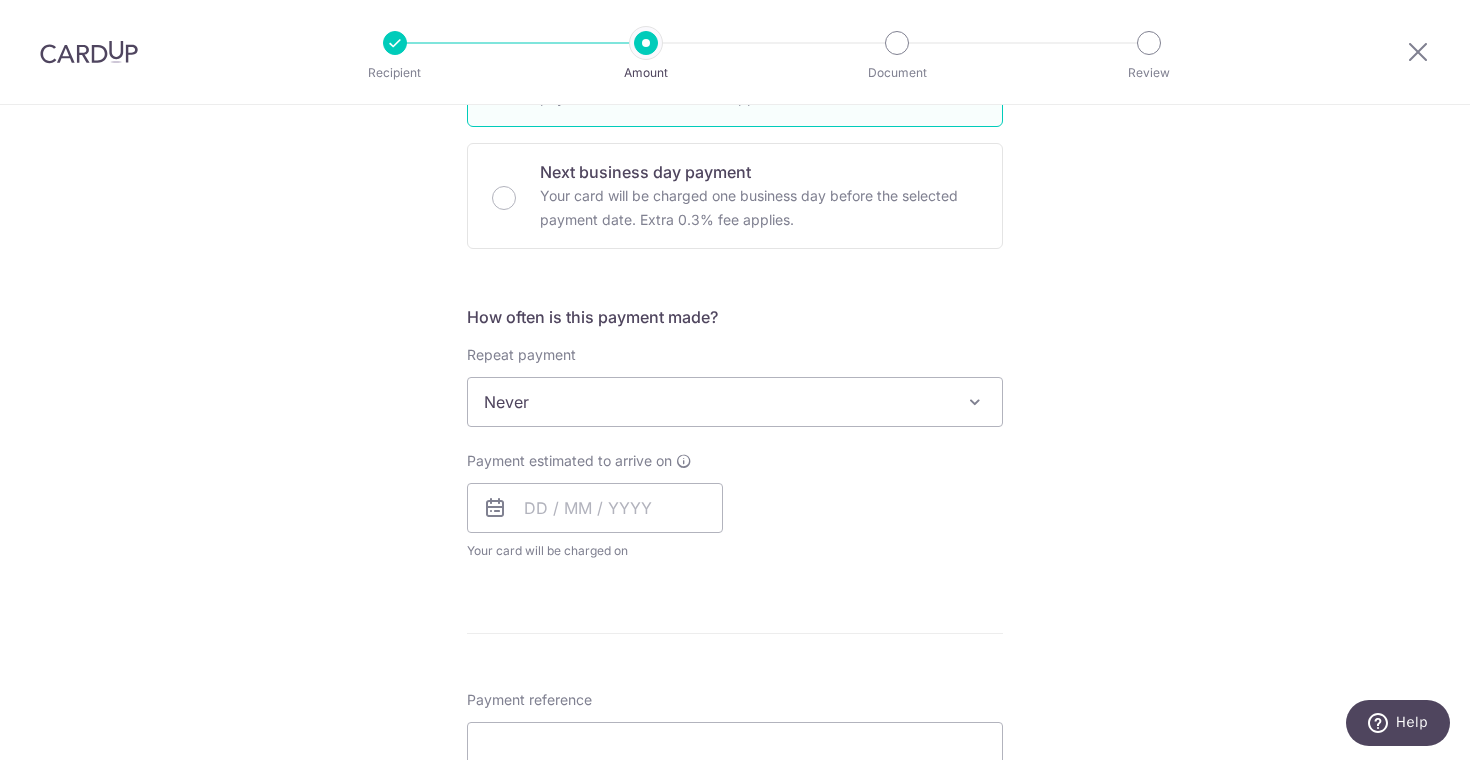 scroll, scrollTop: 597, scrollLeft: 0, axis: vertical 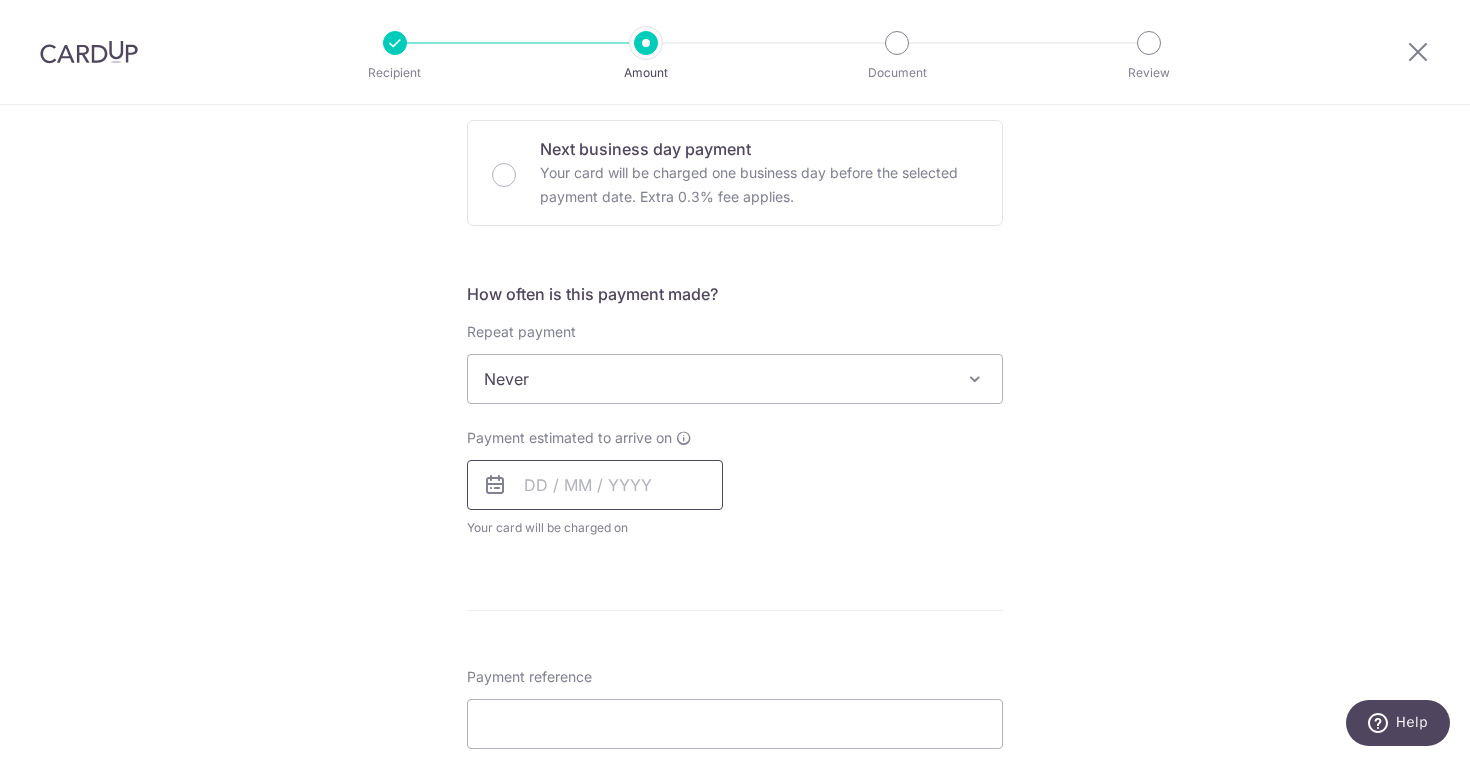 click at bounding box center (595, 485) 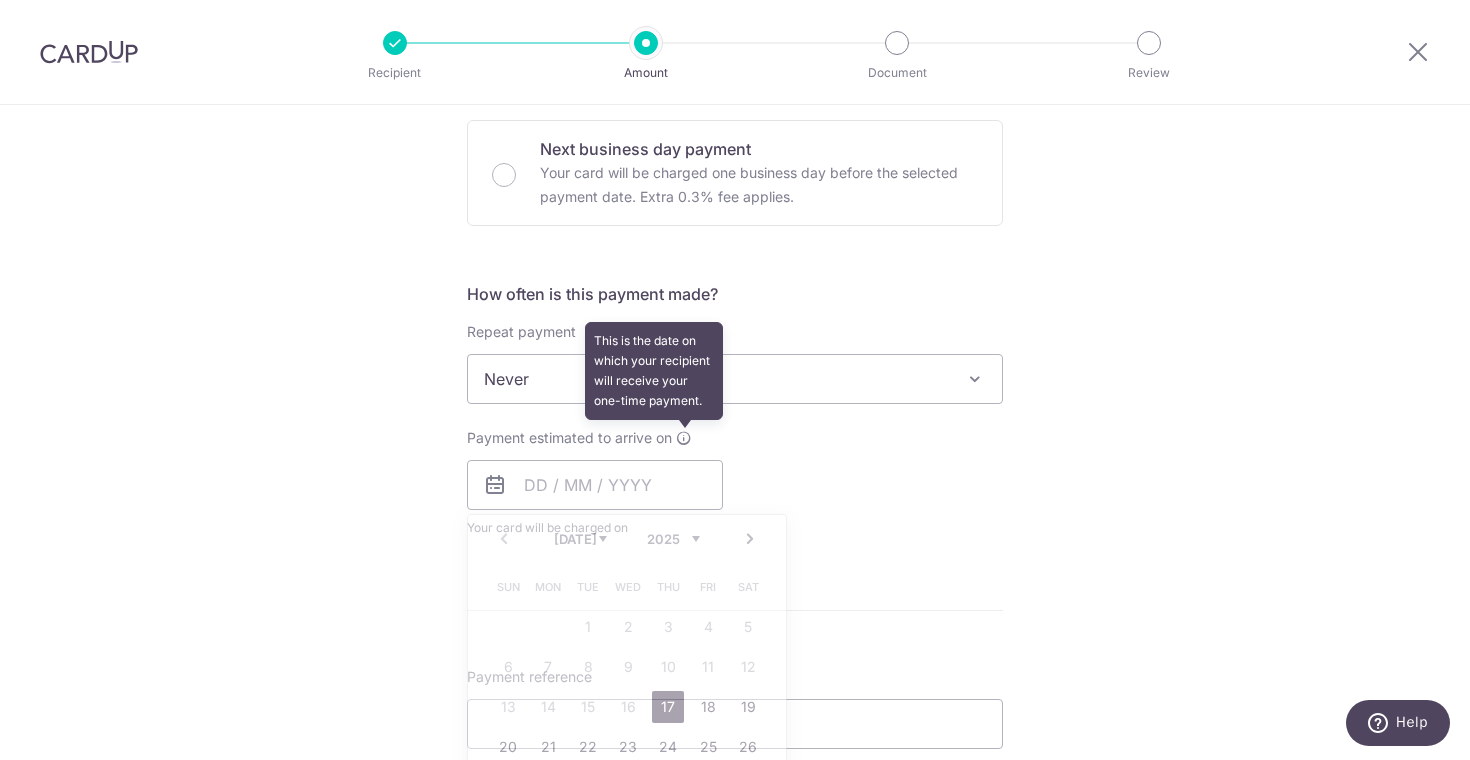 click at bounding box center (684, 438) 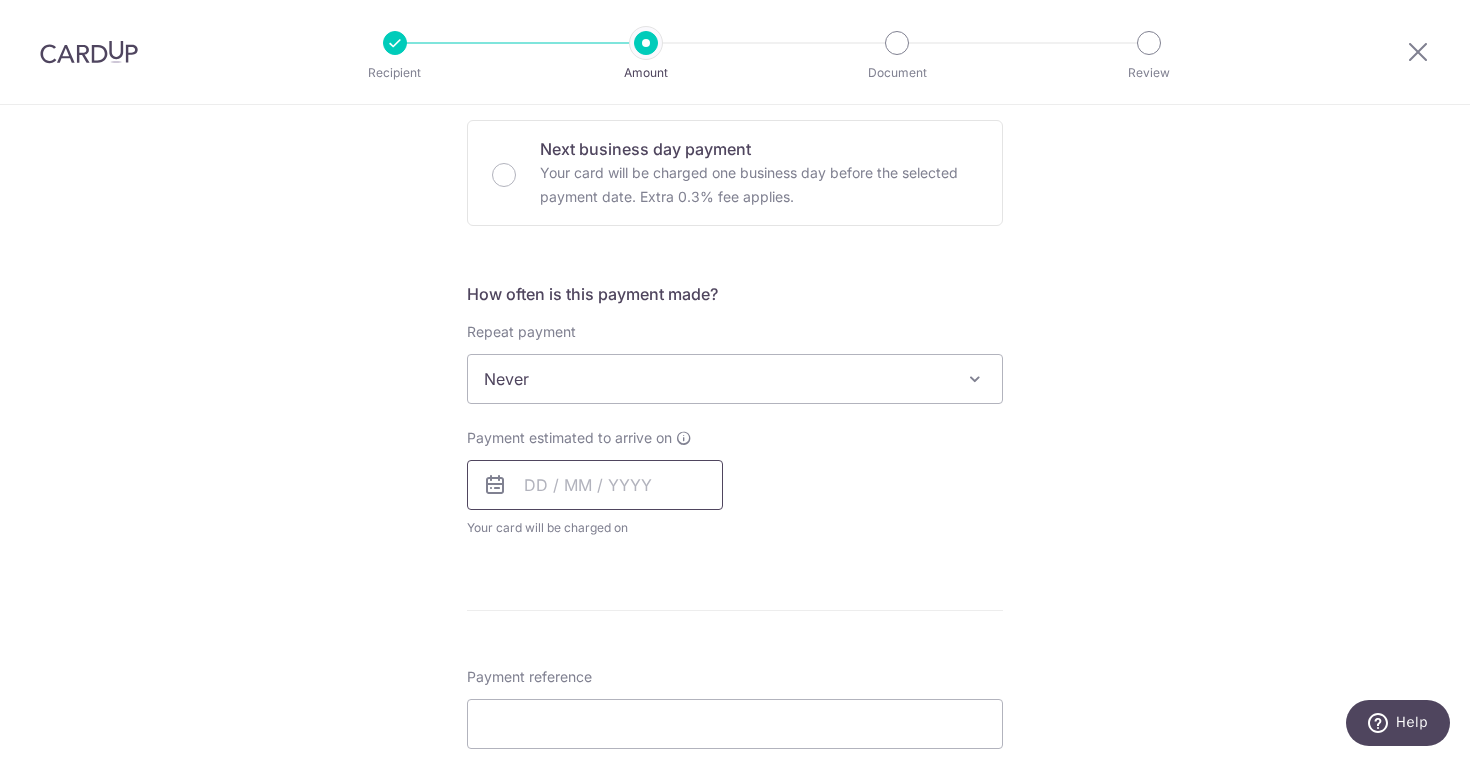click at bounding box center [595, 485] 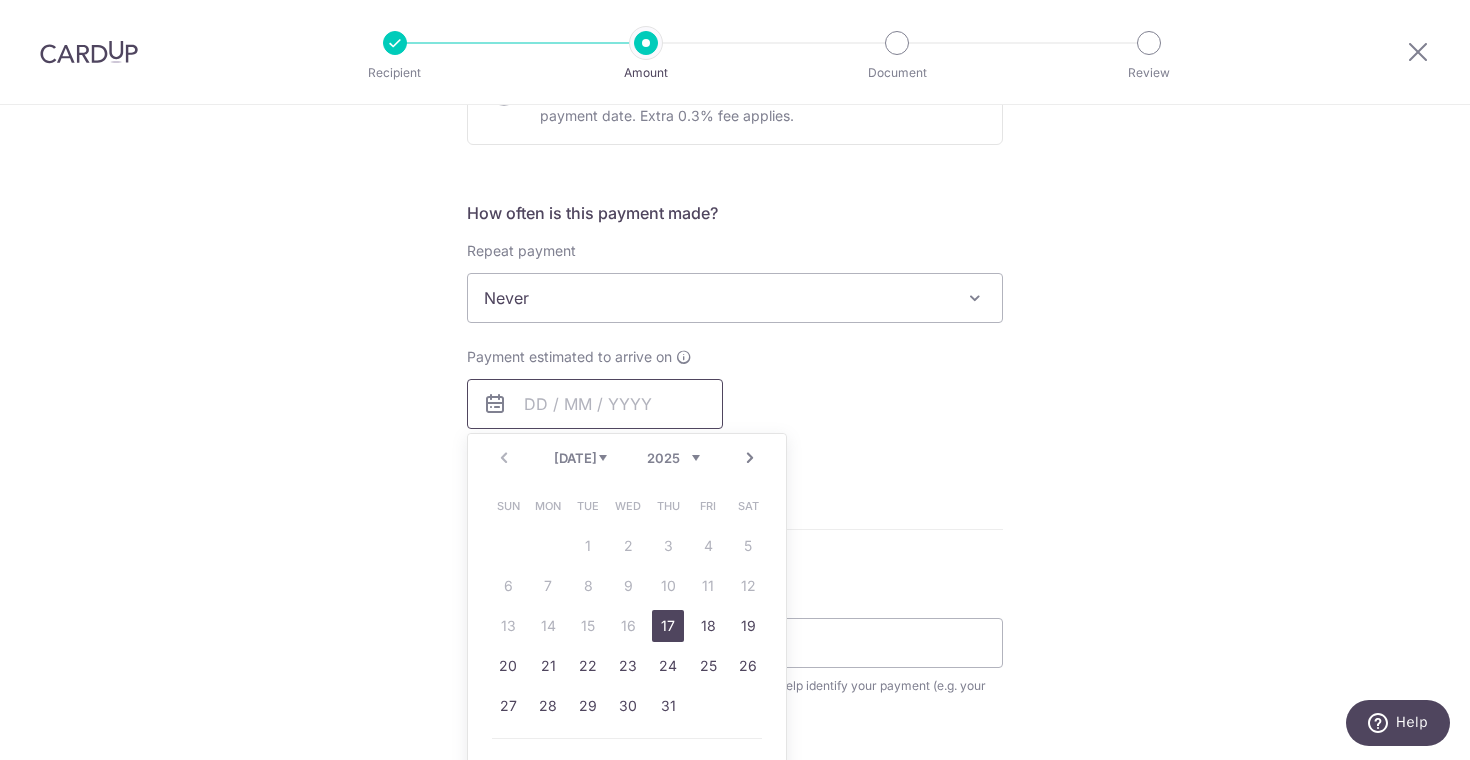 scroll, scrollTop: 690, scrollLeft: 0, axis: vertical 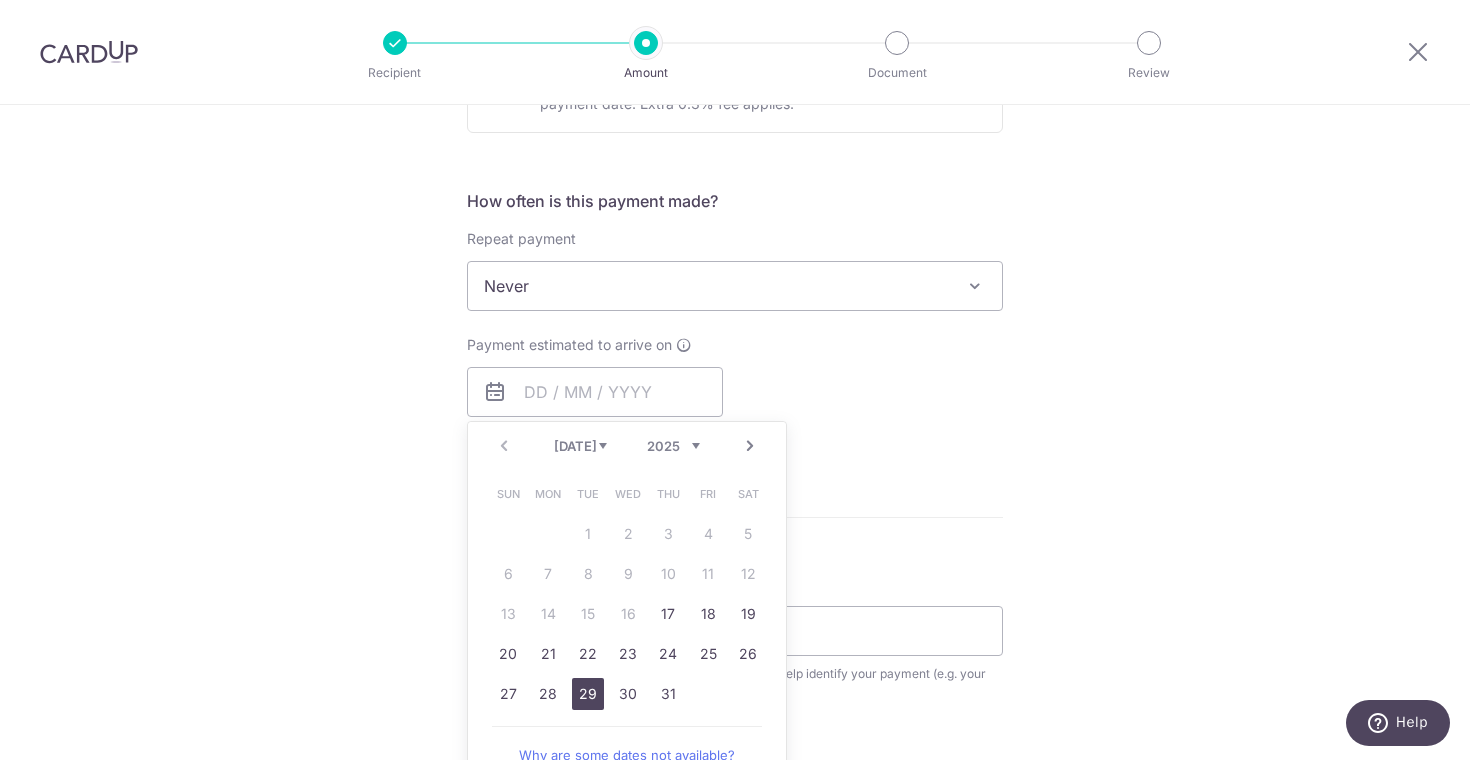 click on "29" at bounding box center (588, 694) 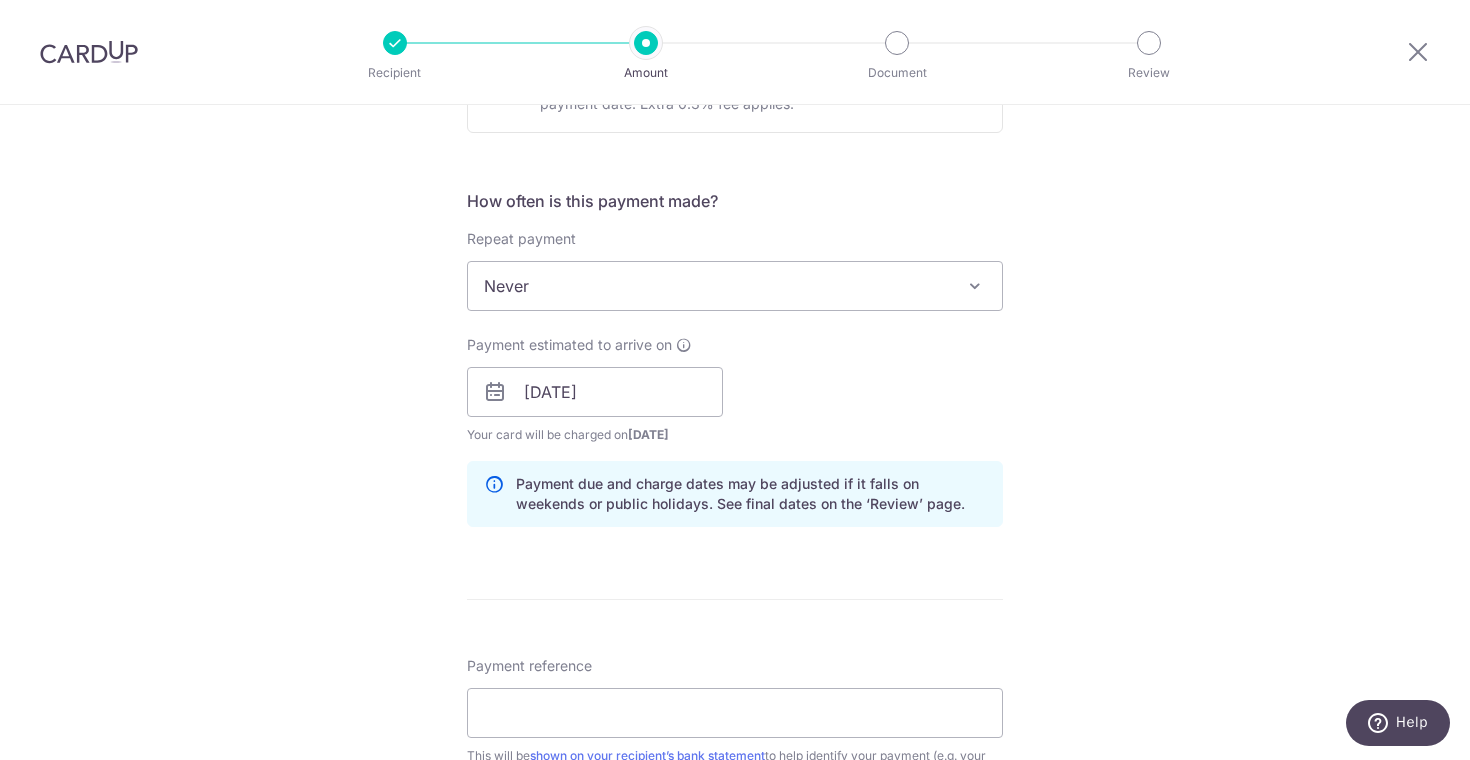click on "Enter payment amount
SGD
1,350.00
1350.00
Card added successfully
Select Card
**** 0971
Add credit card
Your Cards
**** 0971
Secure 256-bit SSL
Text
New card details
Card
Secure 256-bit SSL" at bounding box center (735, 379) 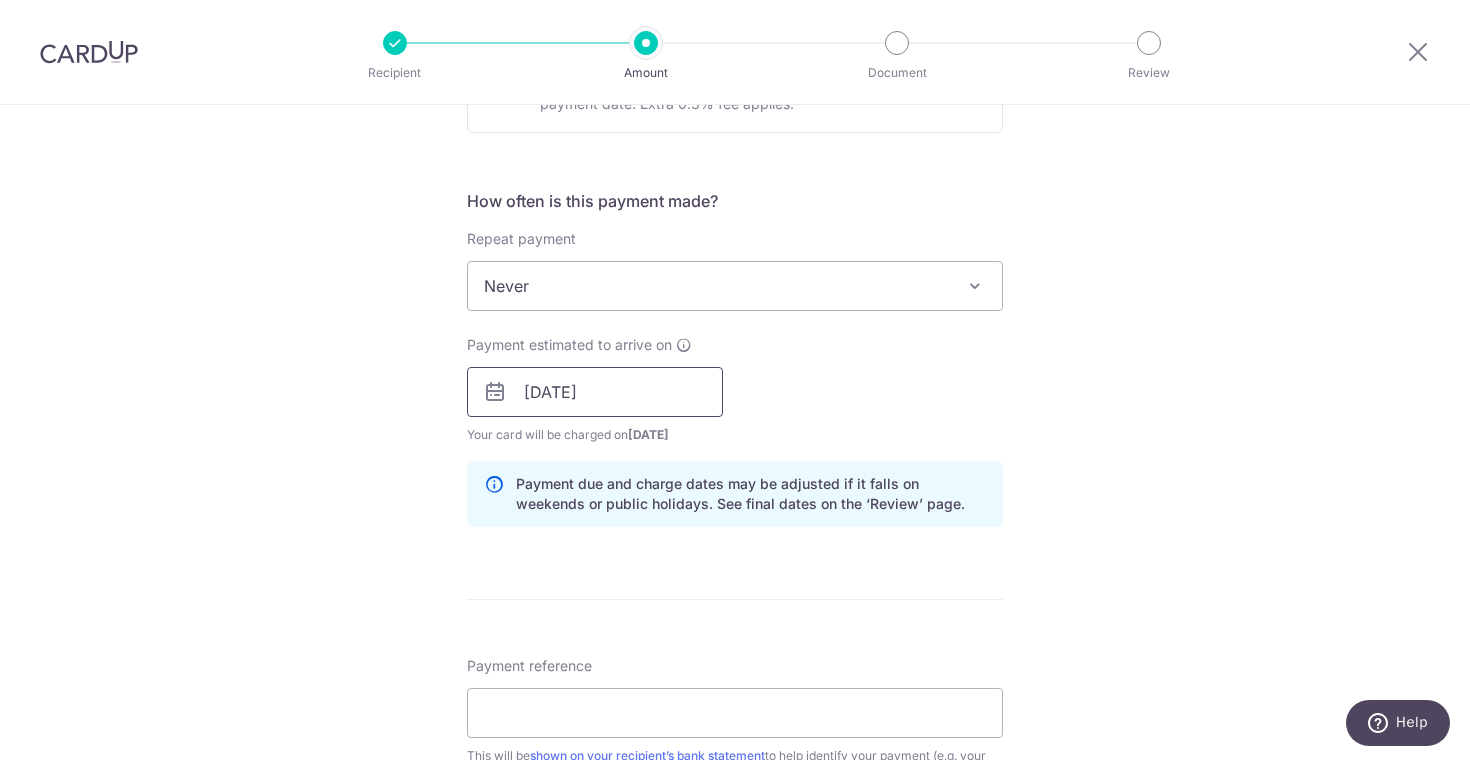 click on "29/07/2025" at bounding box center [595, 392] 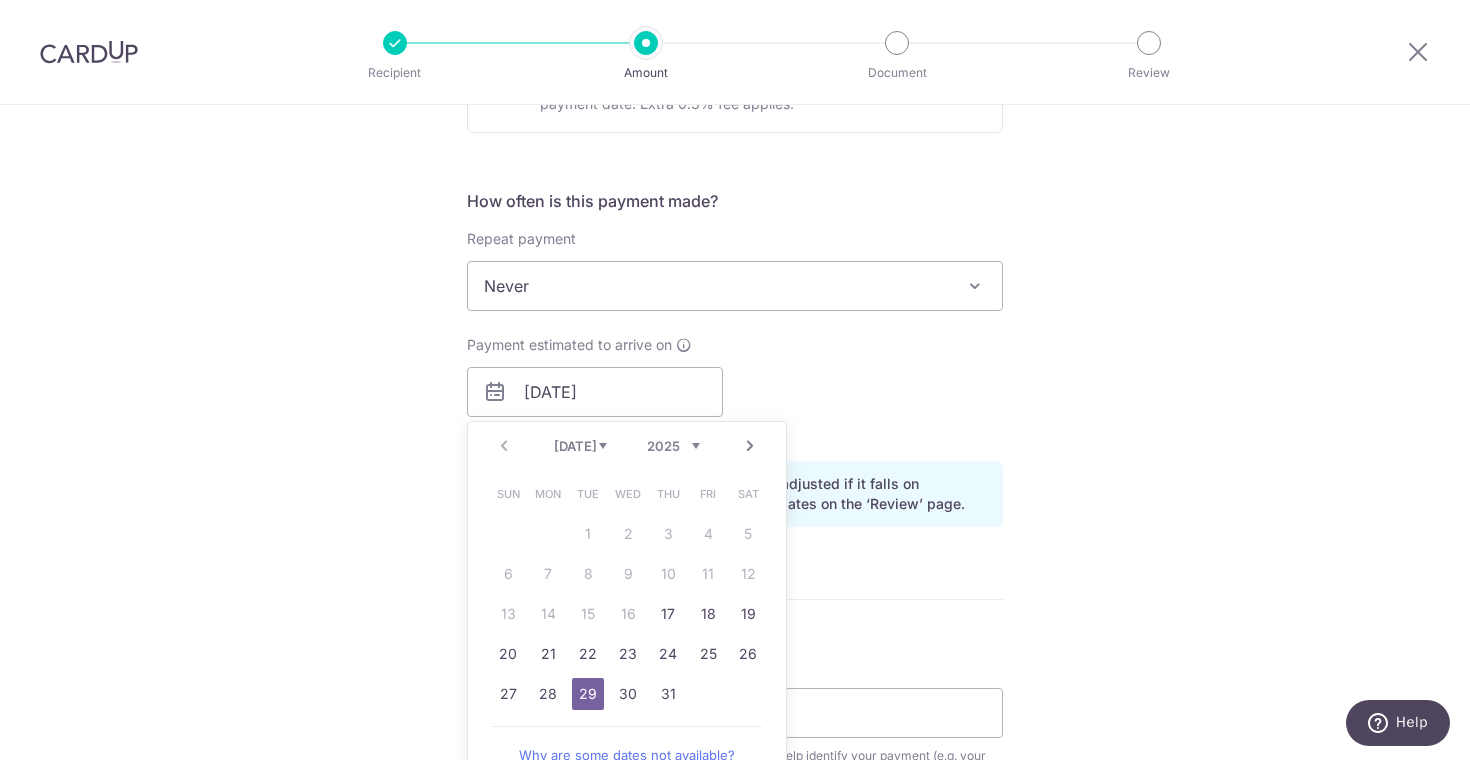 click on "Payment estimated to arrive on
29/07/2025
Prev Next Jul Aug Sep Oct Nov Dec 2025 2026 2027 2028 2029 2030 2031 2032 2033 2034 2035 Sun Mon Tue Wed Thu Fri Sat     1 2 3 4 5 6 7 8 9 10 11 12 13 14 15 16 17 18 19 20 21 22 23 24 25 26 27 28 29 30 31     Why are some dates not available?
Your card will be charged on  24/07/2025  for the first payment
* If your payment is funded by  9:00am SGT on Tuesday 15/07/2025
15/07/2025
No. of Payments" at bounding box center [735, 390] 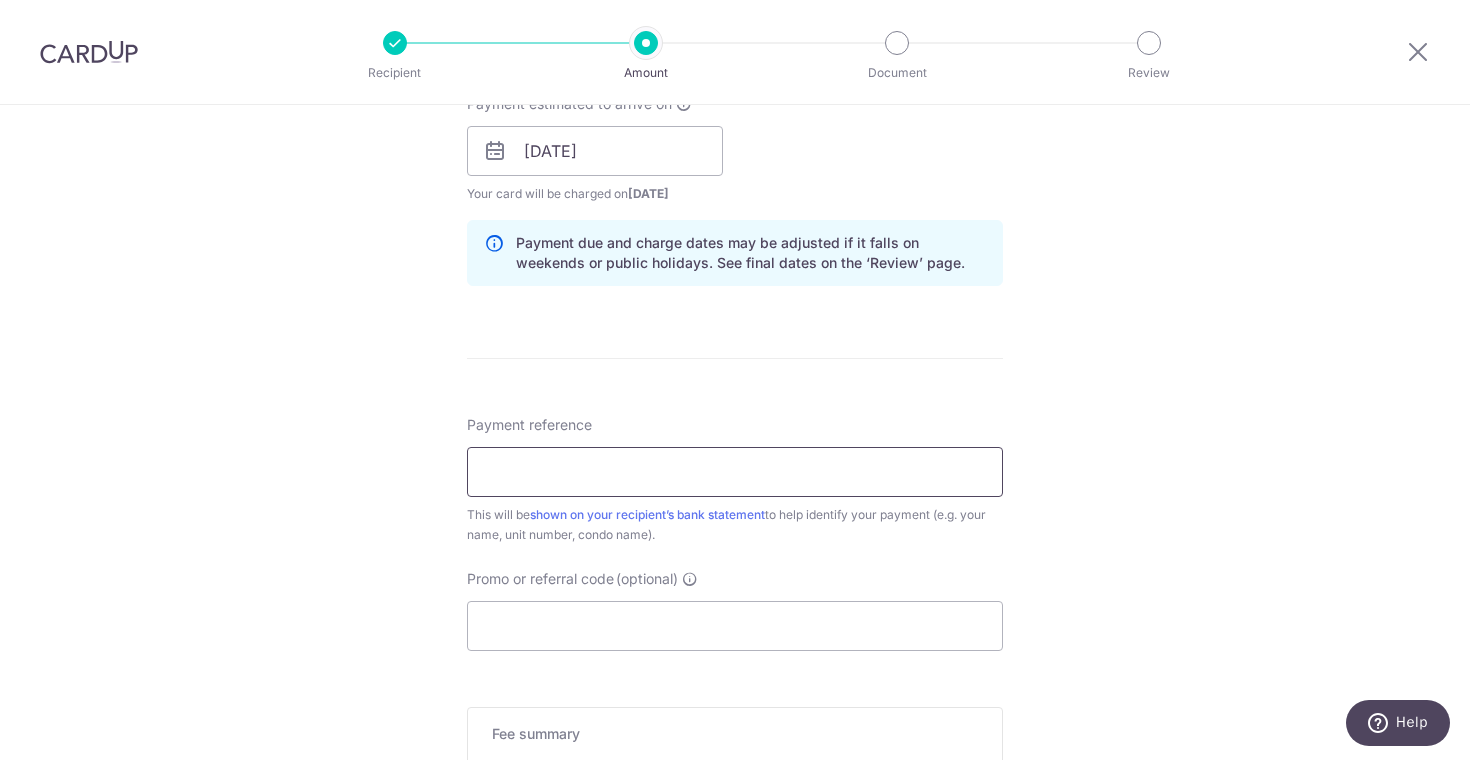 scroll, scrollTop: 936, scrollLeft: 0, axis: vertical 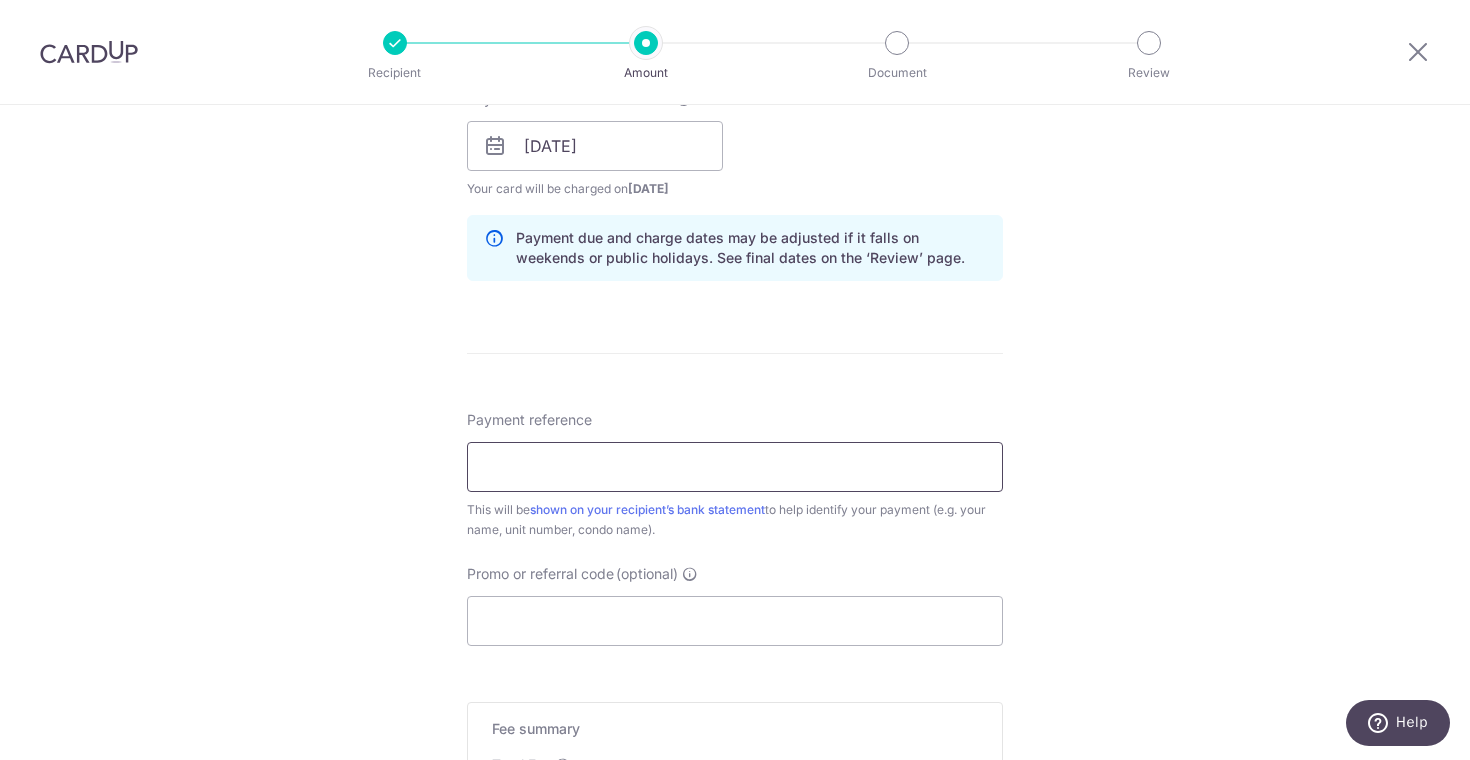 click on "Payment reference" at bounding box center (735, 467) 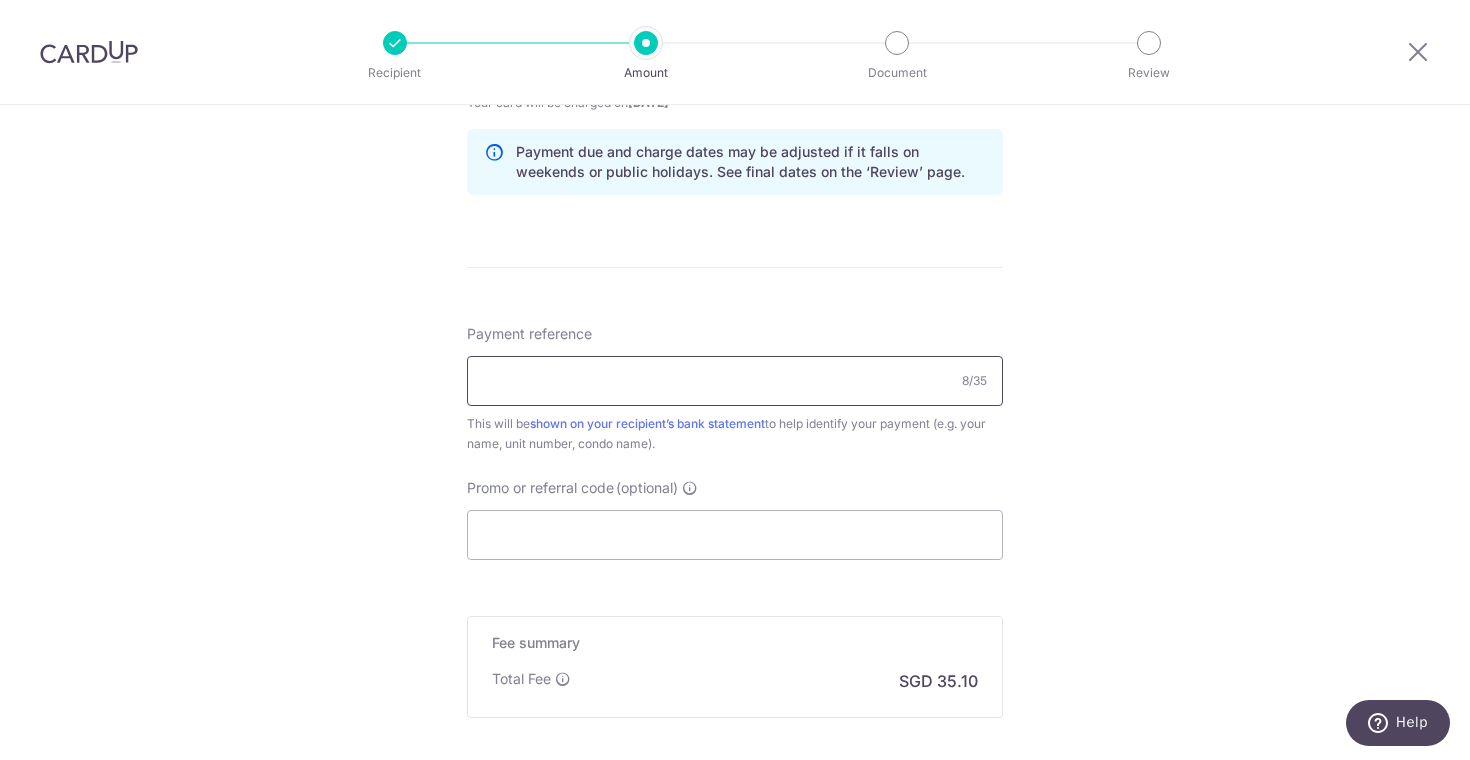 scroll, scrollTop: 1024, scrollLeft: 0, axis: vertical 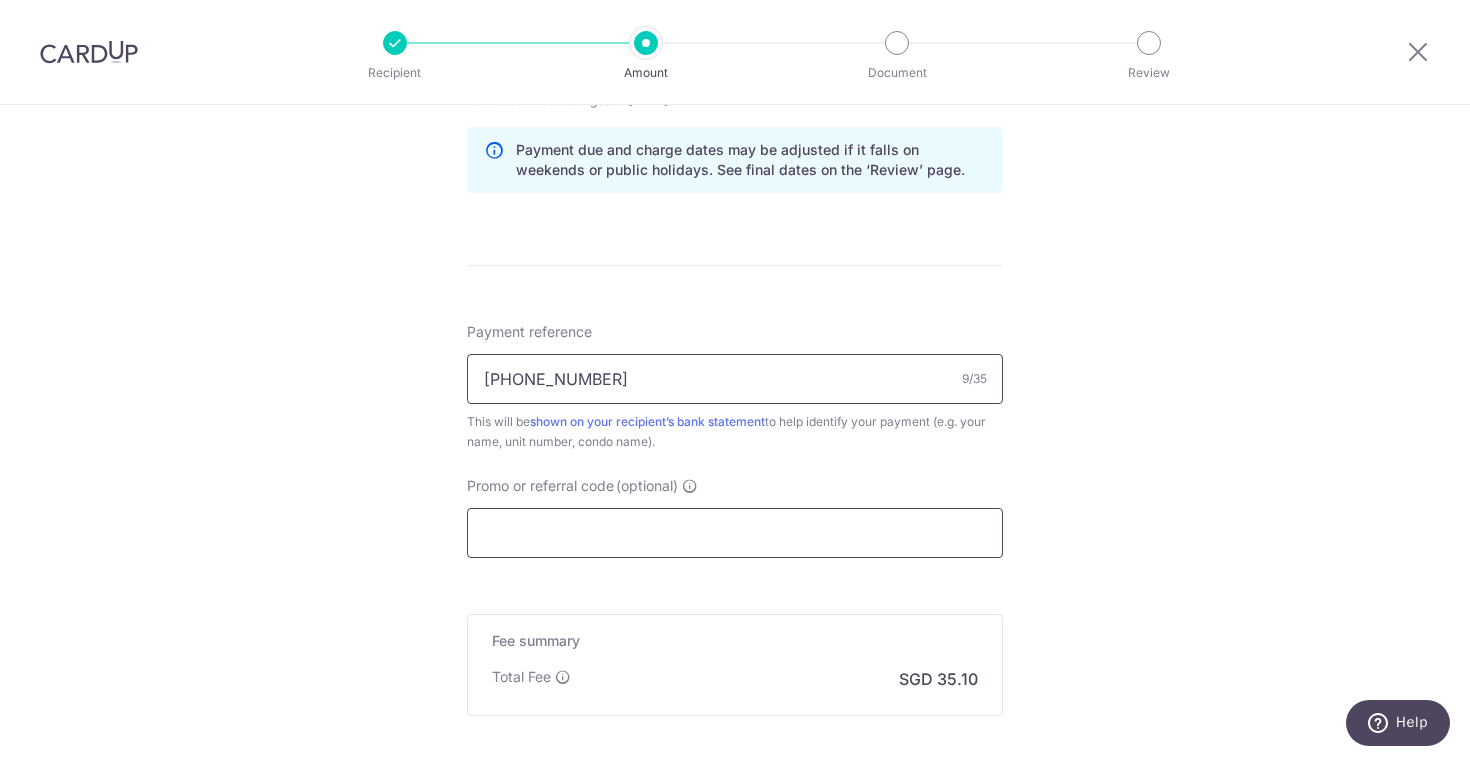 type on "095-03-02" 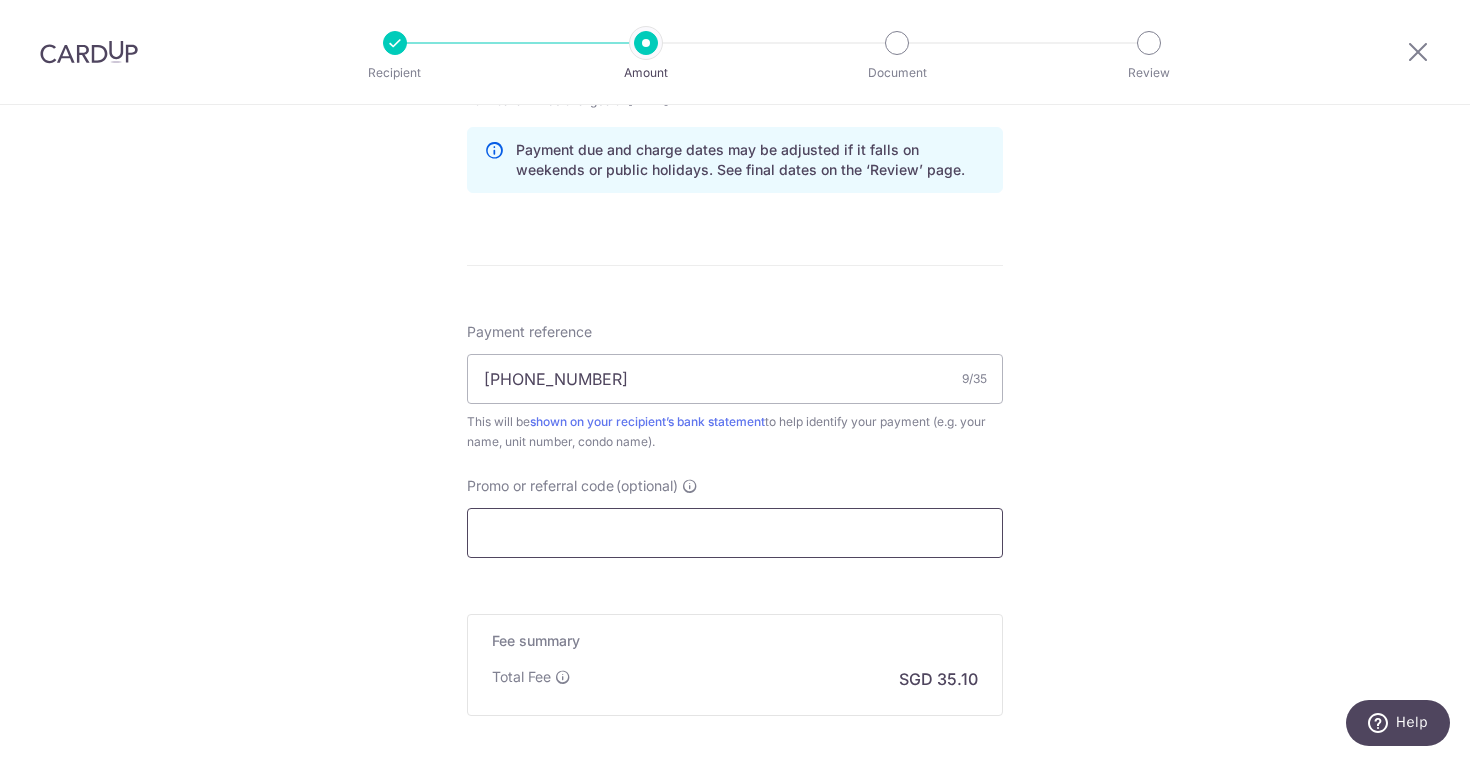 click on "Promo or referral code
(optional)" at bounding box center [735, 533] 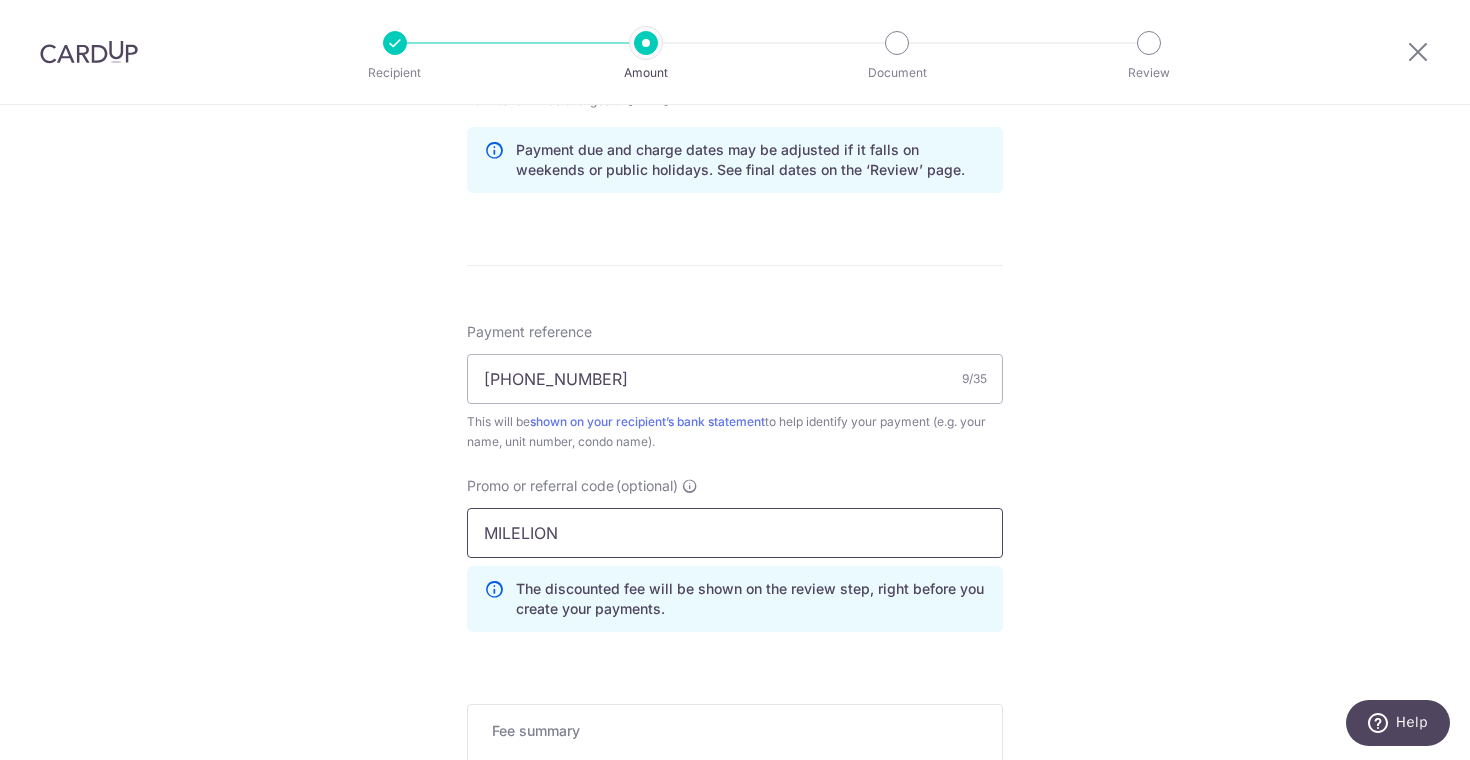 type on "MILELION" 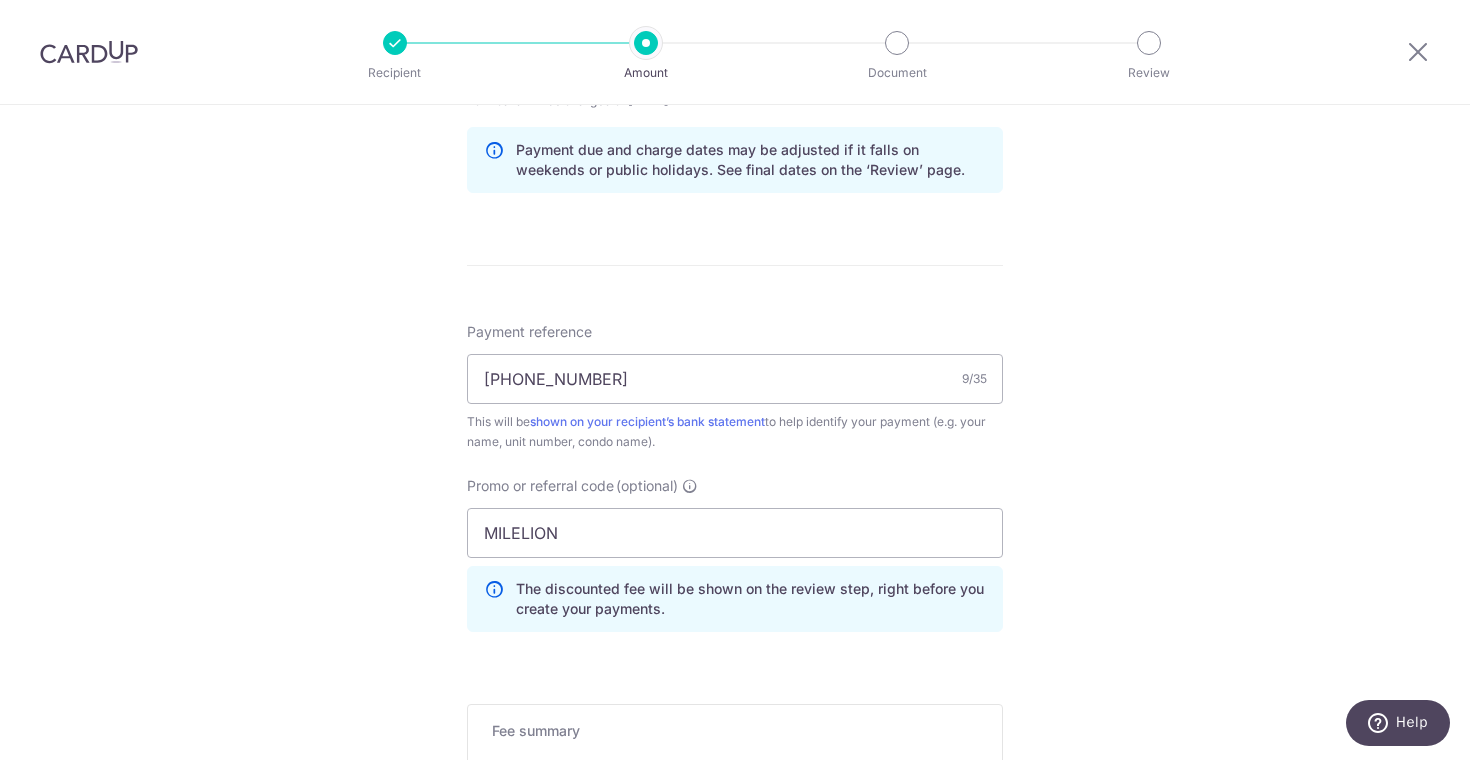 click on "Tell us more about your payment
Enter payment amount
SGD
1,350.00
1350.00
Card added successfully
Select Card
**** 0971
Add credit card
Your Cards
**** 0971
Secure 256-bit SSL
Text
New card details
Card
Secure 256-bit SSL" at bounding box center [735, 71] 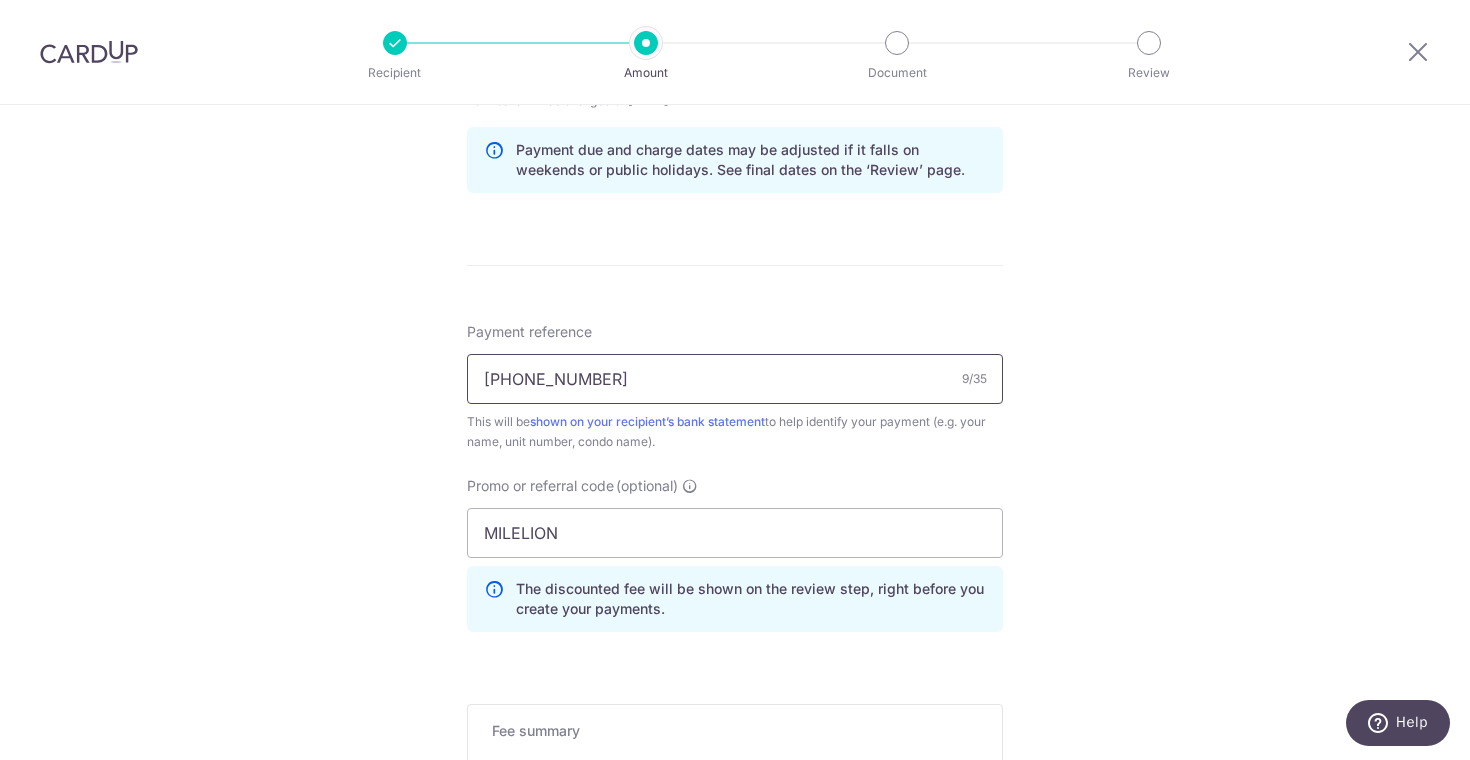 click on "095-03-02" at bounding box center [735, 379] 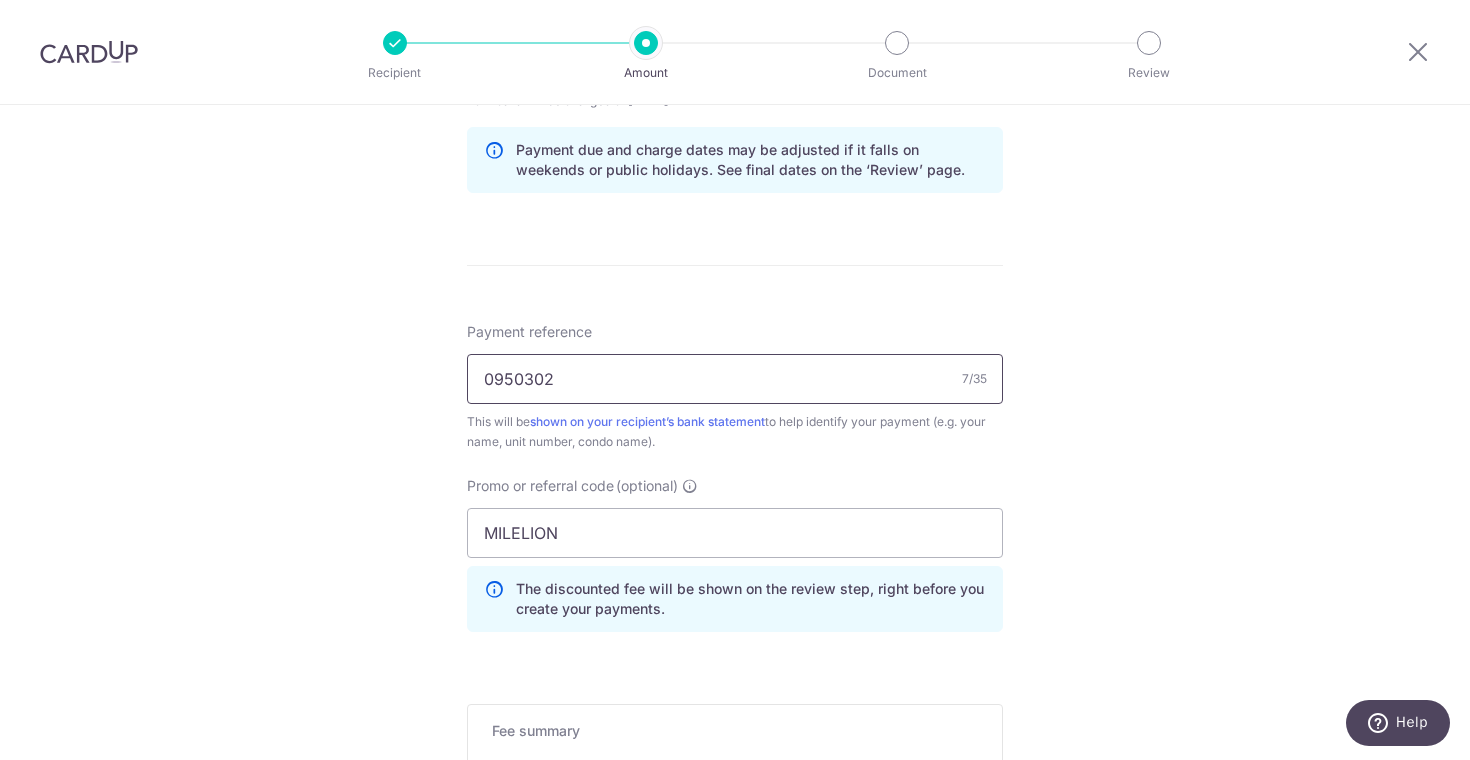 click on "0950302" at bounding box center [735, 379] 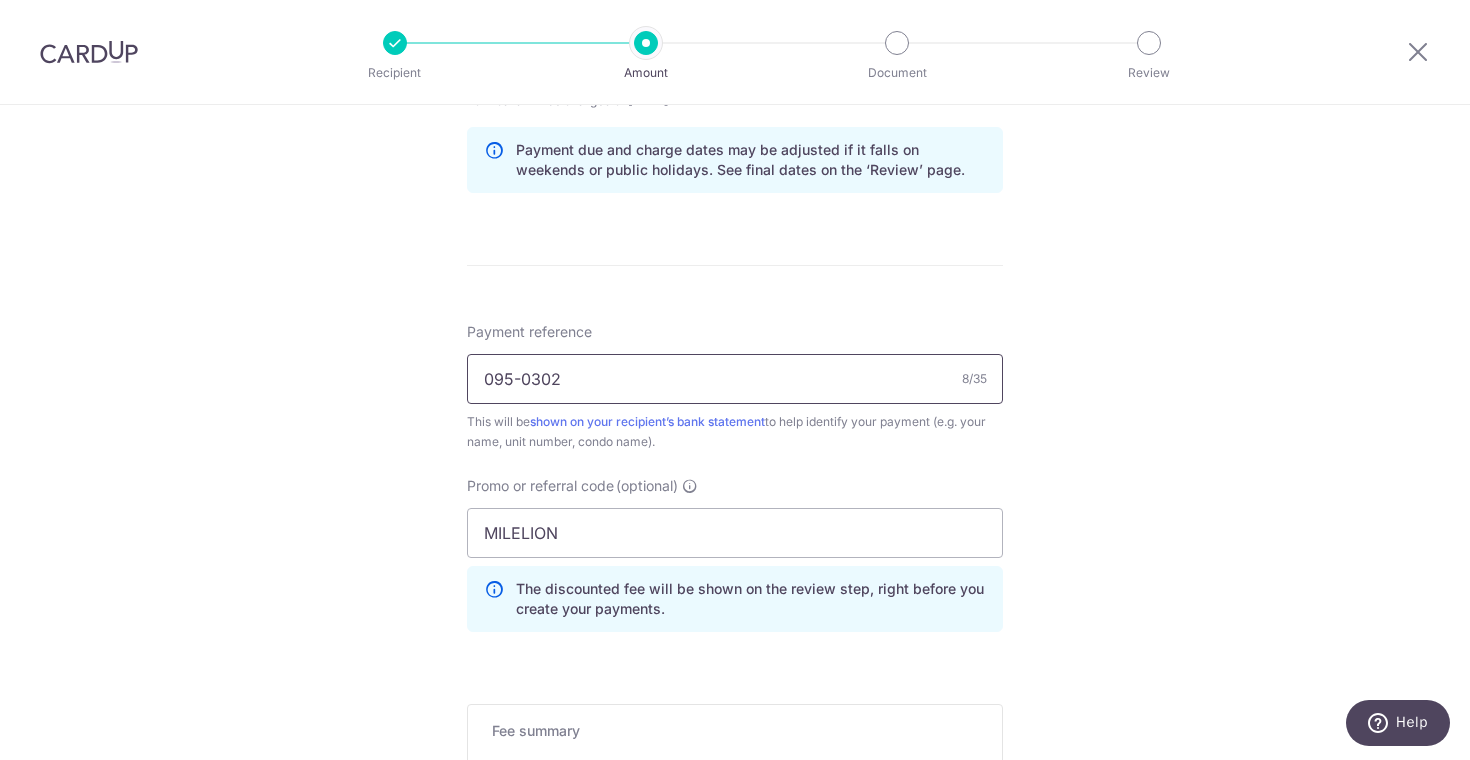 click on "095-0302" at bounding box center (735, 379) 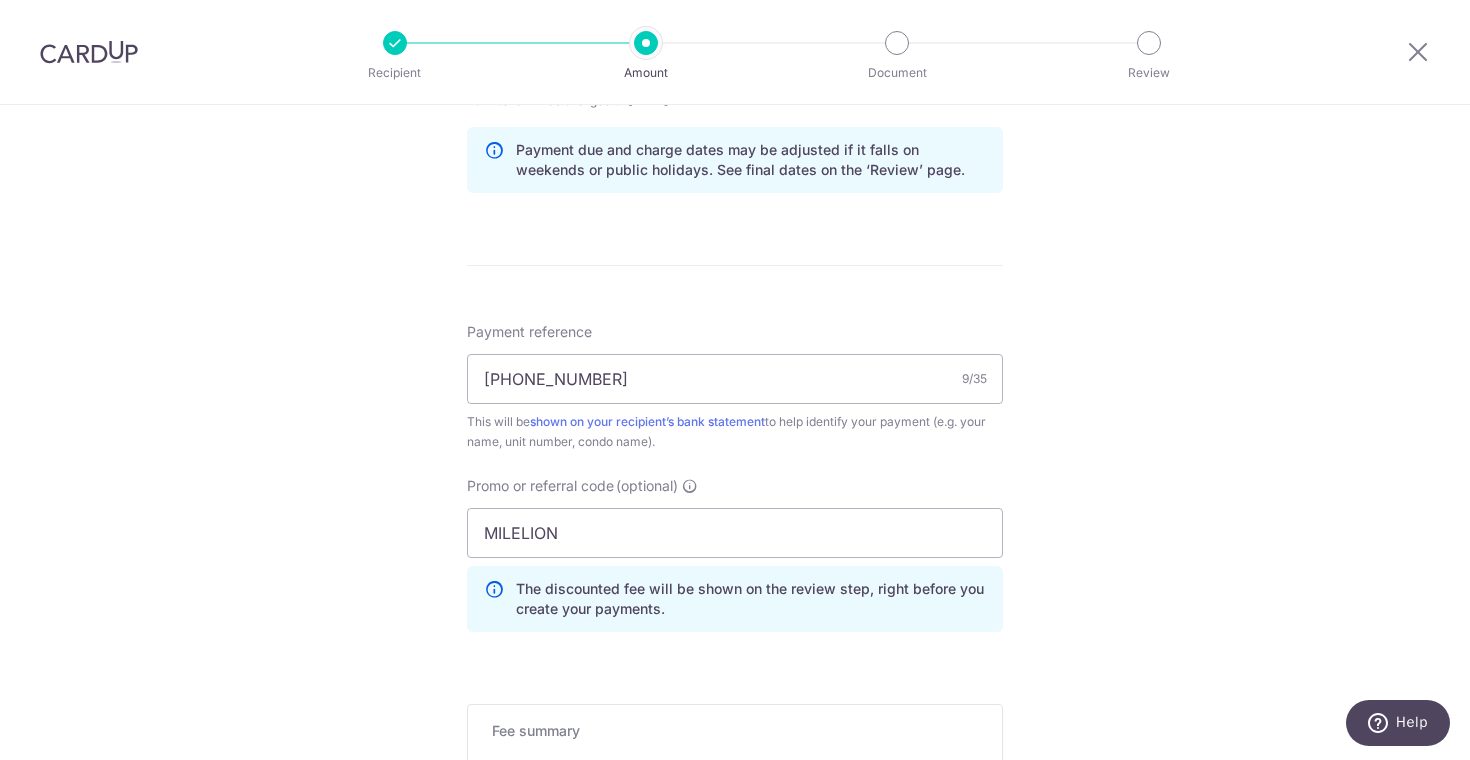 click on "Tell us more about your payment
Enter payment amount
SGD
1,350.00
1350.00
Card added successfully
Select Card
**** 0971
Add credit card
Your Cards
**** 0971
Secure 256-bit SSL
Text
New card details
Card
Secure 256-bit SSL" at bounding box center (735, 71) 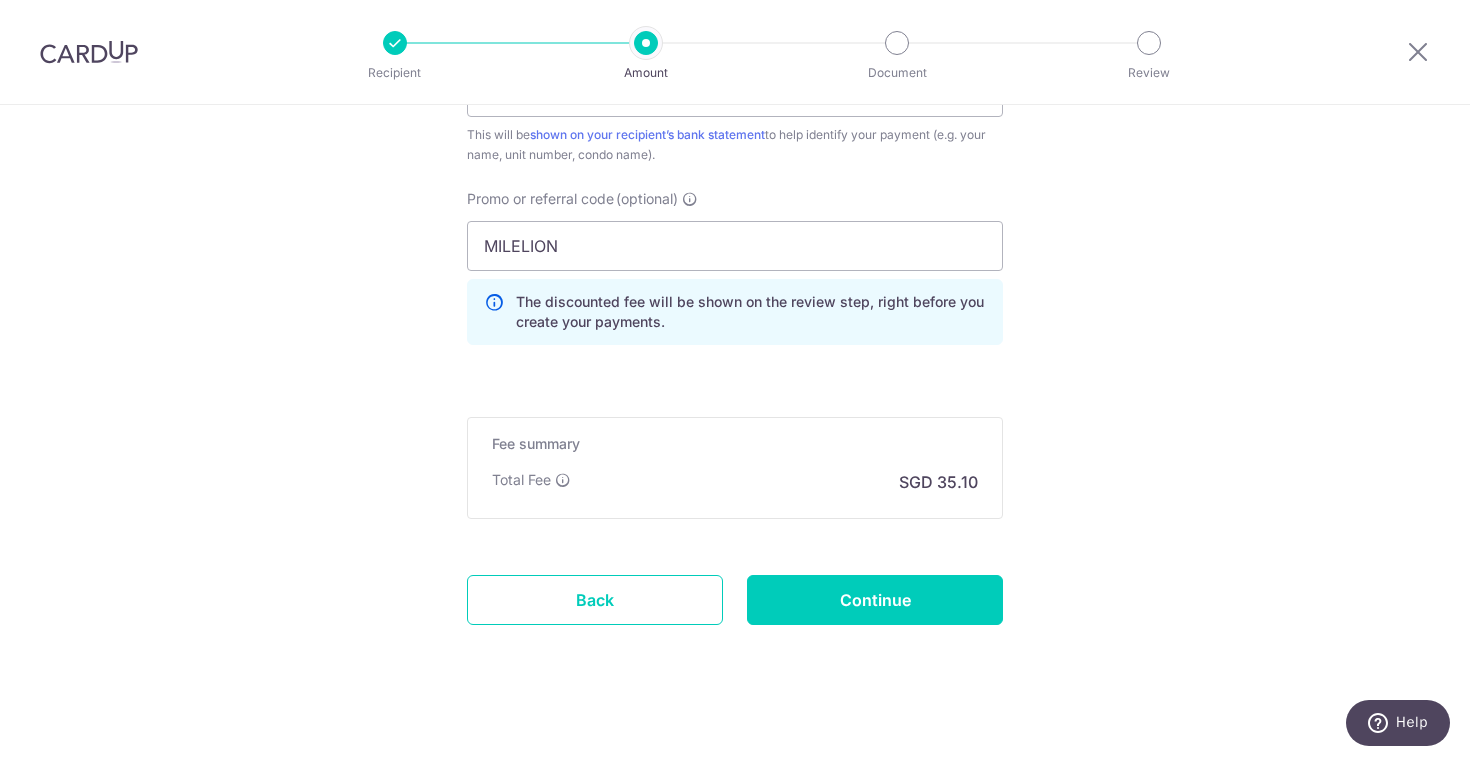scroll, scrollTop: 1326, scrollLeft: 0, axis: vertical 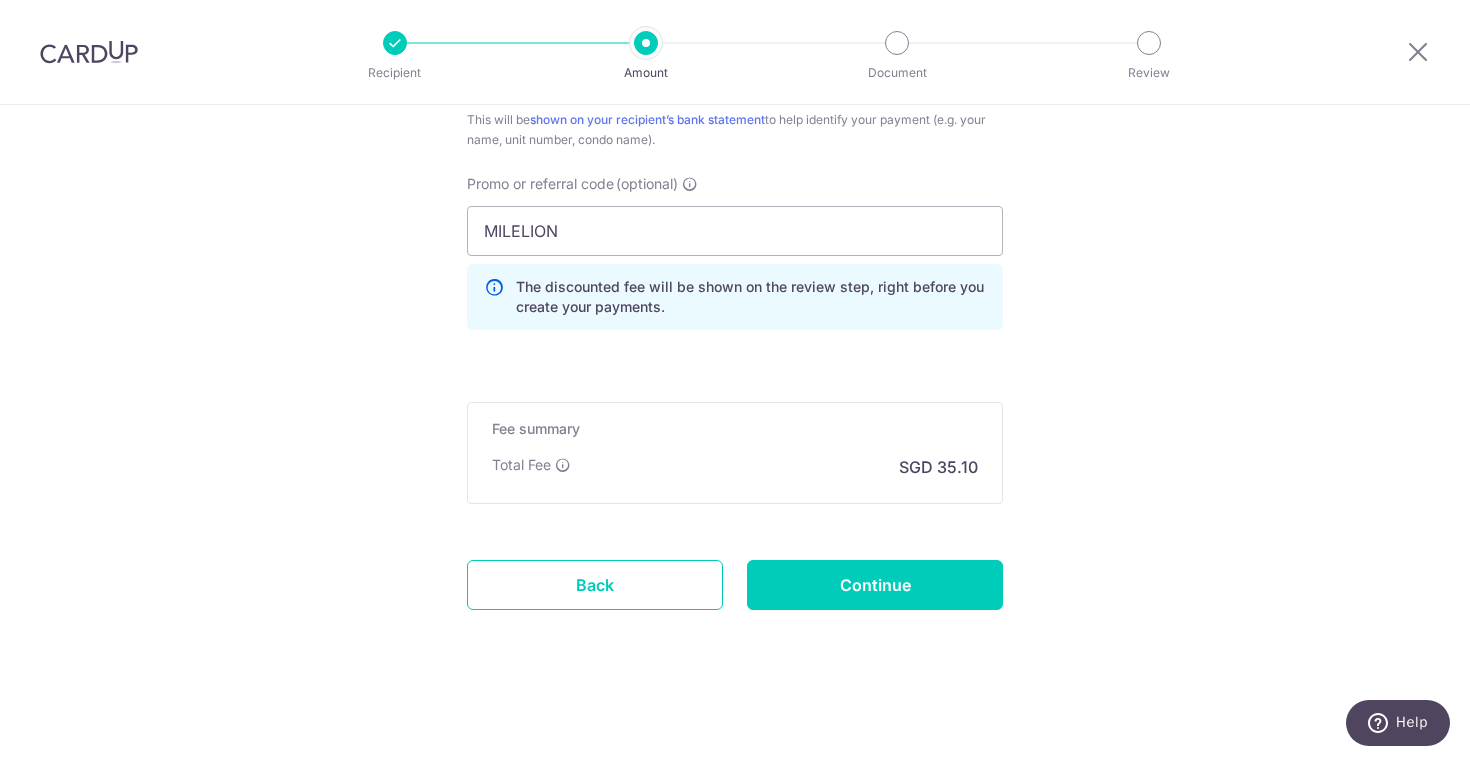 click on "Tell us more about your payment
Enter payment amount
SGD
1,350.00
1350.00
Card added successfully
Select Card
**** 0971
Add credit card
Your Cards
**** 0971
Secure 256-bit SSL
Text
New card details
Card
Secure 256-bit SSL" at bounding box center (735, -231) 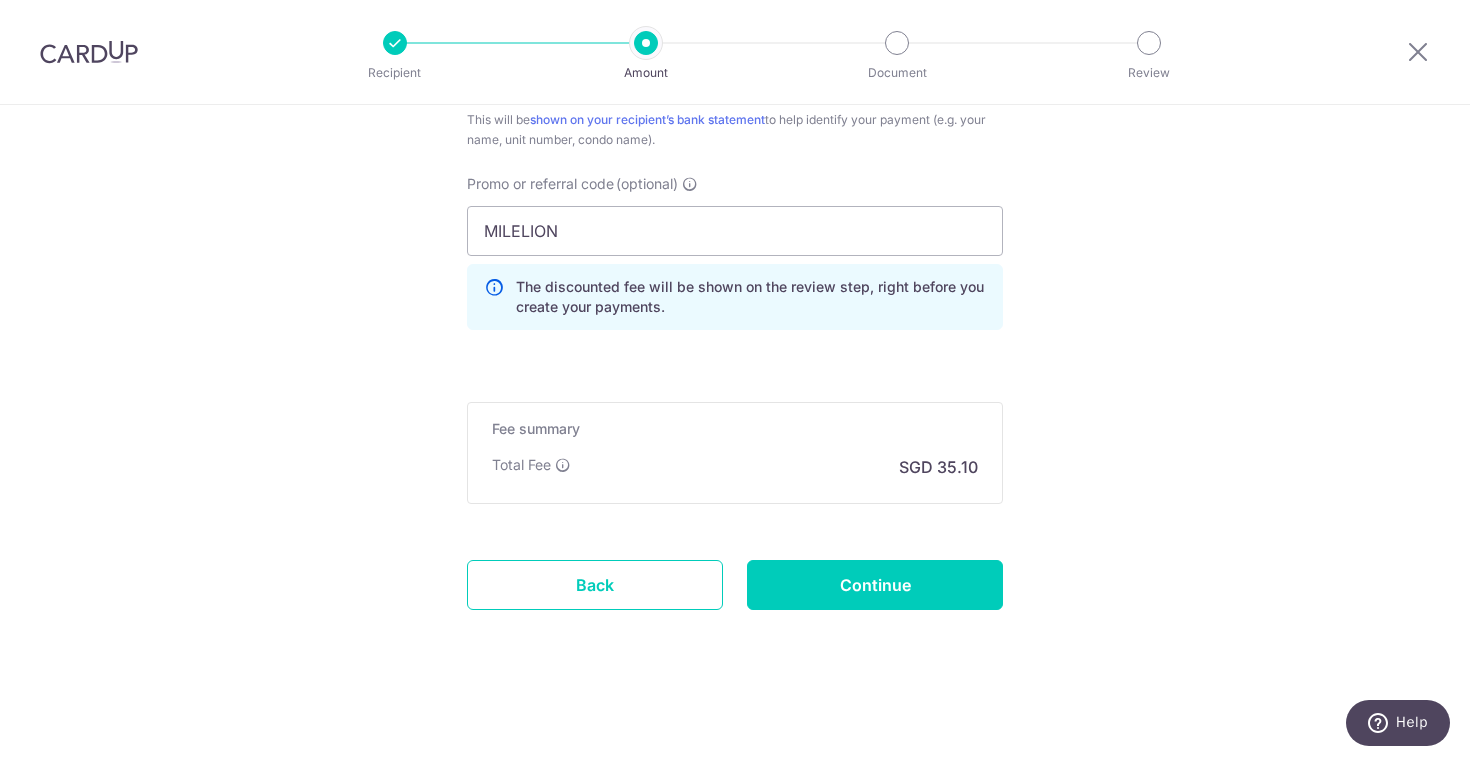 scroll, scrollTop: 0, scrollLeft: 0, axis: both 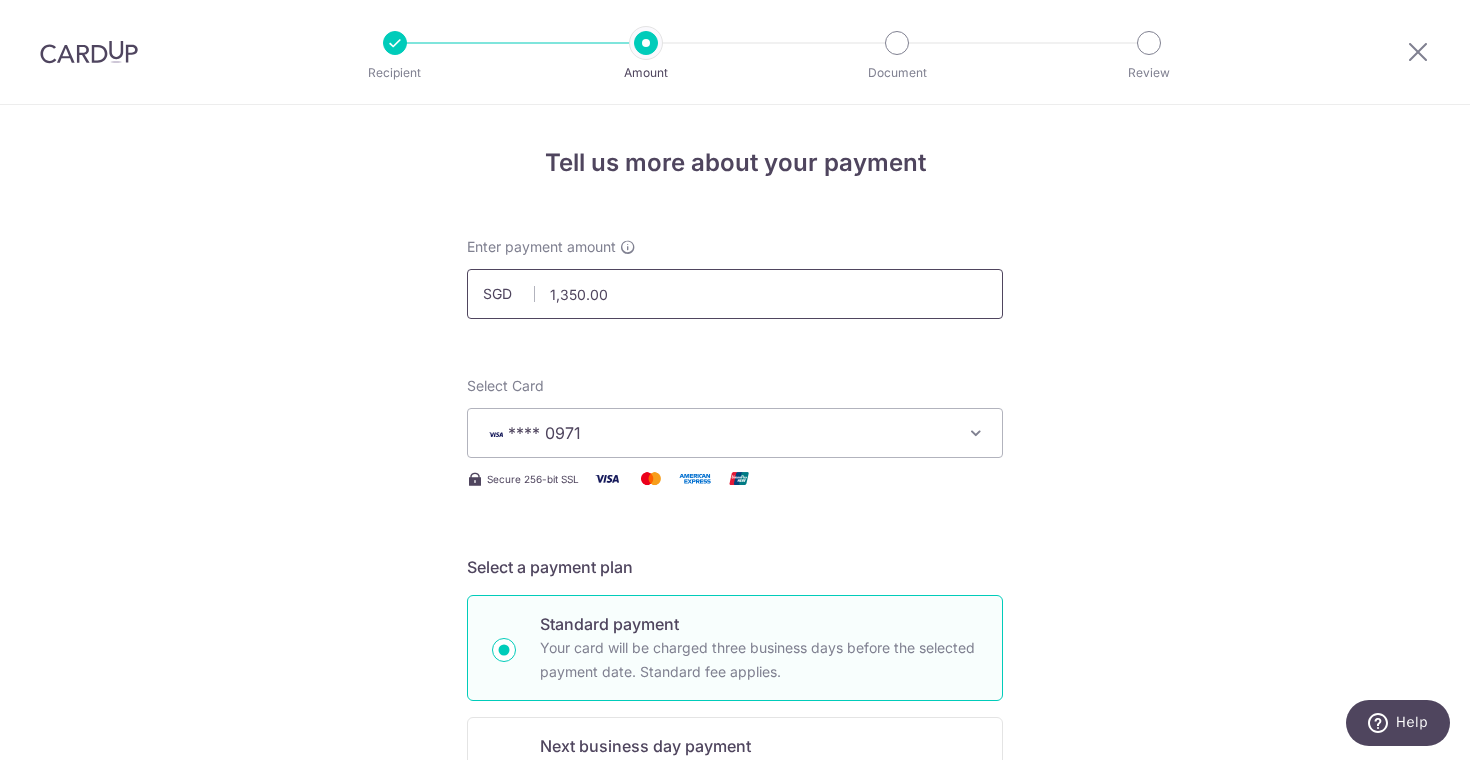 drag, startPoint x: 631, startPoint y: 295, endPoint x: 473, endPoint y: 295, distance: 158 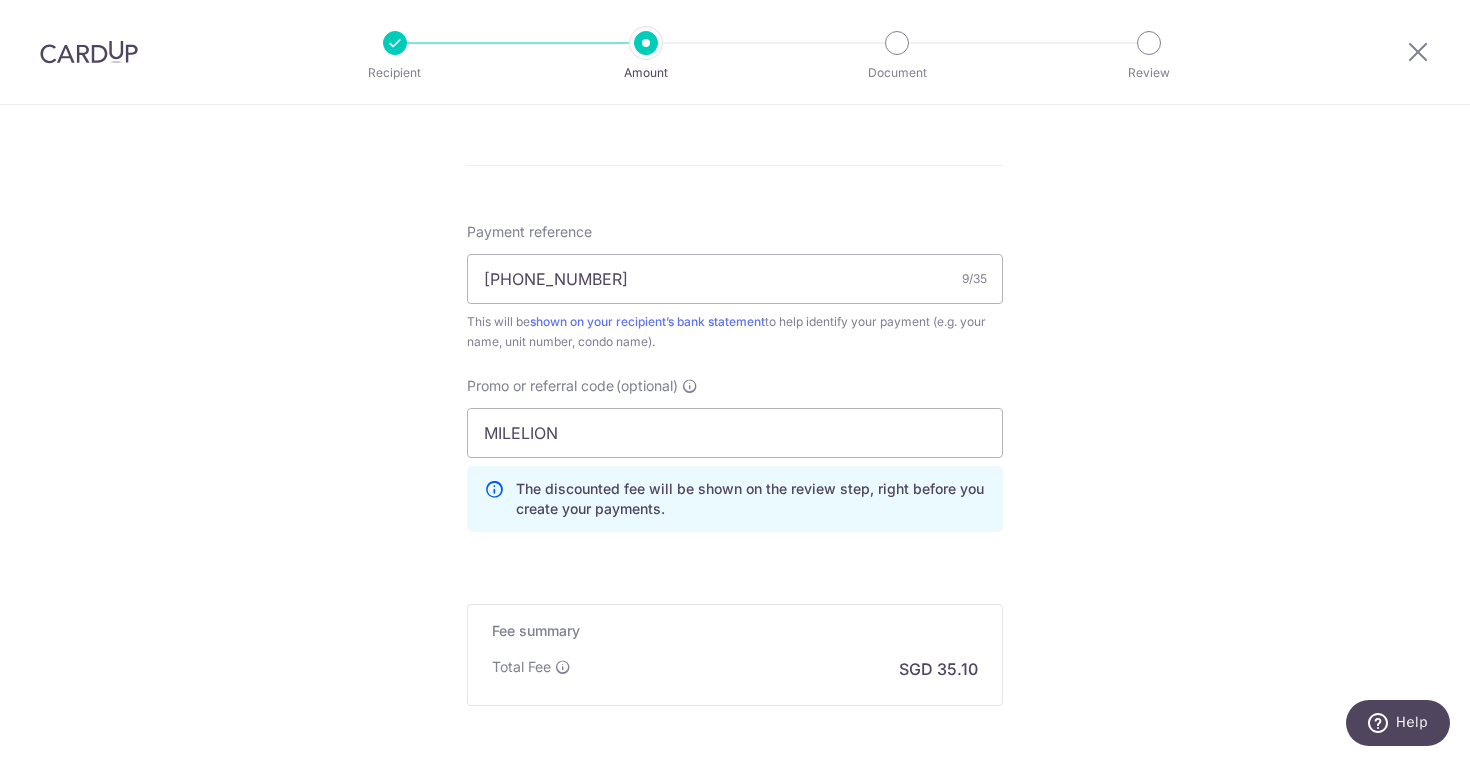 scroll, scrollTop: 1326, scrollLeft: 0, axis: vertical 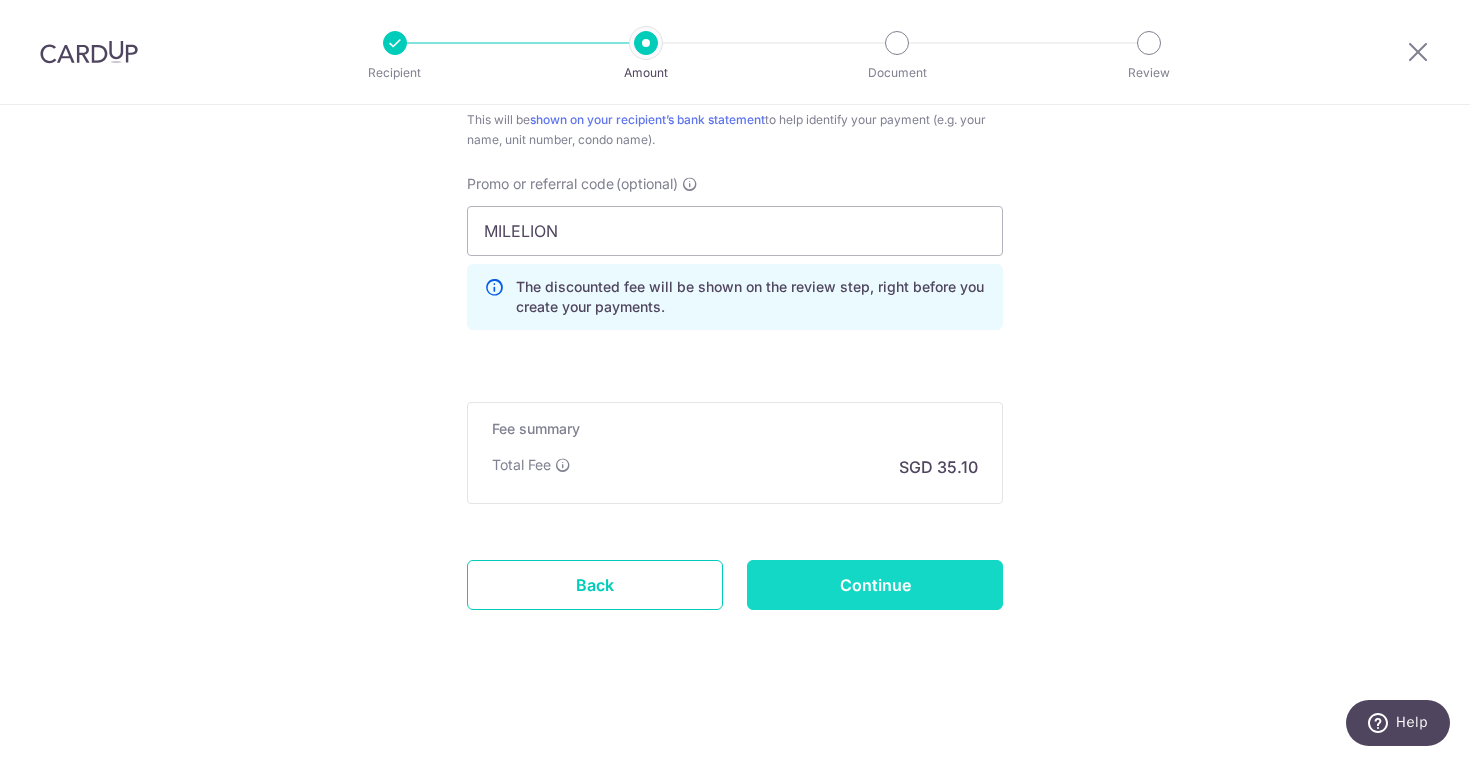 click on "Continue" at bounding box center [875, 585] 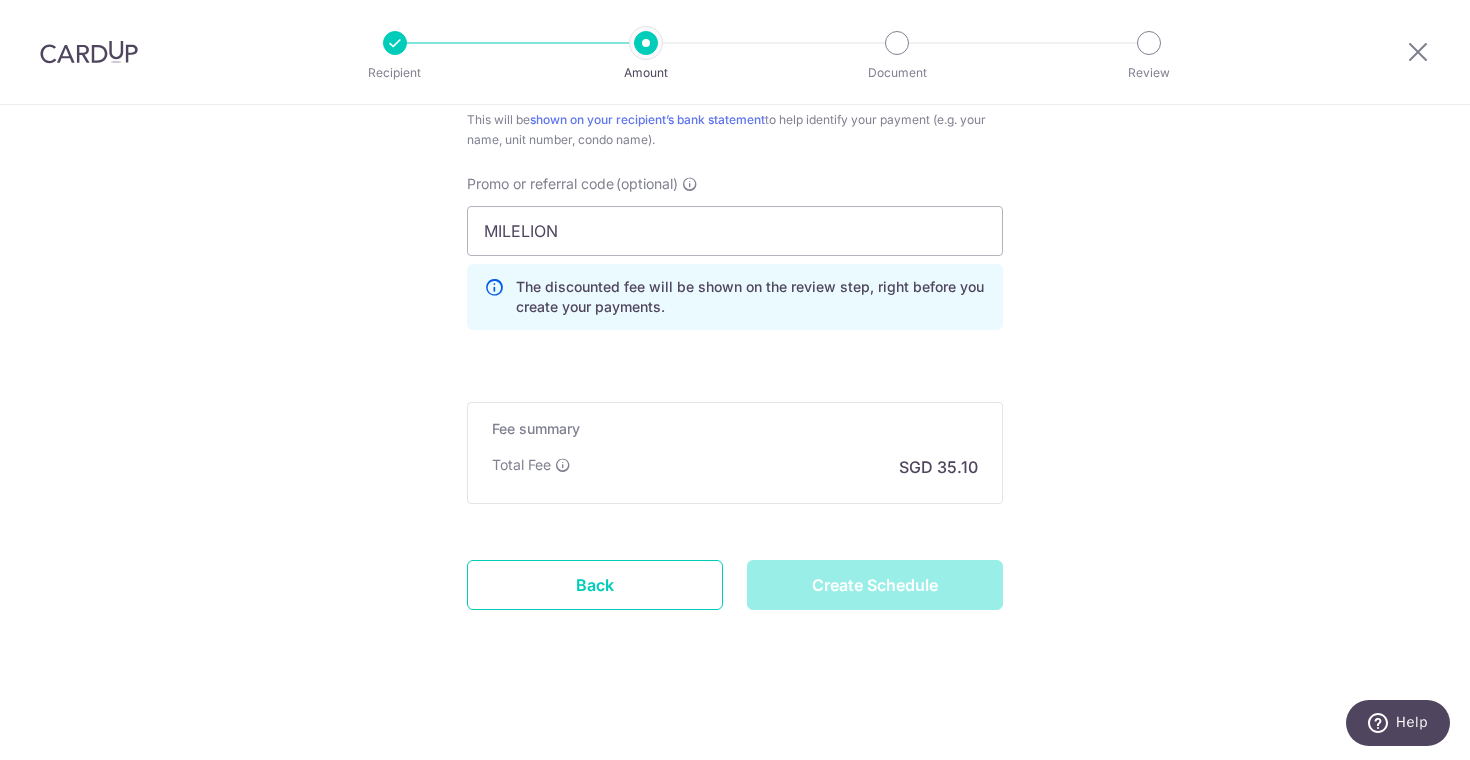 type on "Create Schedule" 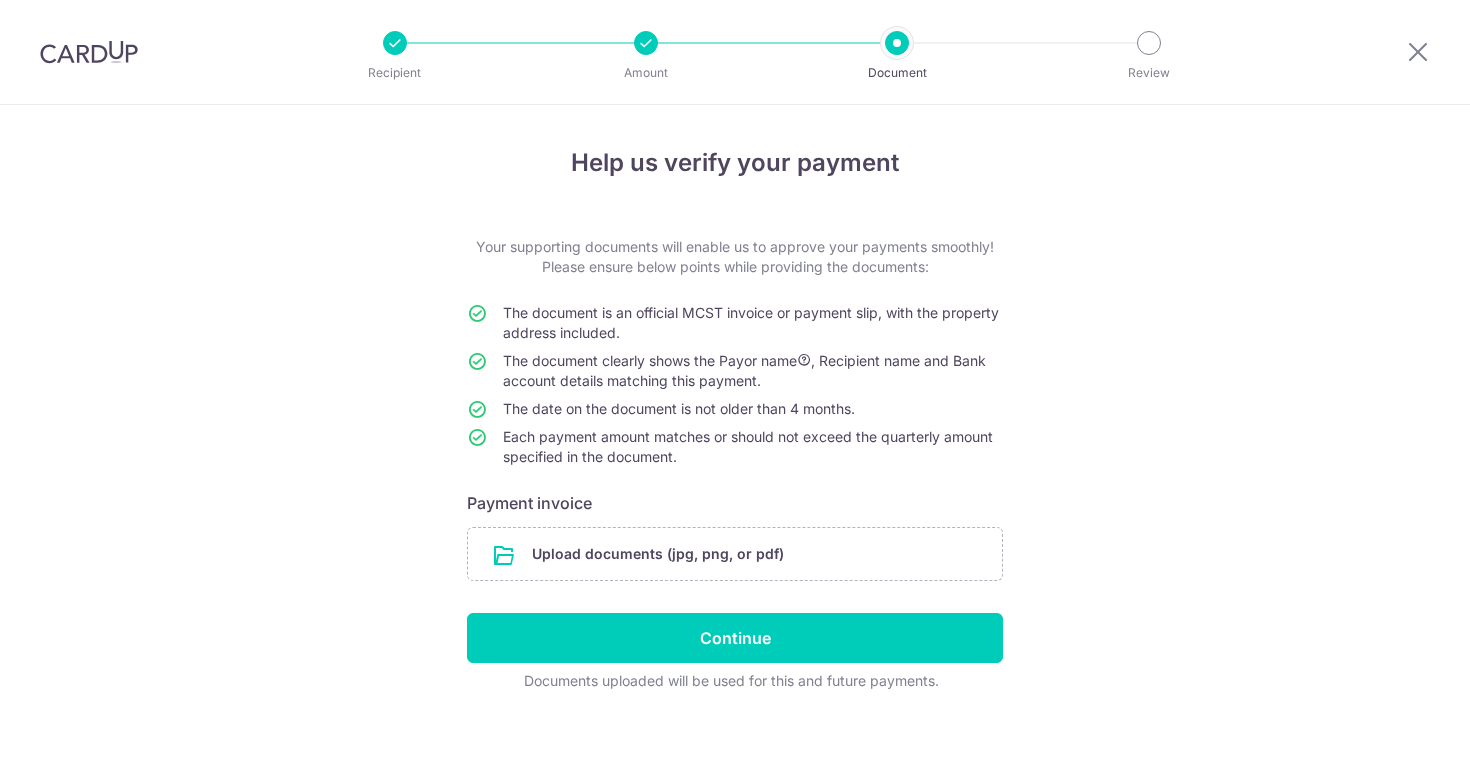 scroll, scrollTop: 0, scrollLeft: 0, axis: both 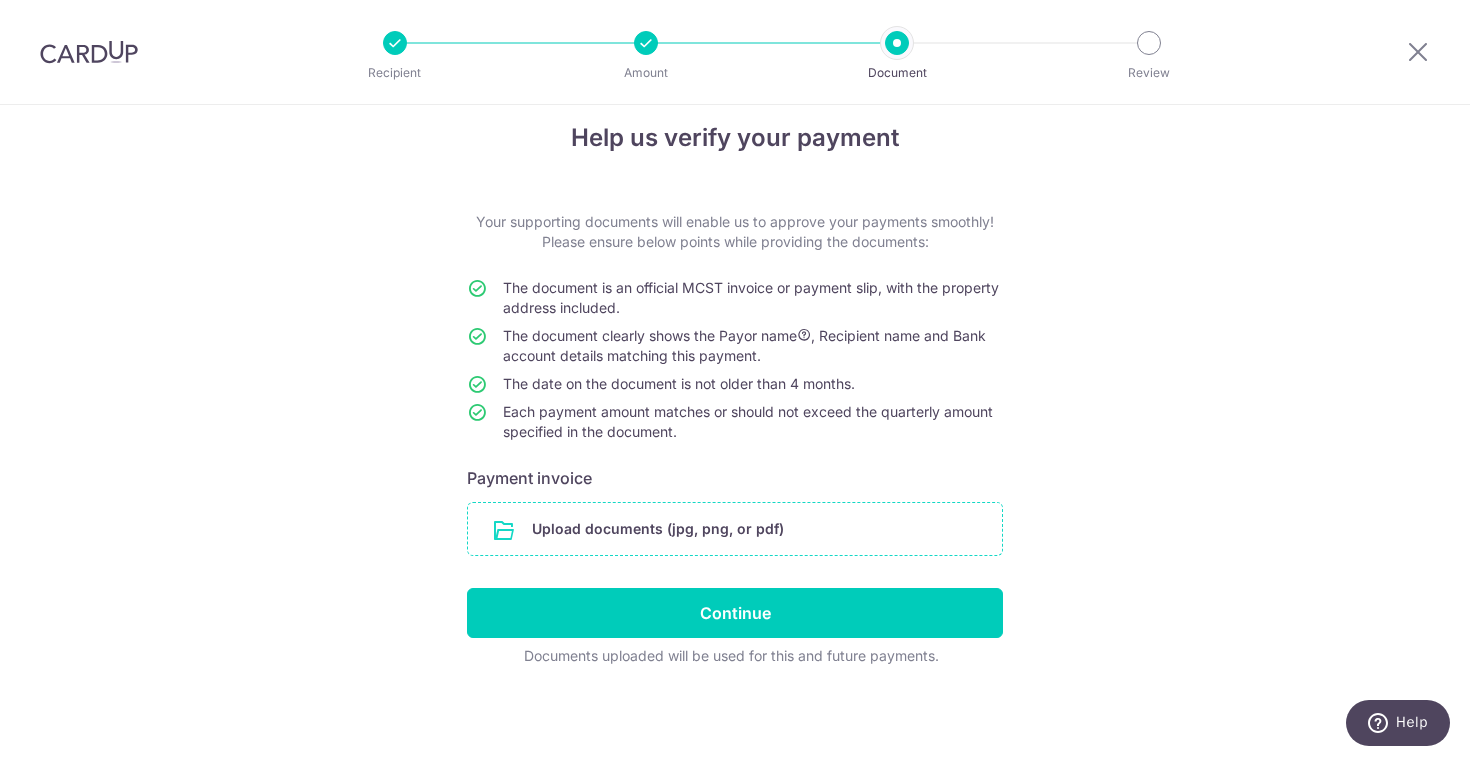 click at bounding box center [735, 529] 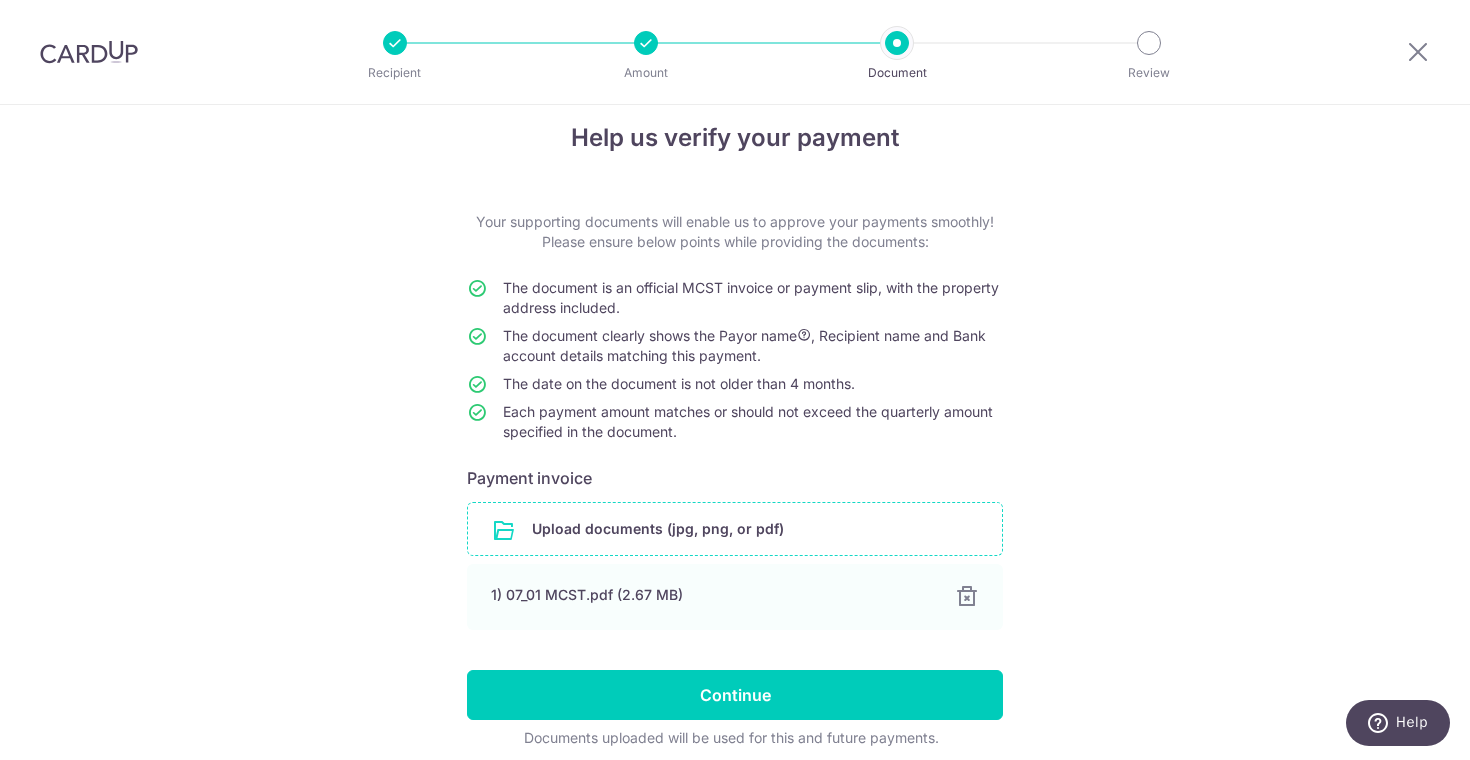 scroll, scrollTop: 107, scrollLeft: 0, axis: vertical 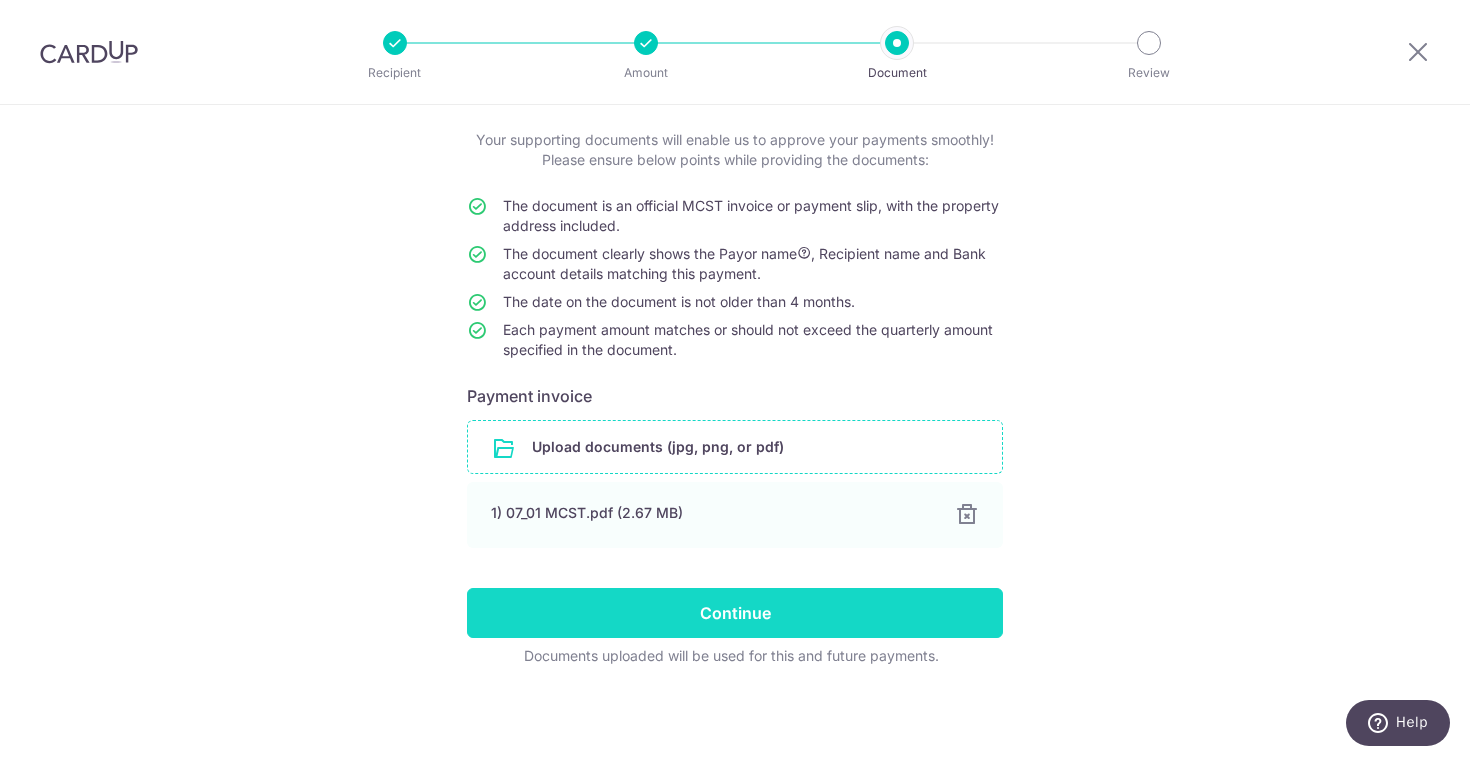 click on "Continue" at bounding box center [735, 613] 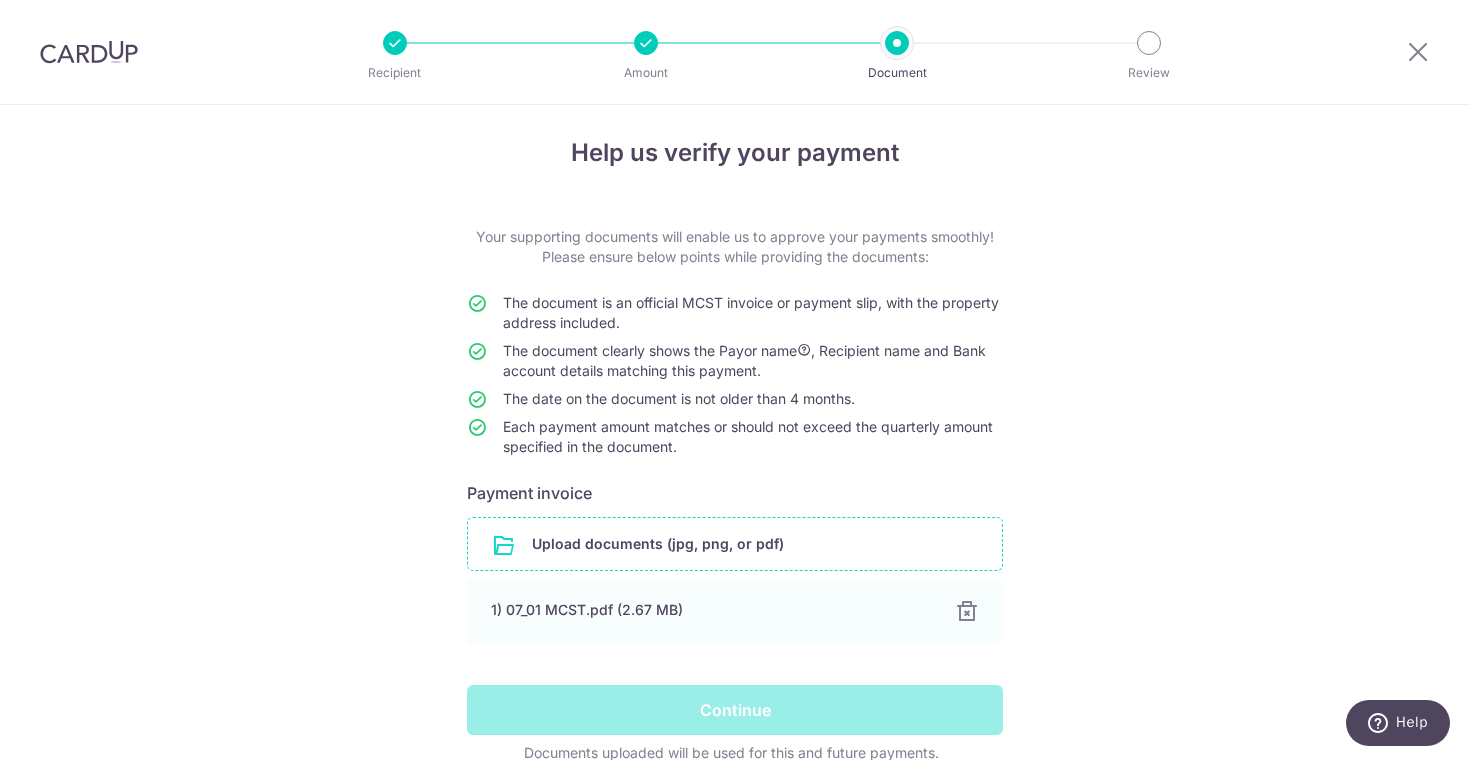 scroll, scrollTop: 9, scrollLeft: 0, axis: vertical 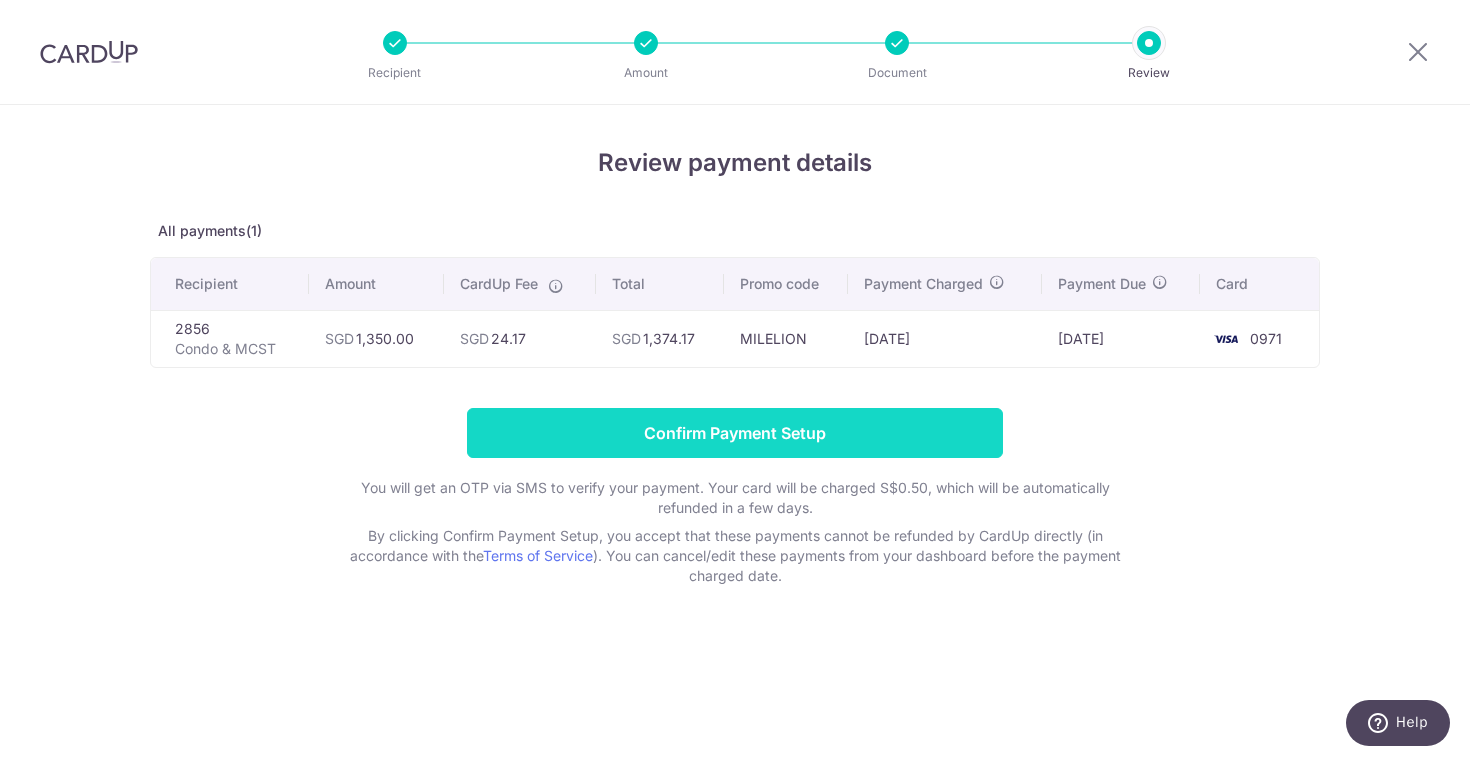 click on "Confirm Payment Setup" at bounding box center (735, 433) 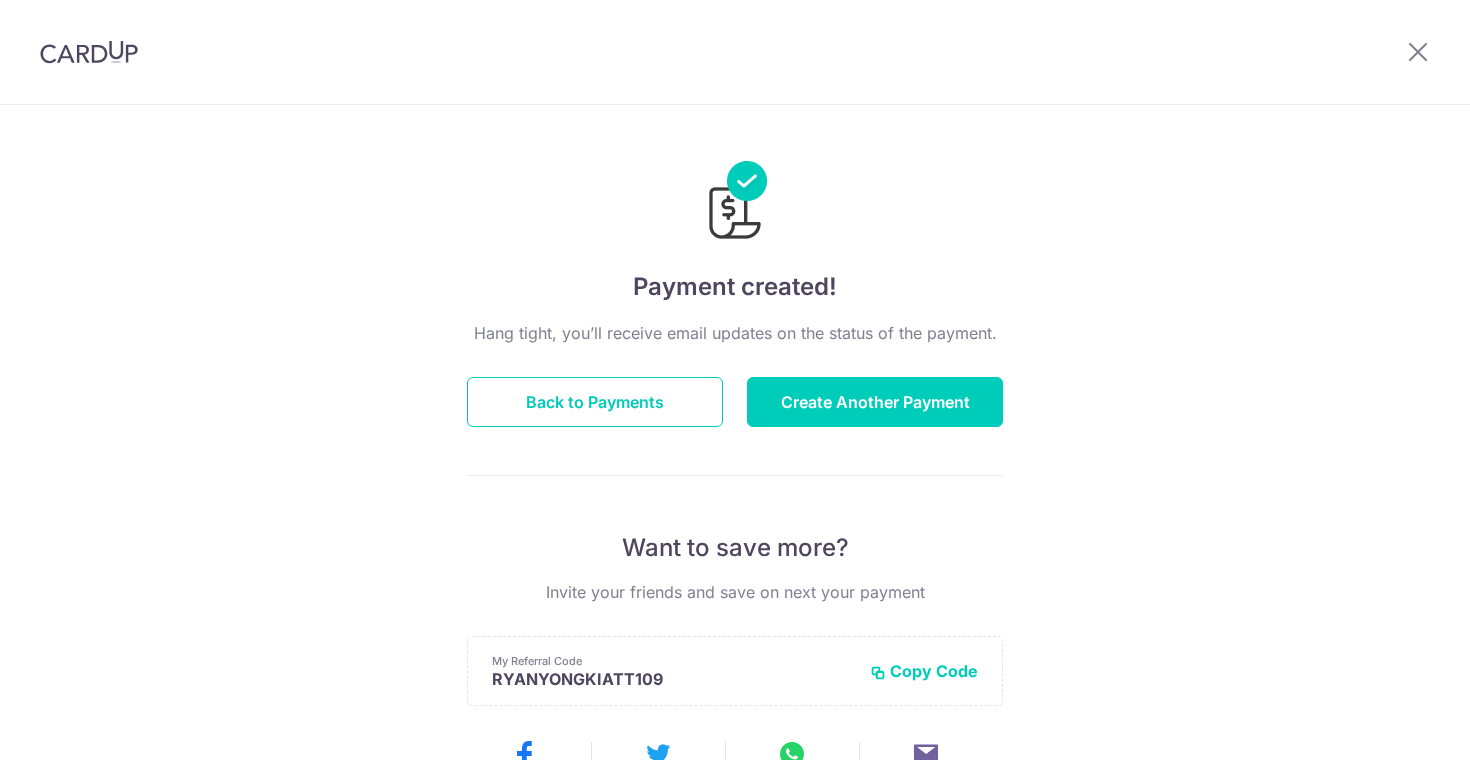 scroll, scrollTop: 0, scrollLeft: 0, axis: both 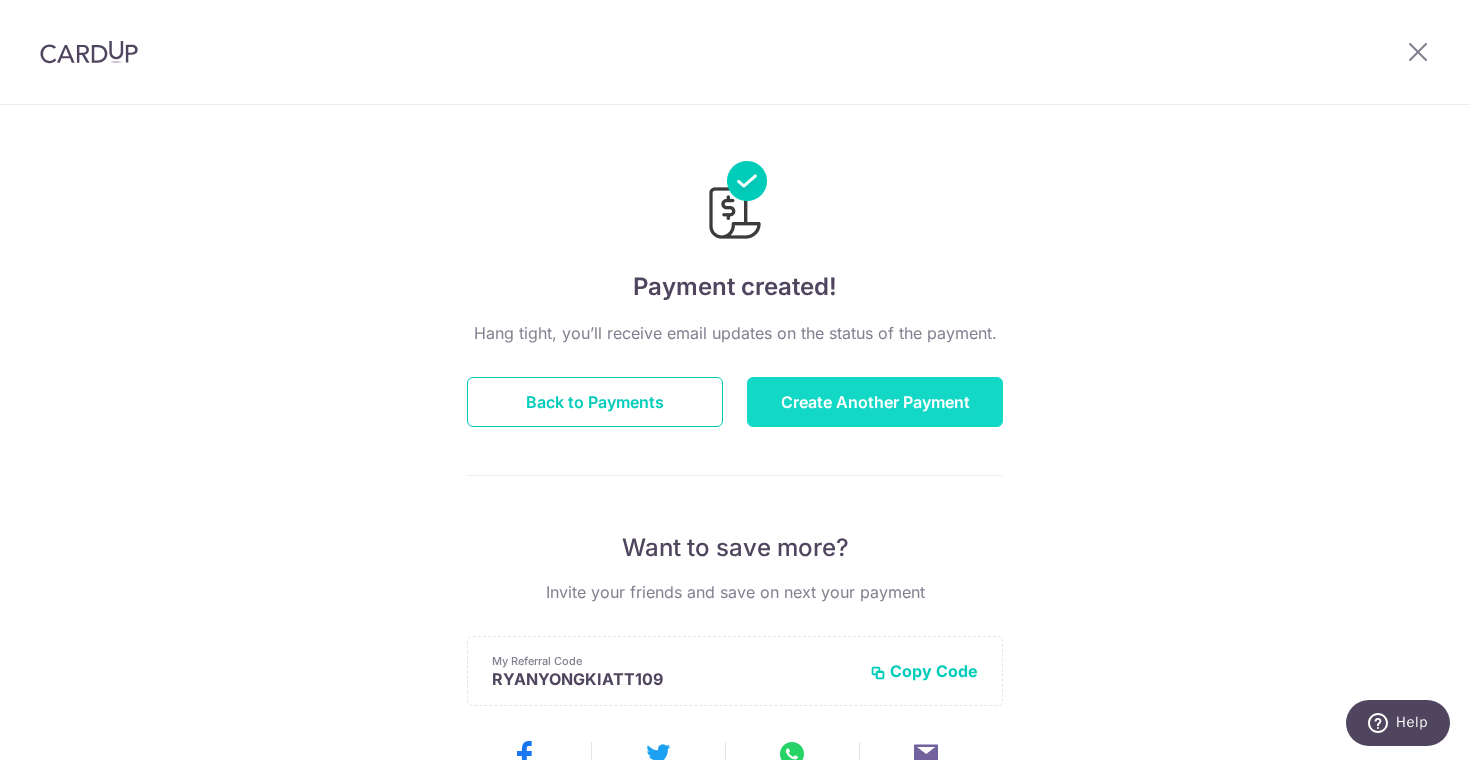 click on "Create Another Payment" at bounding box center [875, 402] 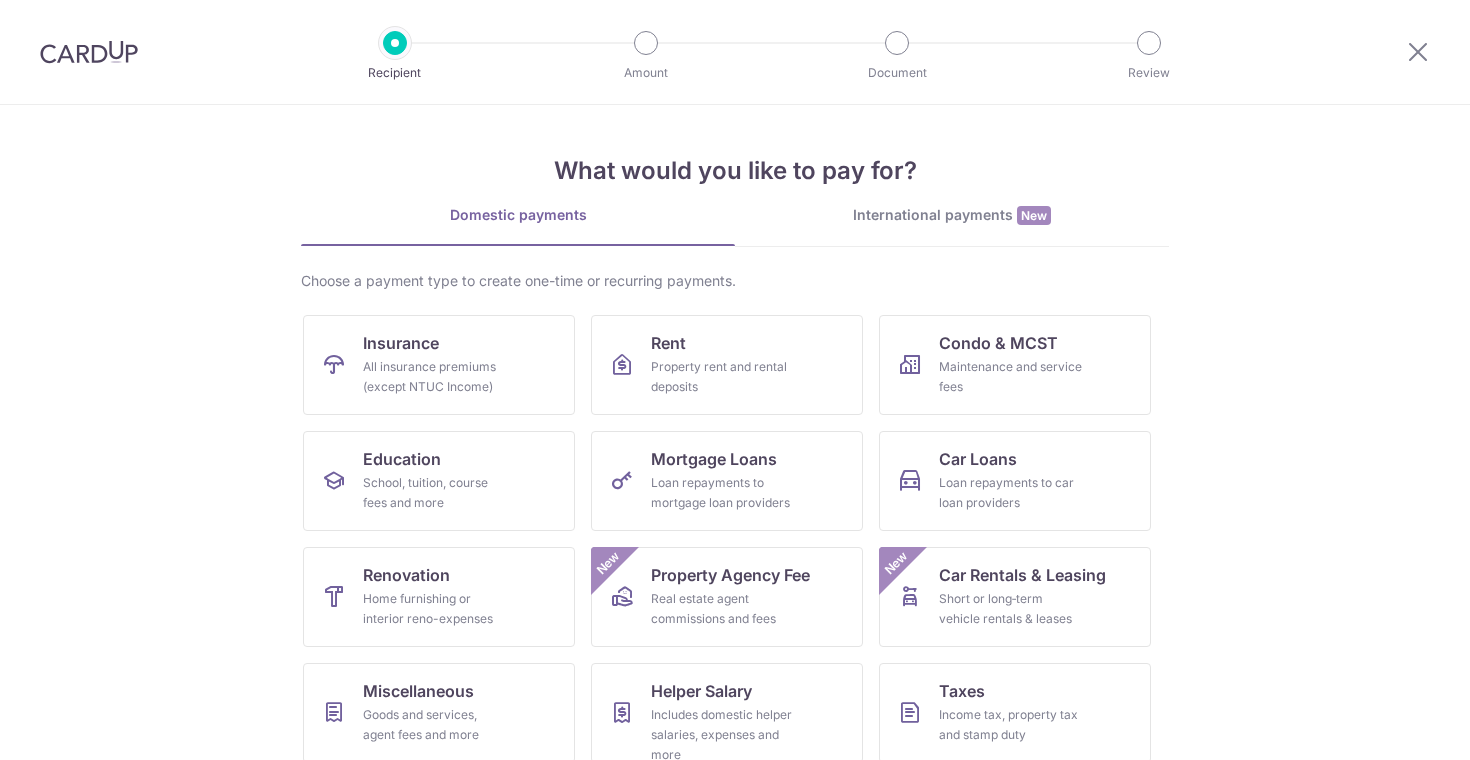 scroll, scrollTop: 0, scrollLeft: 0, axis: both 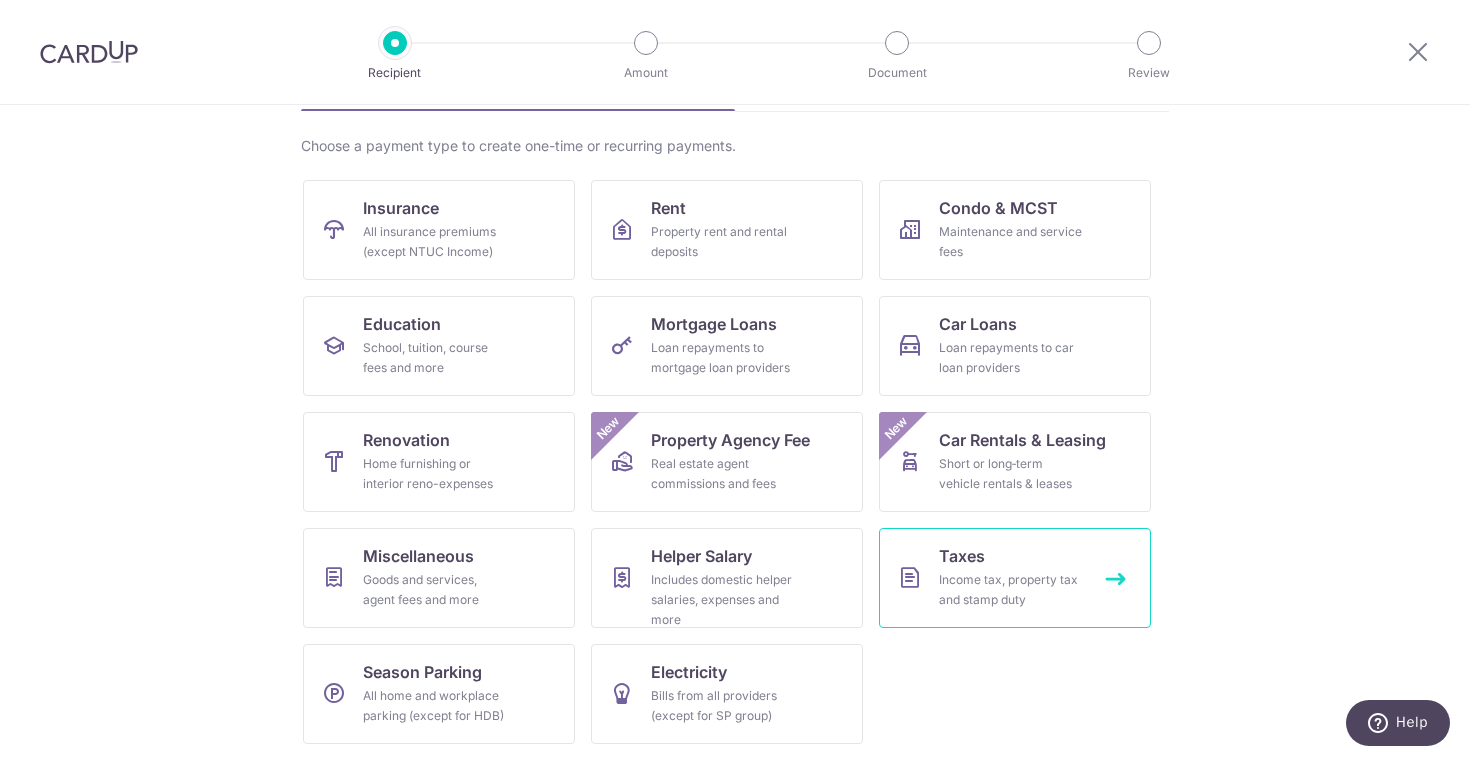 click on "Income tax, property tax and stamp duty" at bounding box center (1011, 590) 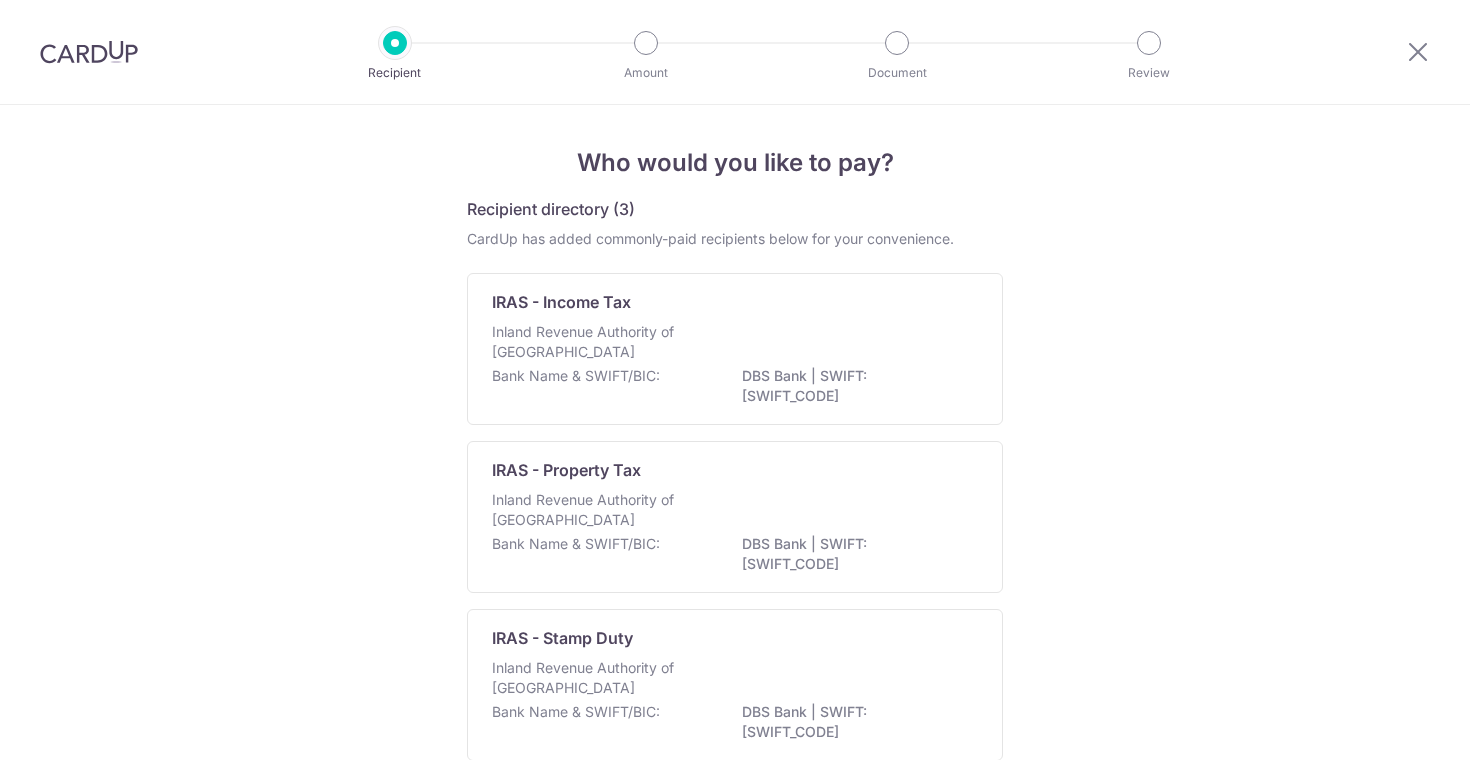 scroll, scrollTop: 0, scrollLeft: 0, axis: both 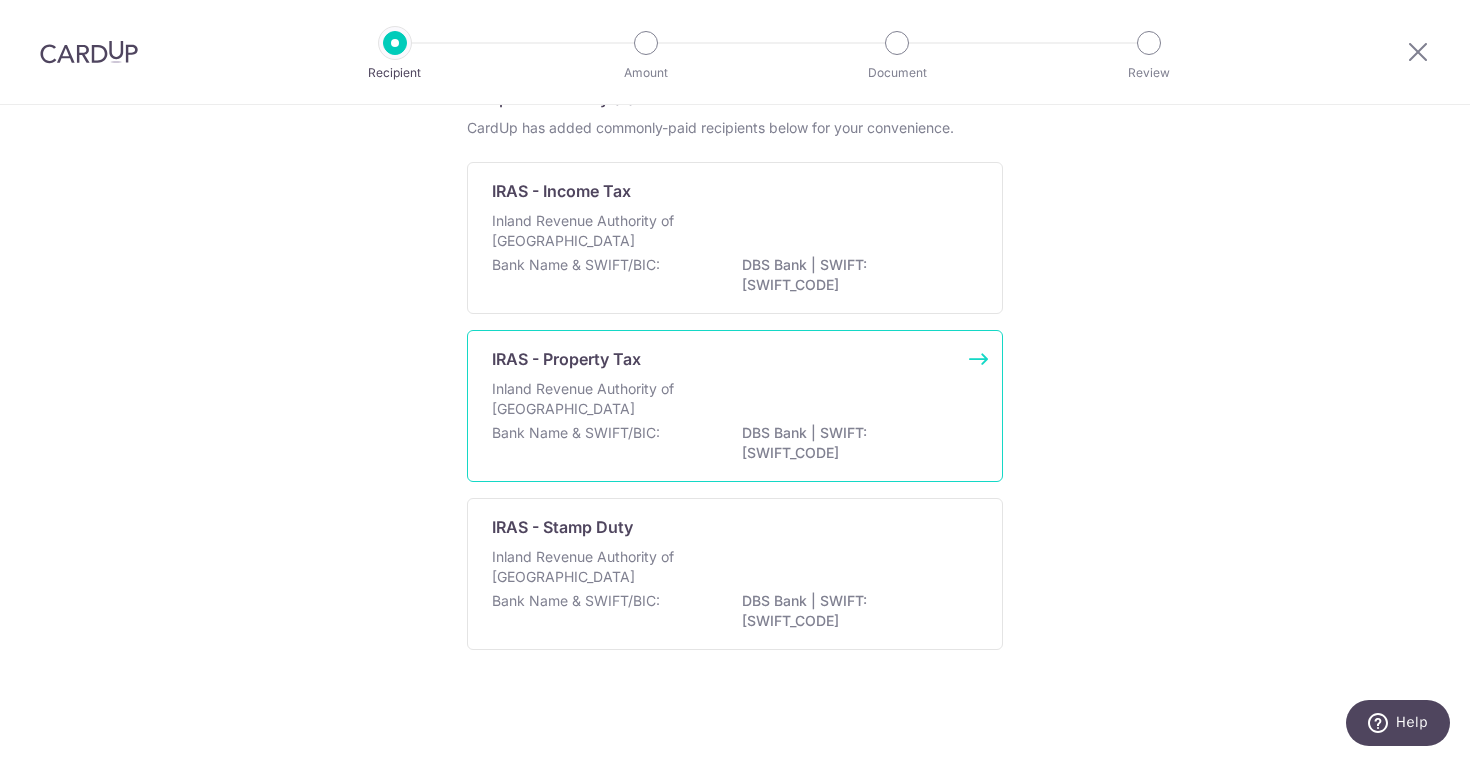 click on "Bank Name & SWIFT/BIC:
DBS Bank | SWIFT: DBSSSGSGXXX" at bounding box center [735, 444] 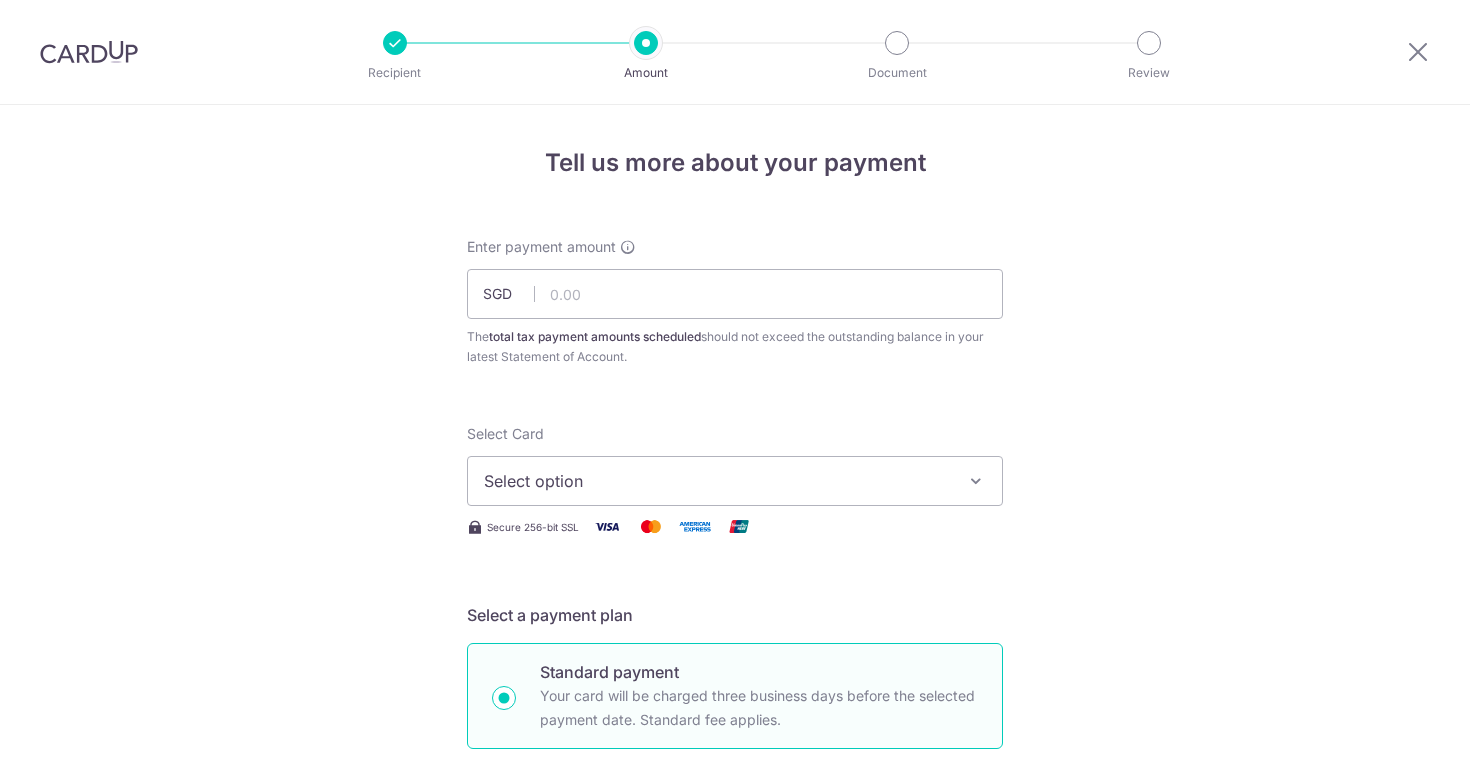 scroll, scrollTop: 0, scrollLeft: 0, axis: both 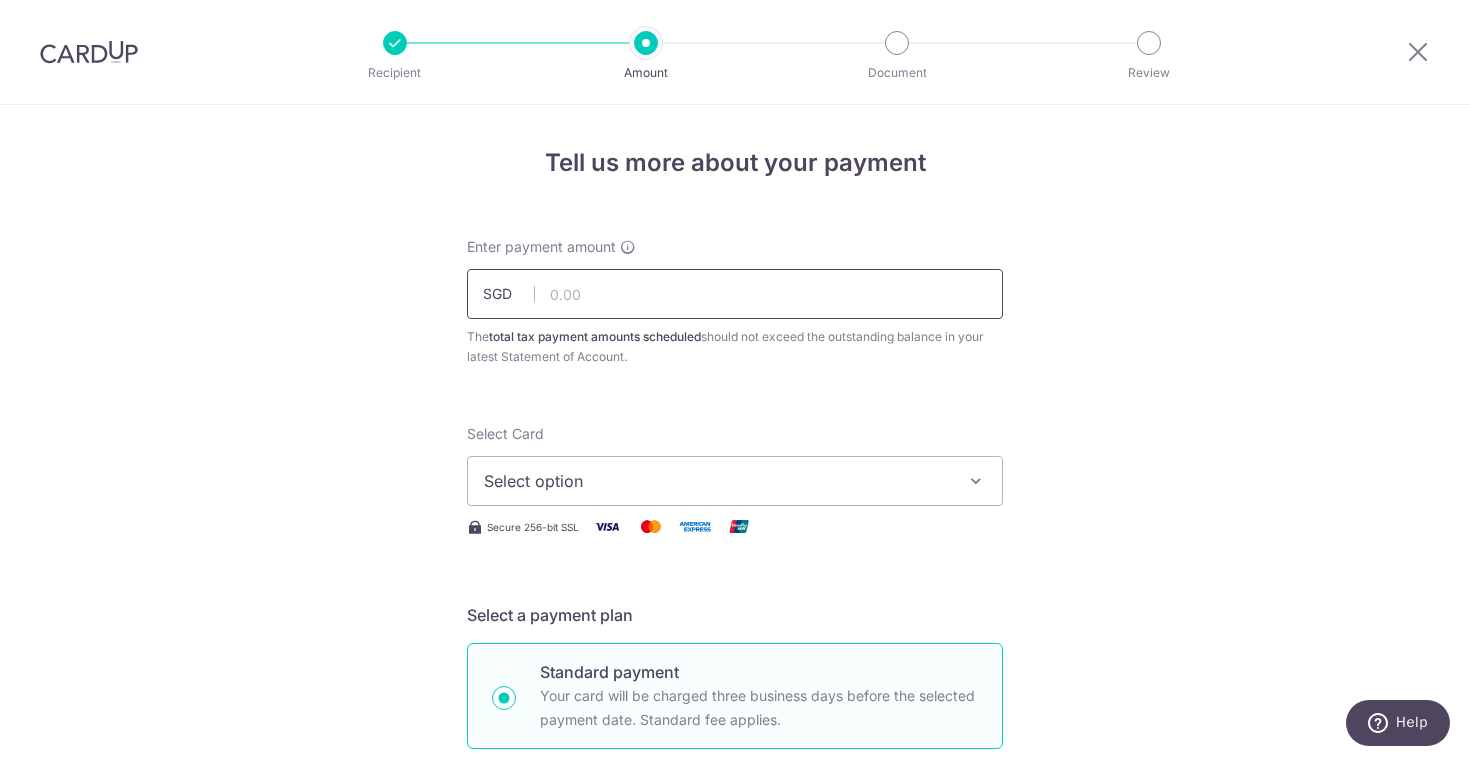 click at bounding box center (735, 294) 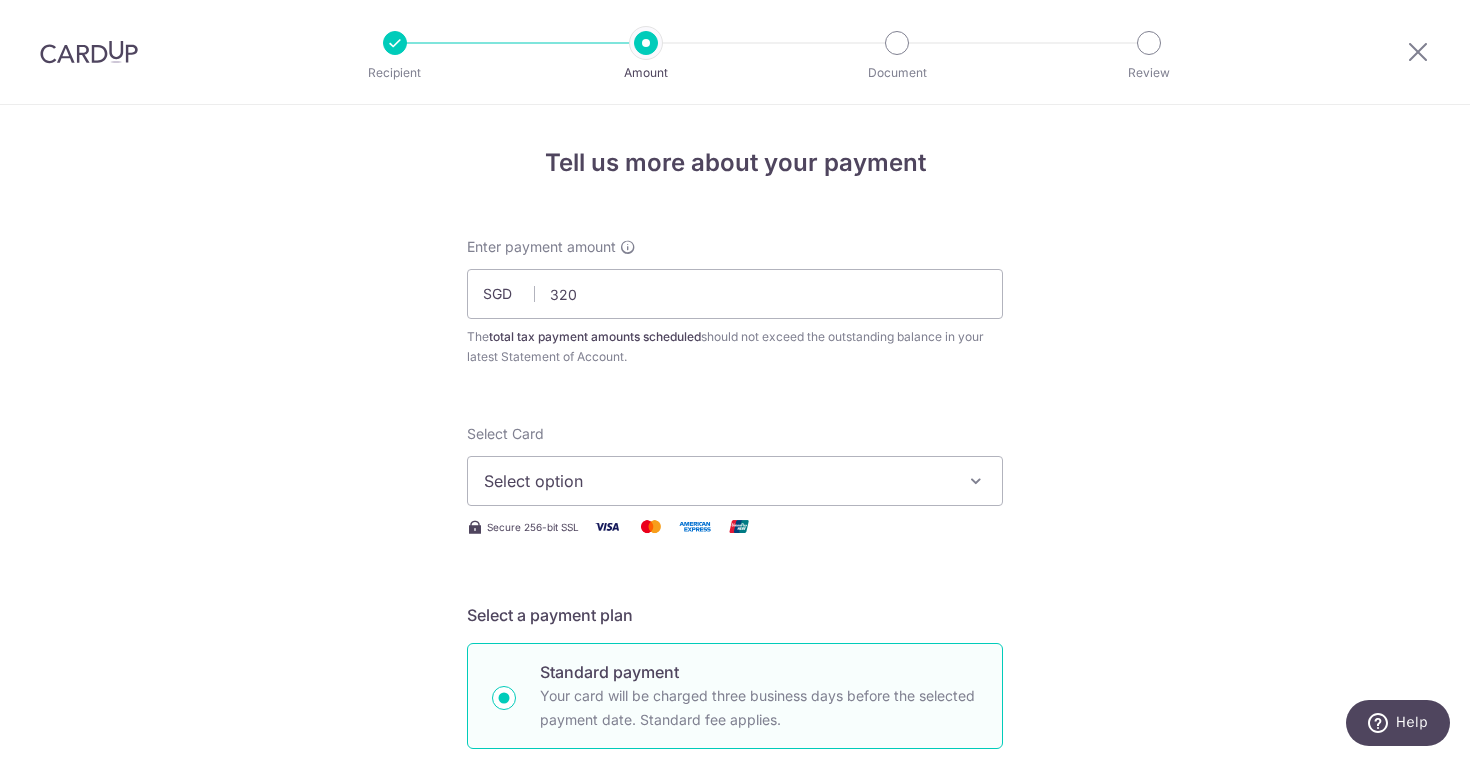 type on "320.00" 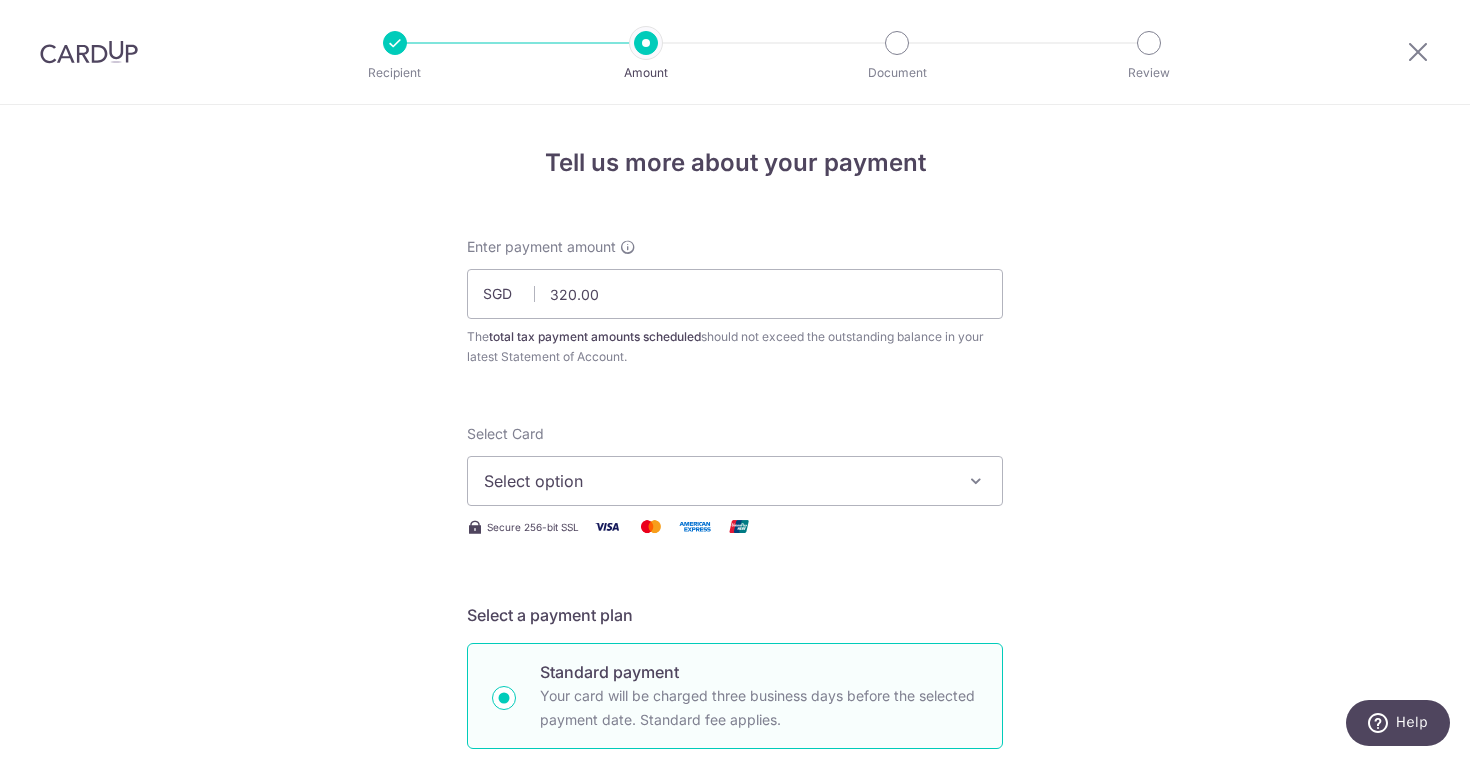 click on "Enter payment amount
SGD
320.00
320.00
The  total tax payment amounts scheduled  should not exceed the outstanding balance in your latest Statement of Account.
Select Card
Select option
Add credit card
Your Cards
**** 0971
Secure 256-bit SSL
Text
New card details
Card" at bounding box center (735, 1052) 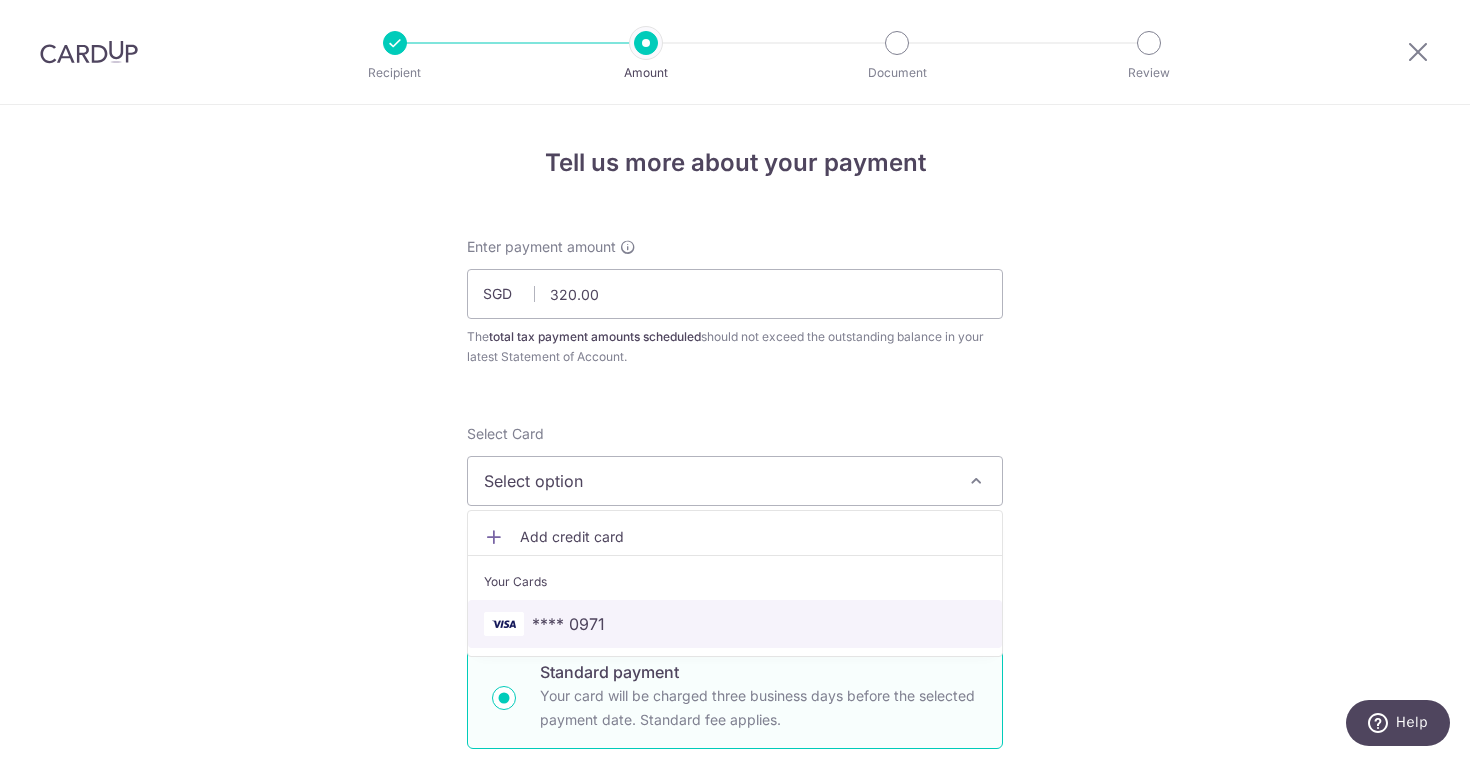 click on "**** 0971" at bounding box center (568, 624) 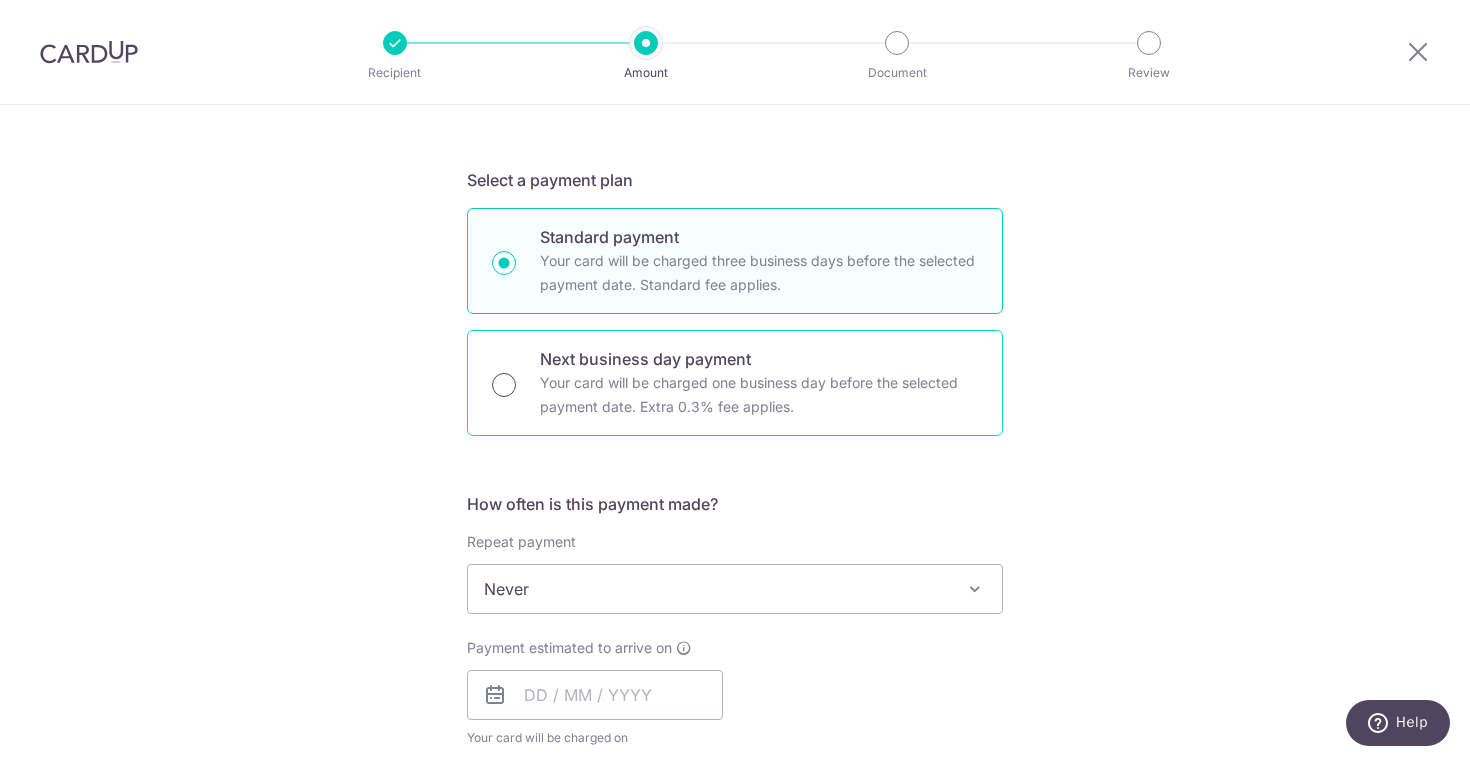 scroll, scrollTop: 454, scrollLeft: 0, axis: vertical 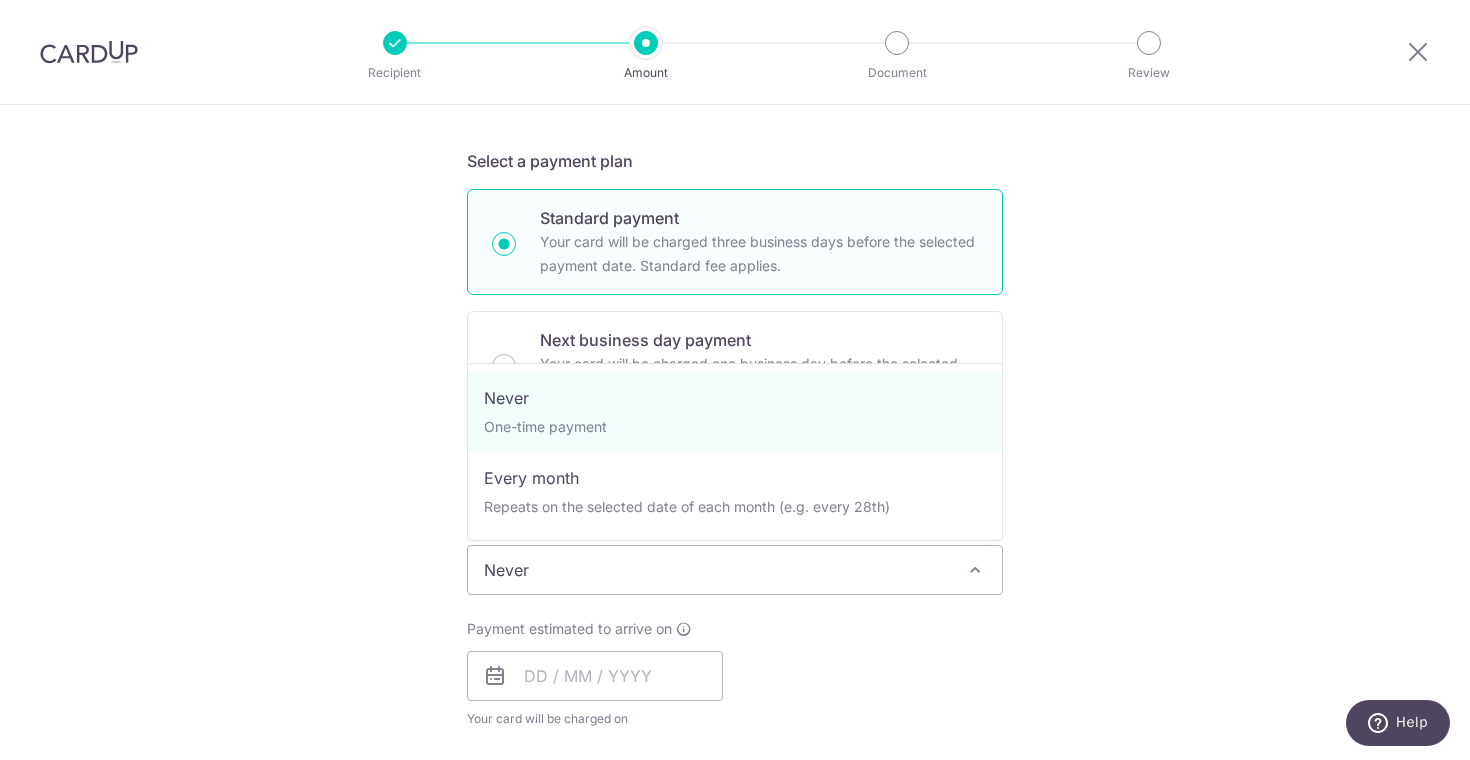 click on "Never" at bounding box center (735, 570) 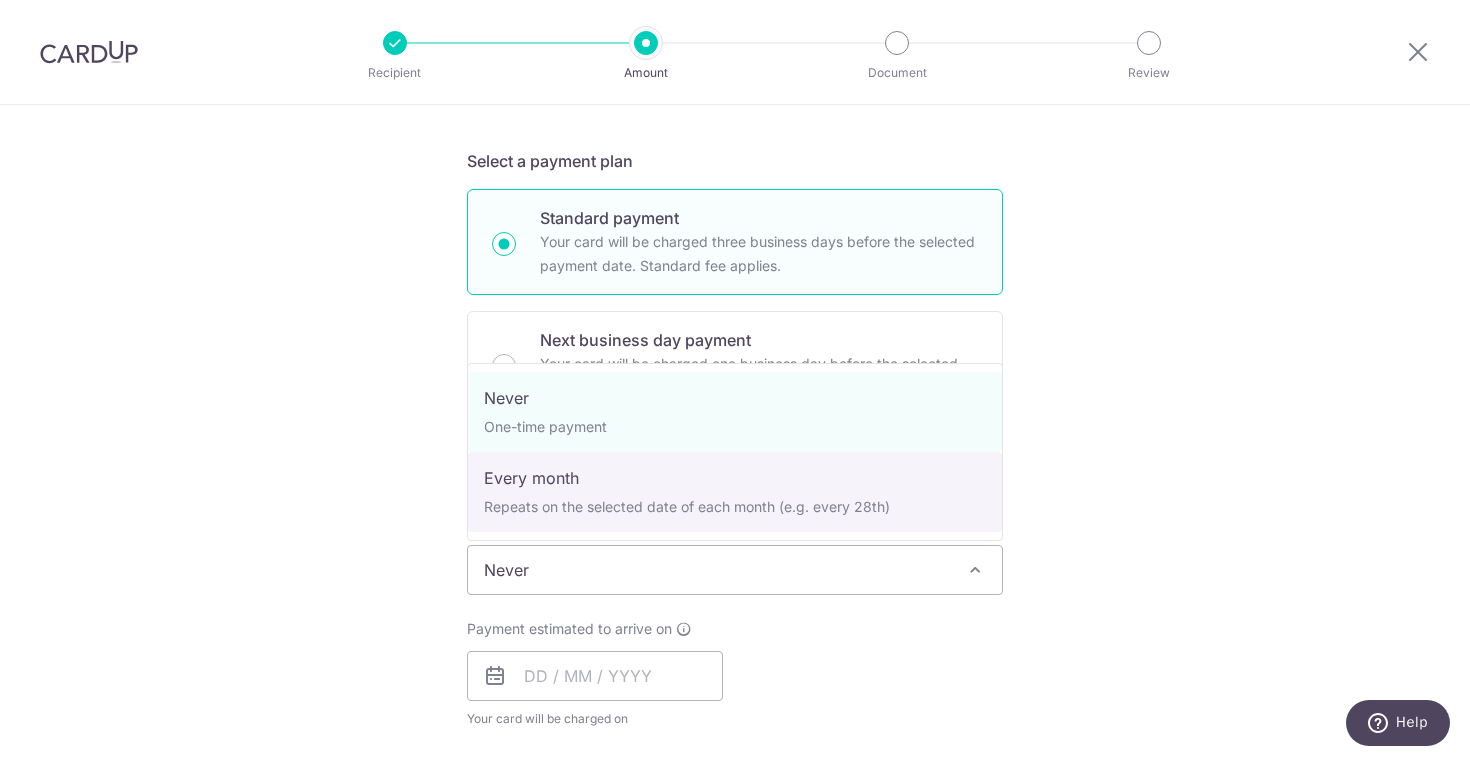 select on "3" 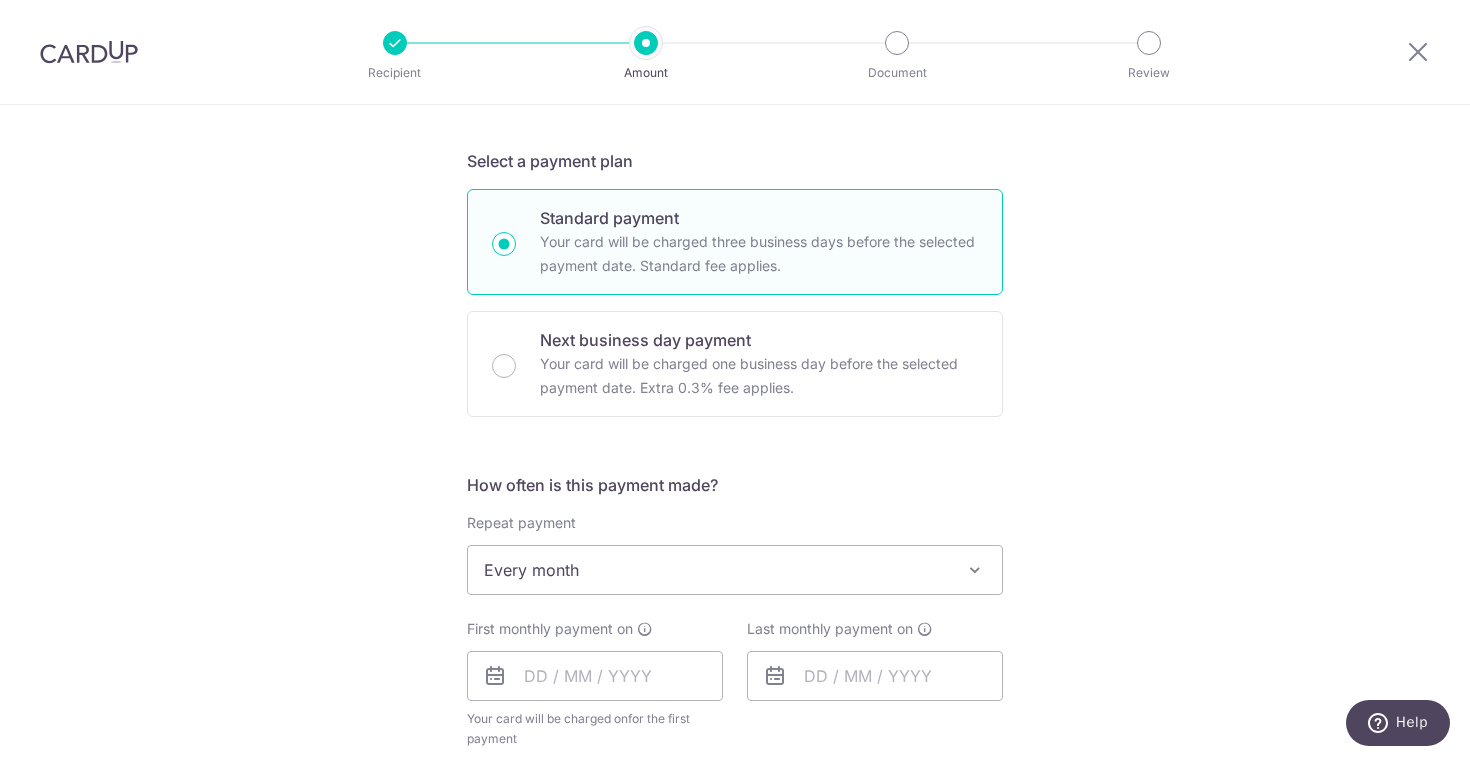 click on "Tell us more about your payment
Enter payment amount
SGD
320.00
320.00
The  total tax payment amounts scheduled  should not exceed the outstanding balance in your latest Statement of Account.
Select Card
**** 0971
Add credit card
Your Cards
**** 0971
Secure 256-bit SSL
Text
New card details" at bounding box center [735, 589] 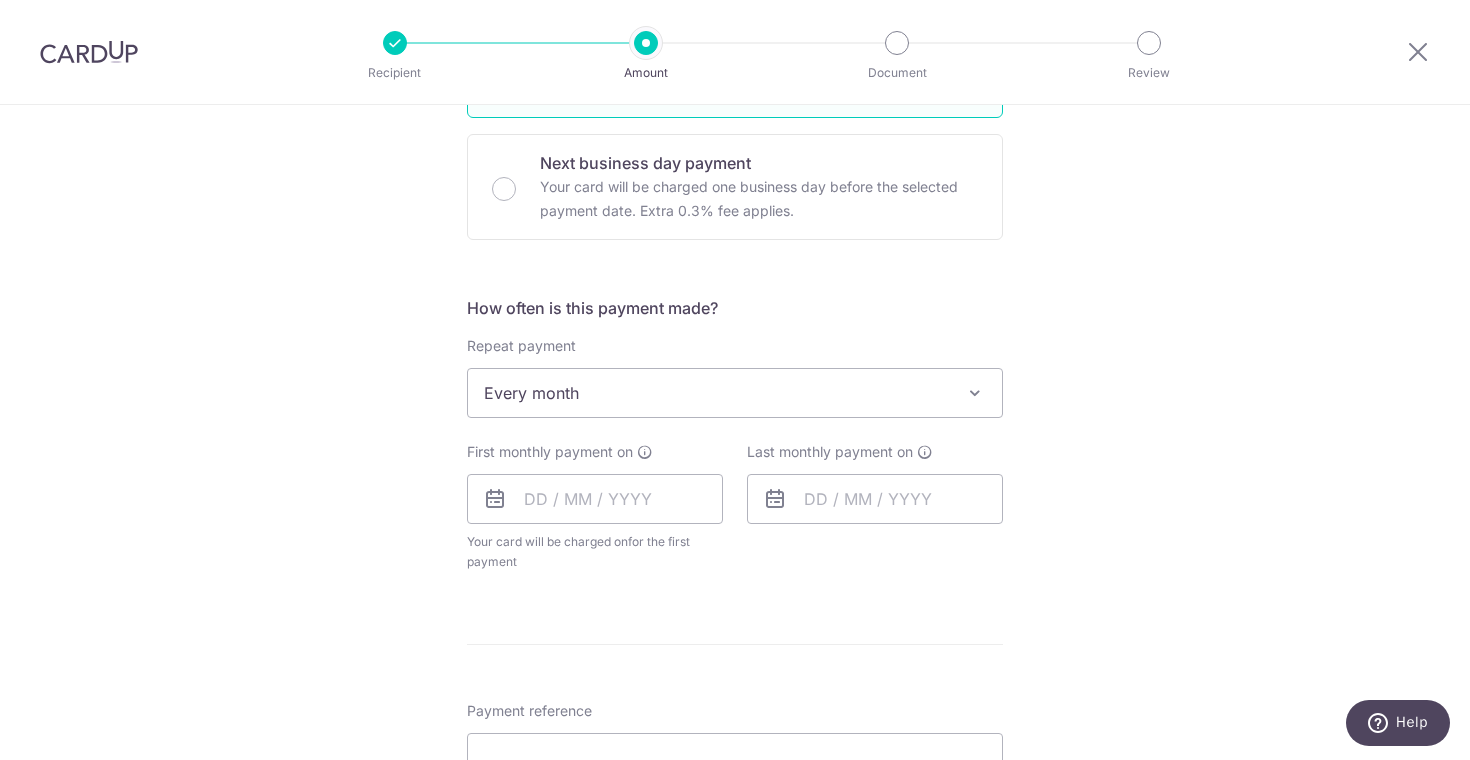 scroll, scrollTop: 663, scrollLeft: 0, axis: vertical 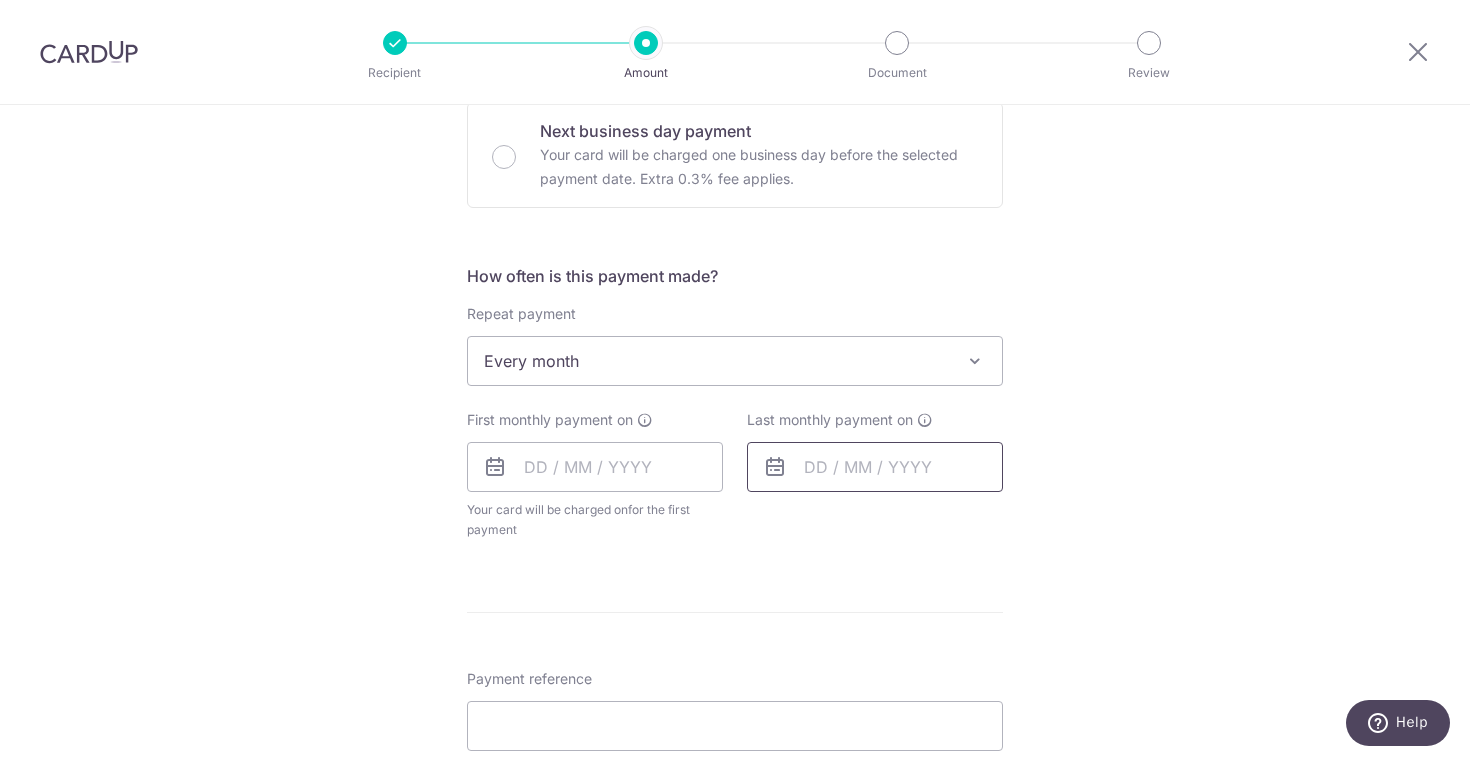 click at bounding box center (875, 467) 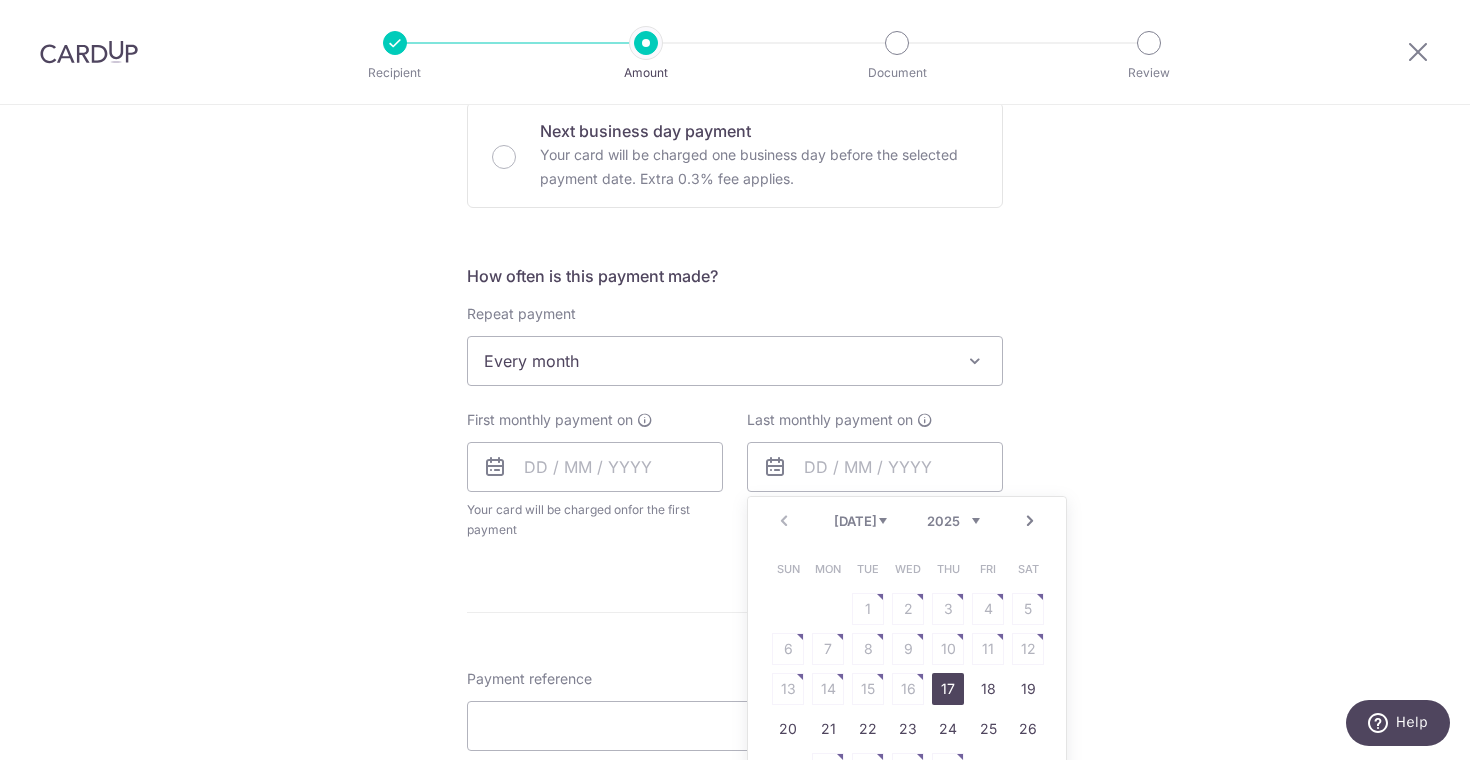 click on "Next" at bounding box center (1030, 521) 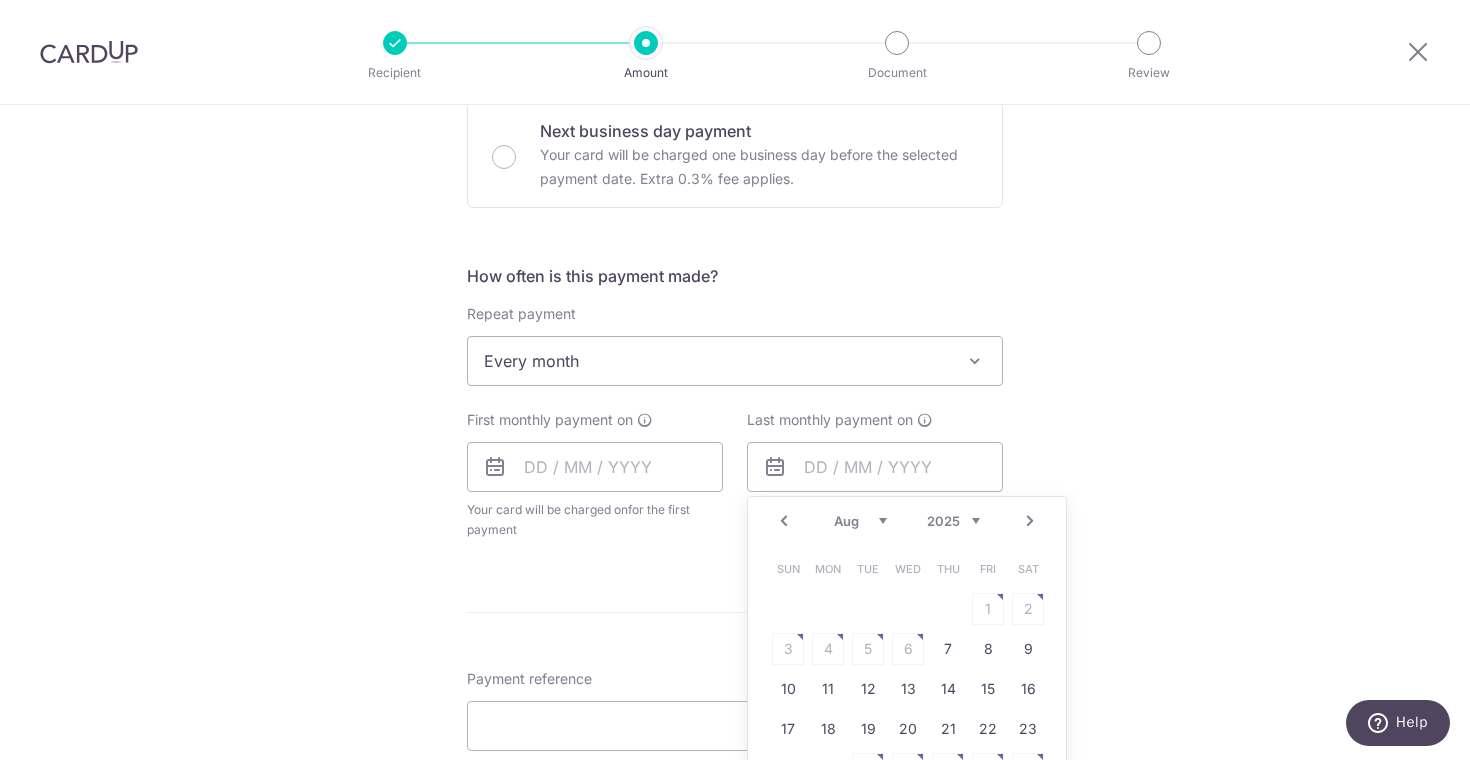 click on "Next" at bounding box center [1030, 521] 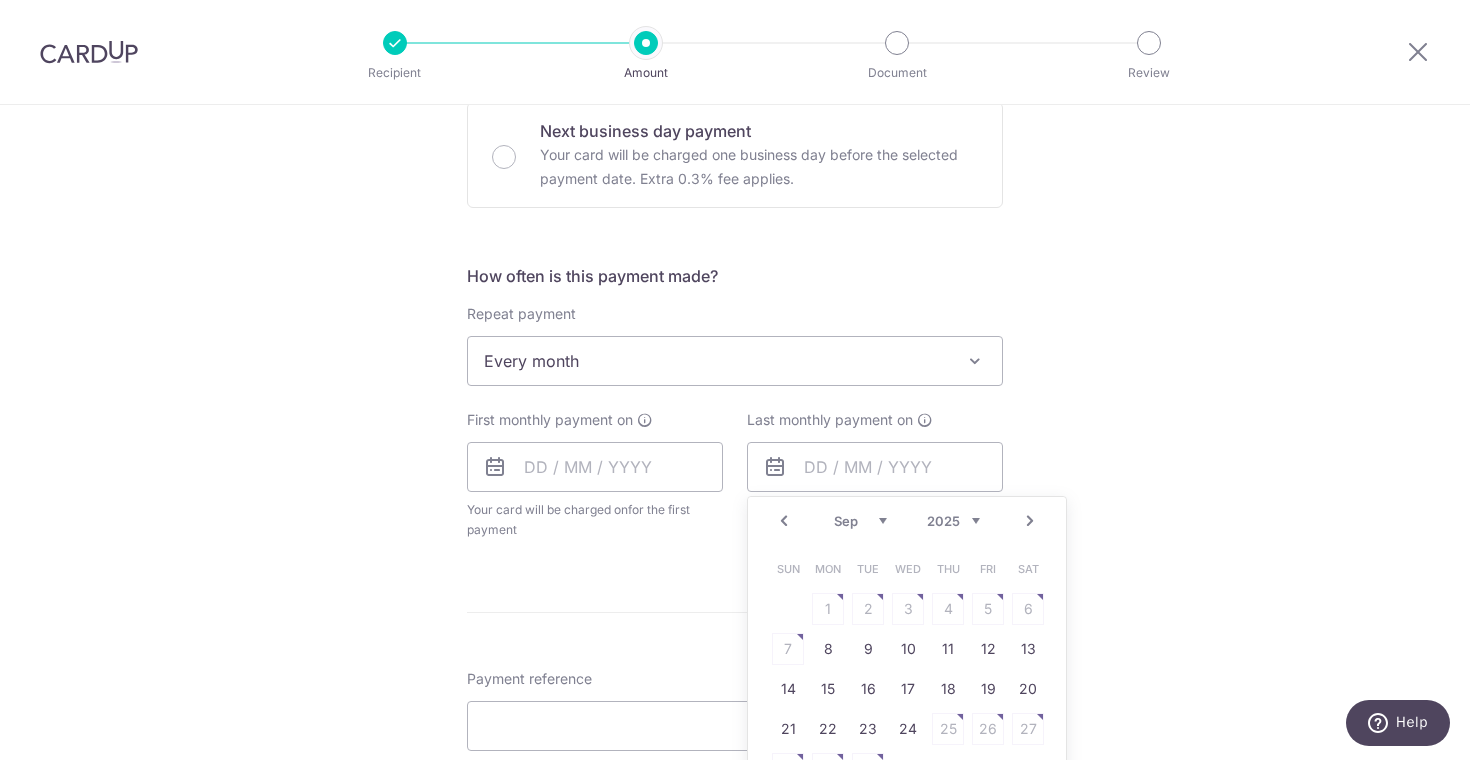 click on "Next" at bounding box center [1030, 521] 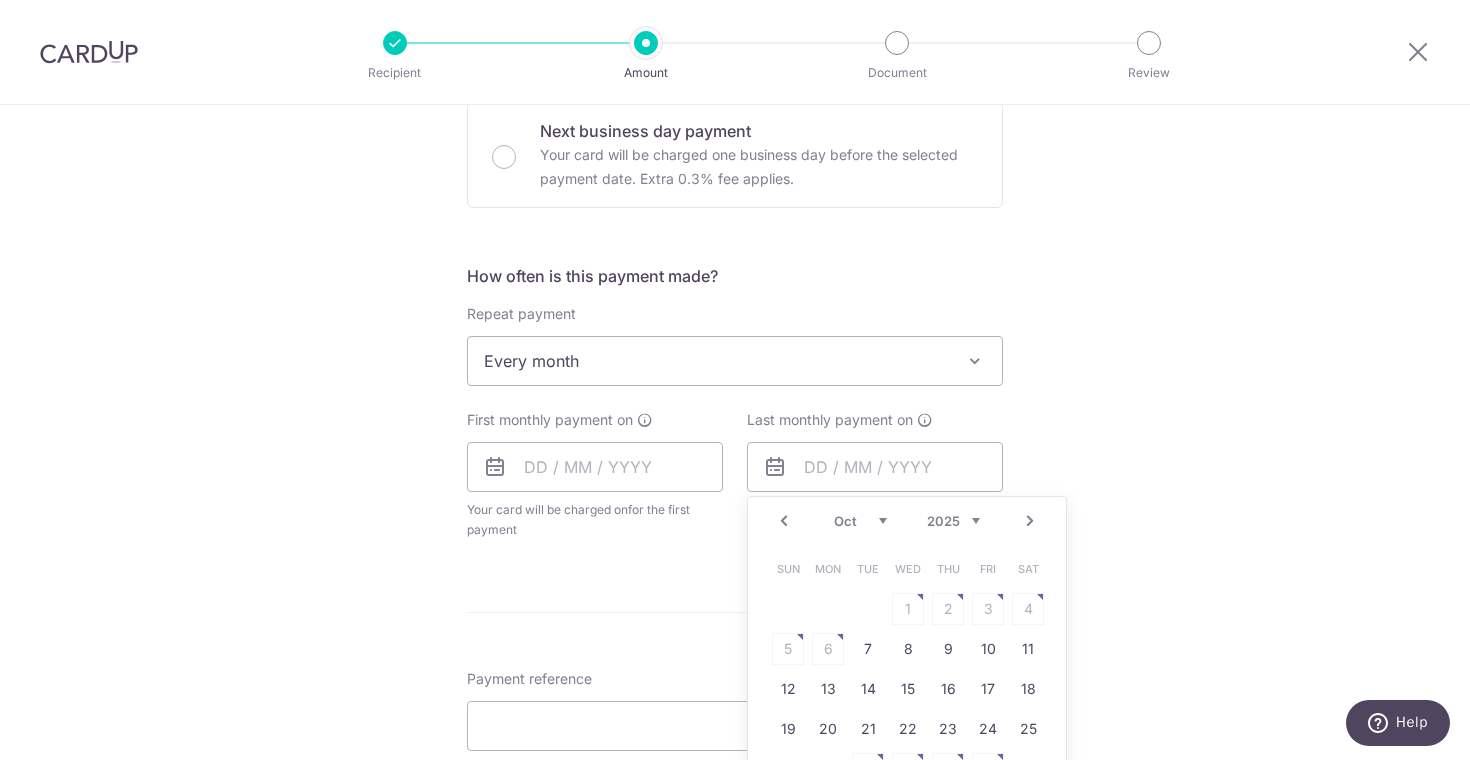 click on "Next" at bounding box center [1030, 521] 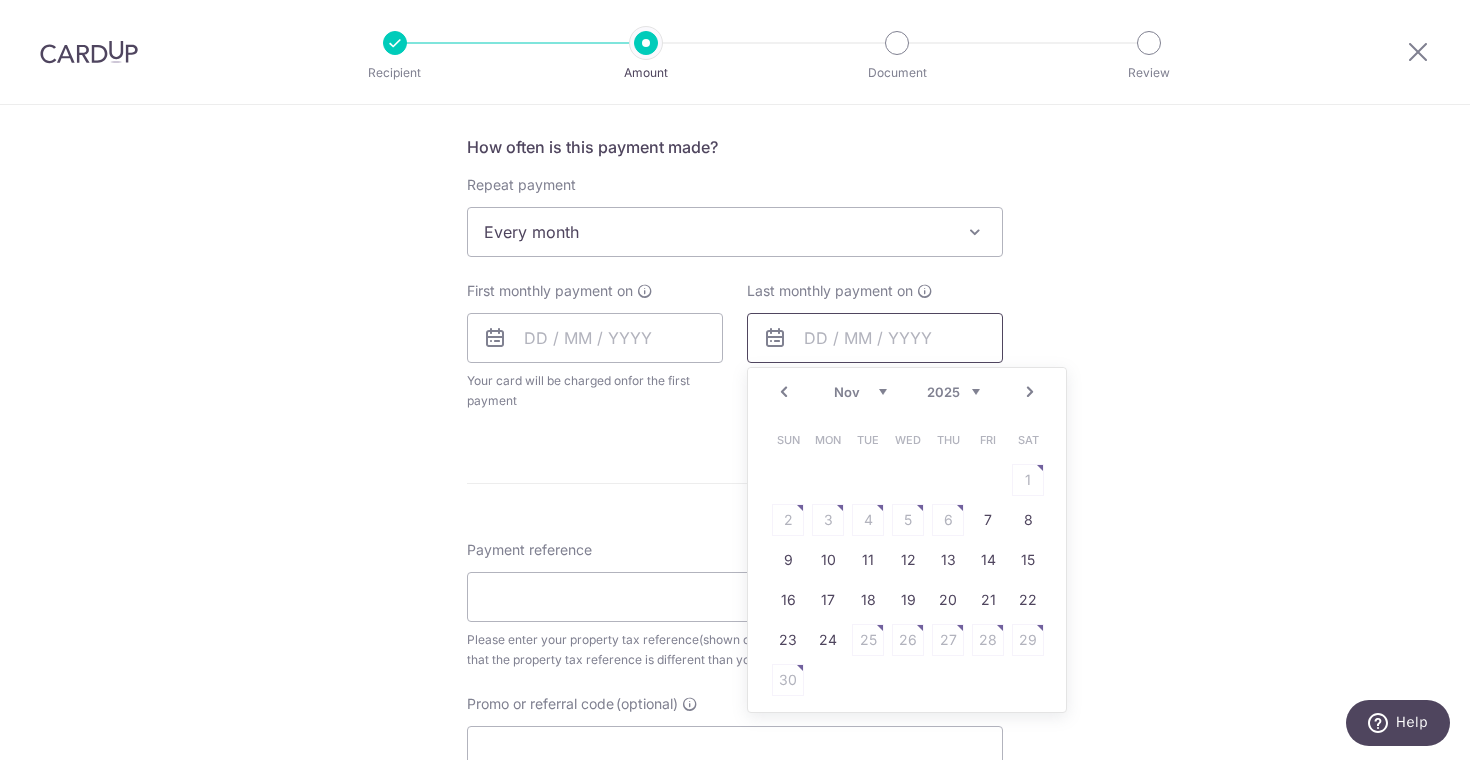 scroll, scrollTop: 815, scrollLeft: 0, axis: vertical 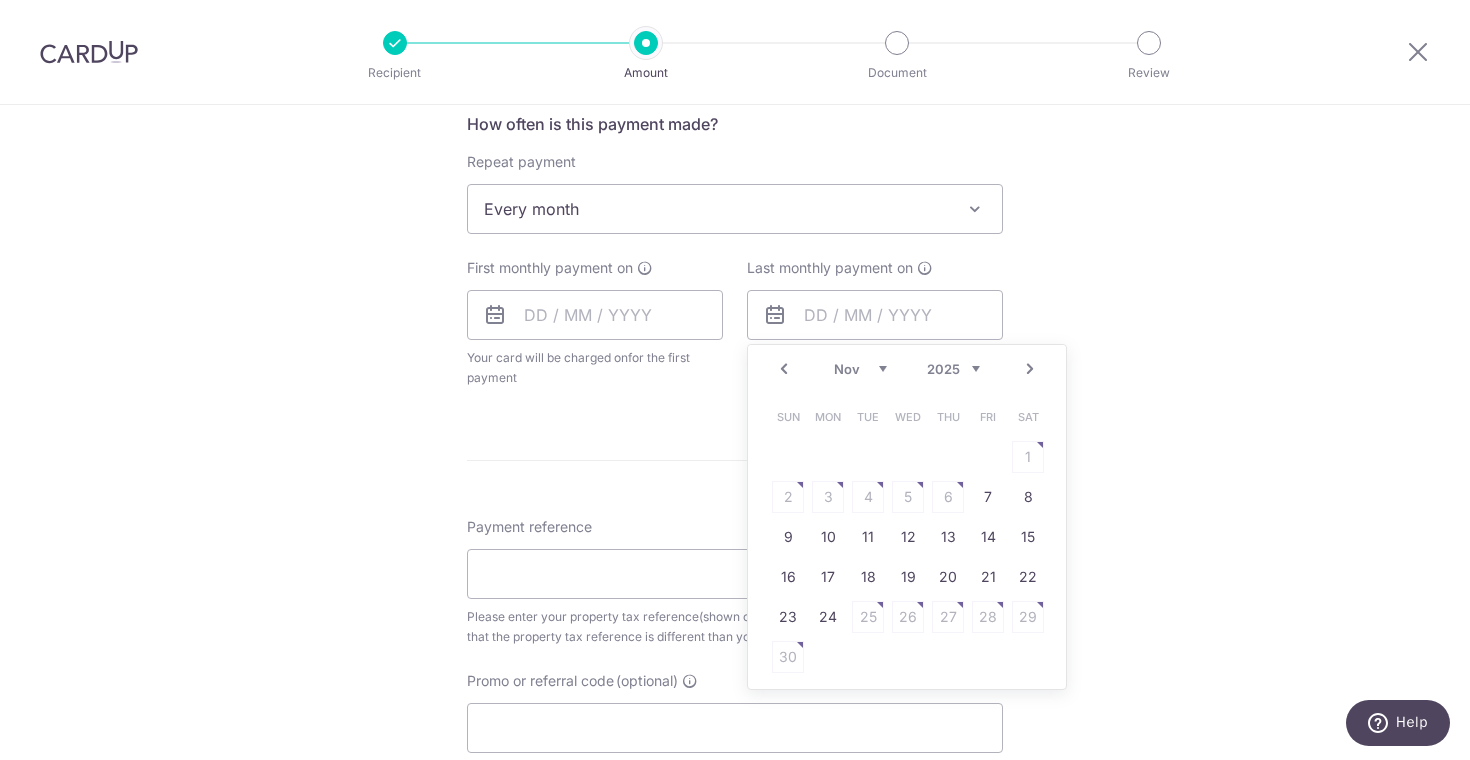click on "Prev Next Jul Aug Sep Oct Nov Dec 2025 2026" at bounding box center (907, 369) 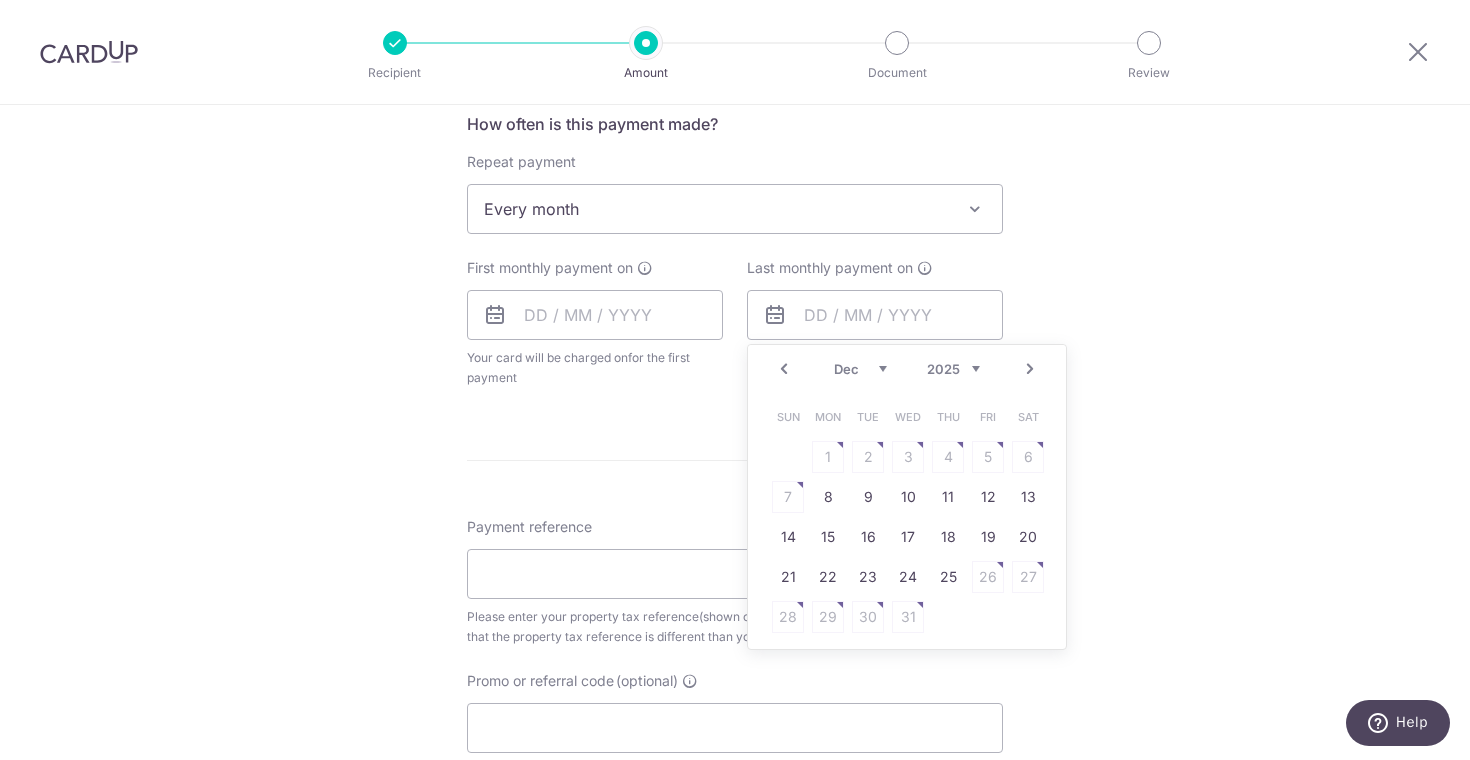 click on "Prev" at bounding box center [784, 369] 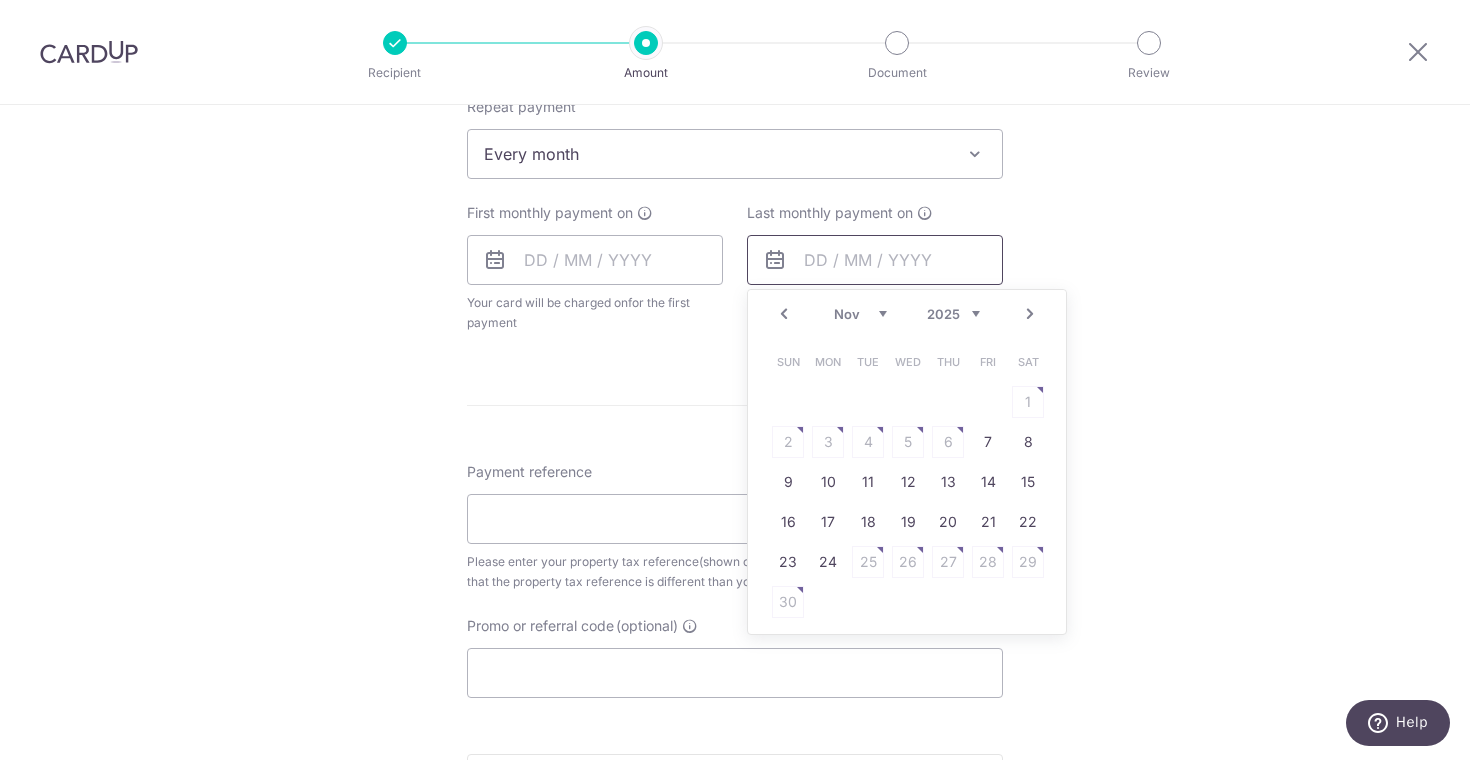 scroll, scrollTop: 900, scrollLeft: 0, axis: vertical 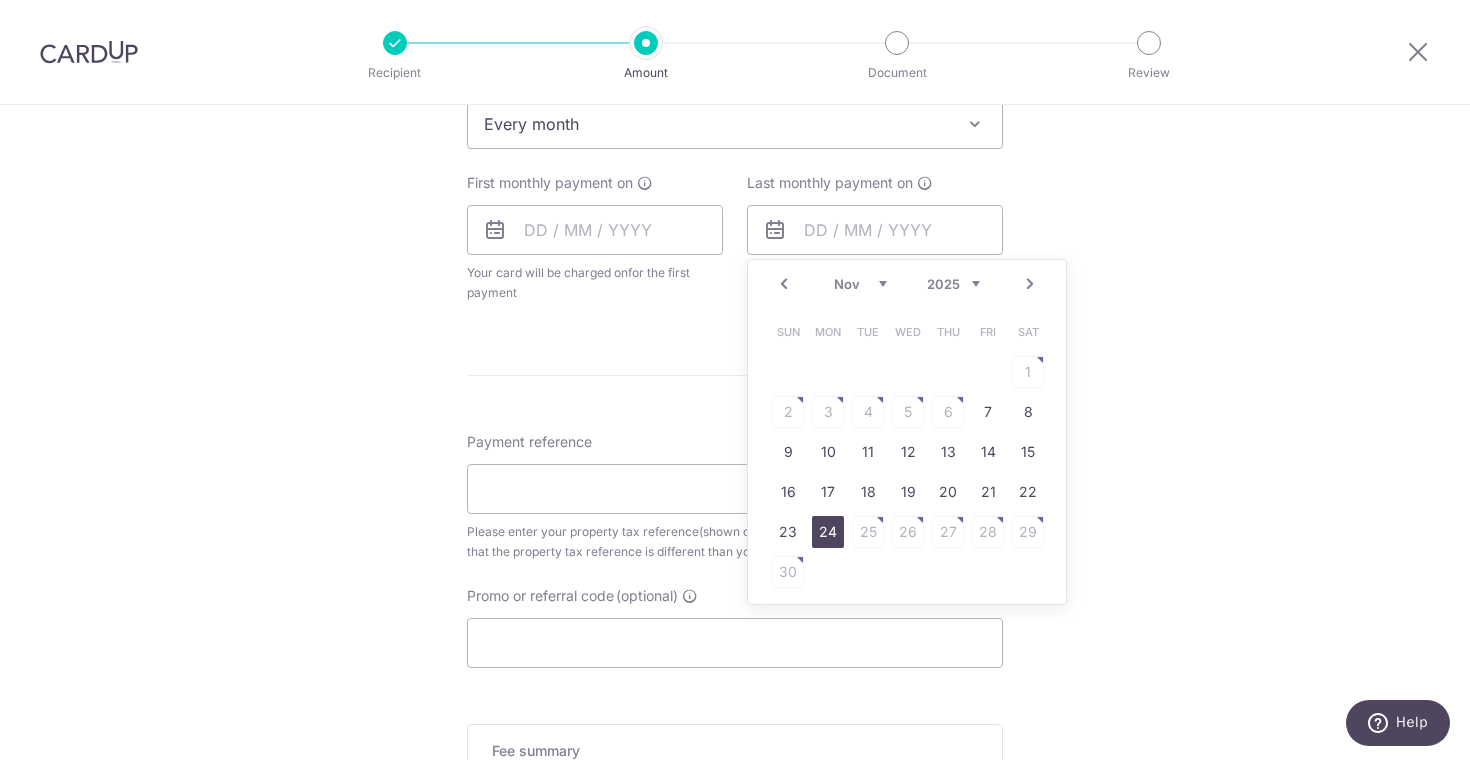 click on "24" at bounding box center [828, 532] 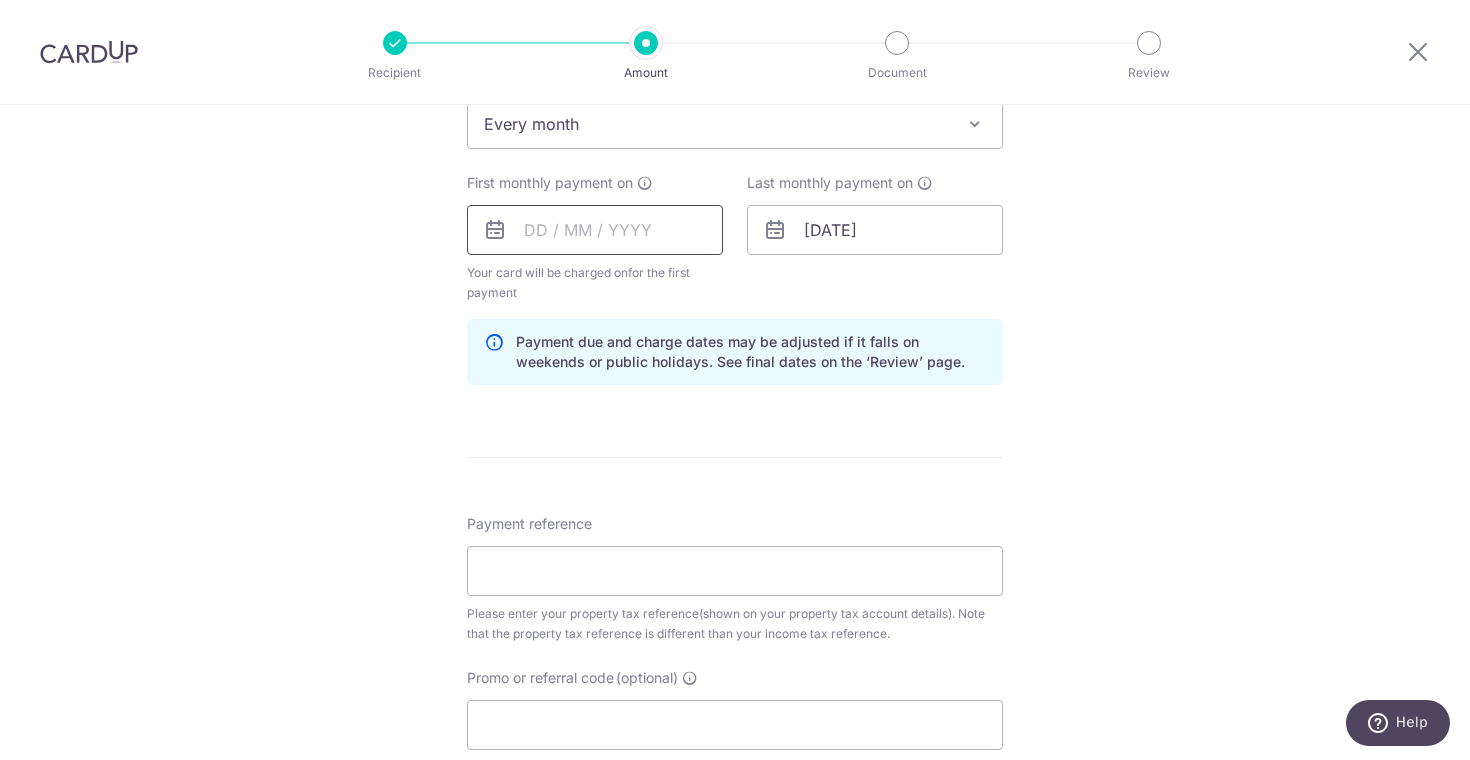 click at bounding box center (595, 230) 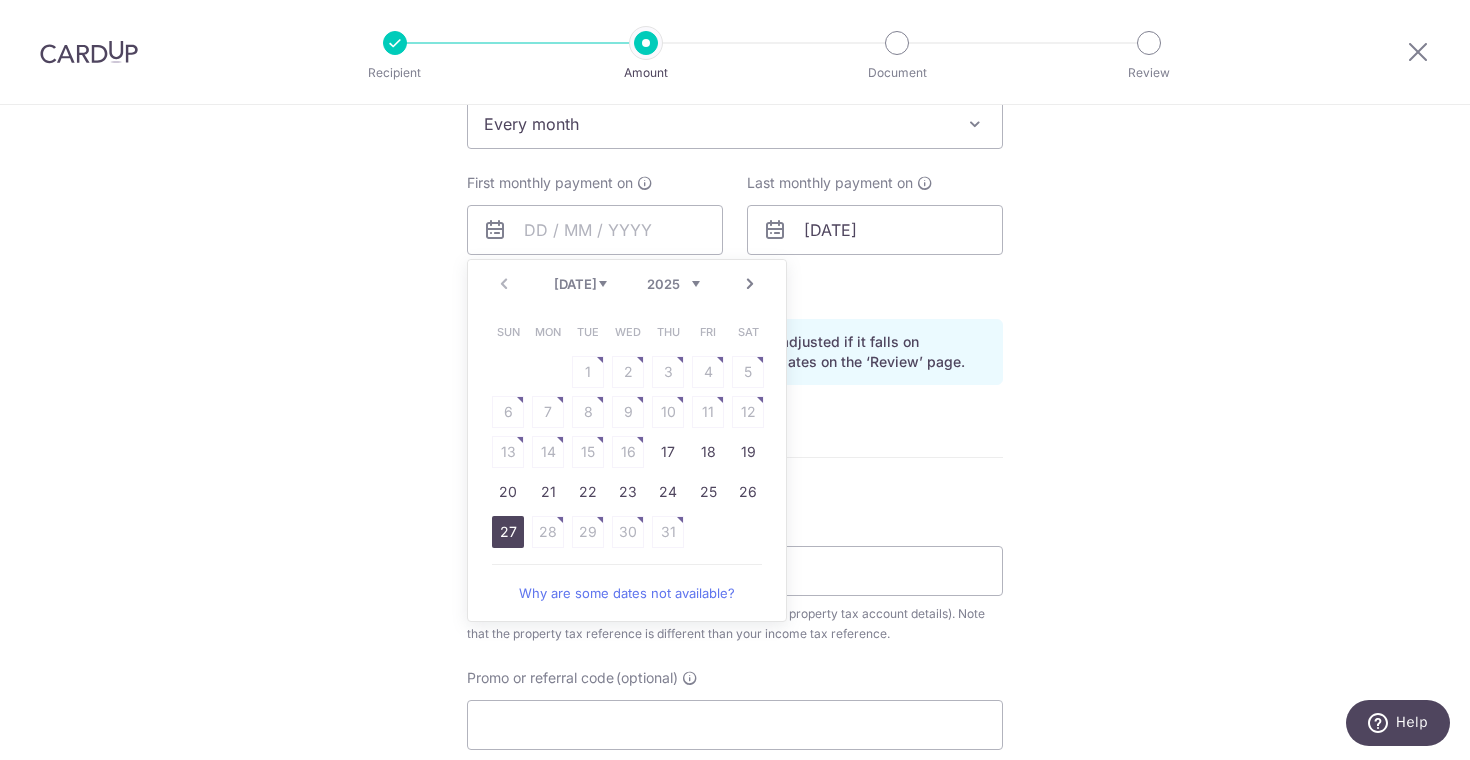 click on "27" at bounding box center [508, 532] 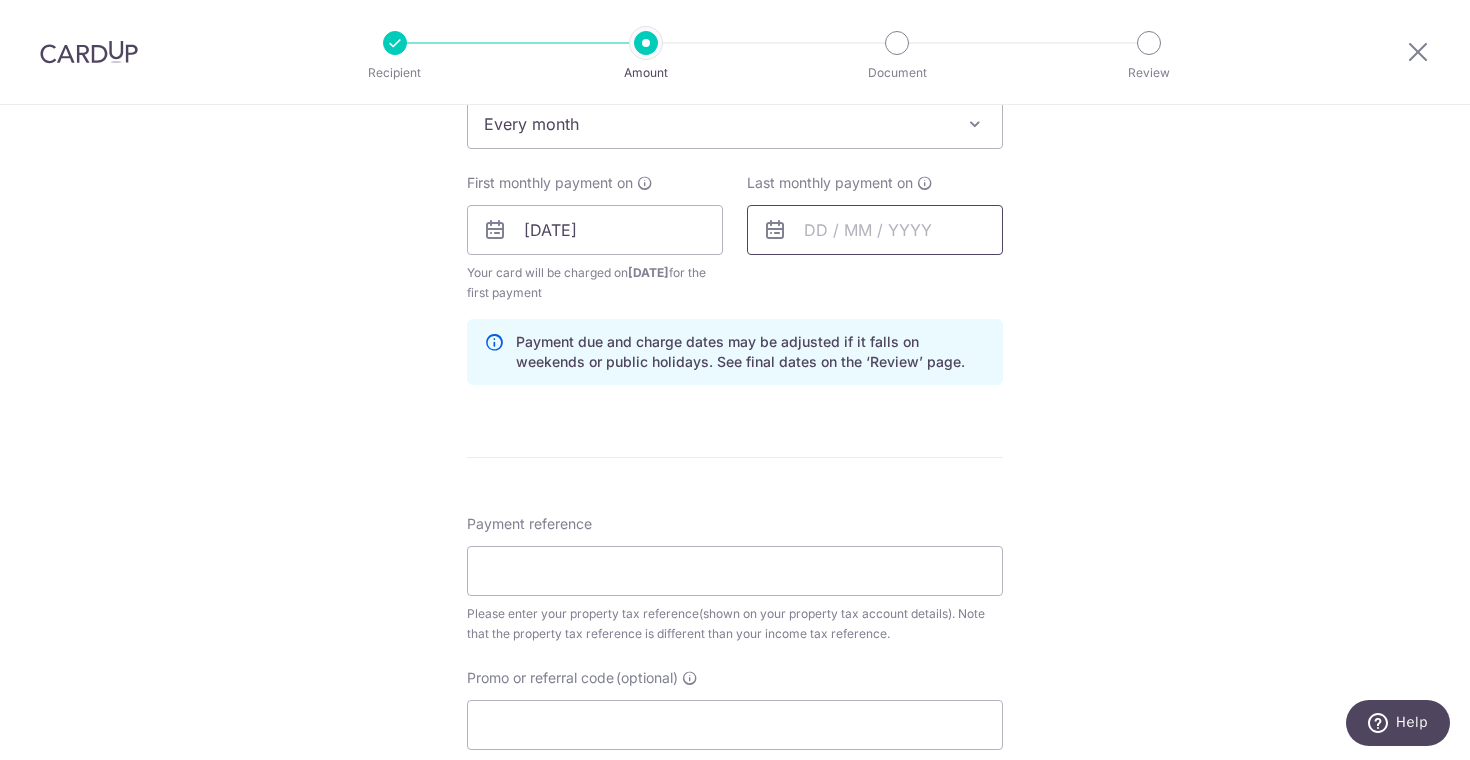 click at bounding box center [875, 230] 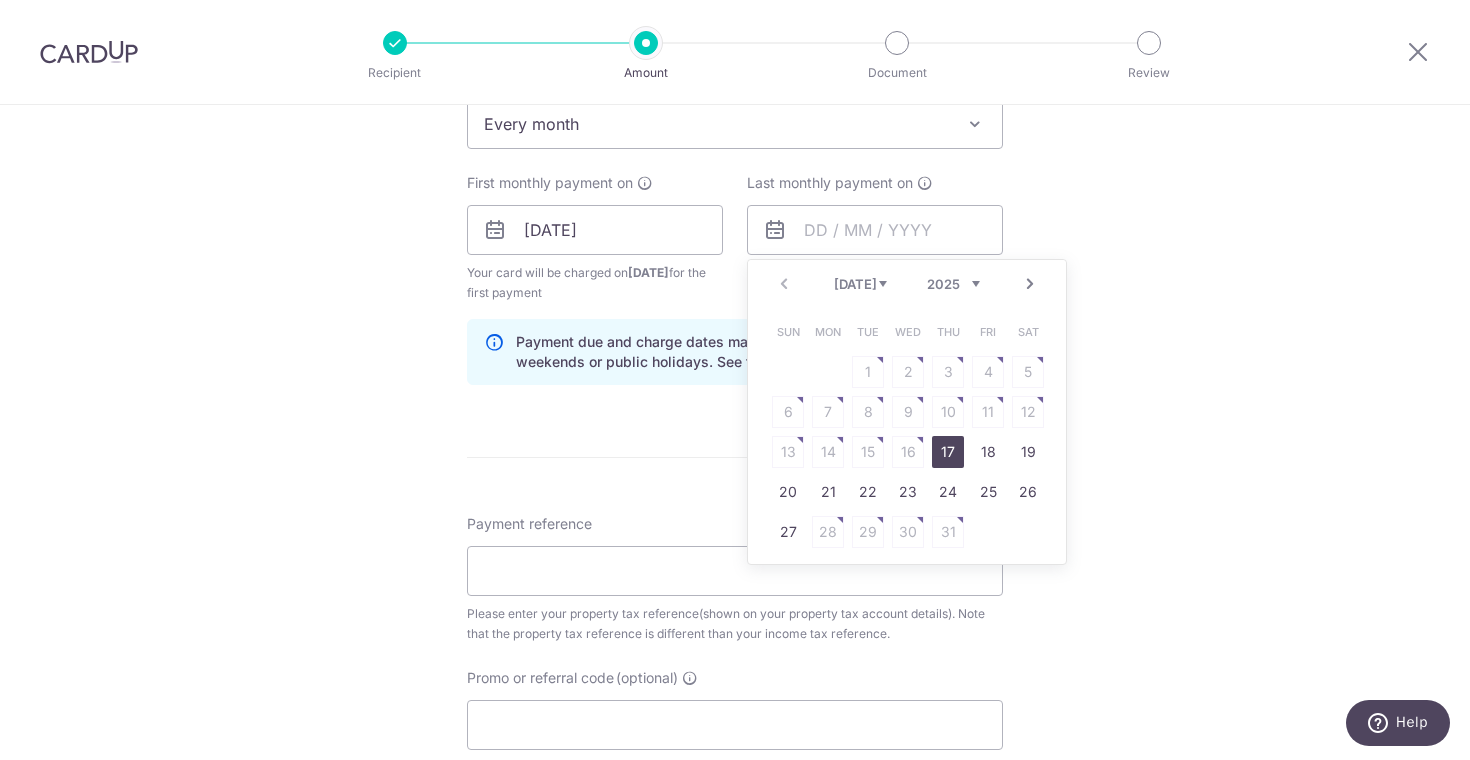 click on "2025 2026" at bounding box center (953, 284) 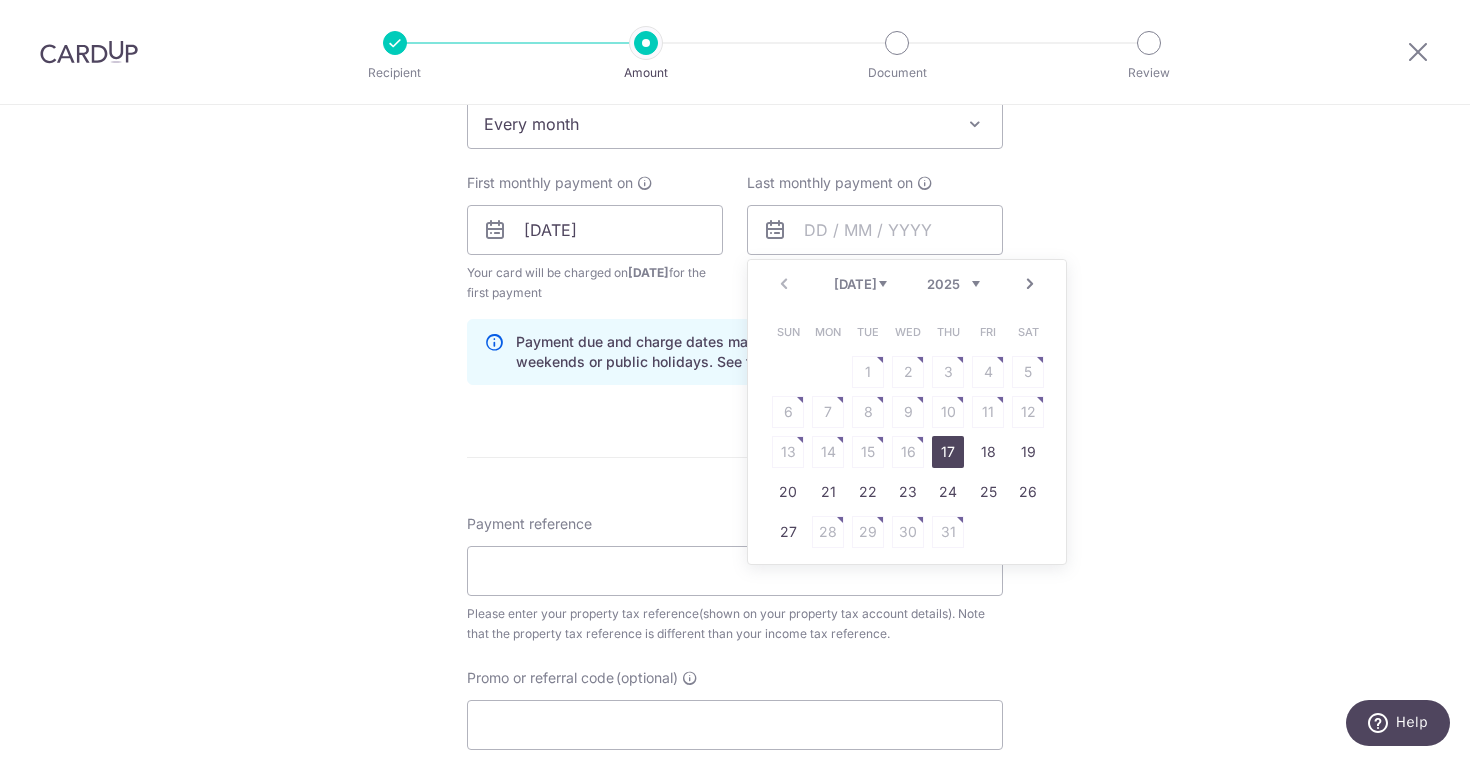 click on "Next" at bounding box center [1030, 284] 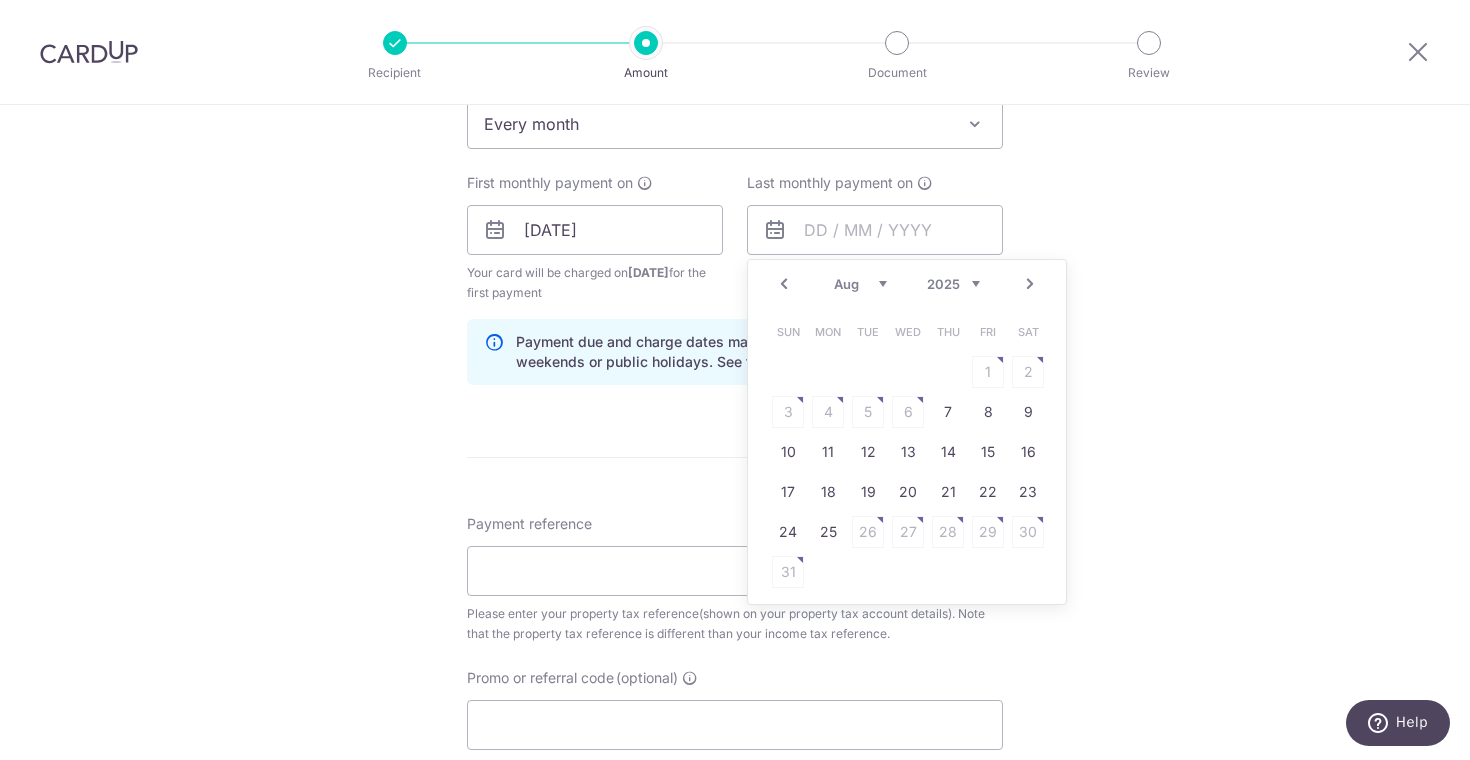 click on "Next" at bounding box center [1030, 284] 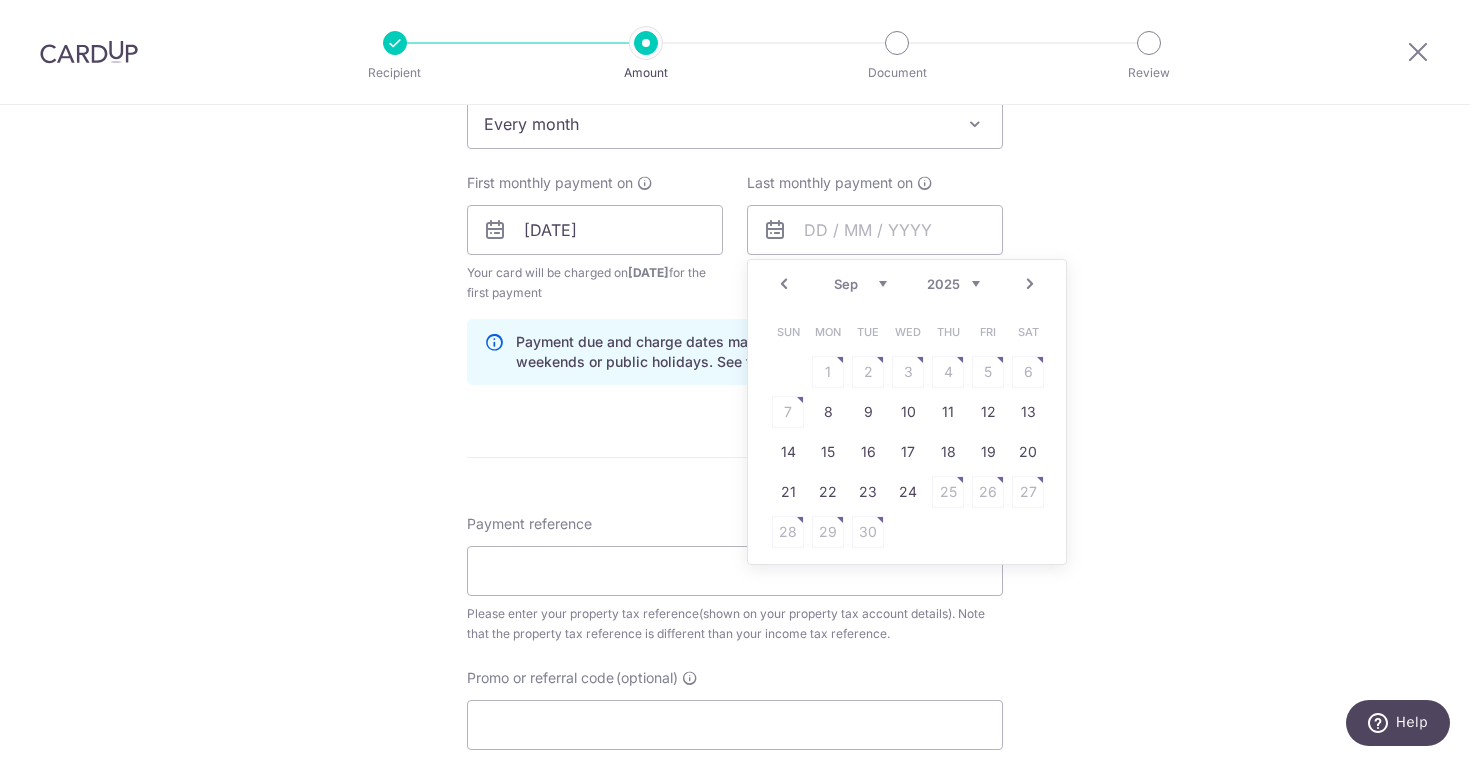 click on "Next" at bounding box center [1030, 284] 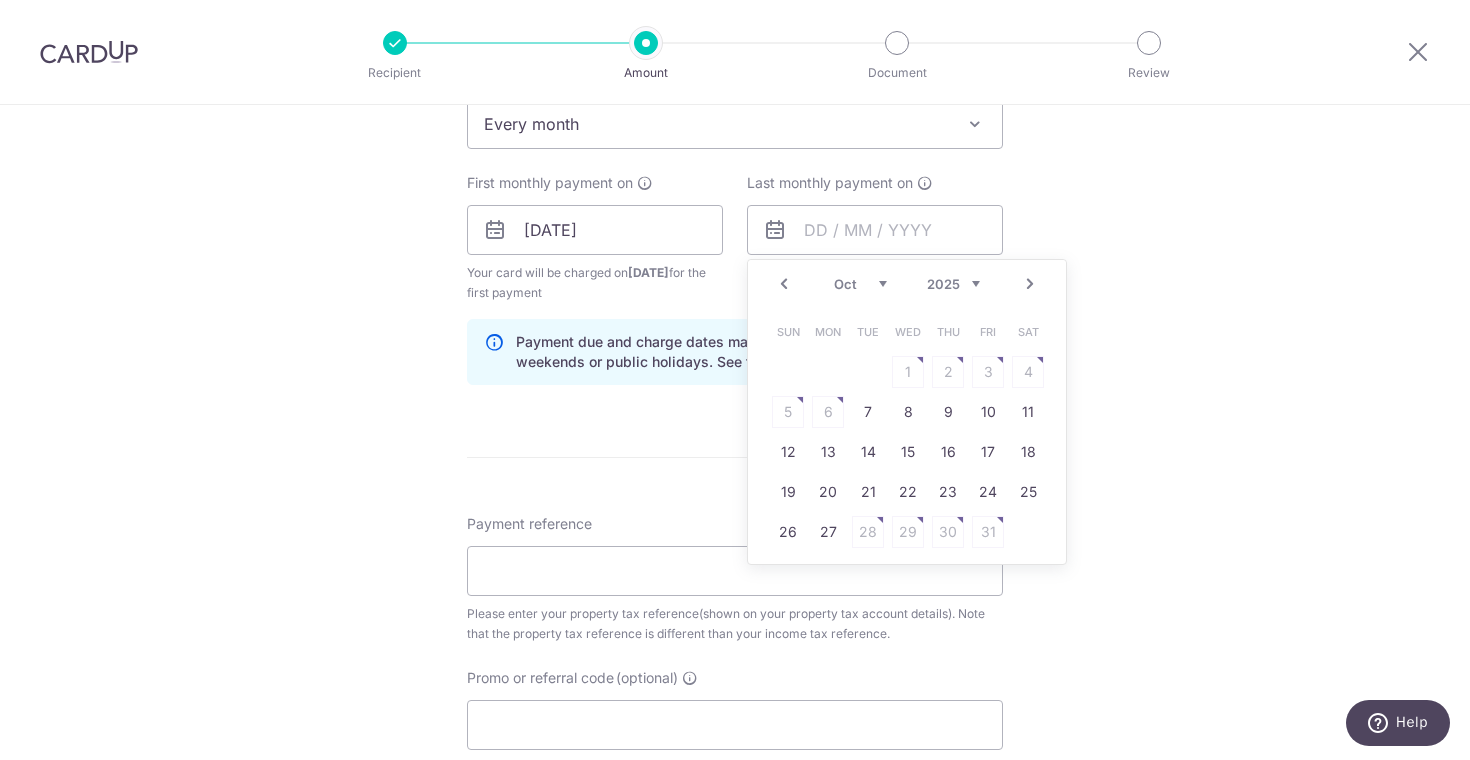 click on "Next" at bounding box center (1030, 284) 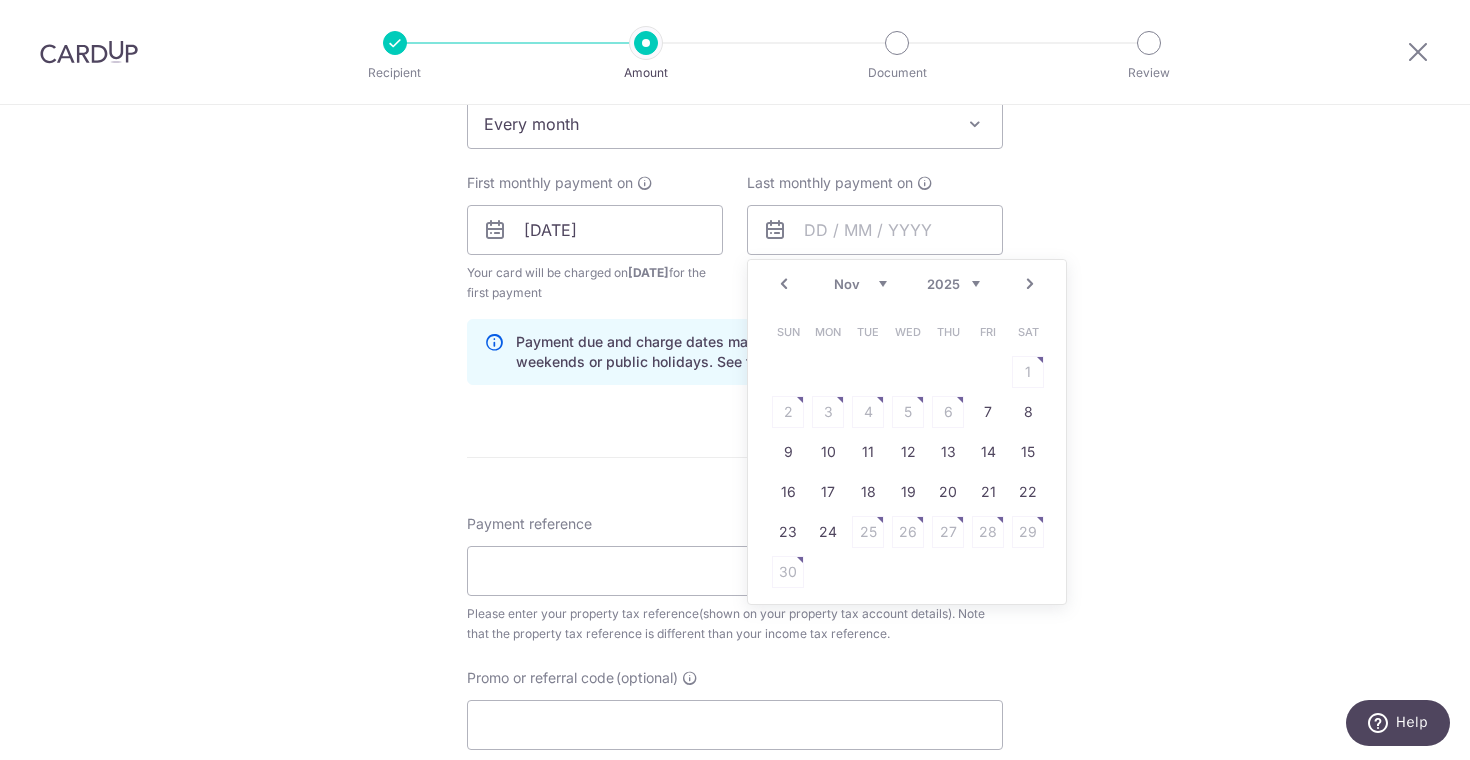 click on "Next" at bounding box center [1030, 284] 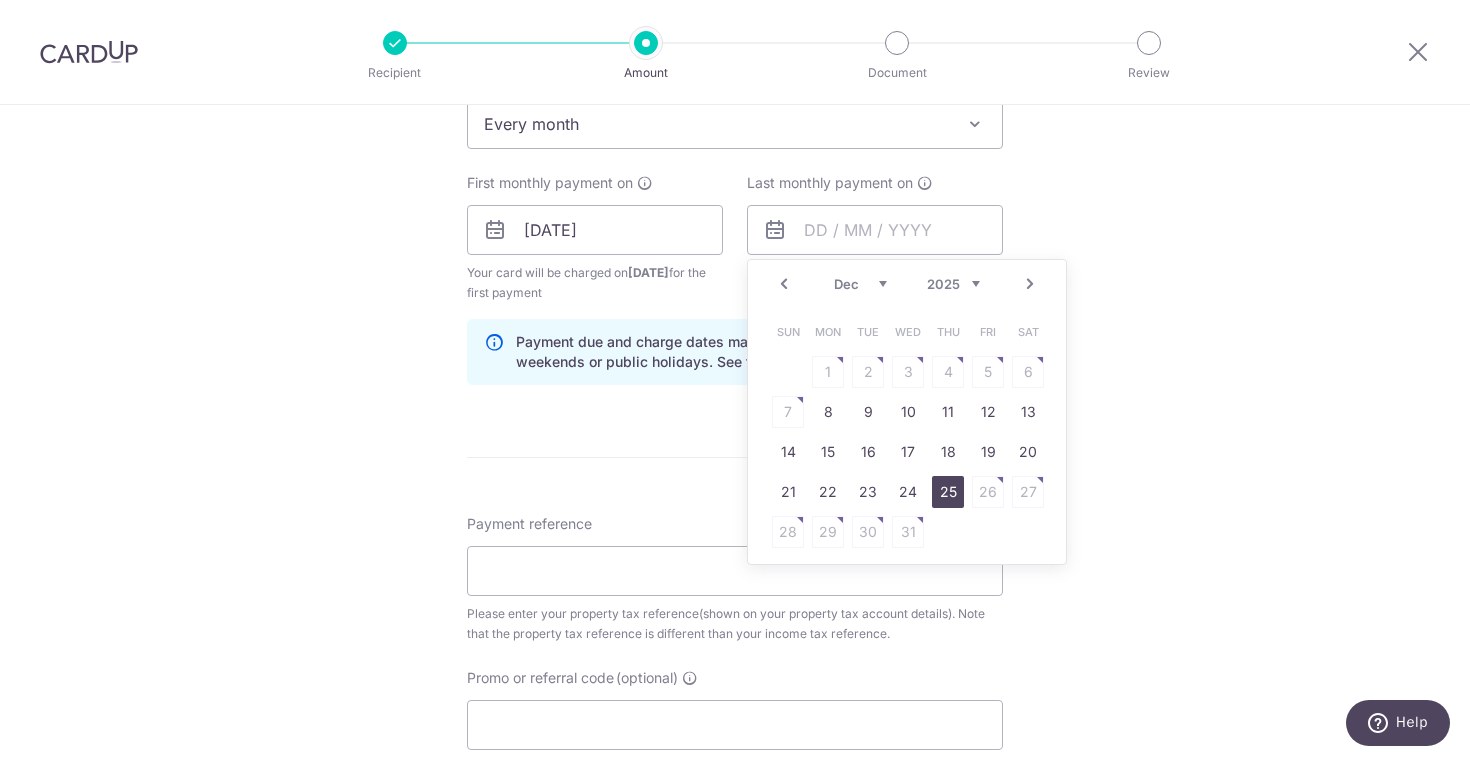 click on "25" at bounding box center [948, 492] 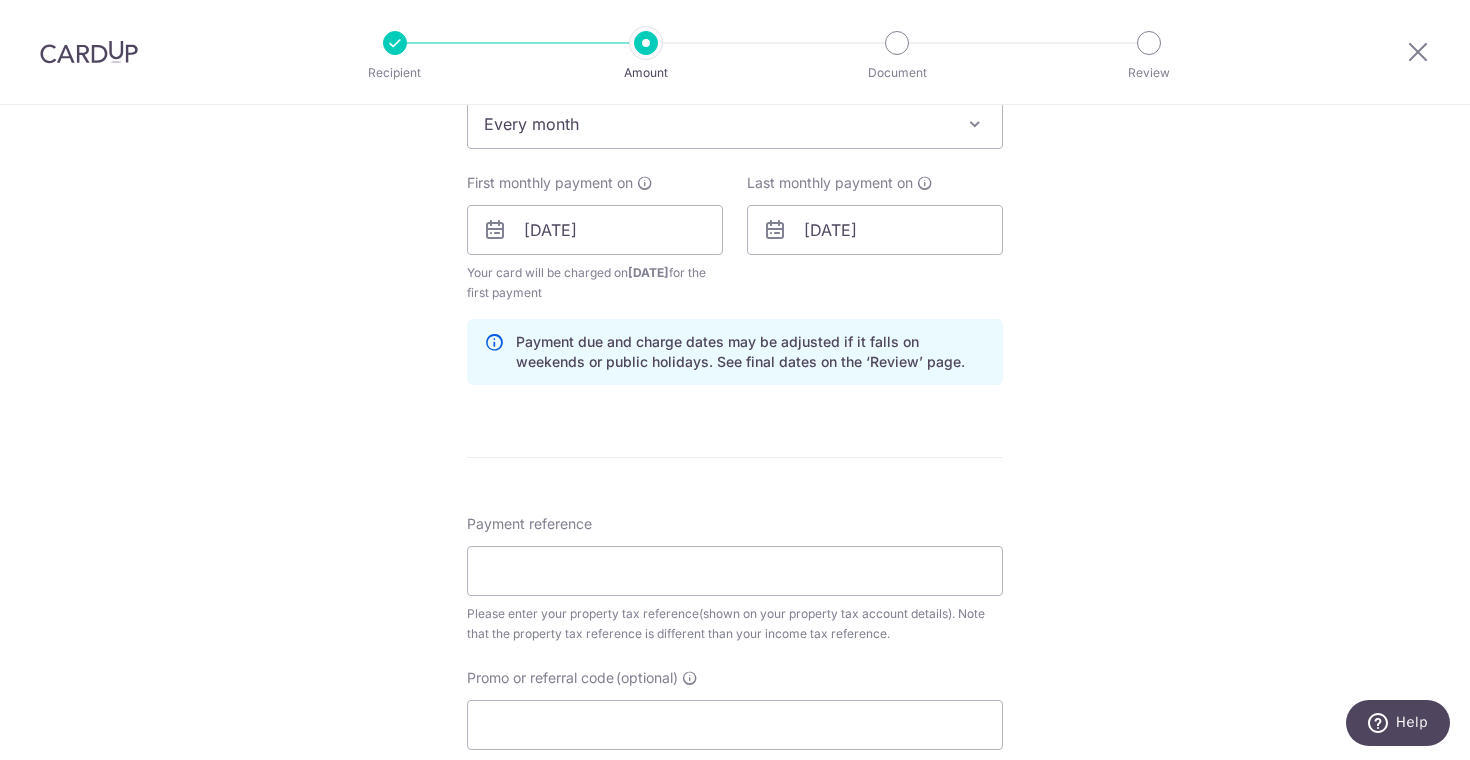 click on "Tell us more about your payment
Enter payment amount
SGD
320.00
320.00
The  total tax payment amounts scheduled  should not exceed the outstanding balance in your latest Statement of Account.
Select Card
**** 0971
Add credit card
Your Cards
**** 0971
Secure 256-bit SSL
Text
New card details" at bounding box center (735, 184) 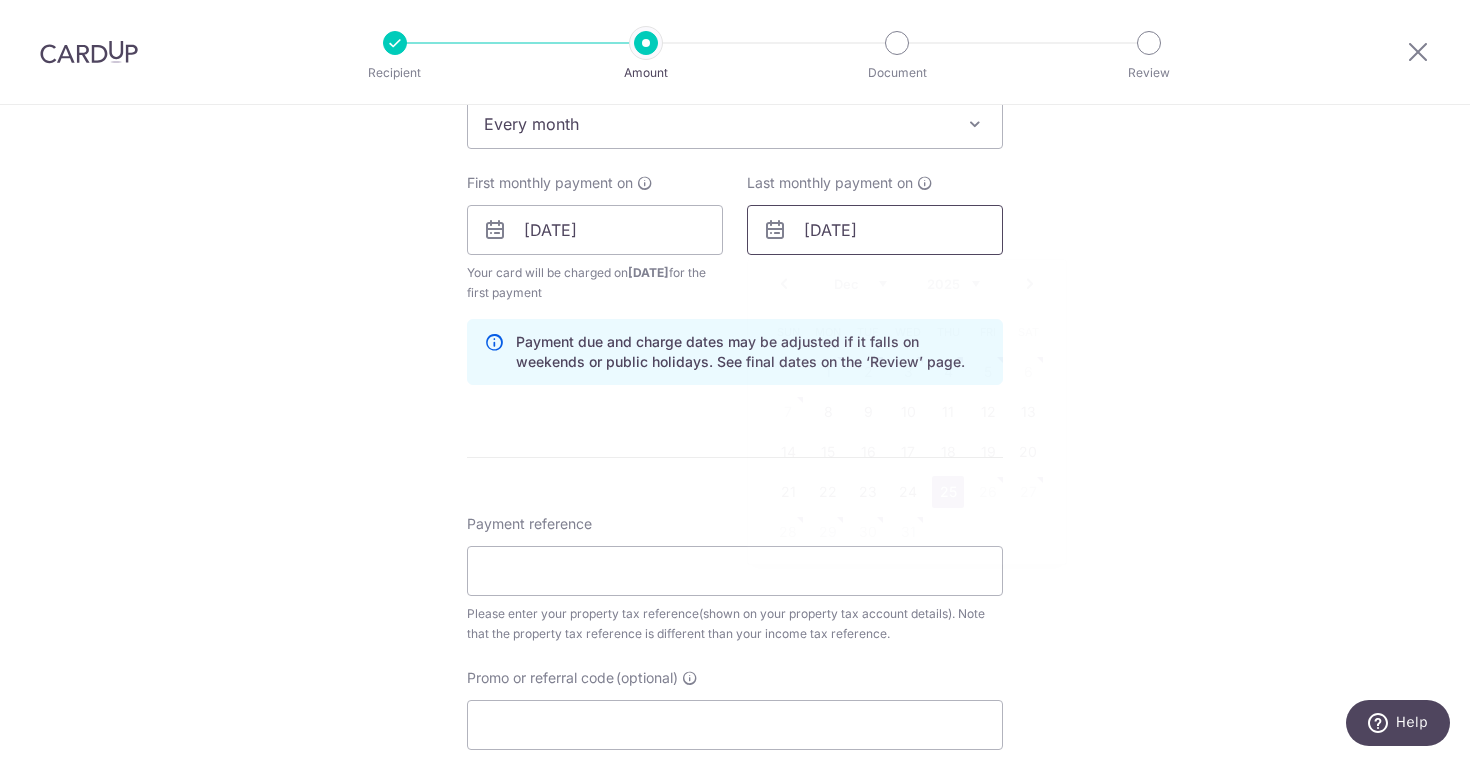 click on "25/12/2025" at bounding box center (875, 230) 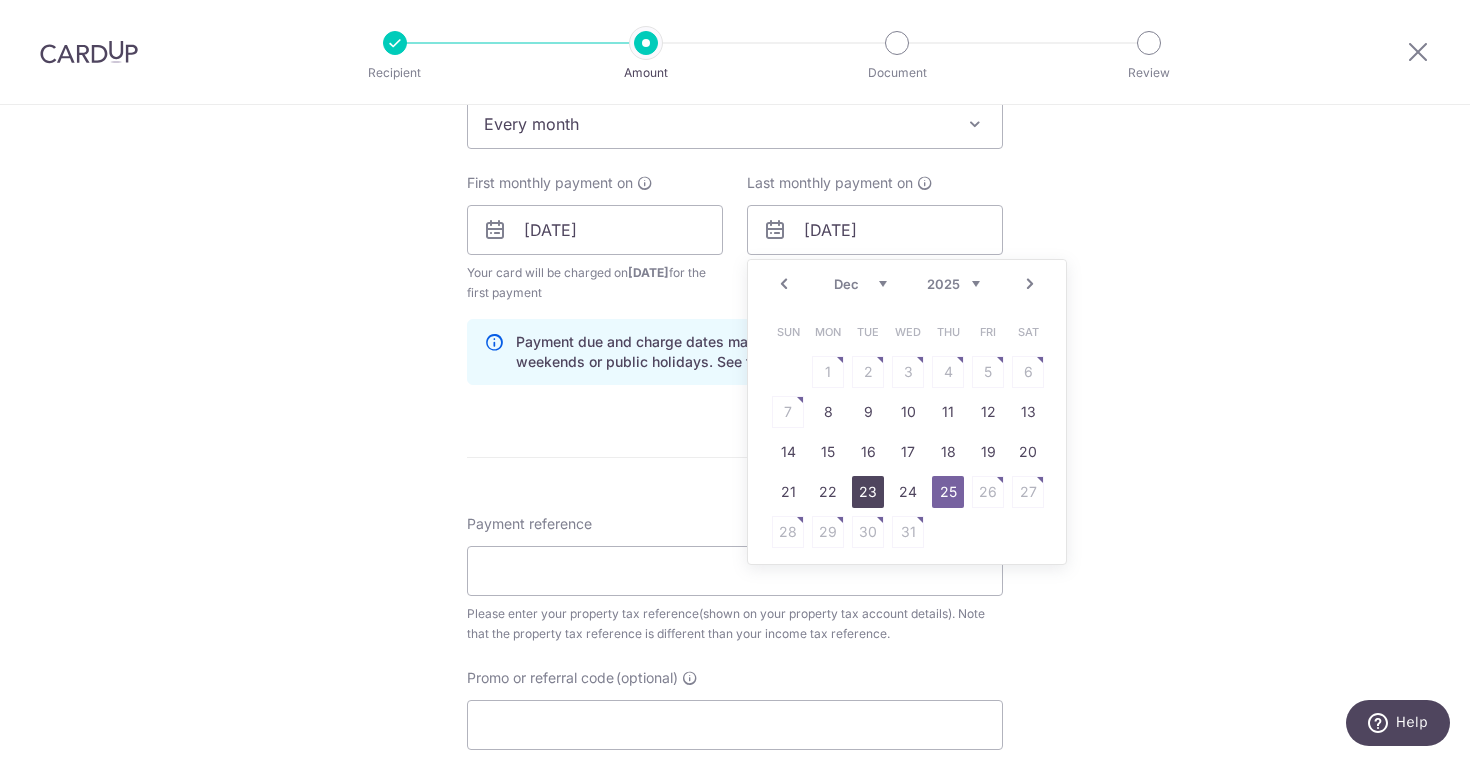 click on "23" at bounding box center [868, 492] 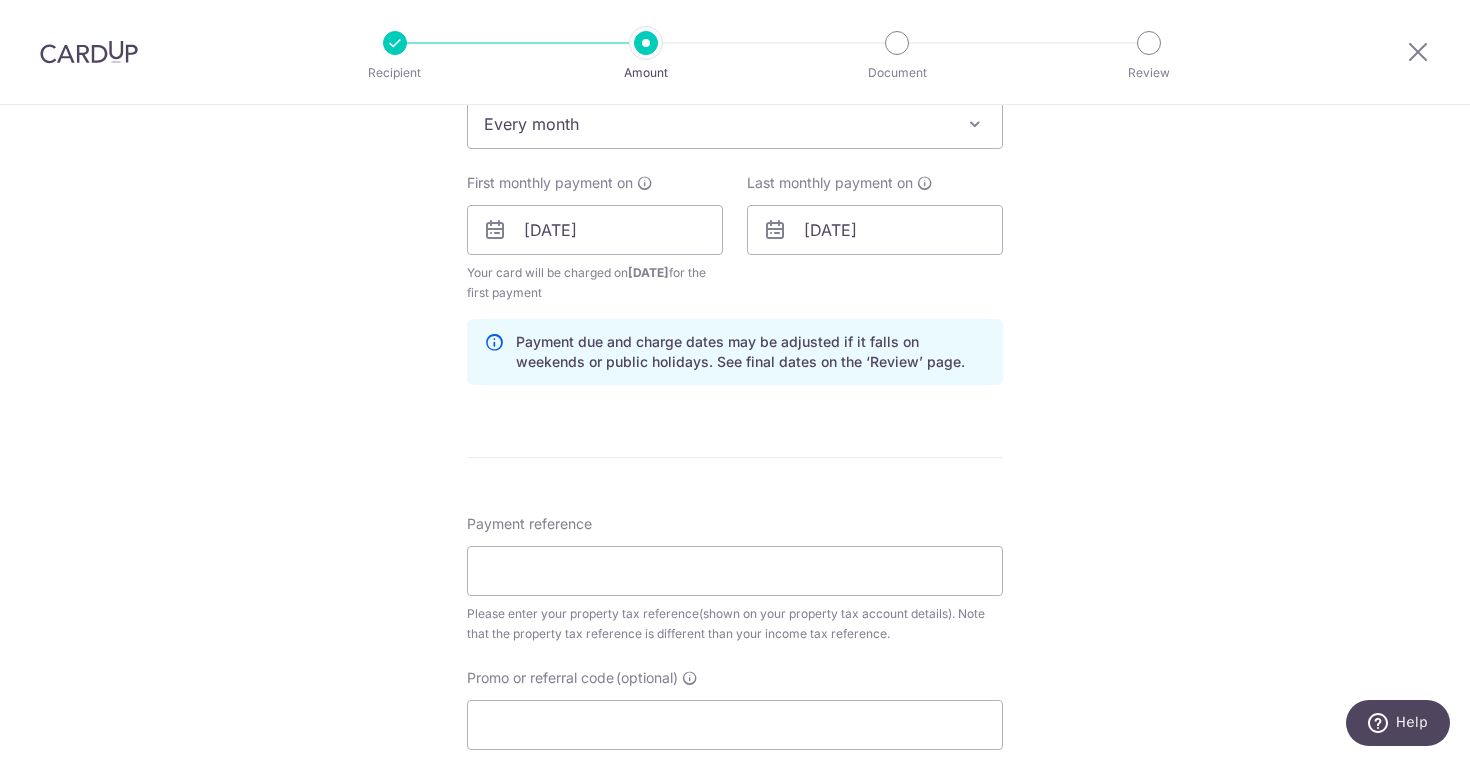 click on "Tell us more about your payment
Enter payment amount
SGD
320.00
320.00
The  total tax payment amounts scheduled  should not exceed the outstanding balance in your latest Statement of Account.
Select Card
**** 0971
Add credit card
Your Cards
**** 0971
Secure 256-bit SSL
Text
New card details" at bounding box center [735, 184] 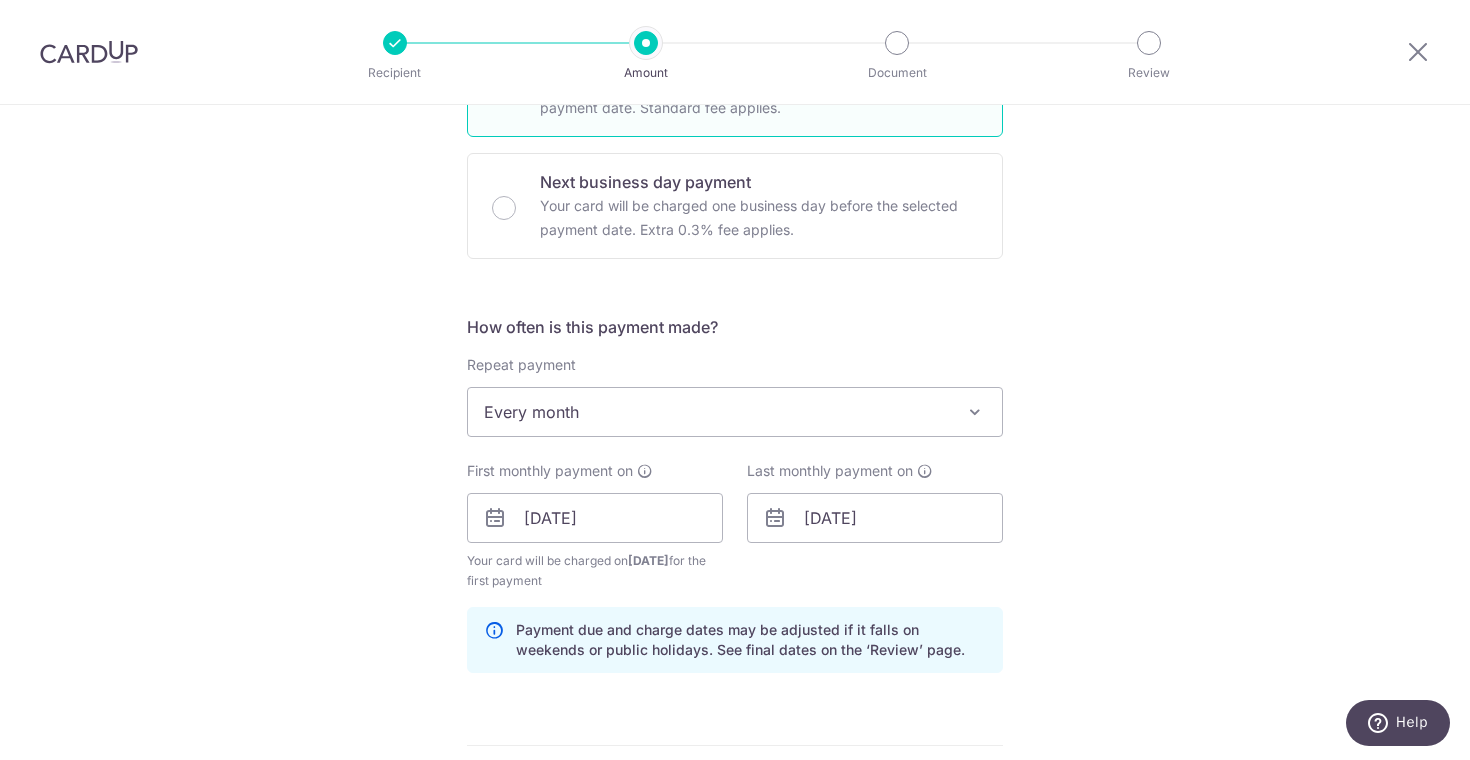scroll, scrollTop: 616, scrollLeft: 0, axis: vertical 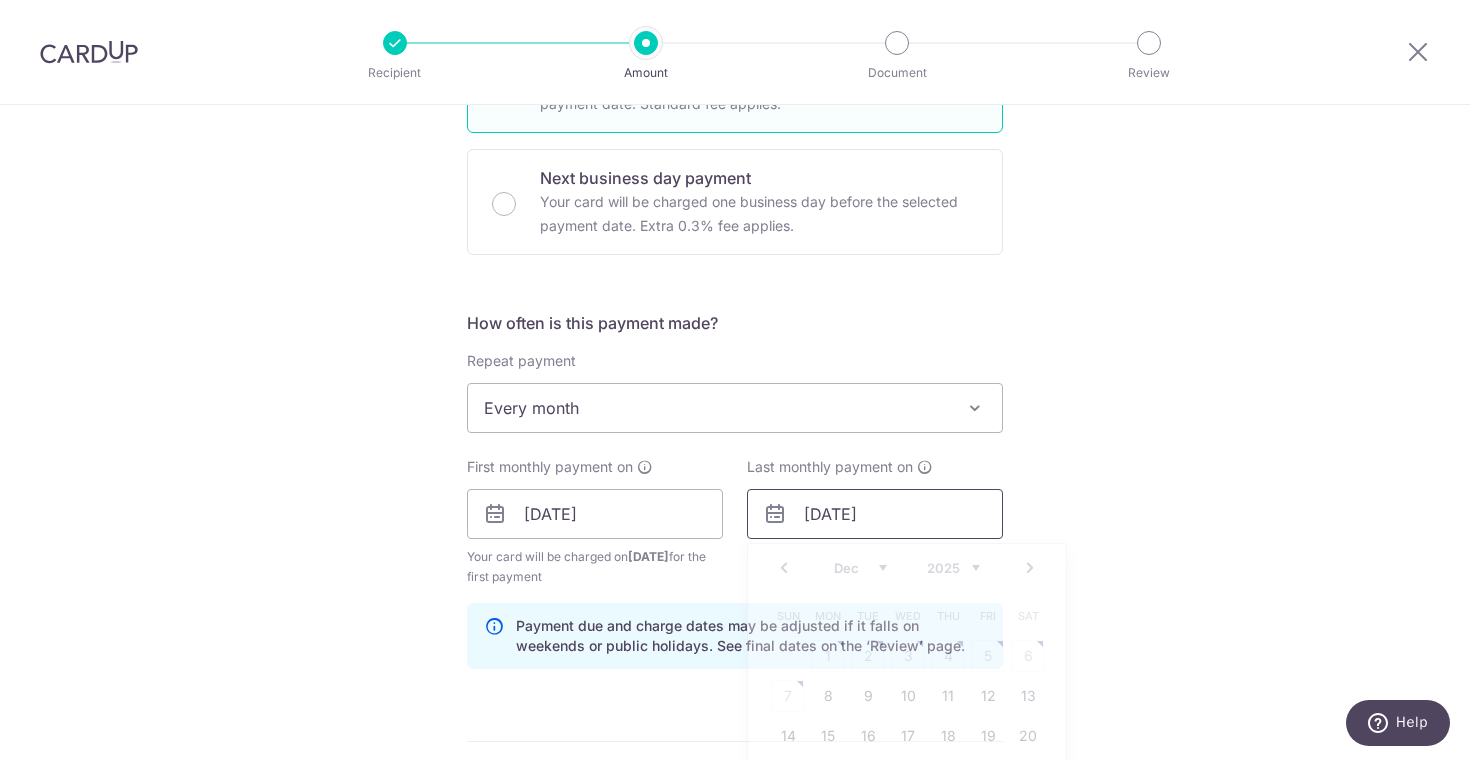 click on "23/12/2025" at bounding box center (875, 514) 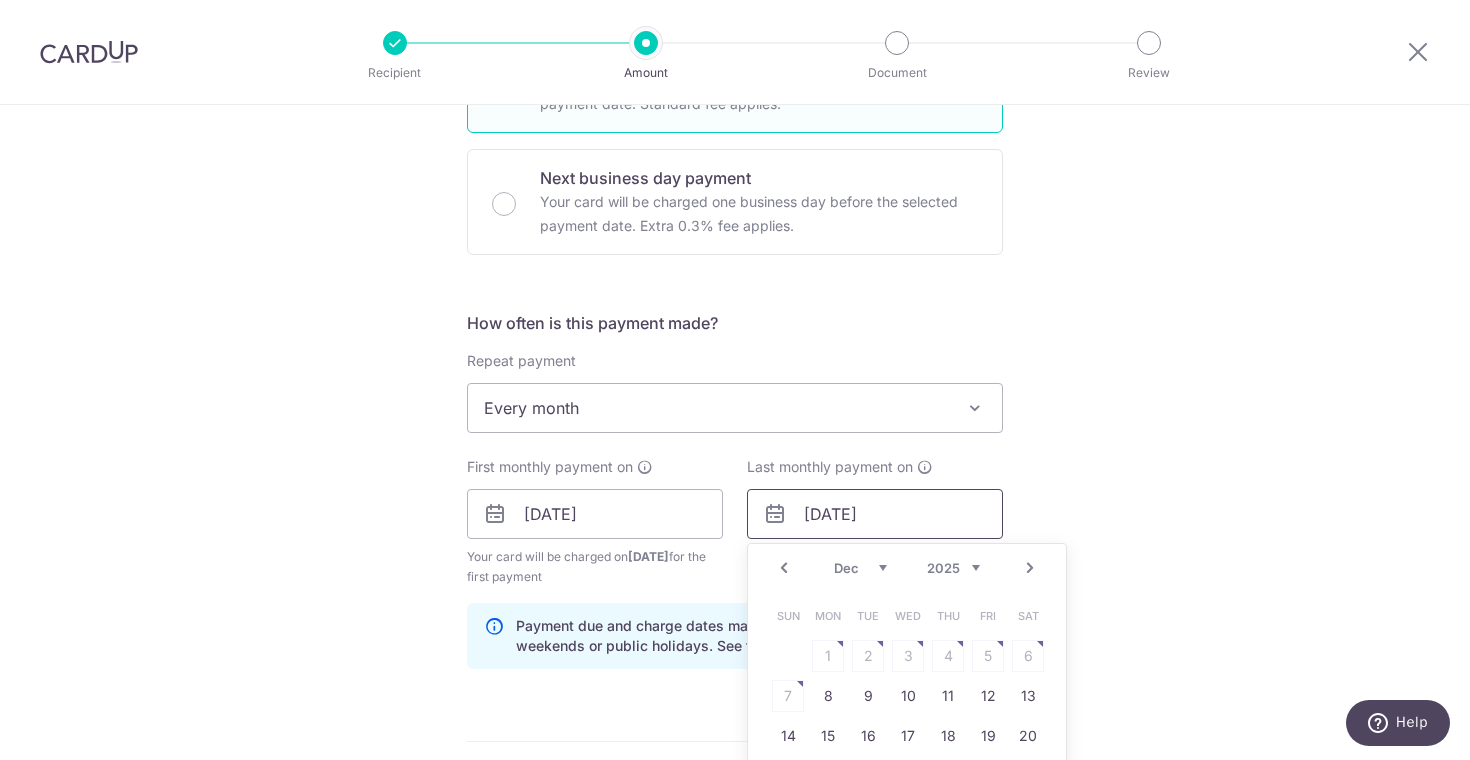 scroll, scrollTop: 767, scrollLeft: 0, axis: vertical 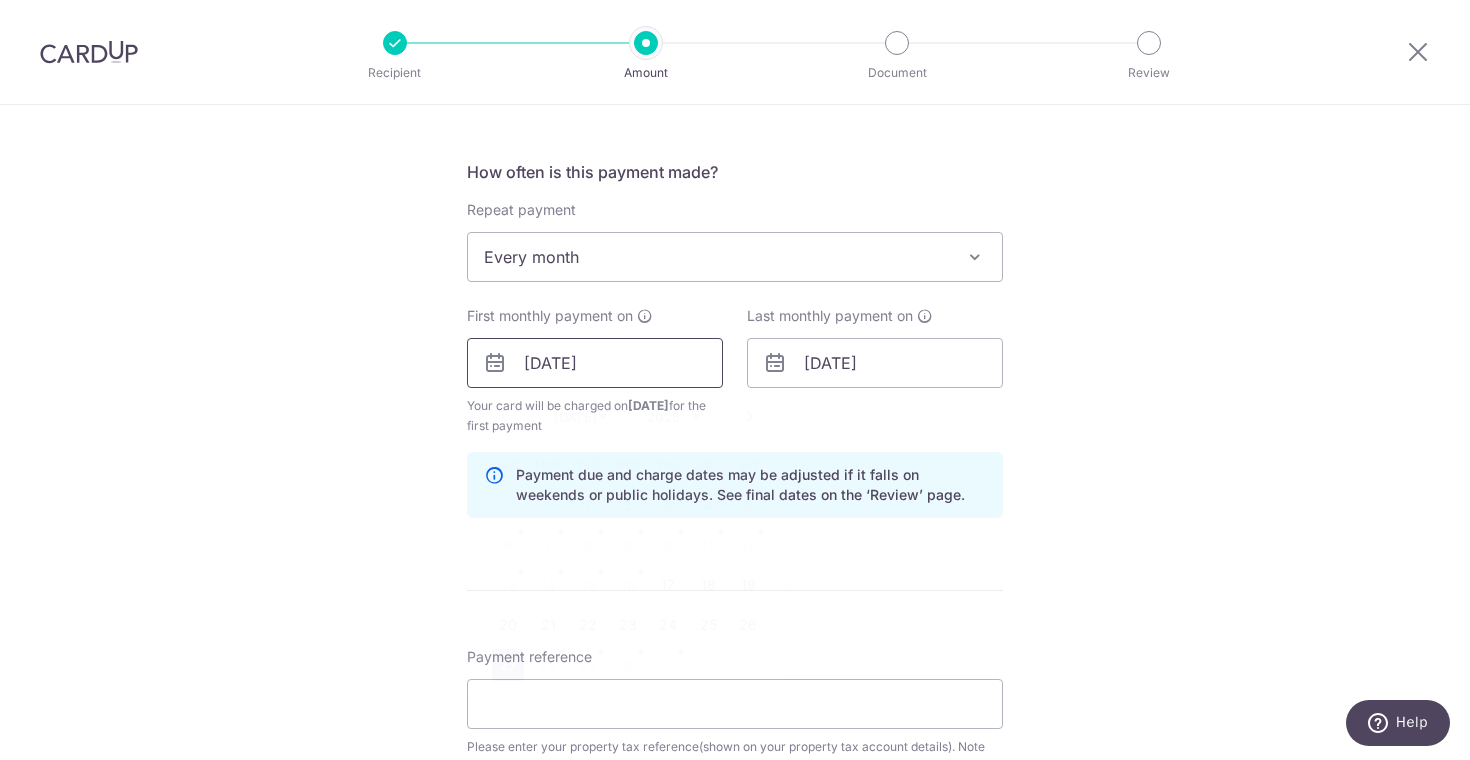 click on "27/07/2025" at bounding box center (595, 363) 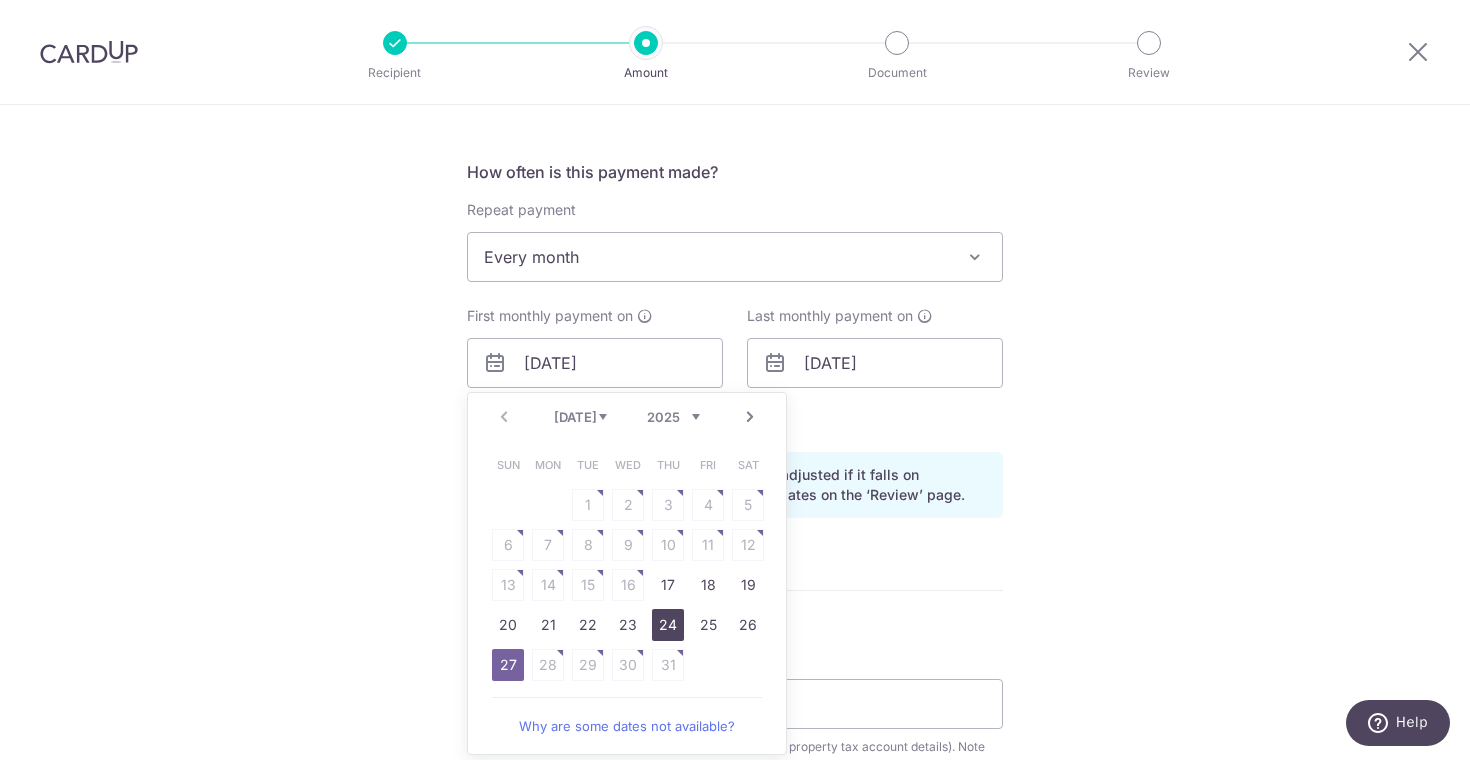 click on "24" at bounding box center (668, 625) 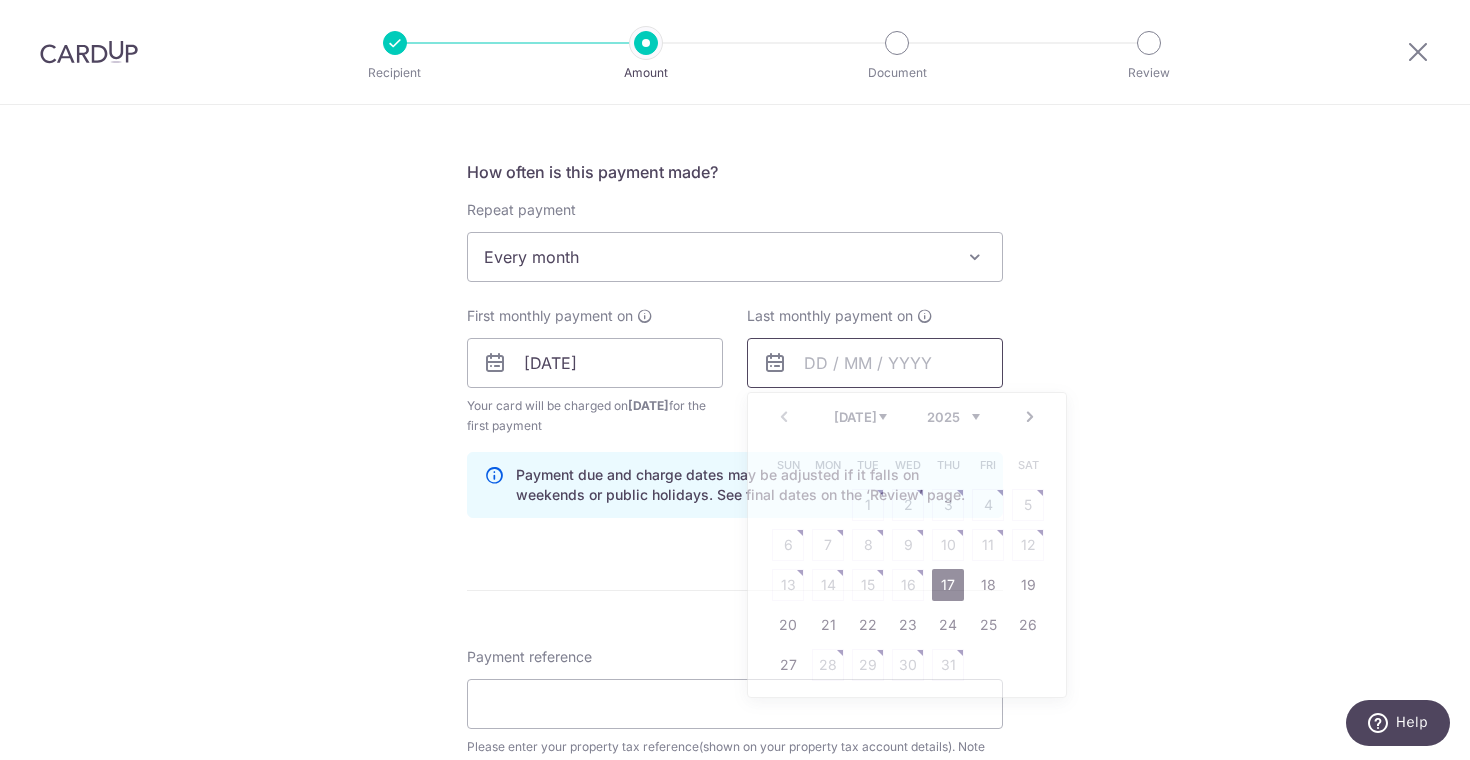 click at bounding box center [875, 363] 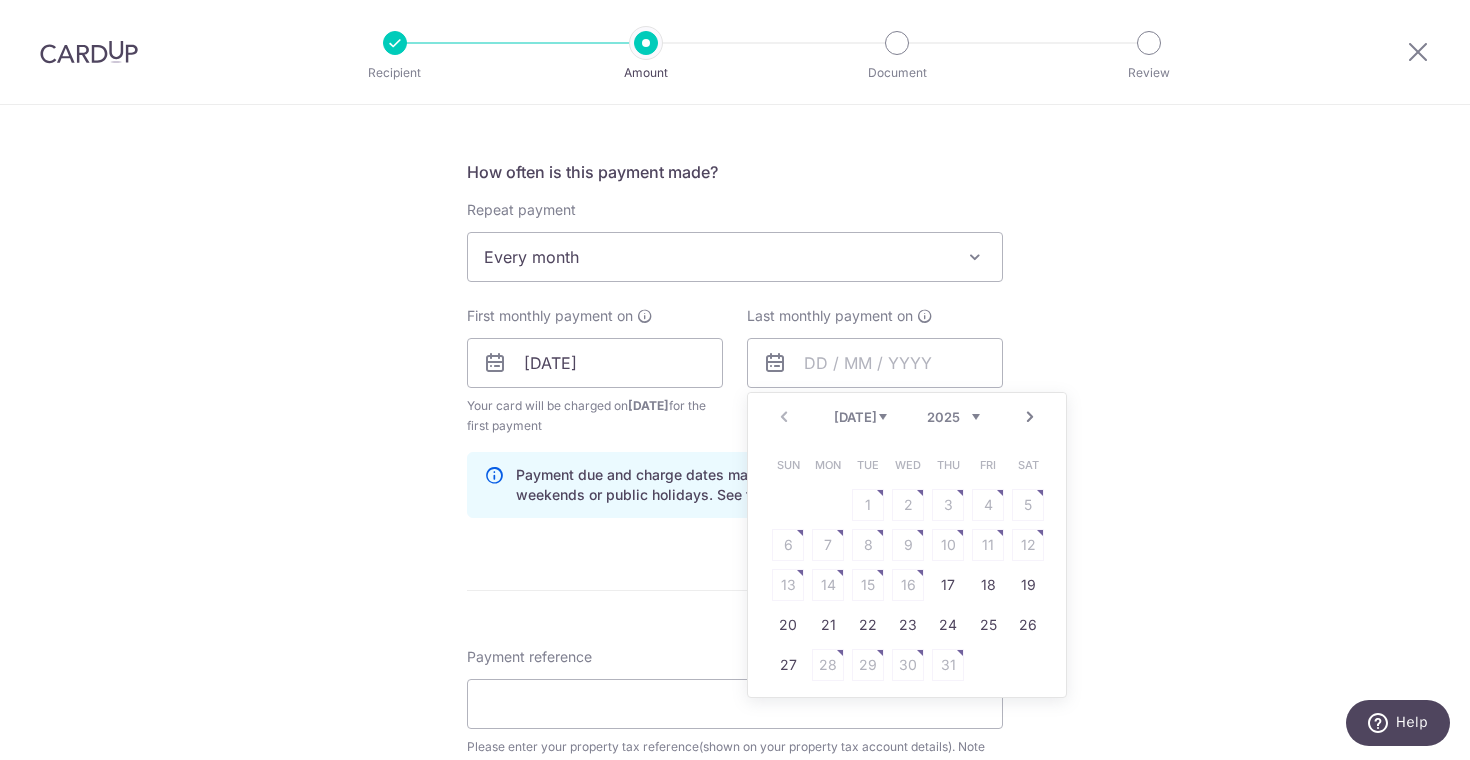 click on "Next" at bounding box center [1030, 417] 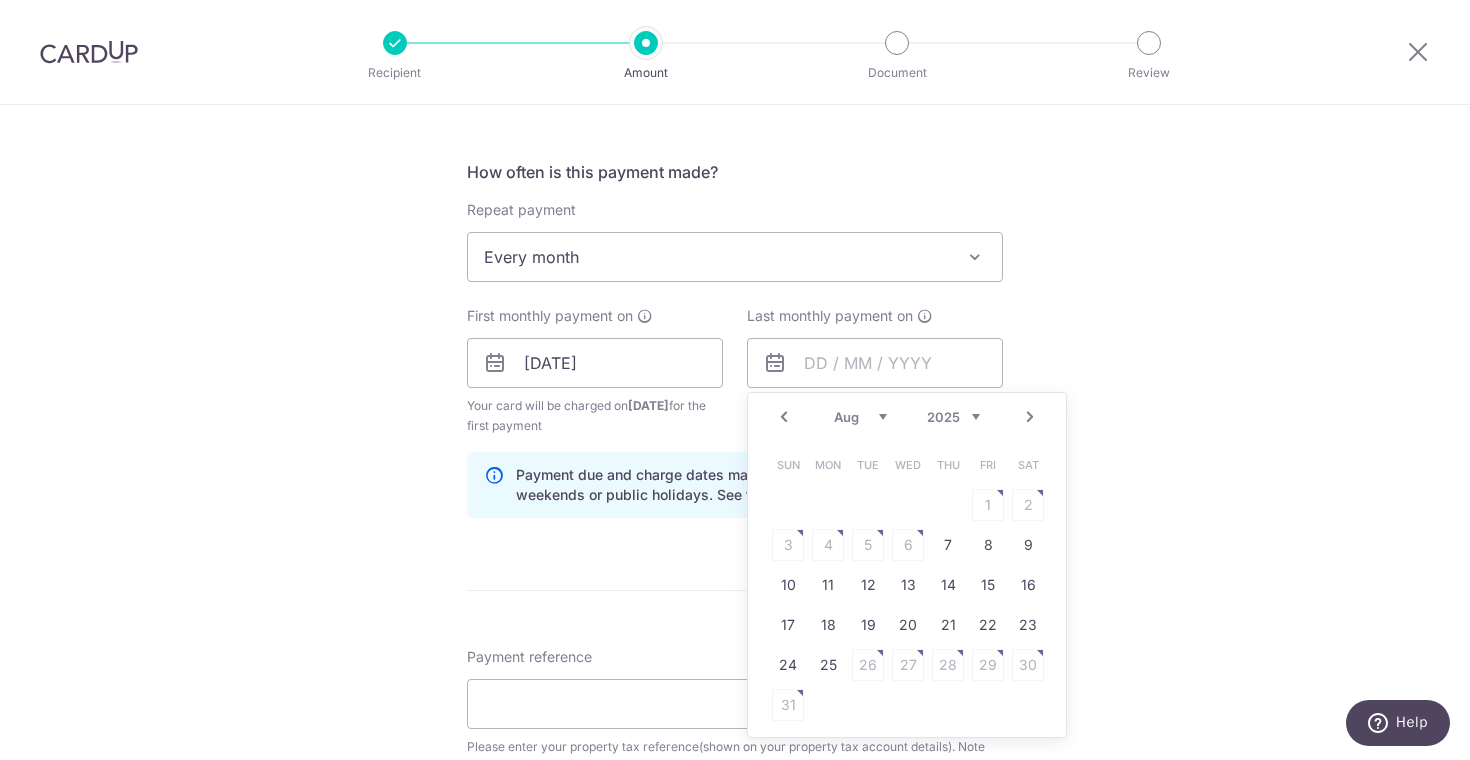 click on "Next" at bounding box center [1030, 417] 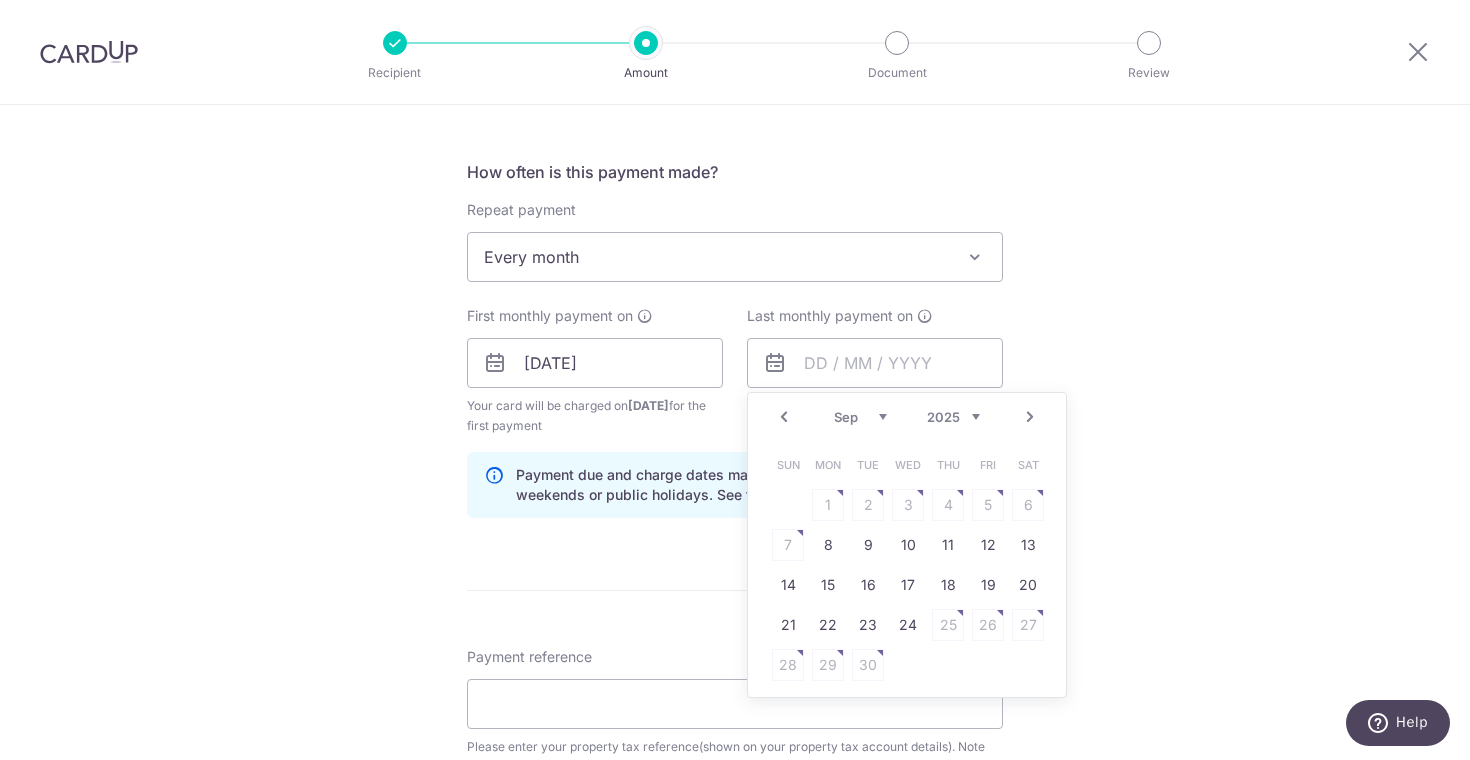 click on "Next" at bounding box center (1030, 417) 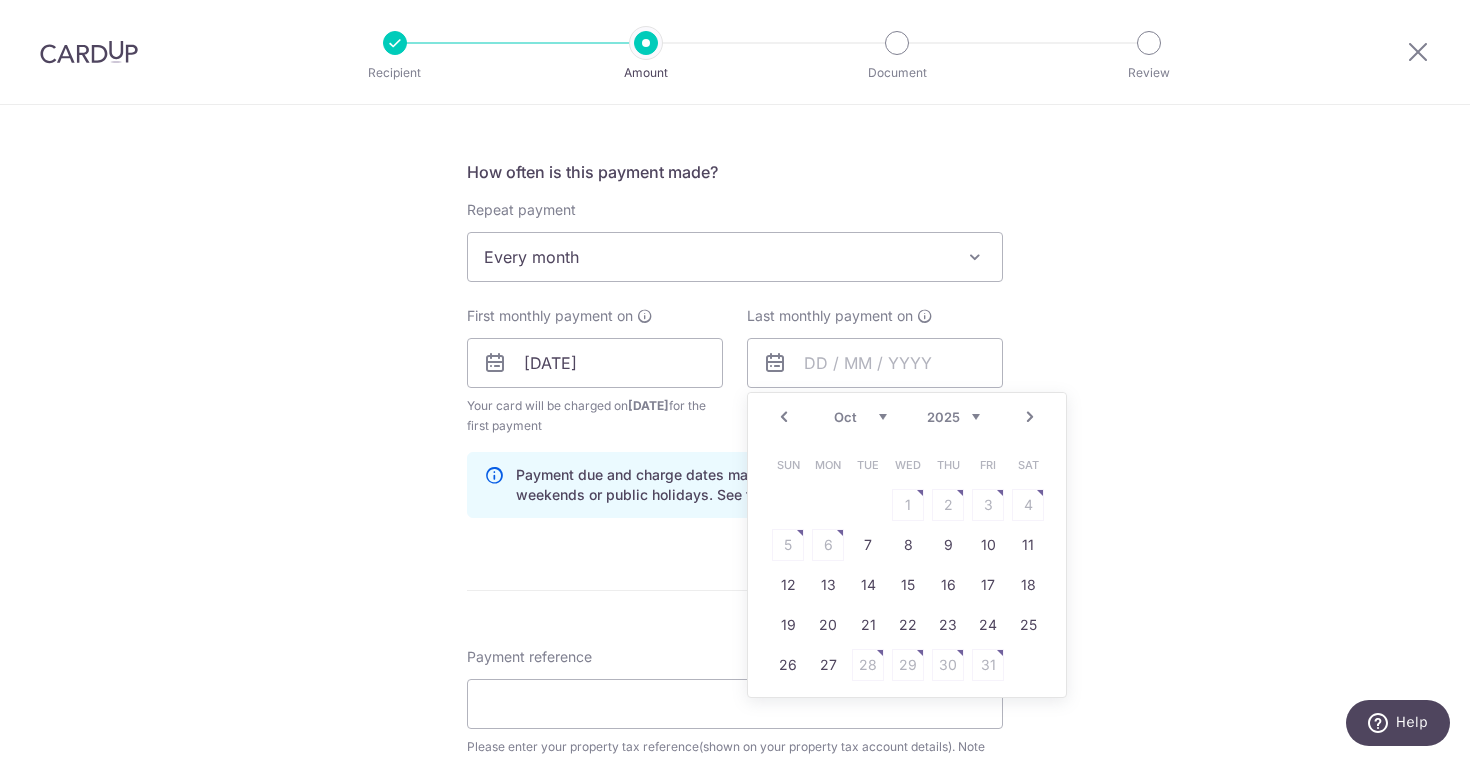 click on "Next" at bounding box center [1030, 417] 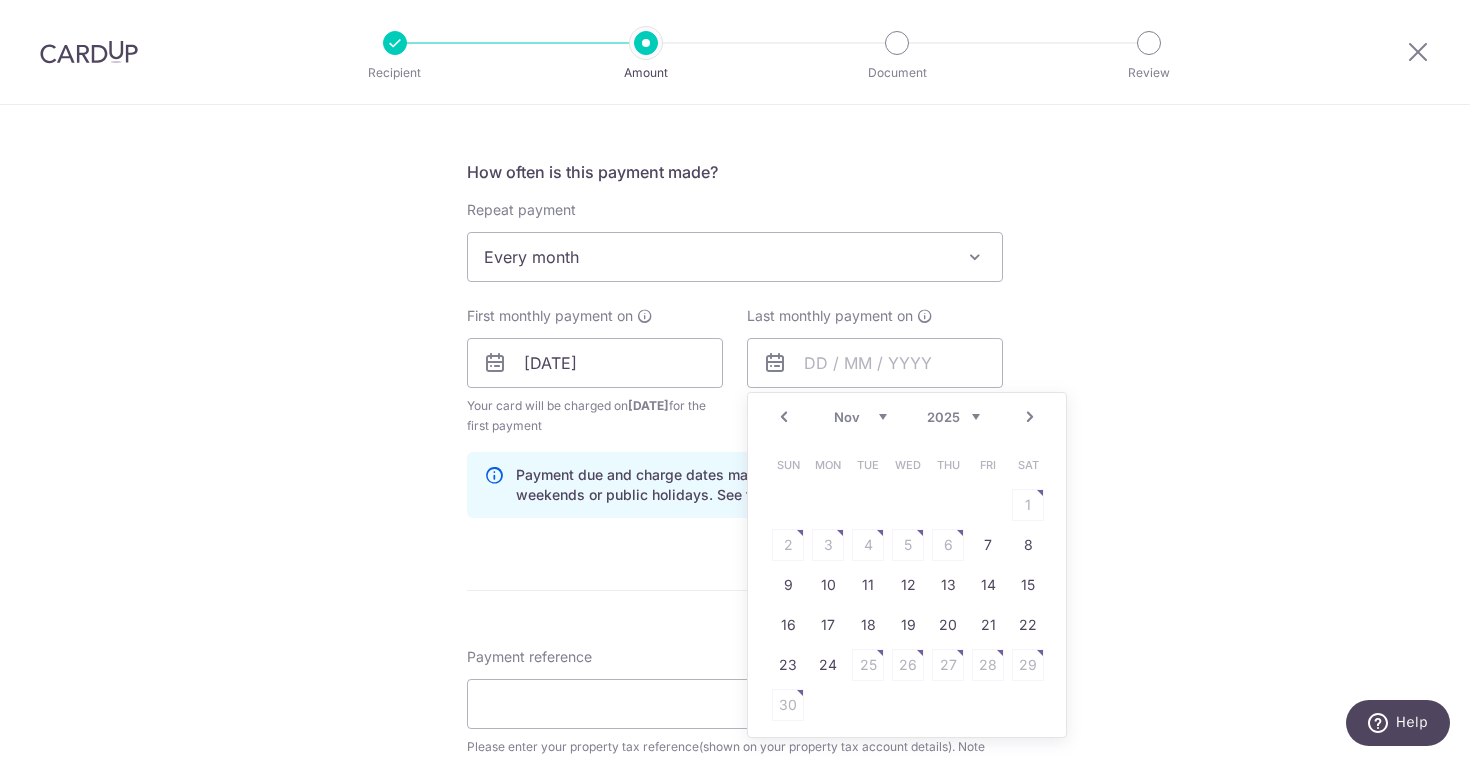 click on "Next" at bounding box center (1030, 417) 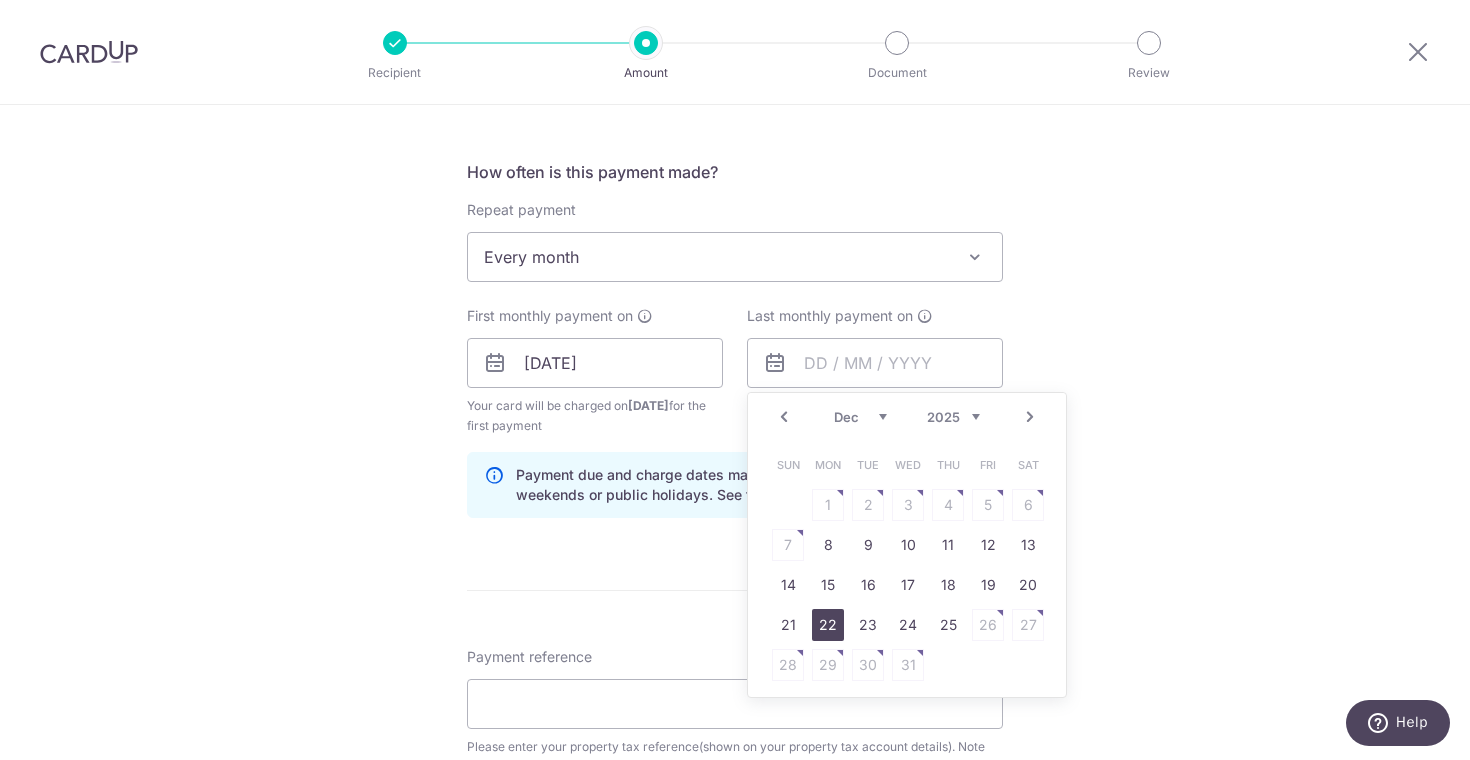 click on "22" at bounding box center [828, 625] 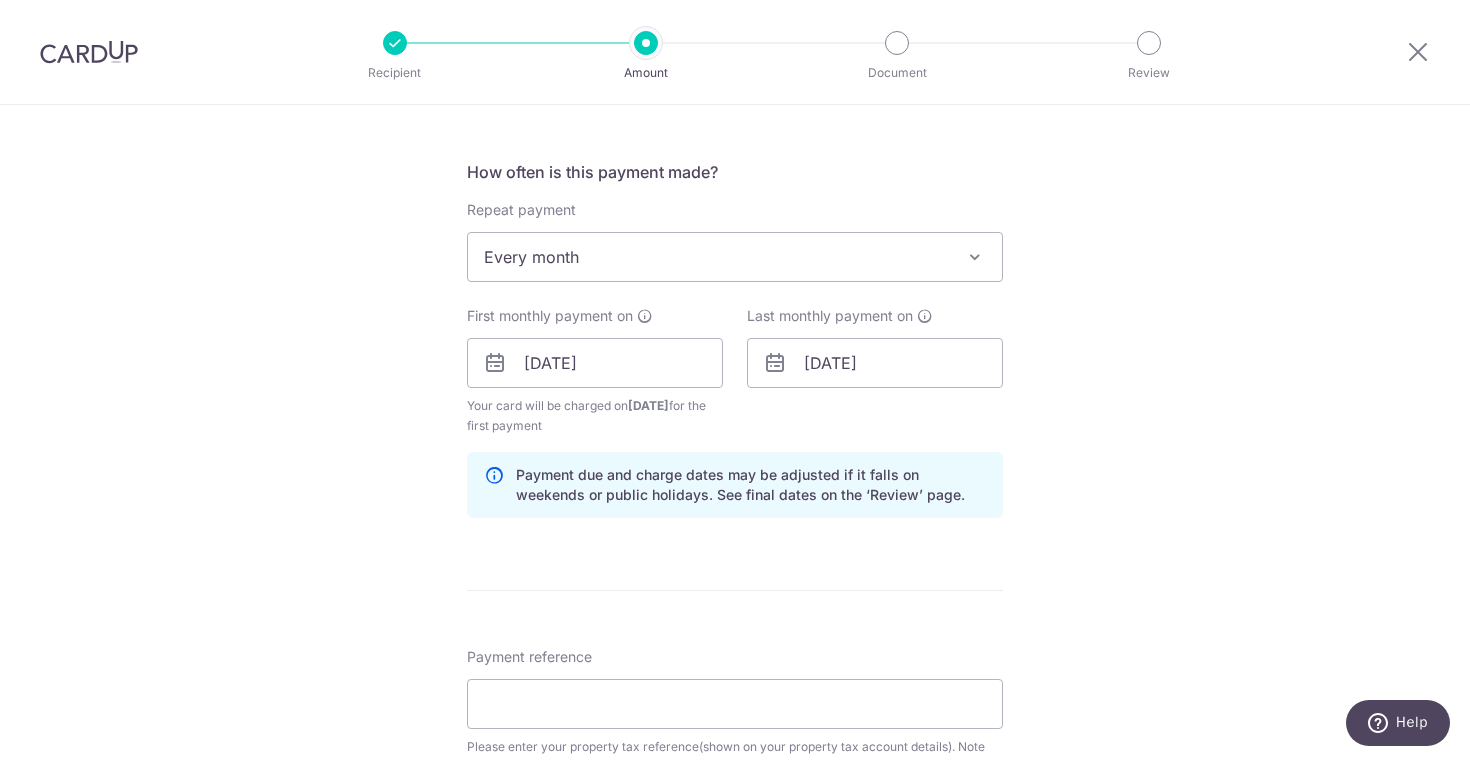click on "Tell us more about your payment
Enter payment amount
SGD
320.00
320.00
The  total tax payment amounts scheduled  should not exceed the outstanding balance in your latest Statement of Account.
Select Card
**** 0971
Add credit card
Your Cards
**** 0971
Secure 256-bit SSL
Text
New card details" at bounding box center [735, 317] 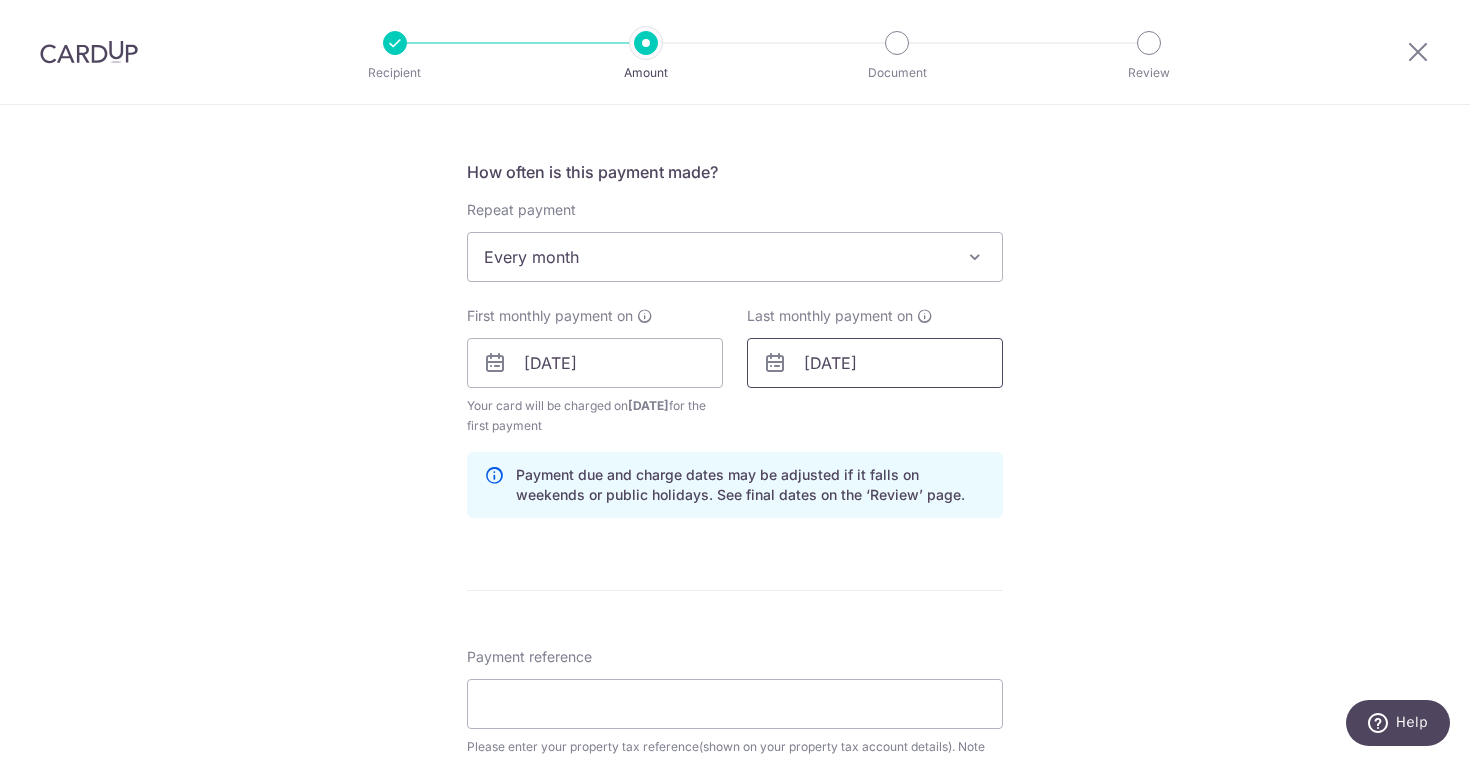 click on "22/12/2025" at bounding box center (875, 363) 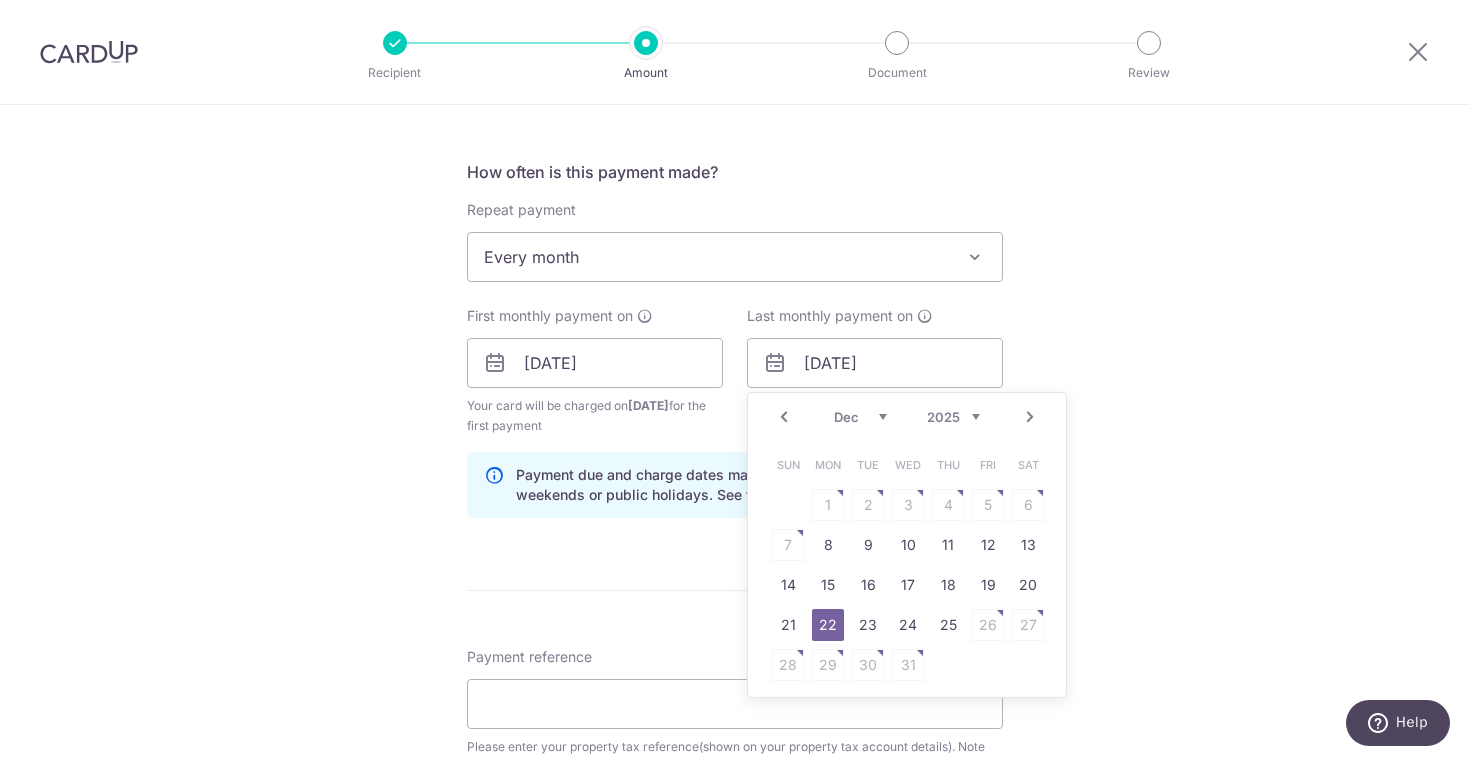 click on "Next" at bounding box center [1030, 417] 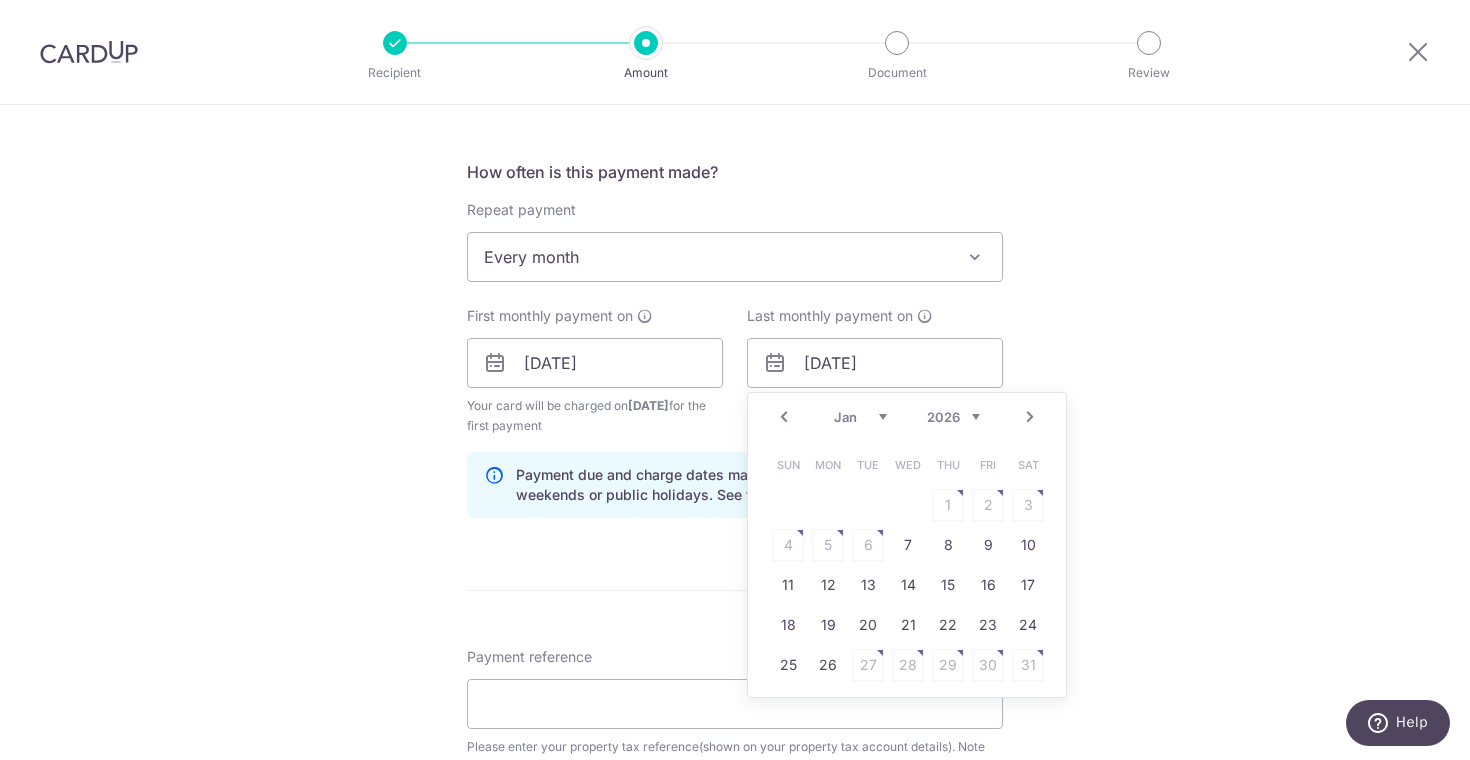 click on "Prev" at bounding box center [784, 417] 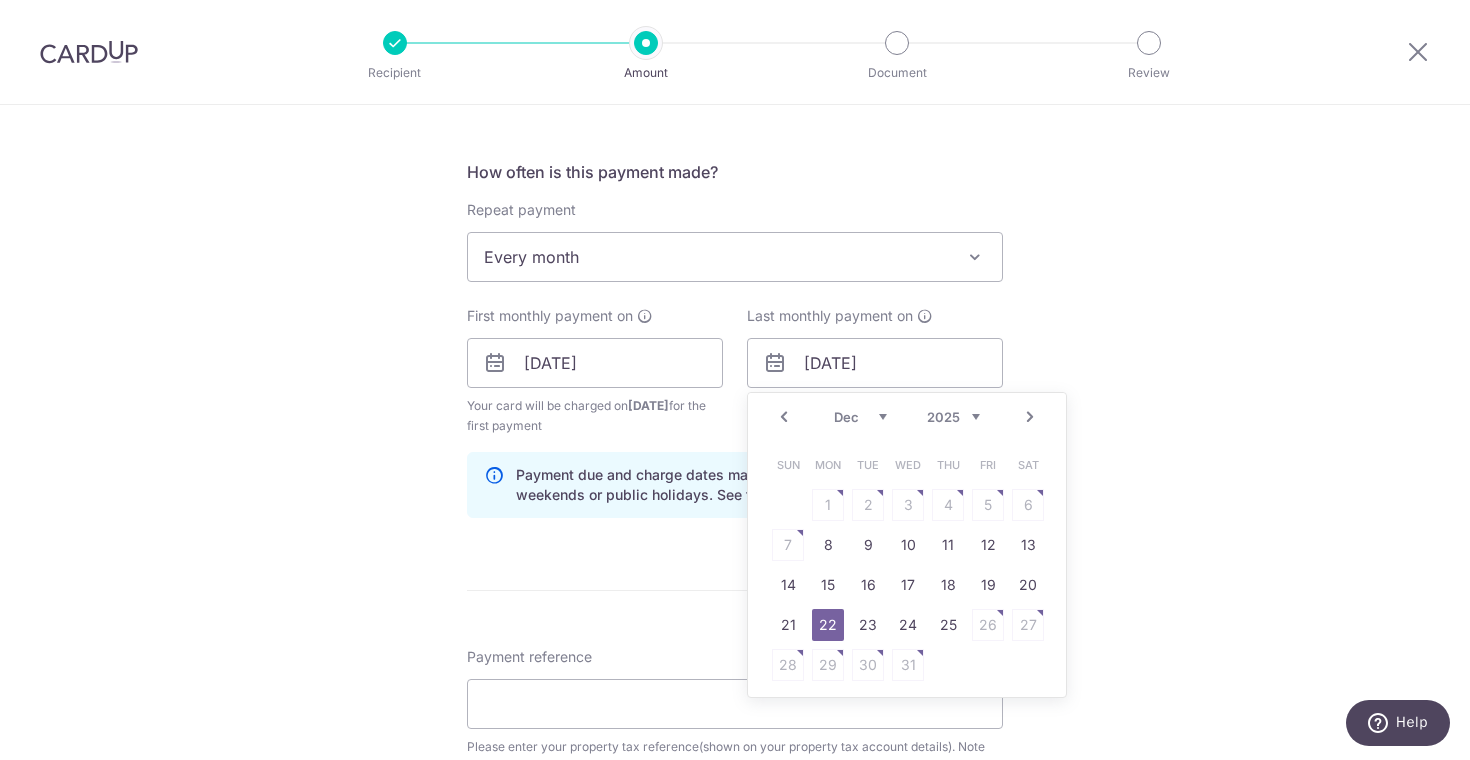 click on "Tell us more about your payment
Enter payment amount
SGD
320.00
320.00
The  total tax payment amounts scheduled  should not exceed the outstanding balance in your latest Statement of Account.
Select Card
**** 0971
Add credit card
Your Cards
**** 0971
Secure 256-bit SSL
Text
New card details" at bounding box center (735, 317) 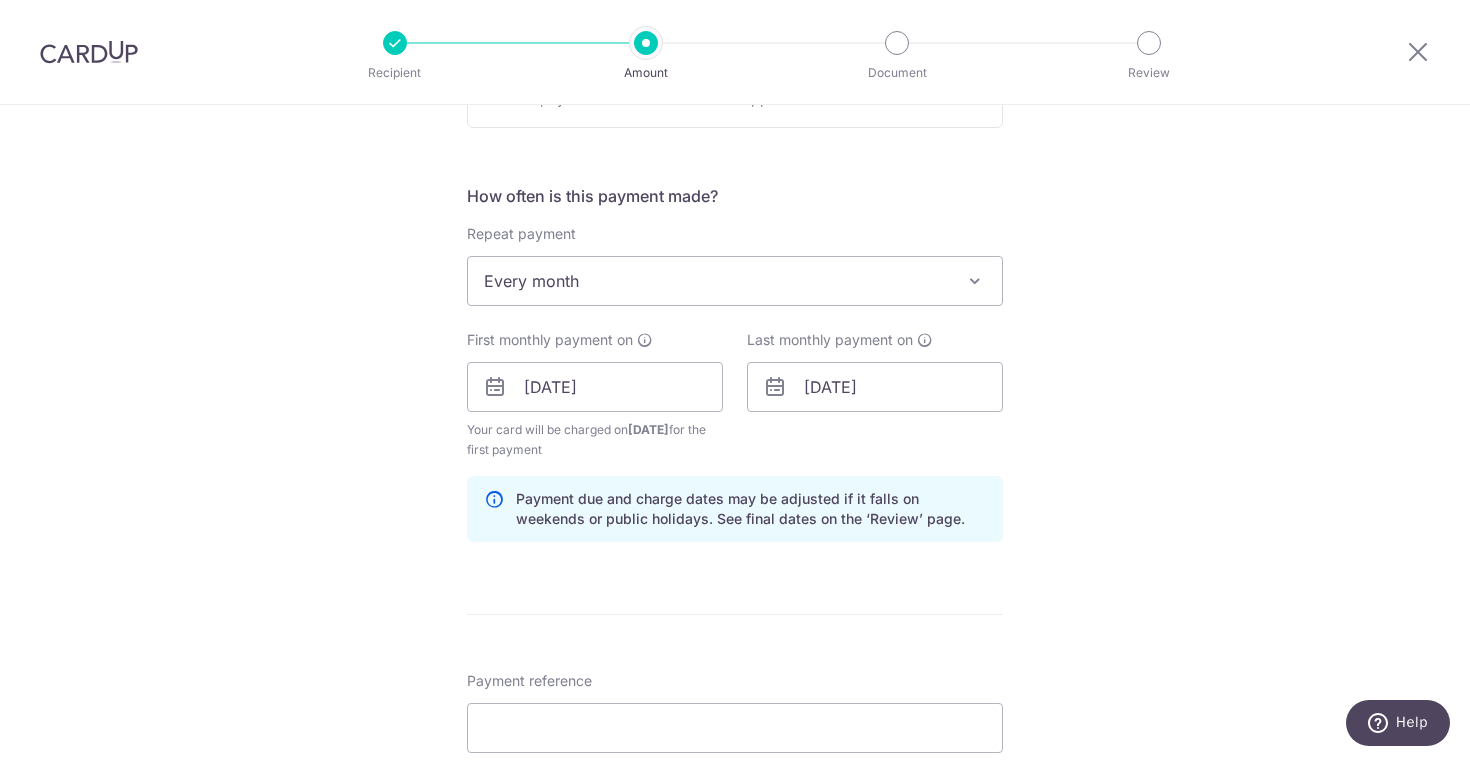 scroll, scrollTop: 746, scrollLeft: 0, axis: vertical 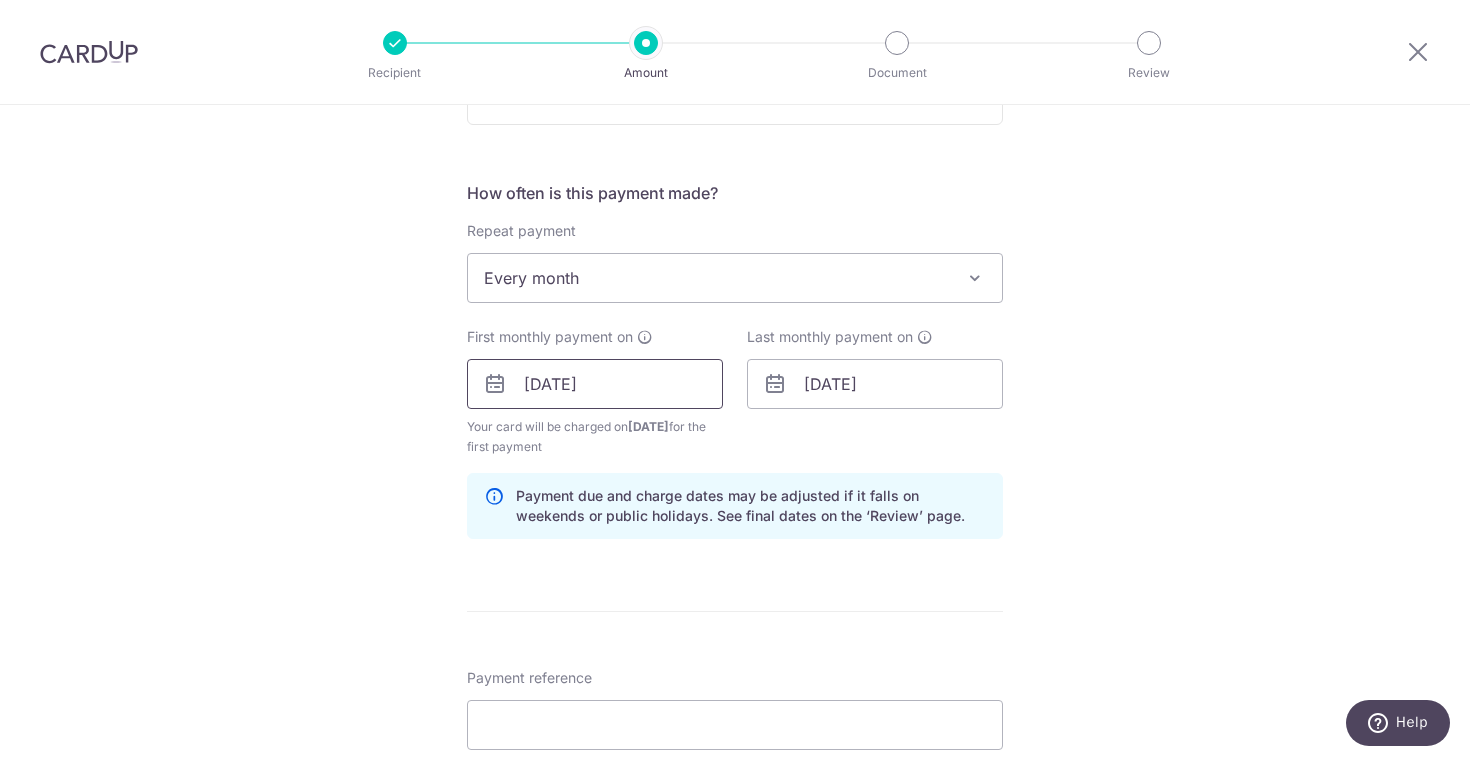 click on "[DATE]" at bounding box center [595, 384] 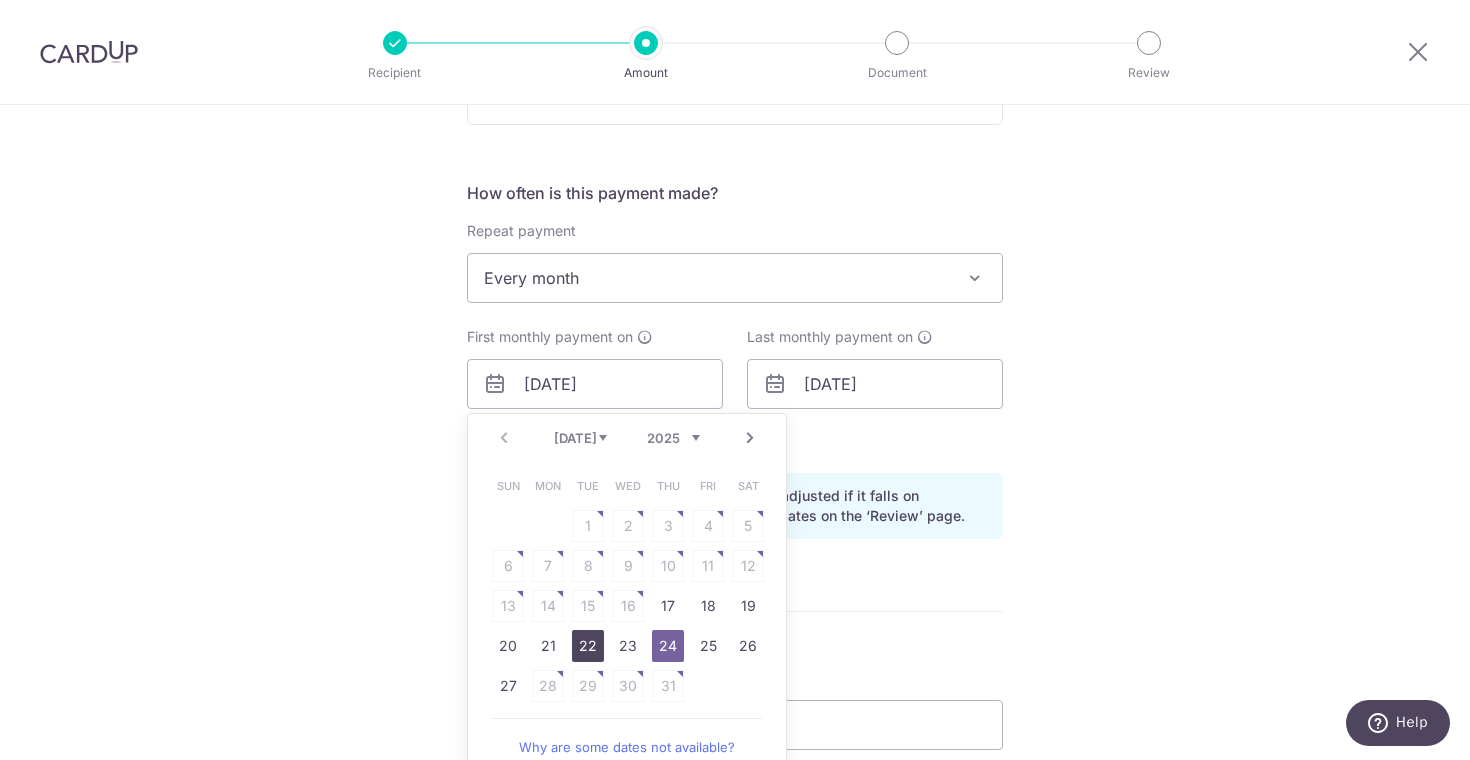 click on "22" at bounding box center (588, 646) 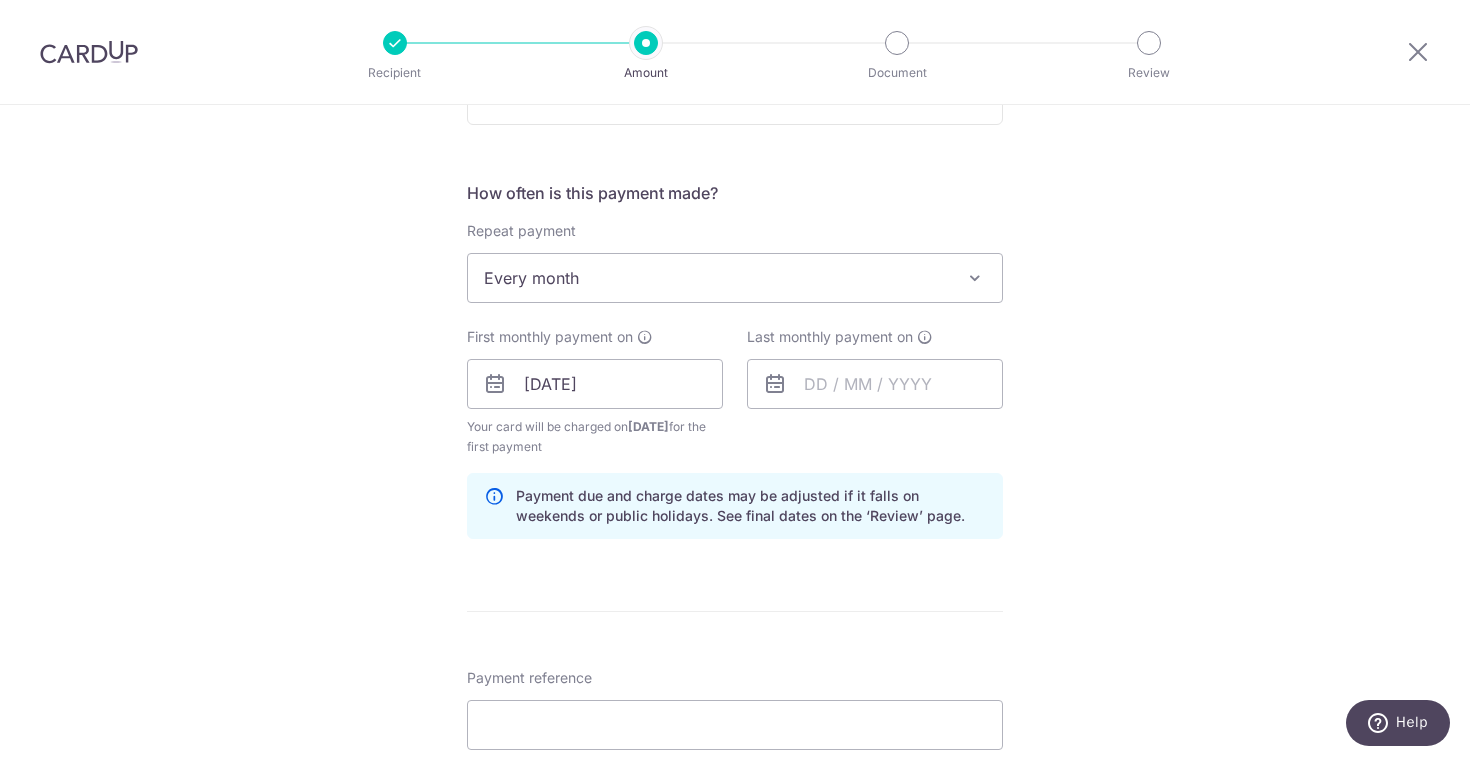 click on "Tell us more about your payment
Enter payment amount
SGD
320.00
320.00
The  total tax payment amounts scheduled  should not exceed the outstanding balance in your latest Statement of Account.
Select Card
**** 0971
Add credit card
Your Cards
**** 0971
Secure 256-bit SSL
Text
New card details" at bounding box center (735, 338) 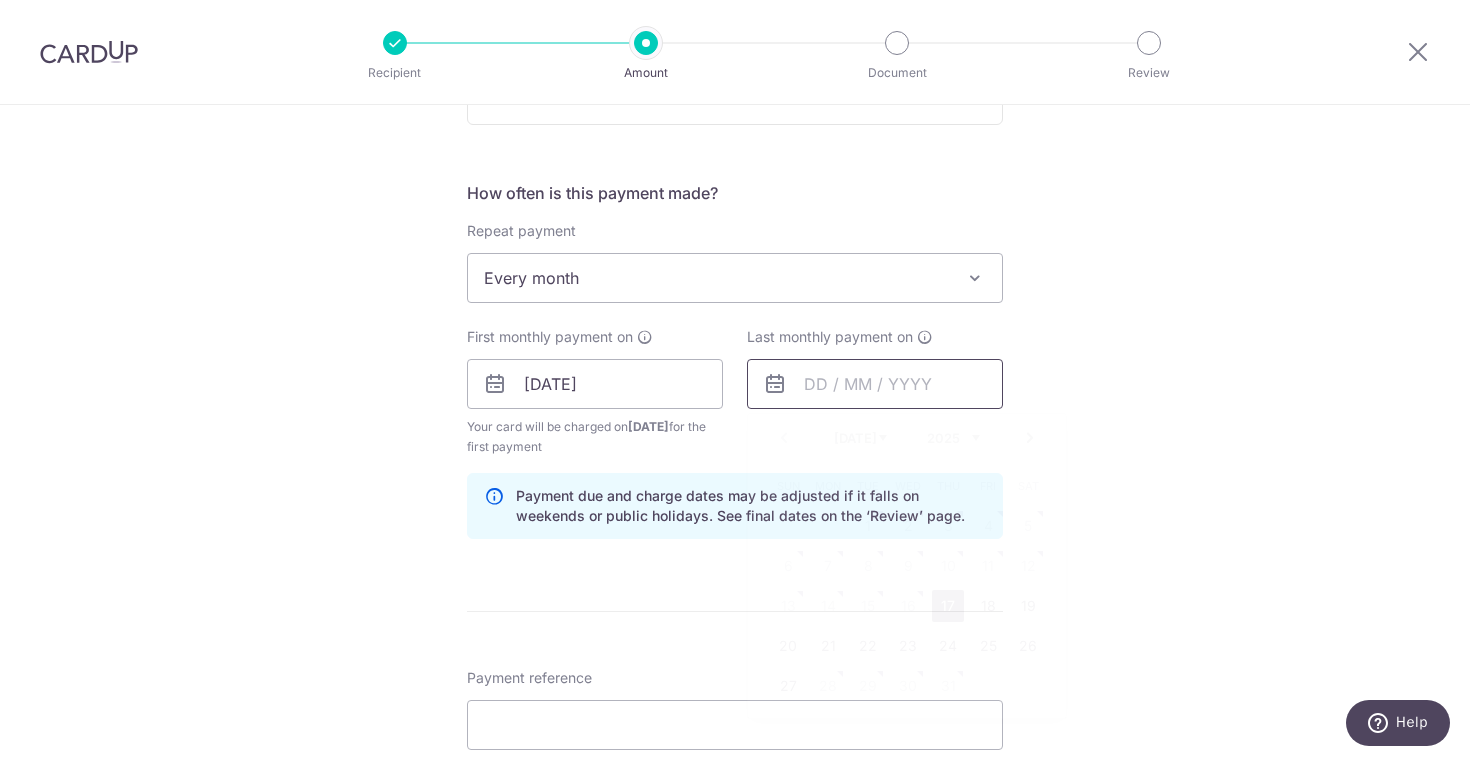 click at bounding box center (875, 384) 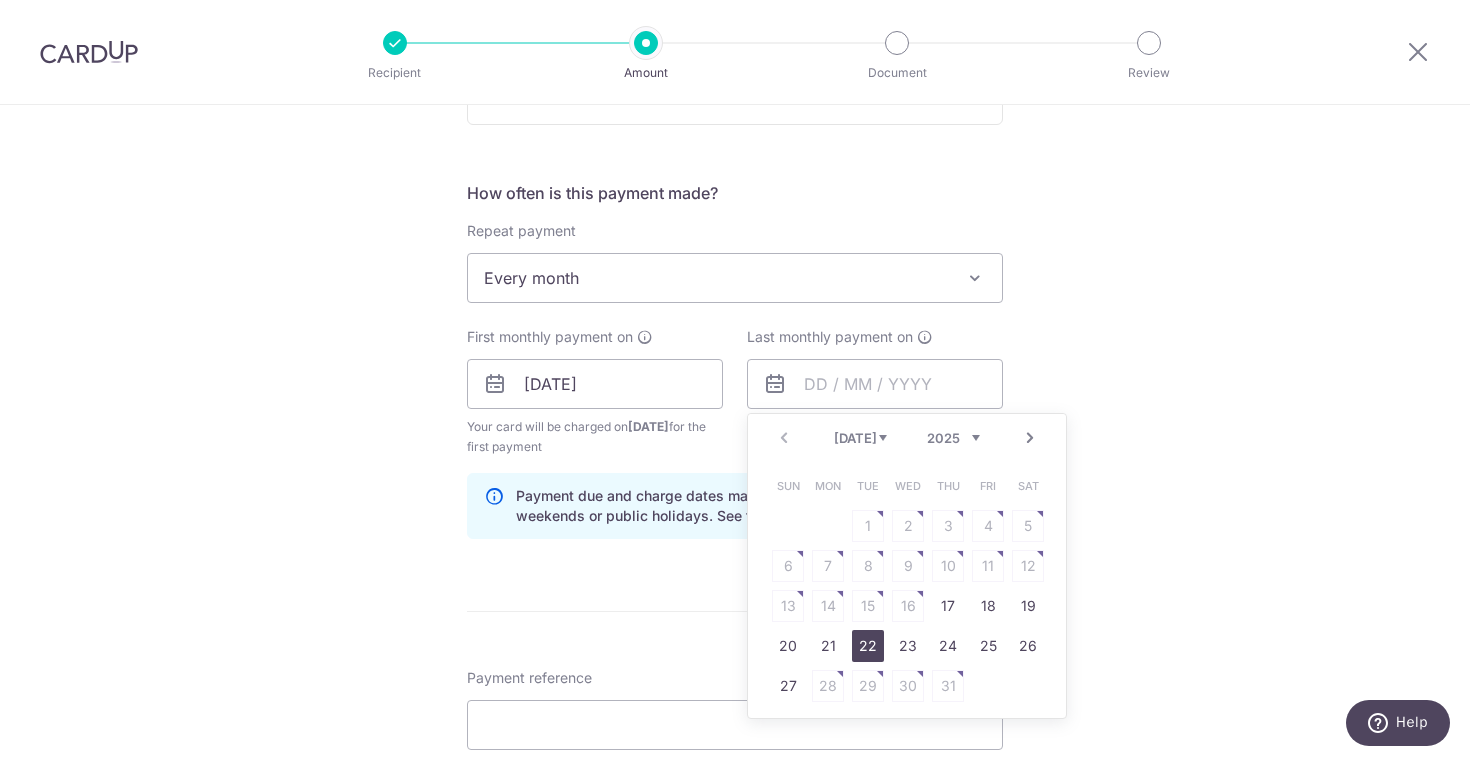 click on "22" at bounding box center [868, 646] 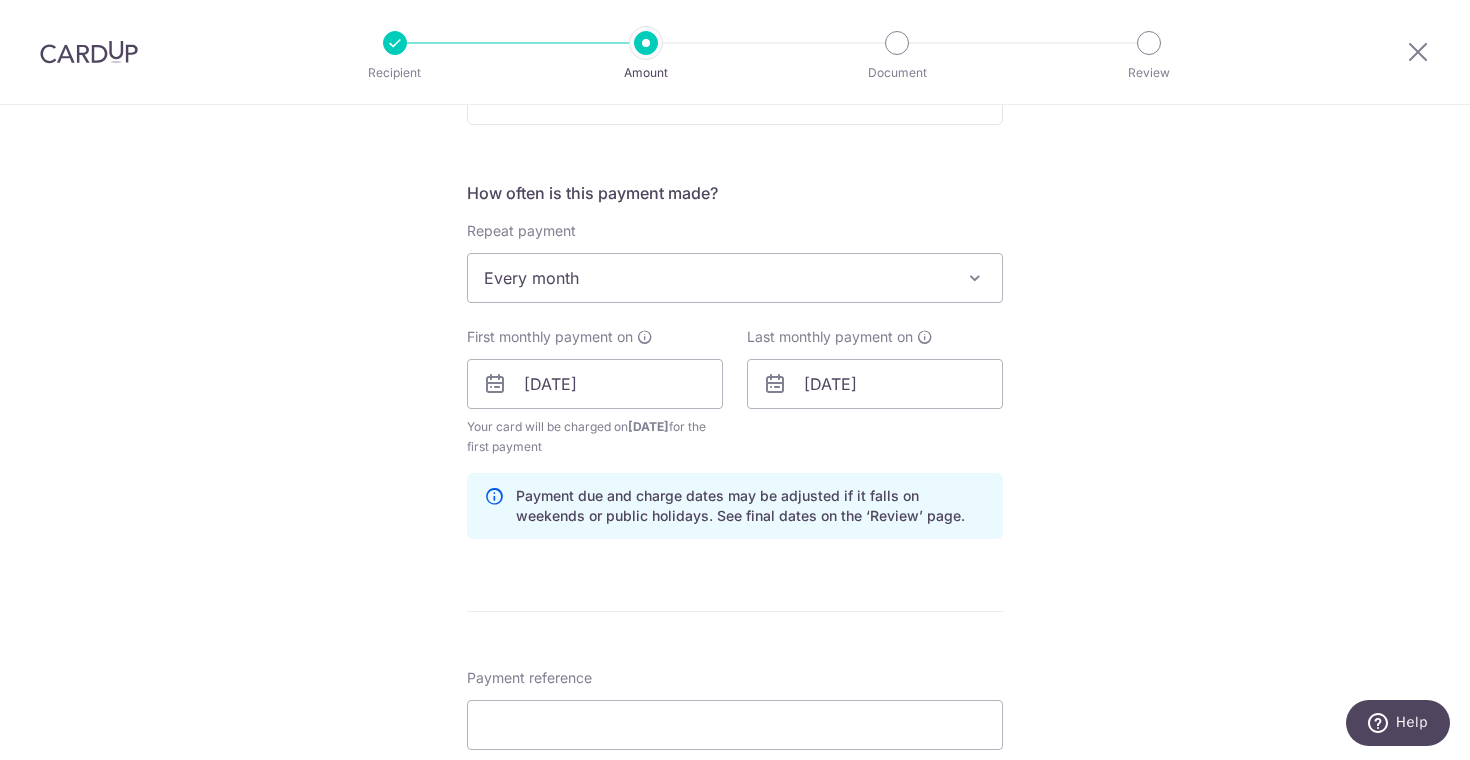 click on "Tell us more about your payment
Enter payment amount
SGD
320.00
320.00
The  total tax payment amounts scheduled  should not exceed the outstanding balance in your latest Statement of Account.
Select Card
**** 0971
Add credit card
Your Cards
**** 0971
Secure 256-bit SSL
Text
New card details" at bounding box center [735, 338] 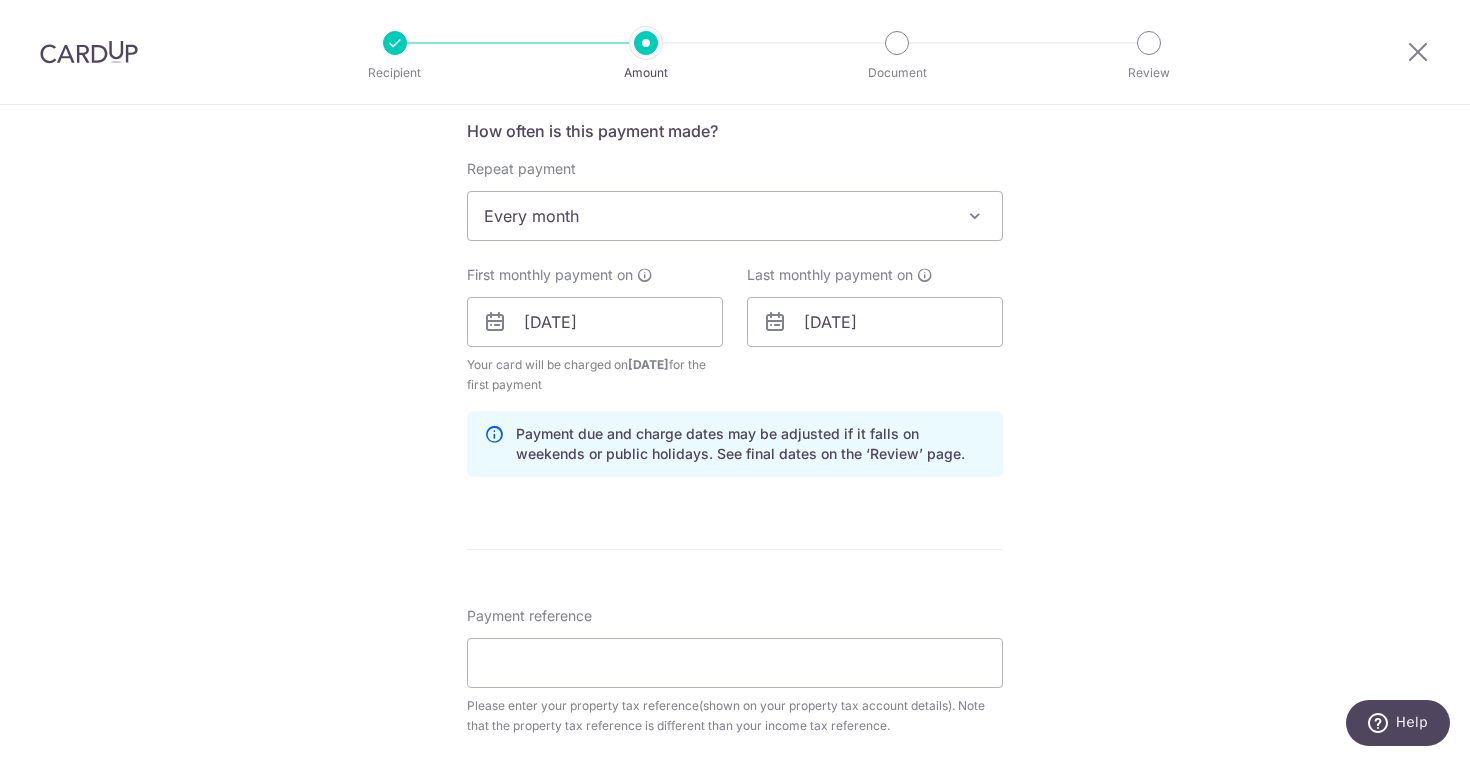 scroll, scrollTop: 809, scrollLeft: 0, axis: vertical 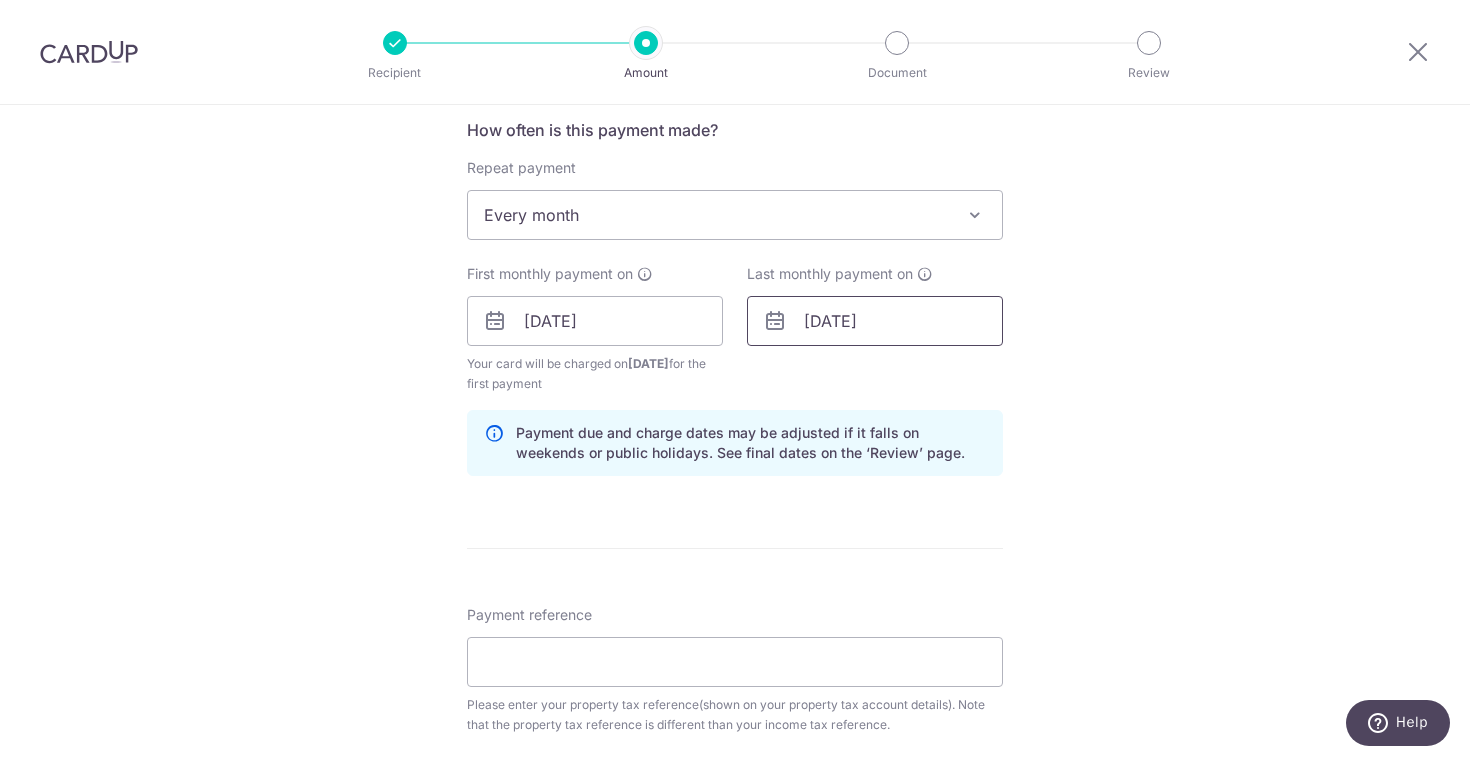 click on "[DATE]" at bounding box center [875, 321] 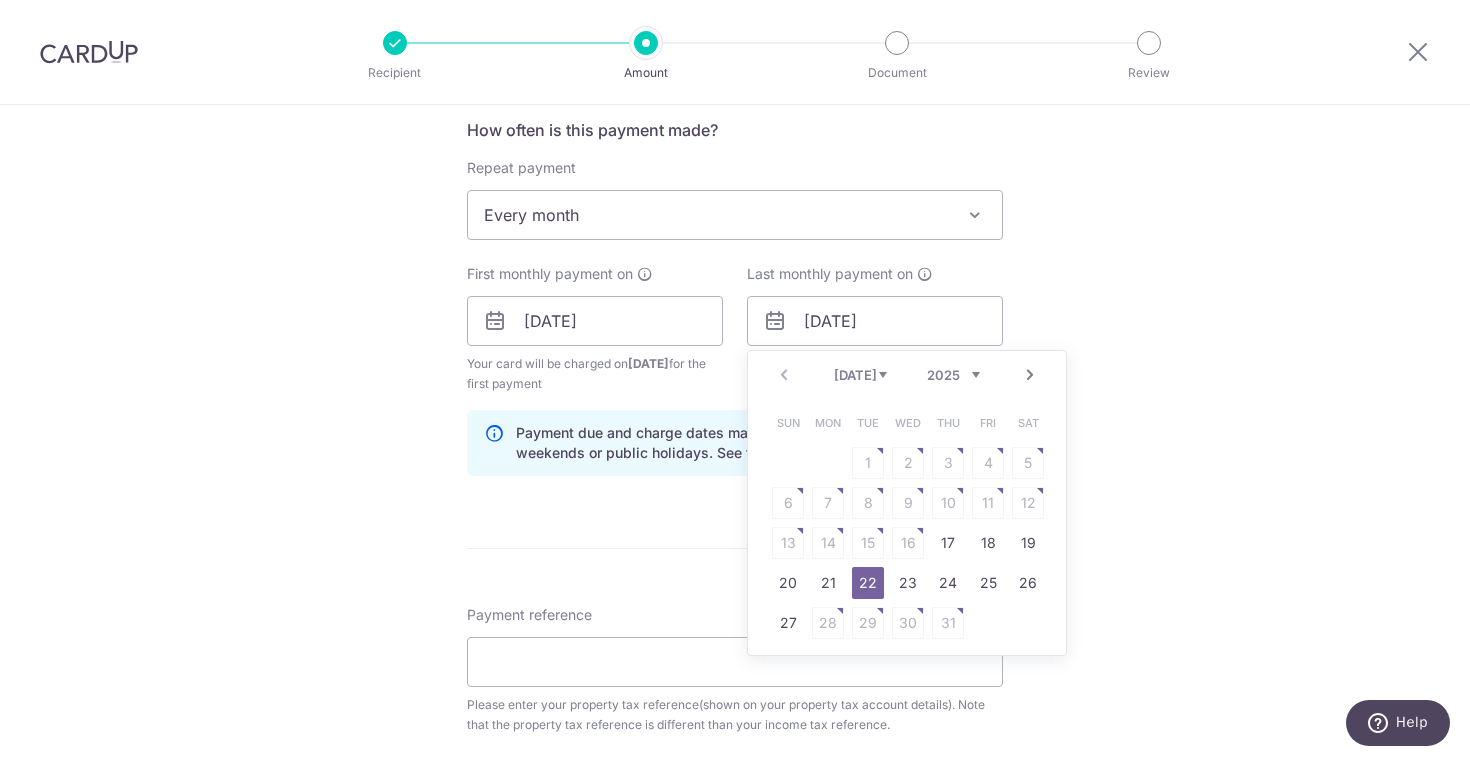 click on "Prev Next Jul Aug Sep Oct Nov Dec 2025 2026" at bounding box center (907, 375) 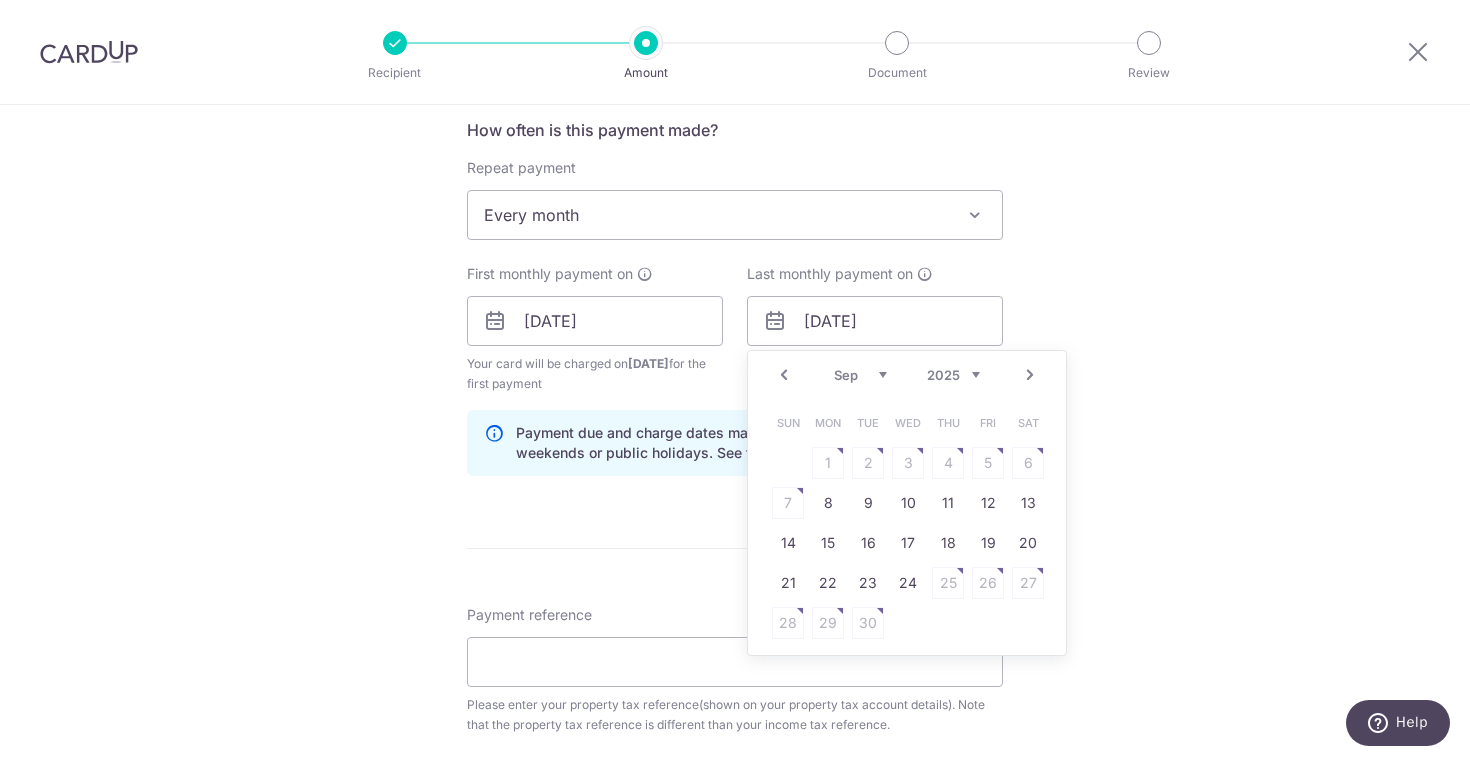 click on "Next" at bounding box center [1030, 375] 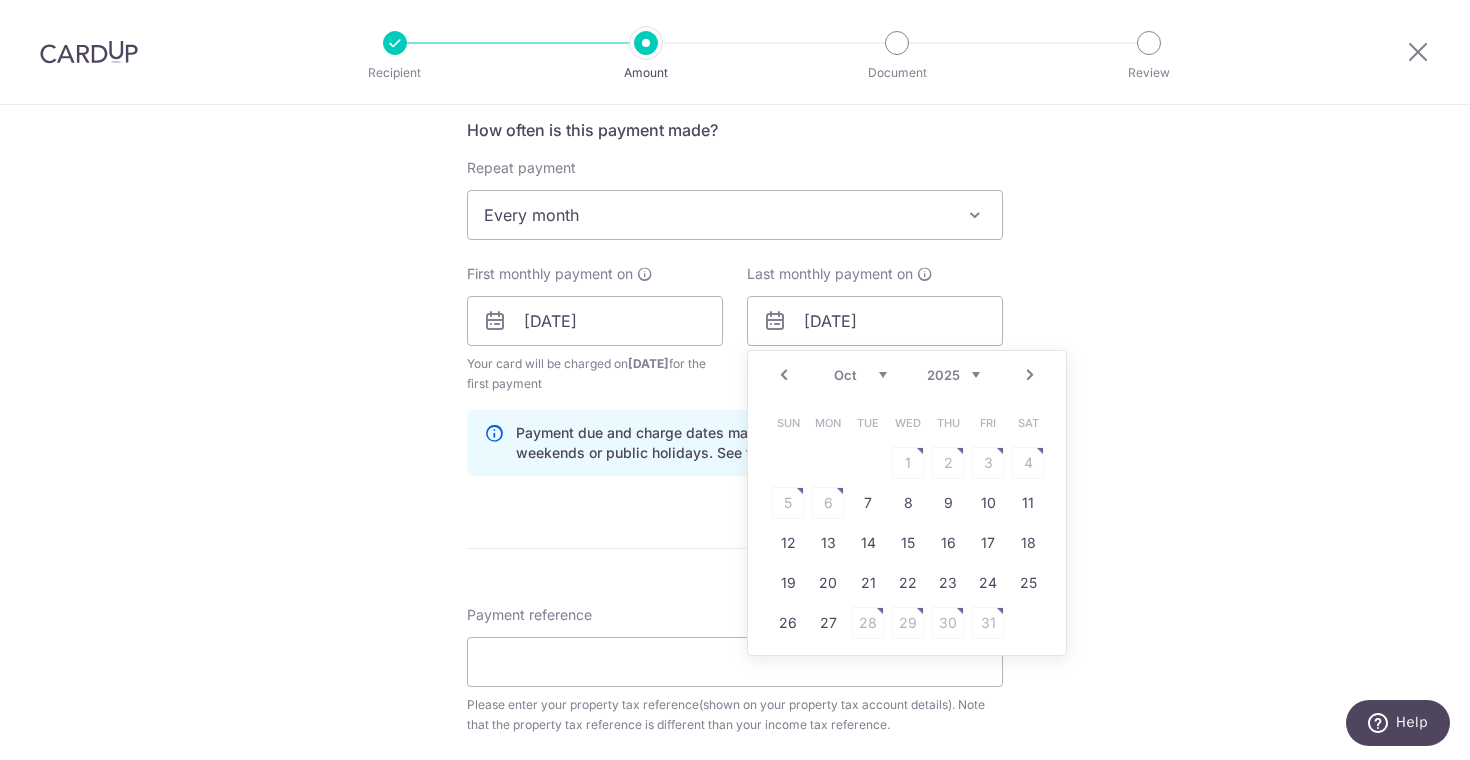 click on "Next" at bounding box center (1030, 375) 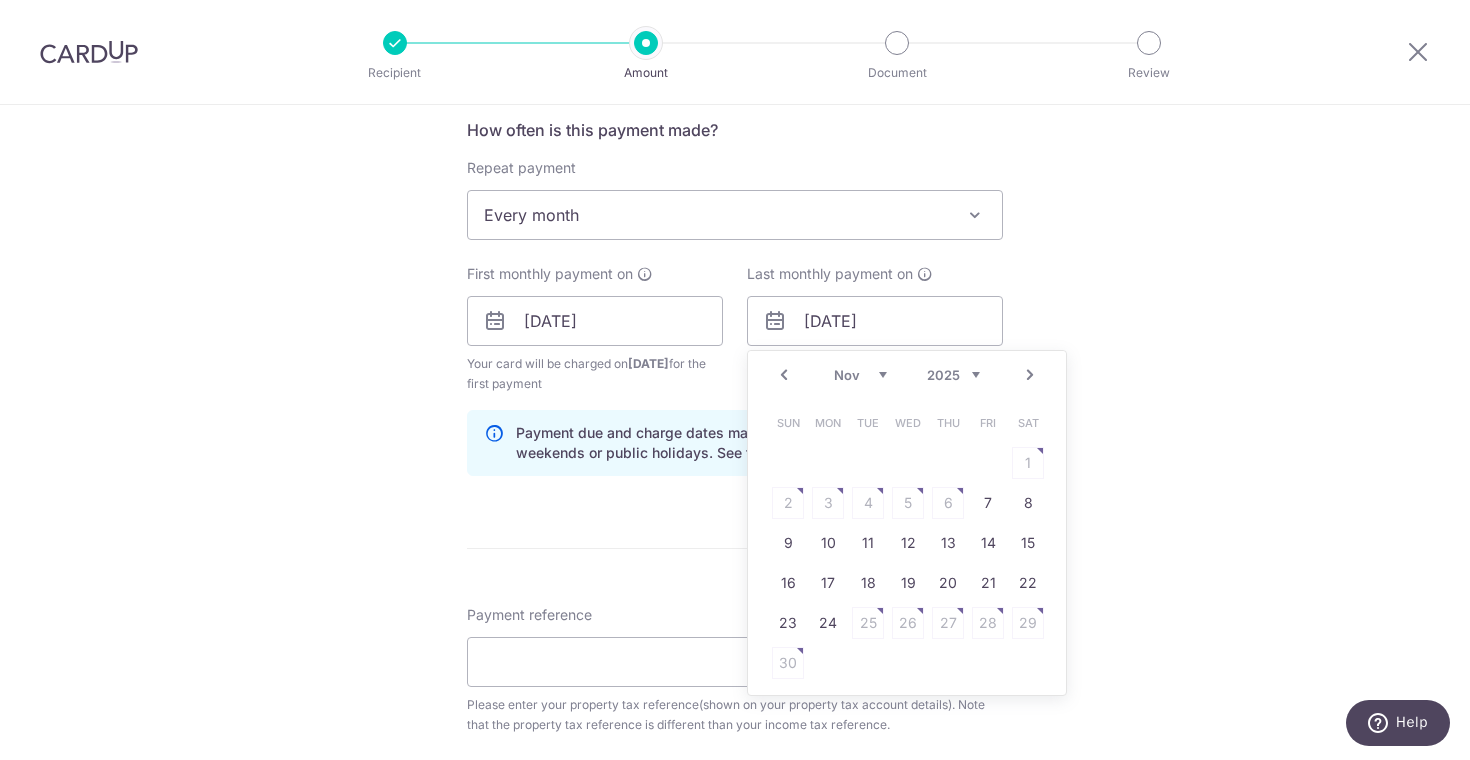click on "Next" at bounding box center [1030, 375] 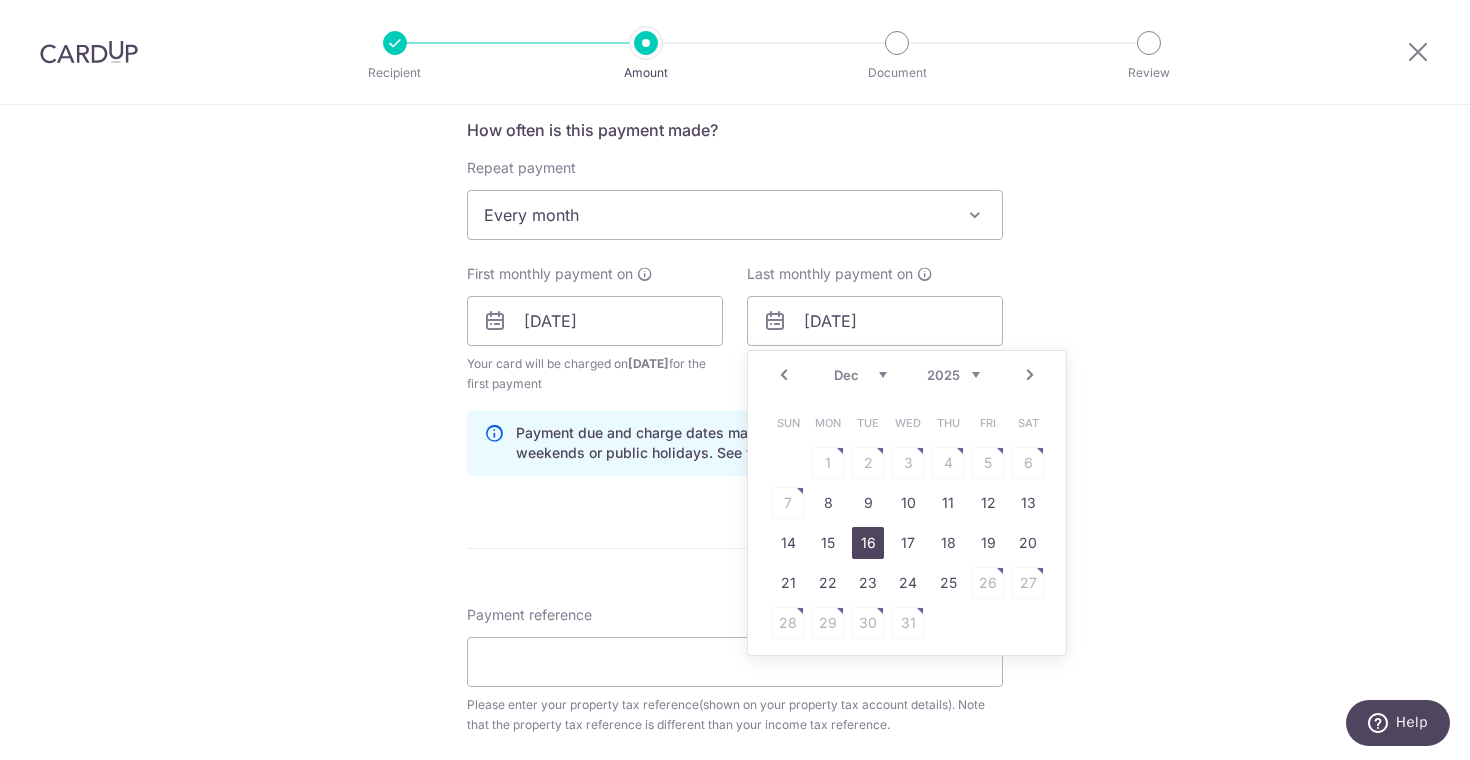 click on "16" at bounding box center [868, 543] 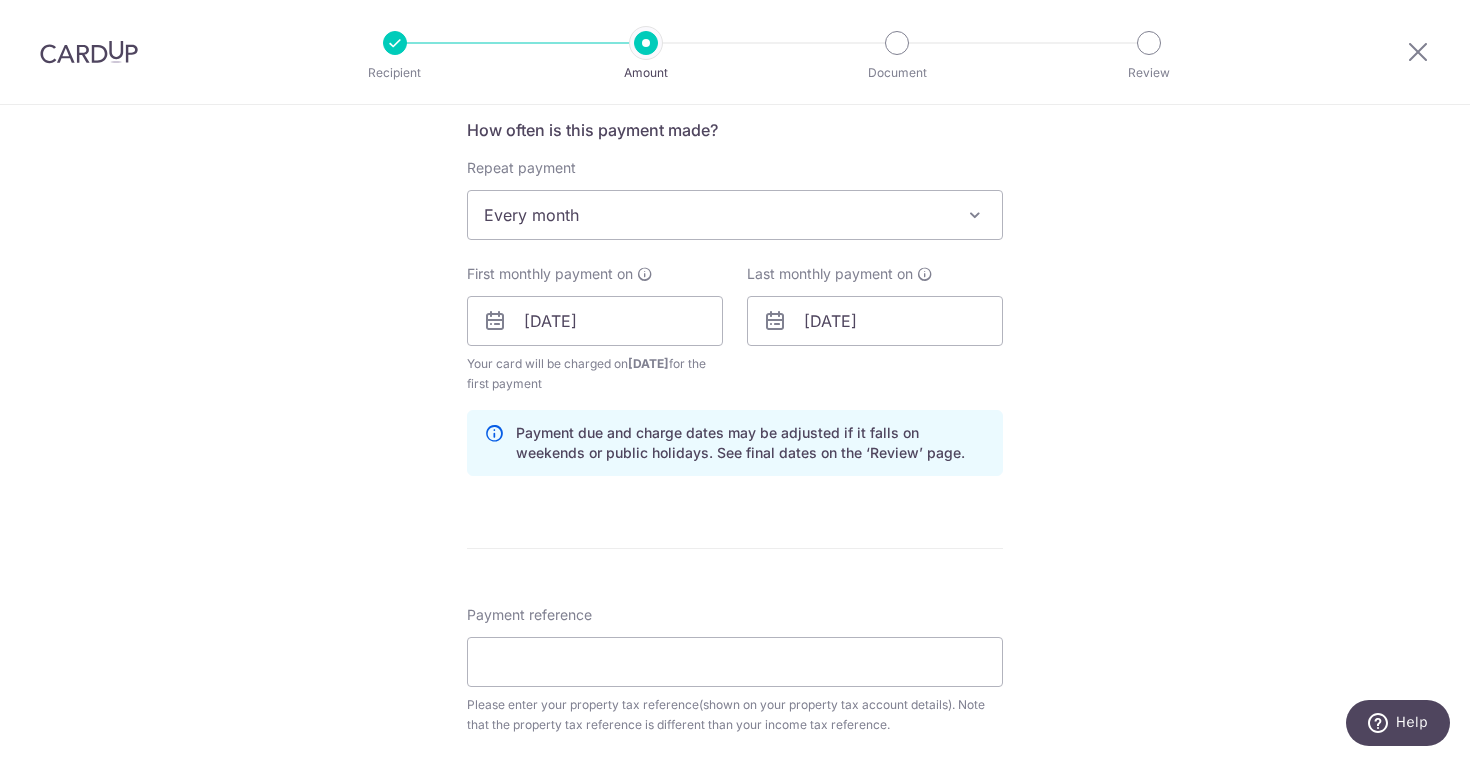 click on "Tell us more about your payment
Enter payment amount
SGD
320.00
320.00
The  total tax payment amounts scheduled  should not exceed the outstanding balance in your latest Statement of Account.
Select Card
**** 0971
Add credit card
Your Cards
**** 0971
Secure 256-bit SSL
Text
New card details" at bounding box center [735, 275] 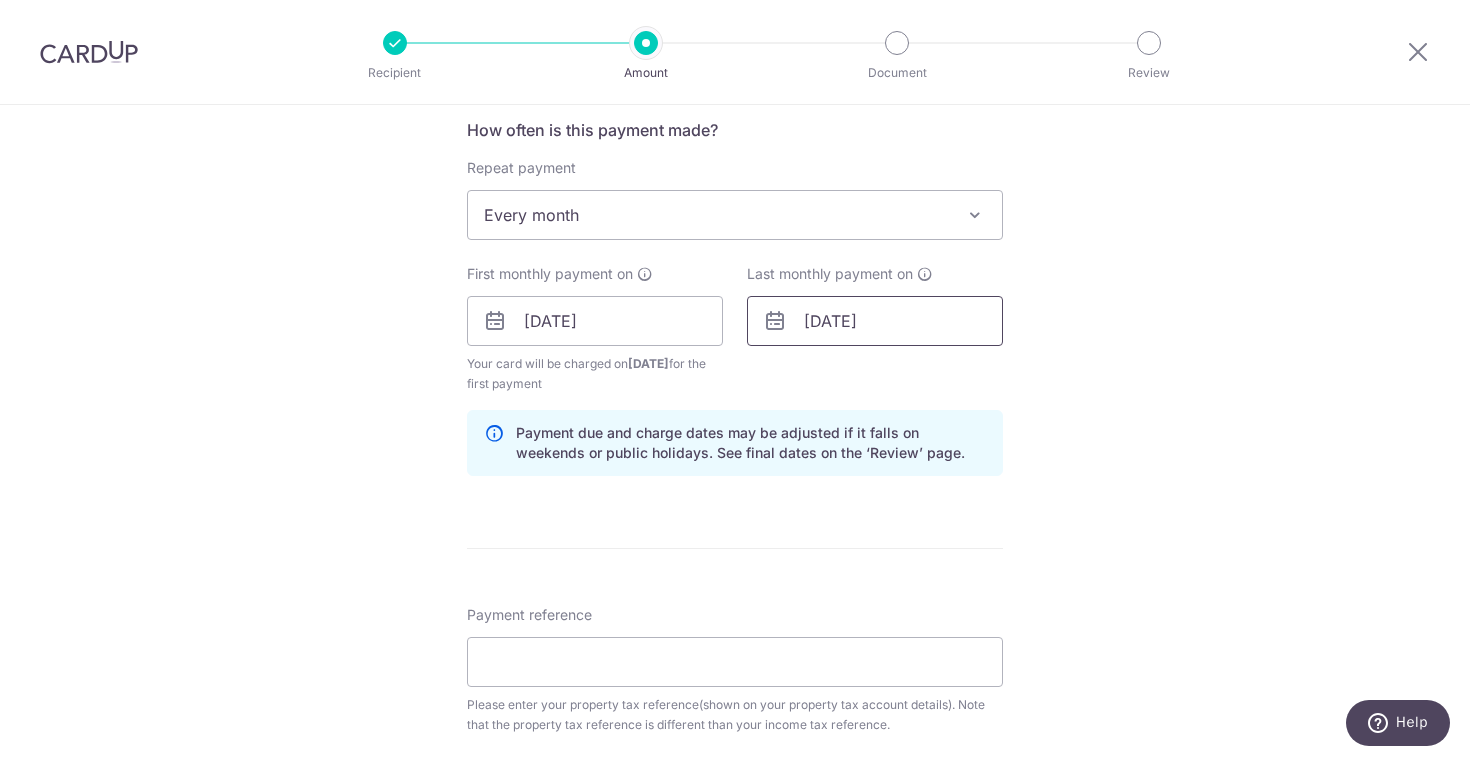 click on "16/12/2025" at bounding box center (875, 321) 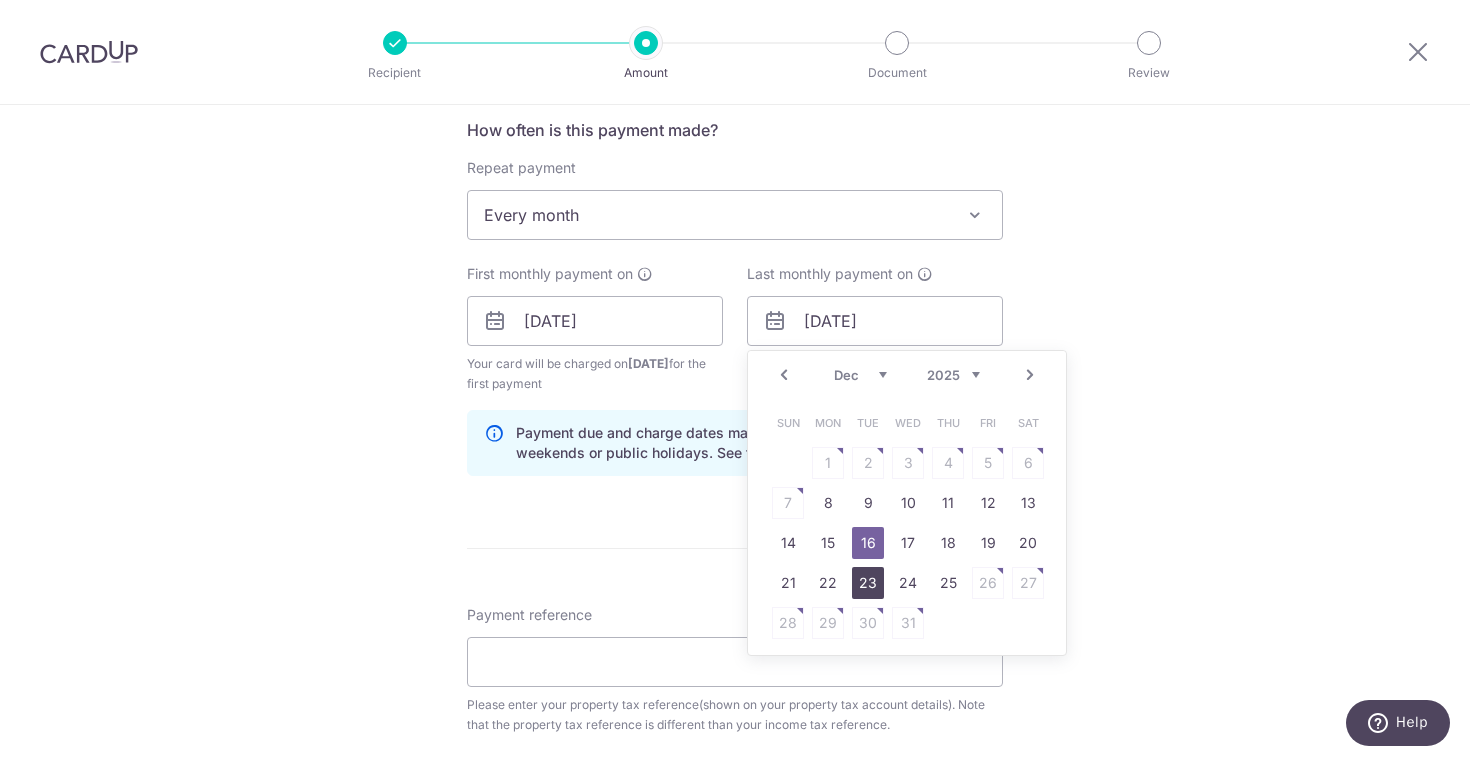 click on "23" at bounding box center (868, 583) 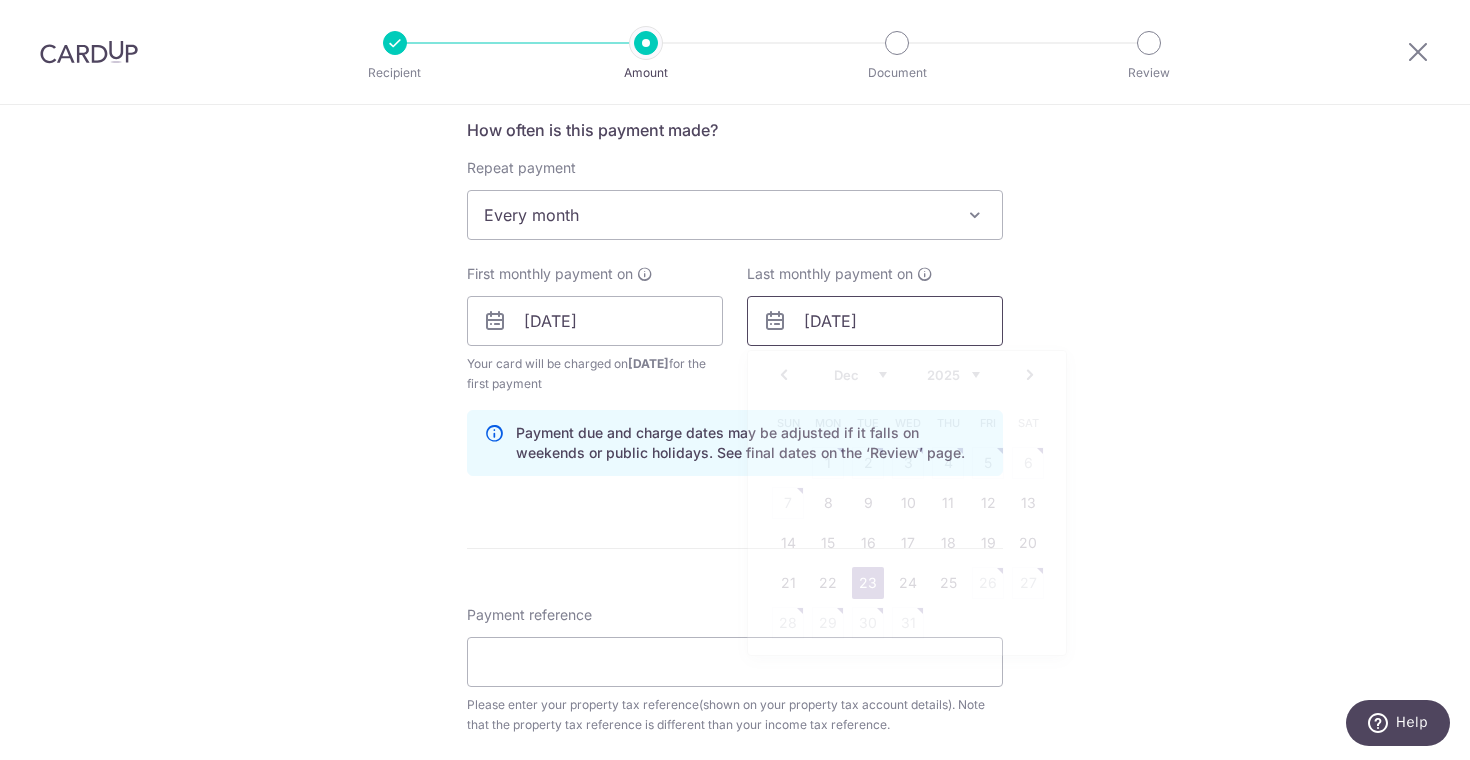 click on "23/12/2025" at bounding box center [875, 321] 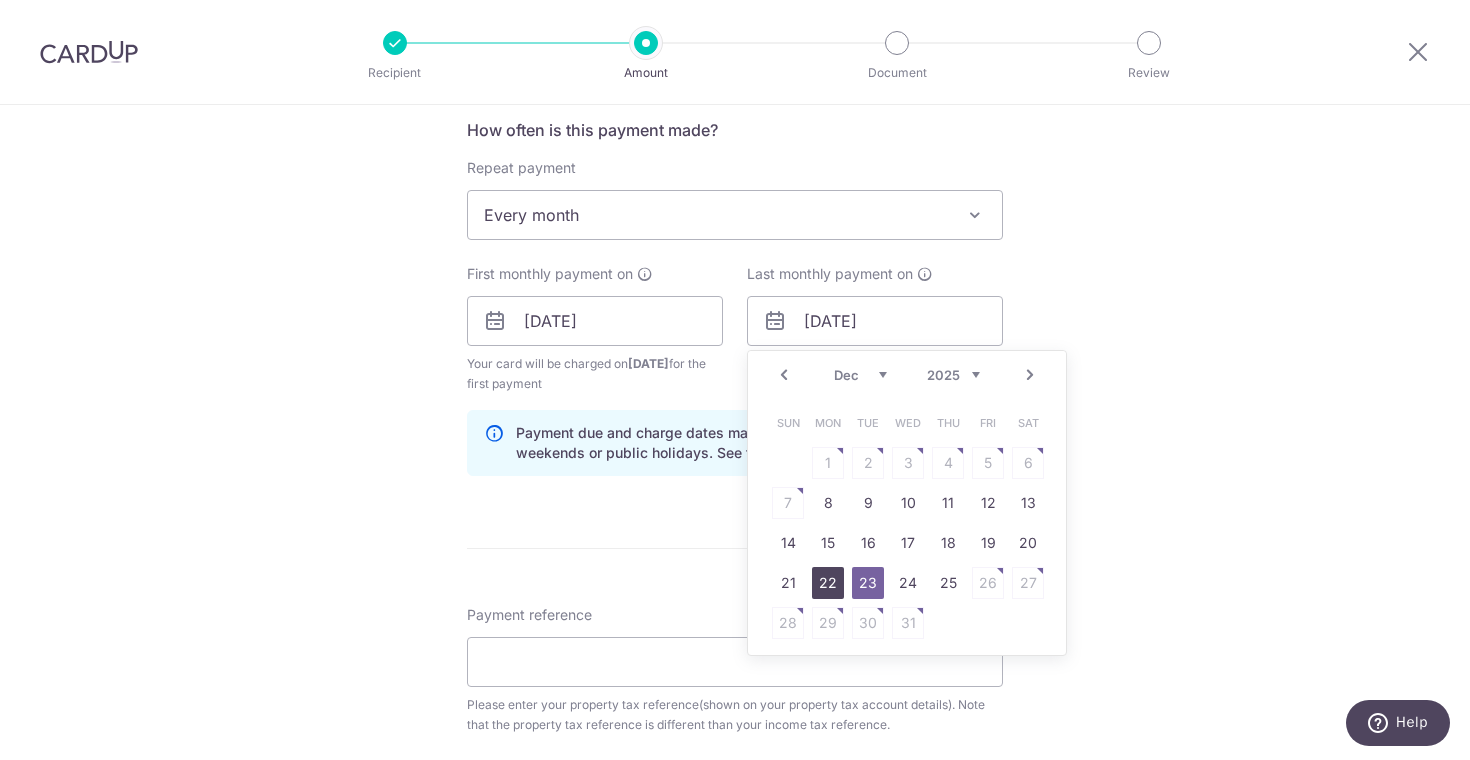 click on "22" at bounding box center [828, 583] 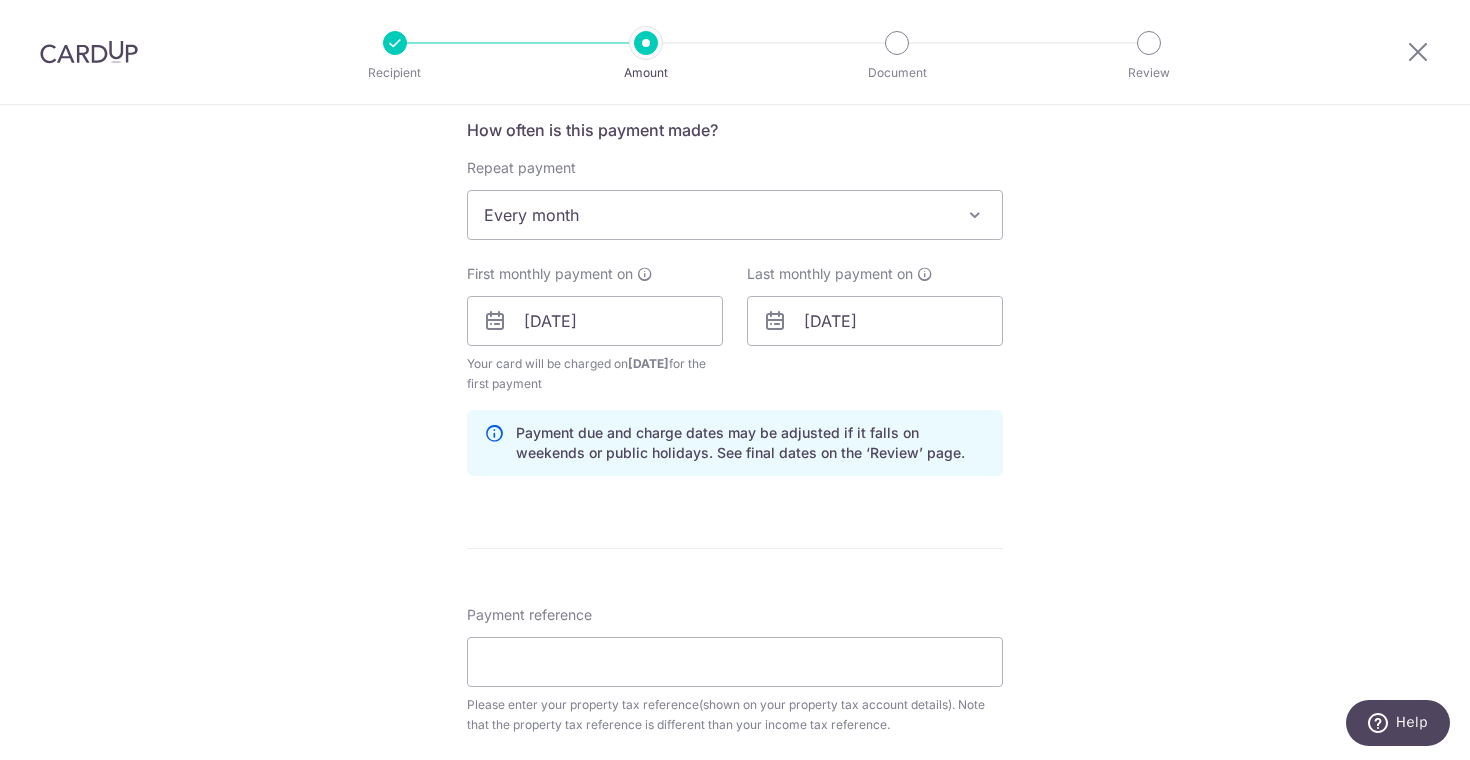 click on "Enter payment amount
SGD
320.00
320.00
The  total tax payment amounts scheduled  should not exceed the outstanding balance in your latest Statement of Account.
Select Card
**** 0971
Add credit card
Your Cards
**** 0971
Secure 256-bit SSL
Text
New card details
Card" at bounding box center [735, 294] 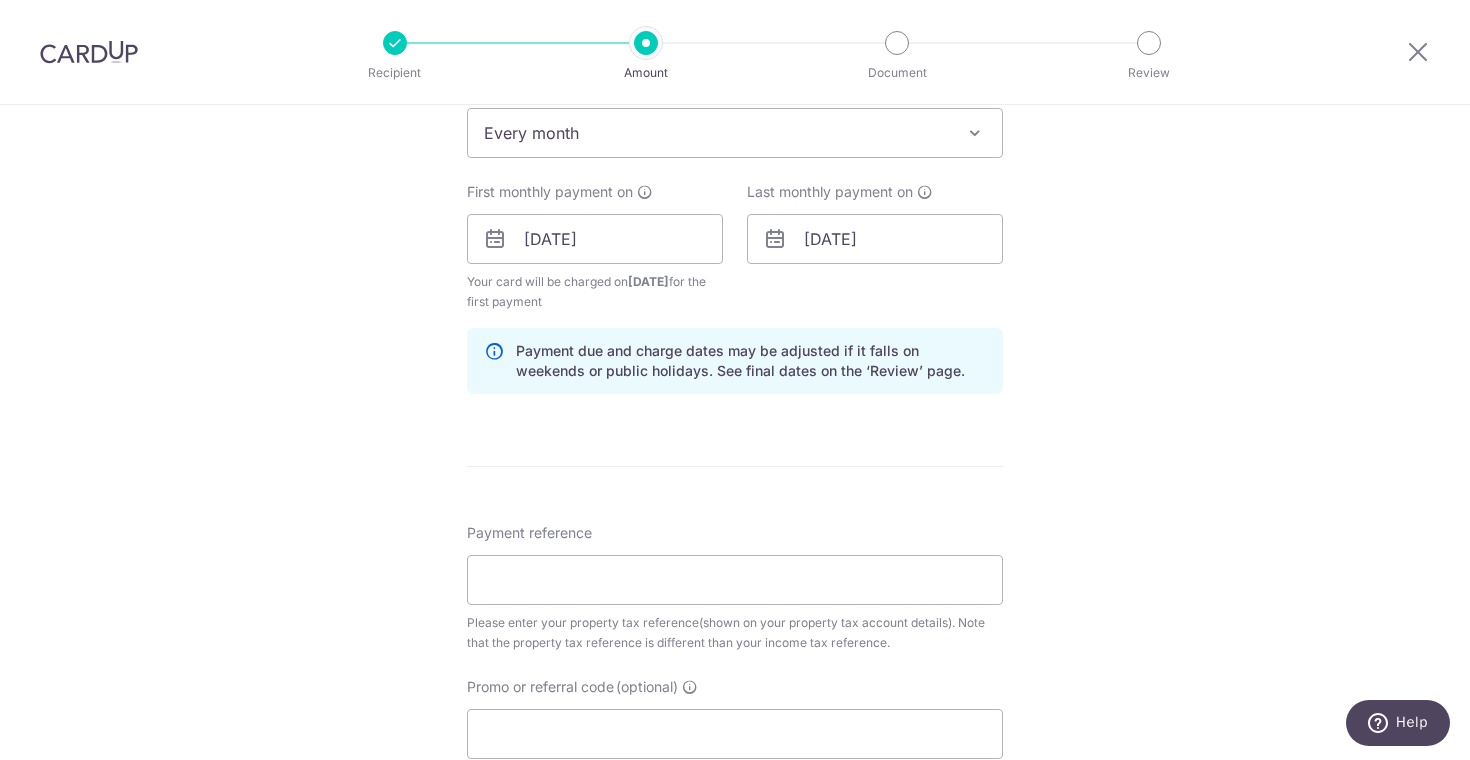 scroll, scrollTop: 1001, scrollLeft: 0, axis: vertical 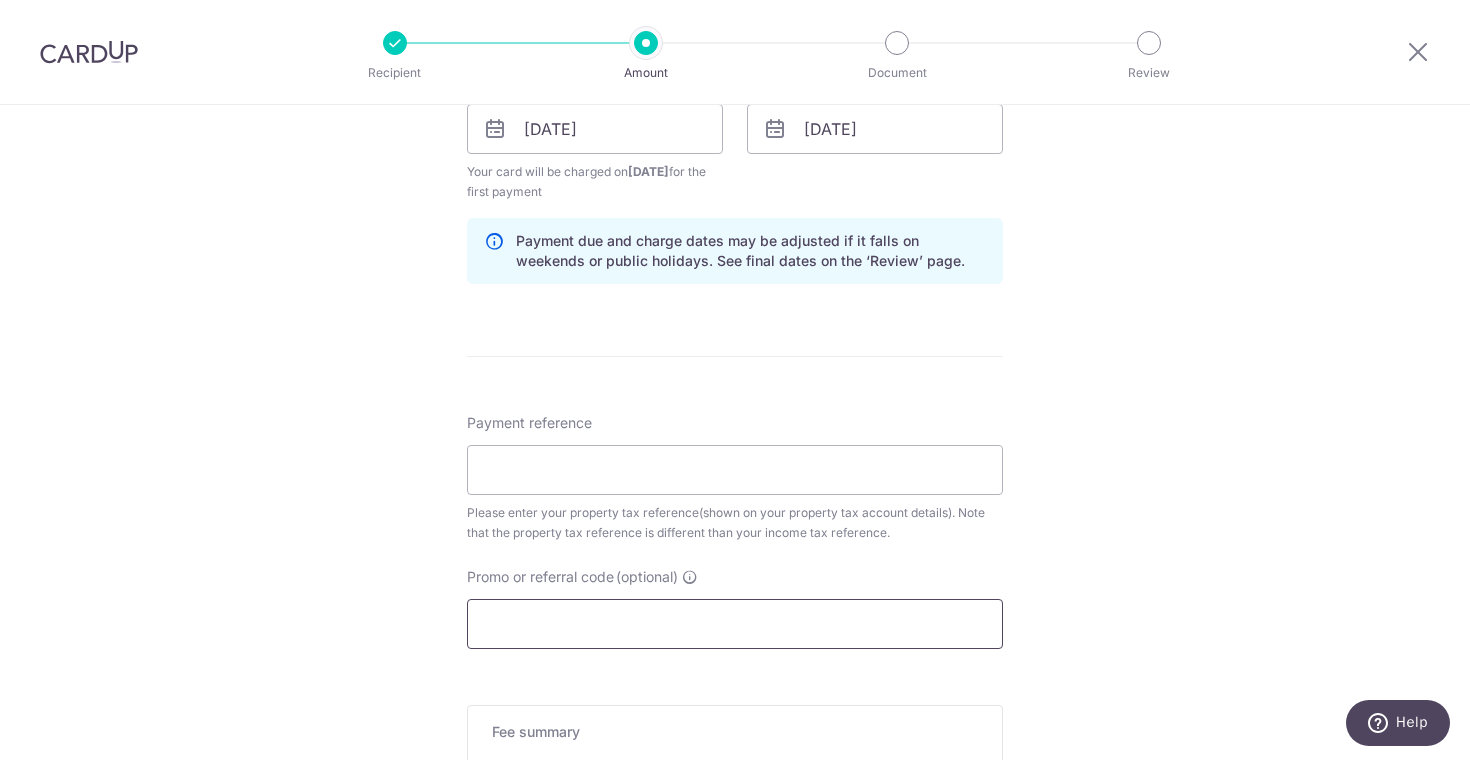 click on "Promo or referral code
(optional)" at bounding box center (735, 624) 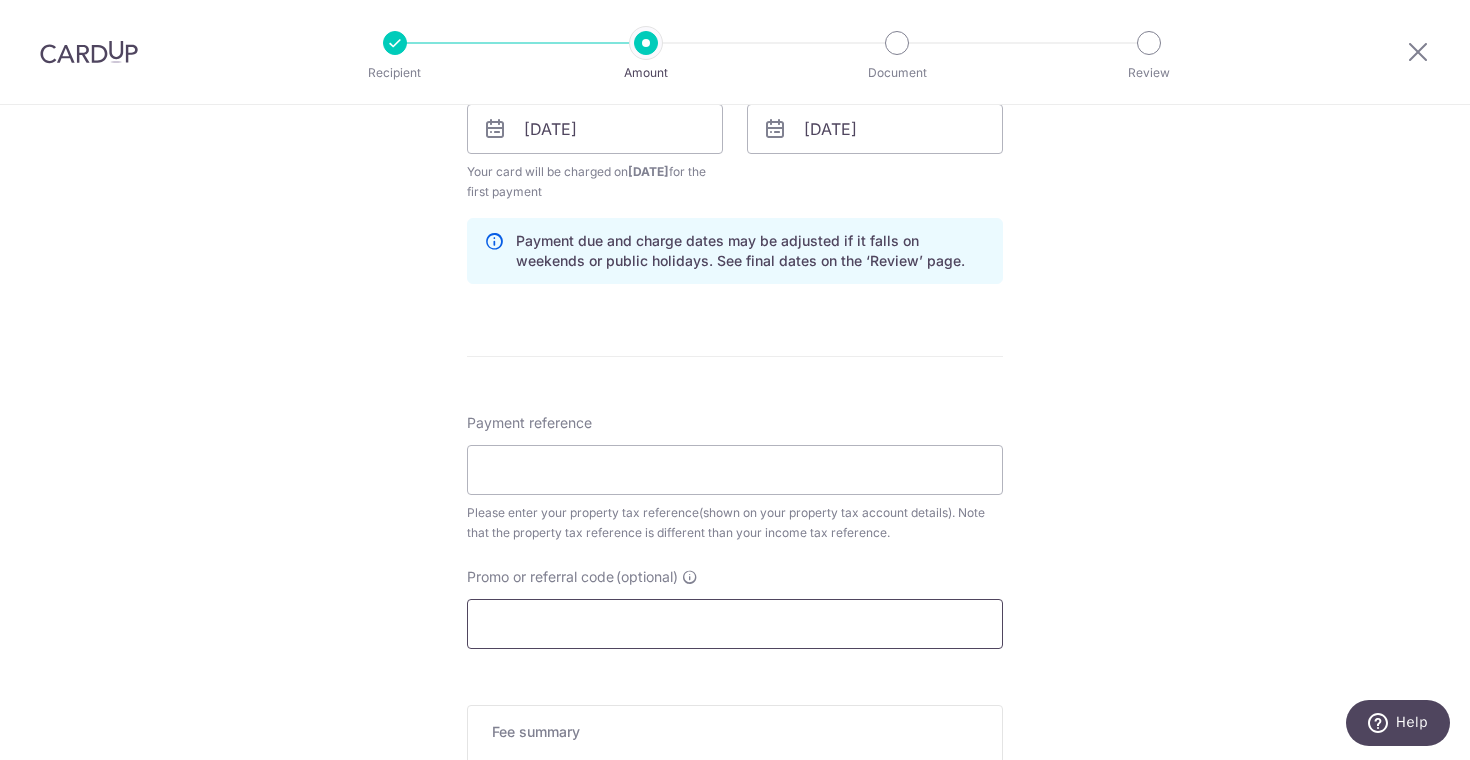 click on "Promo or referral code
(optional)" at bounding box center (735, 624) 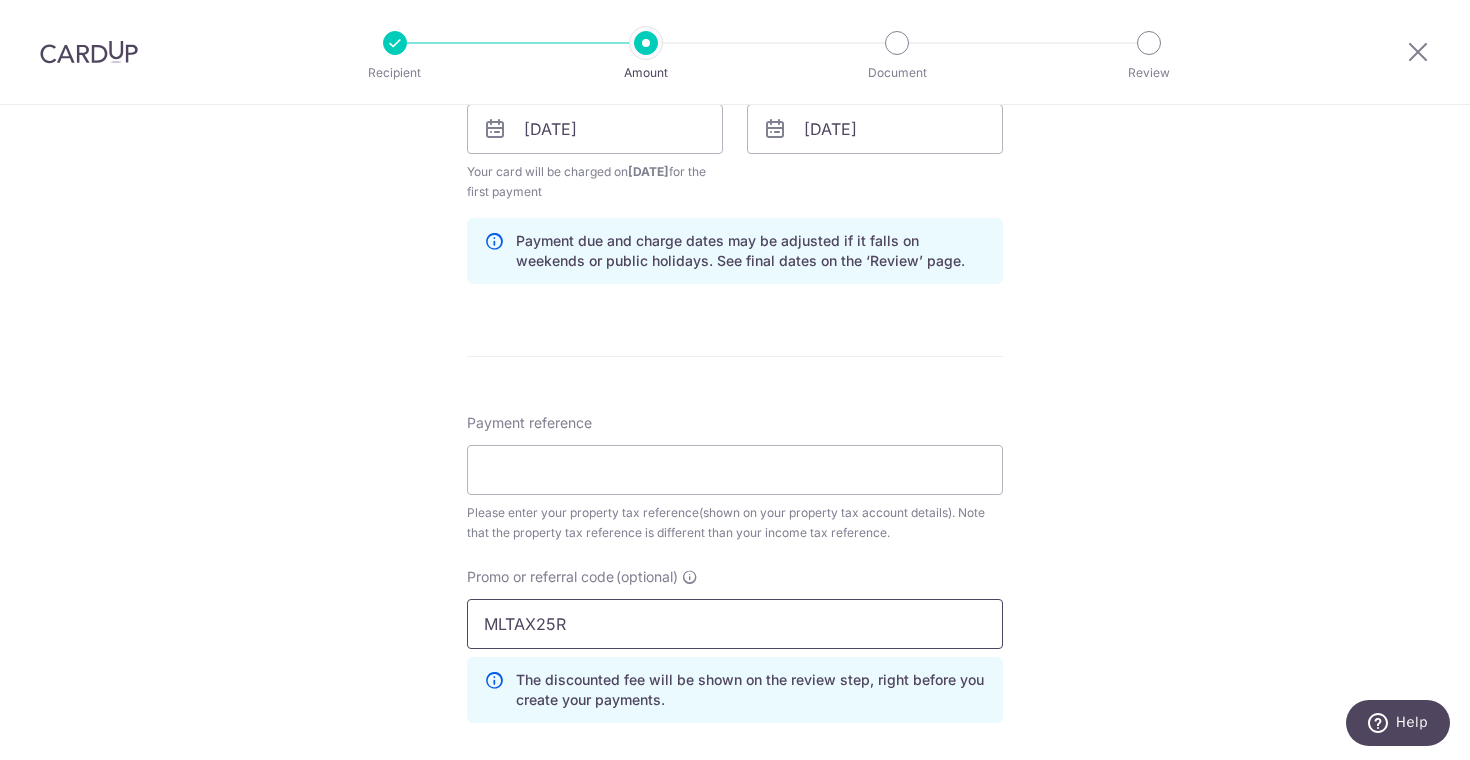 type on "MLTAX25R" 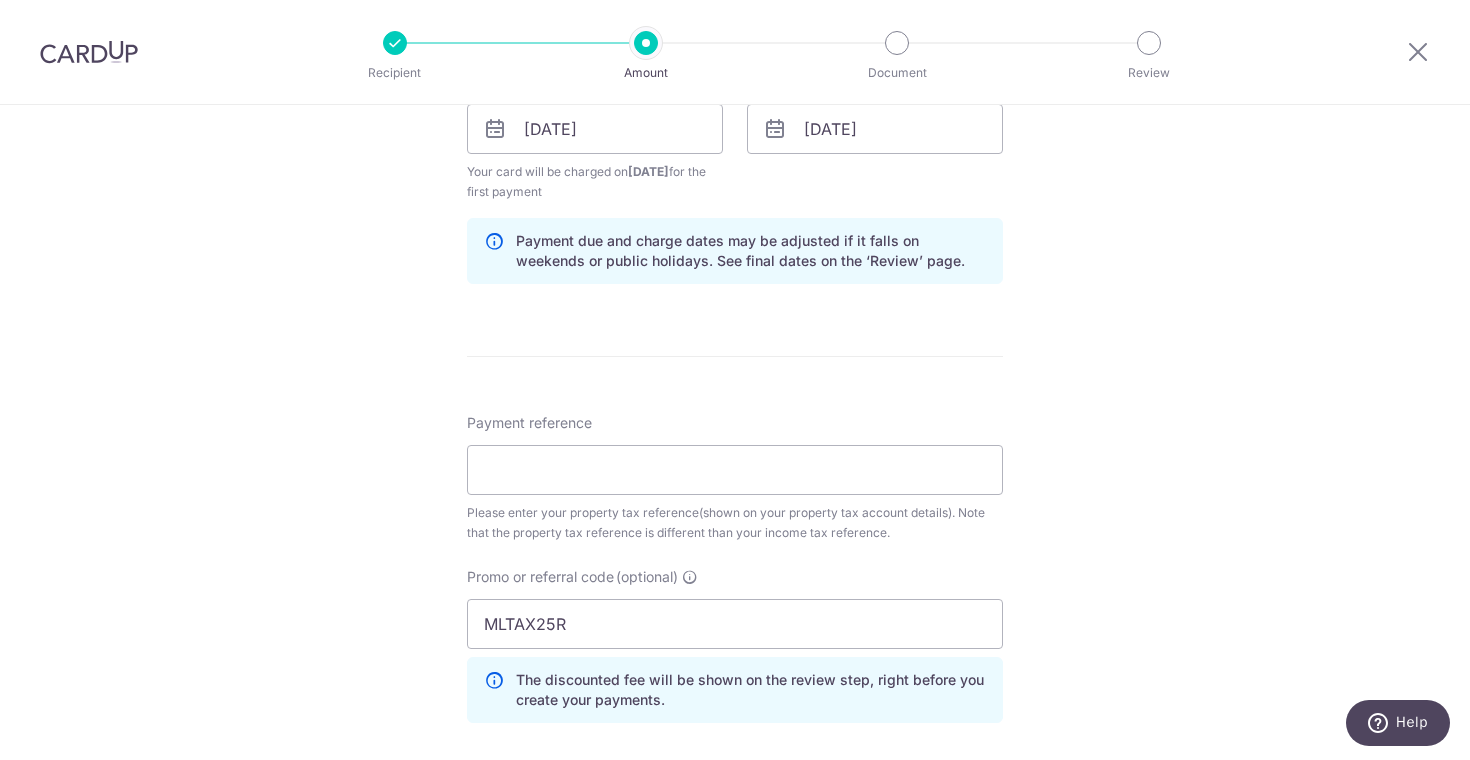 click on "(optional)" at bounding box center [647, 577] 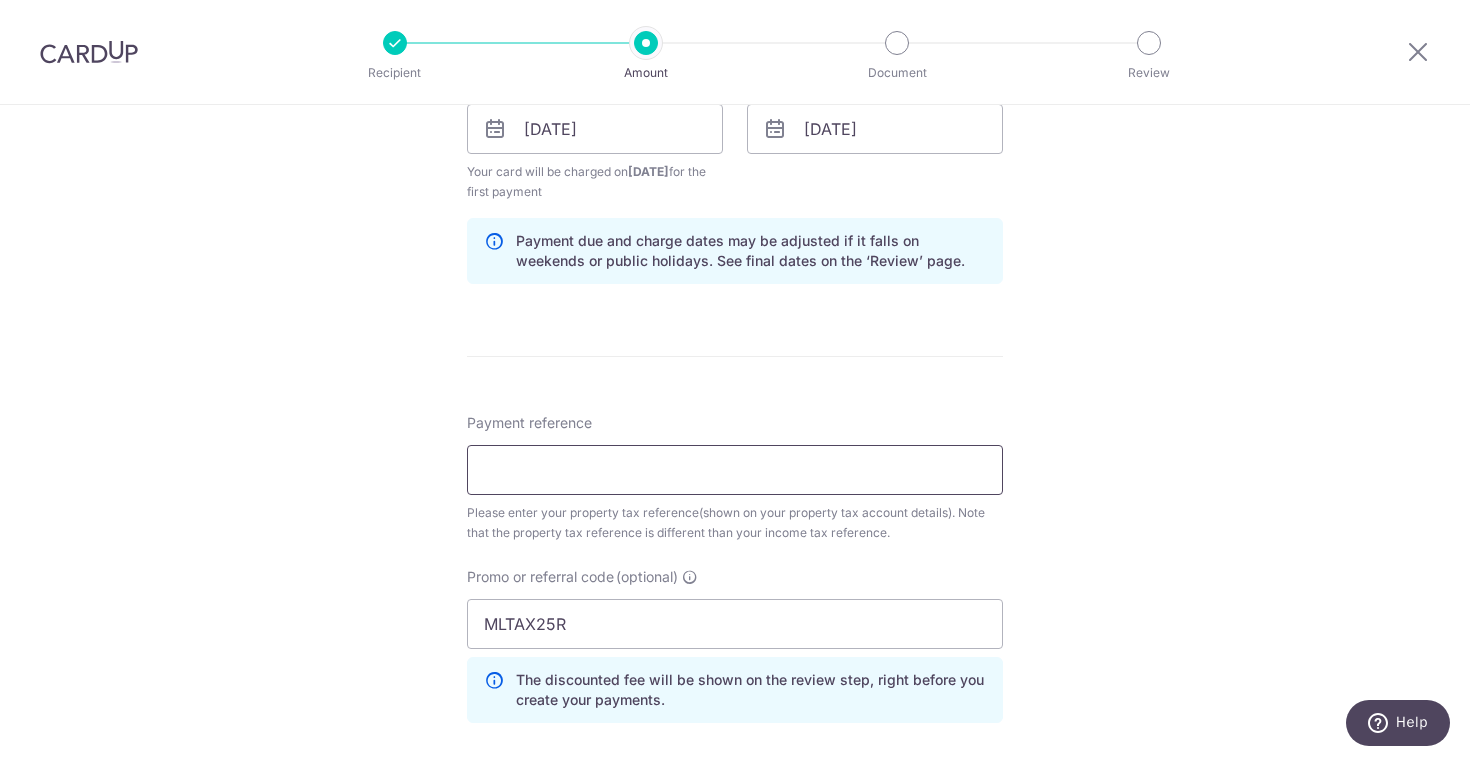 click on "Payment reference" at bounding box center (735, 470) 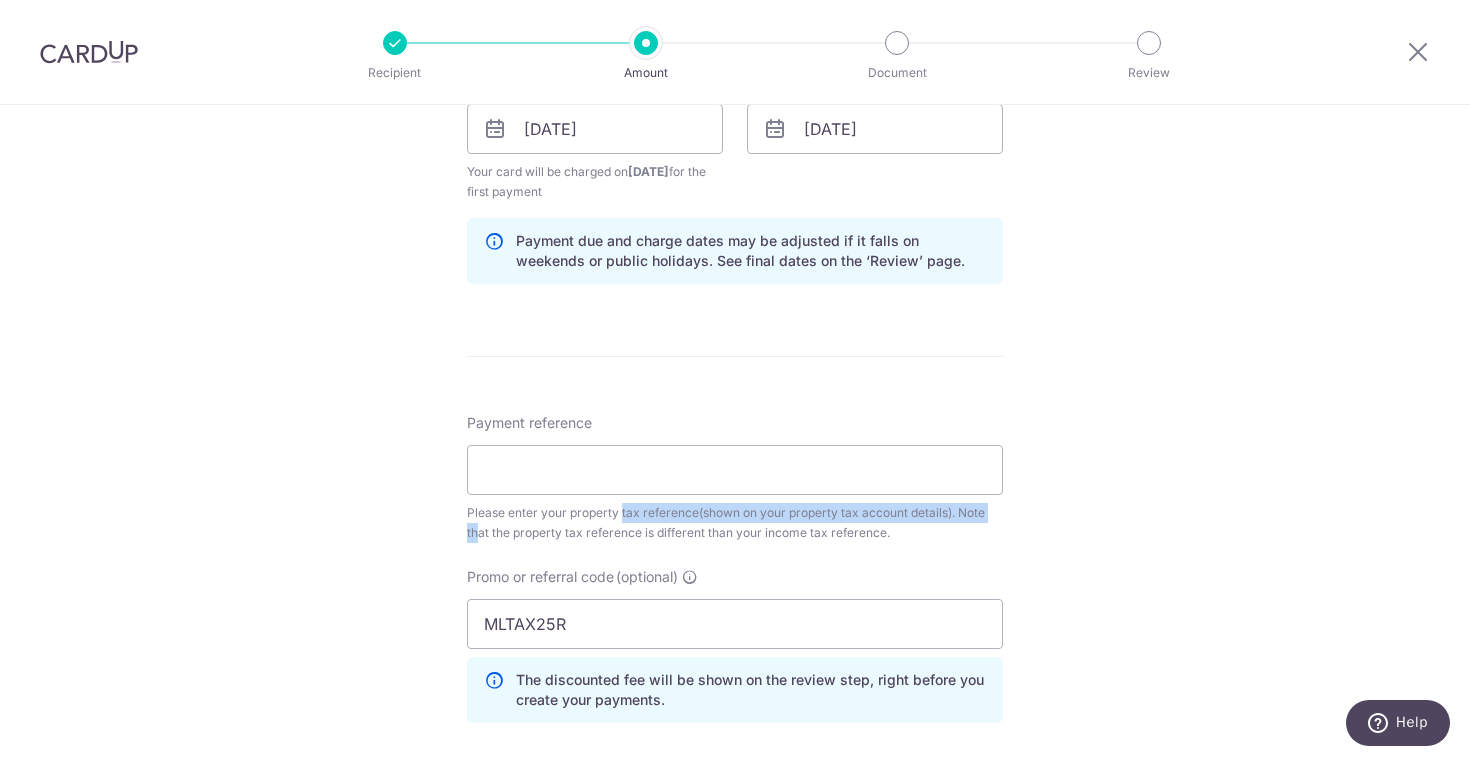 drag, startPoint x: 570, startPoint y: 515, endPoint x: 951, endPoint y: 516, distance: 381.0013 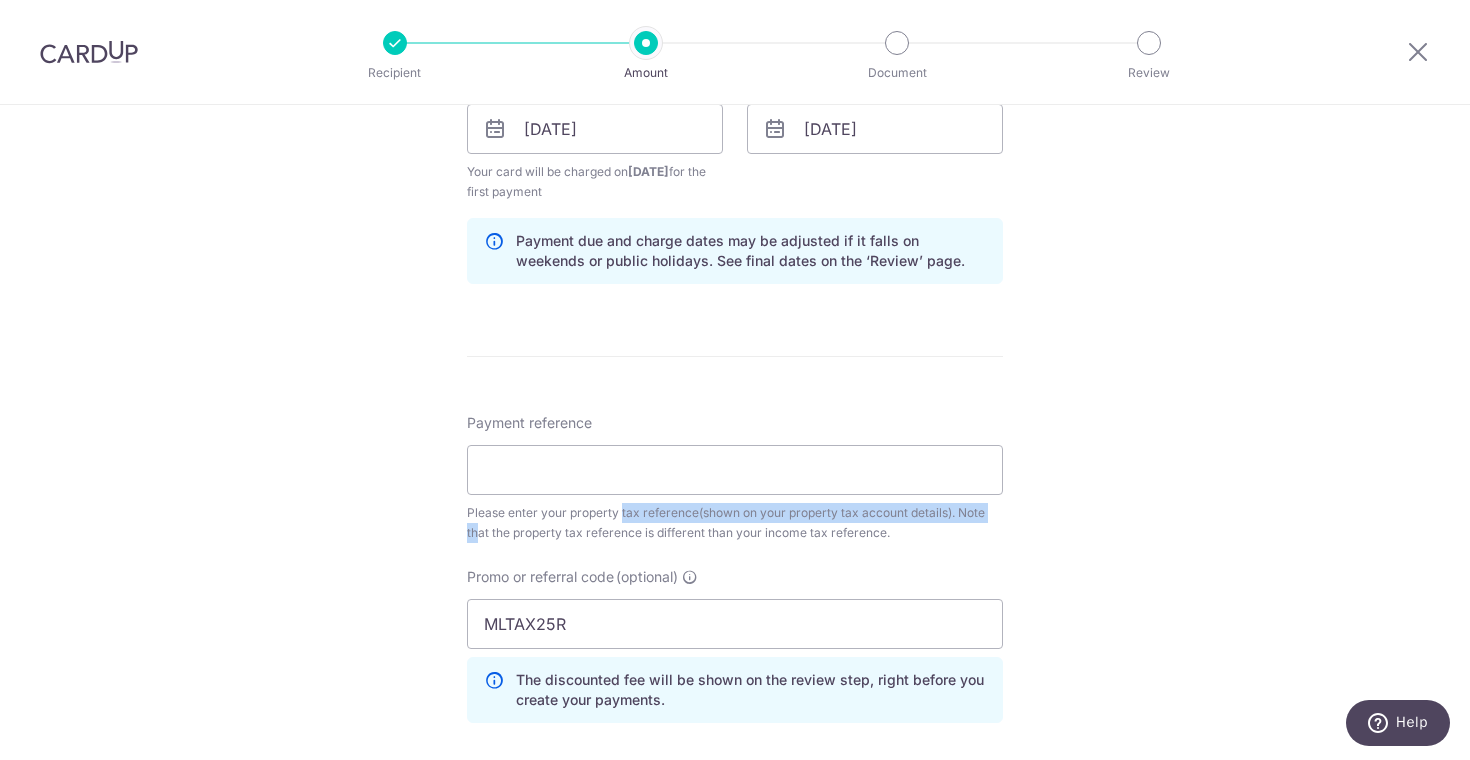 copy on "property tax reference(shown on your property tax account details)" 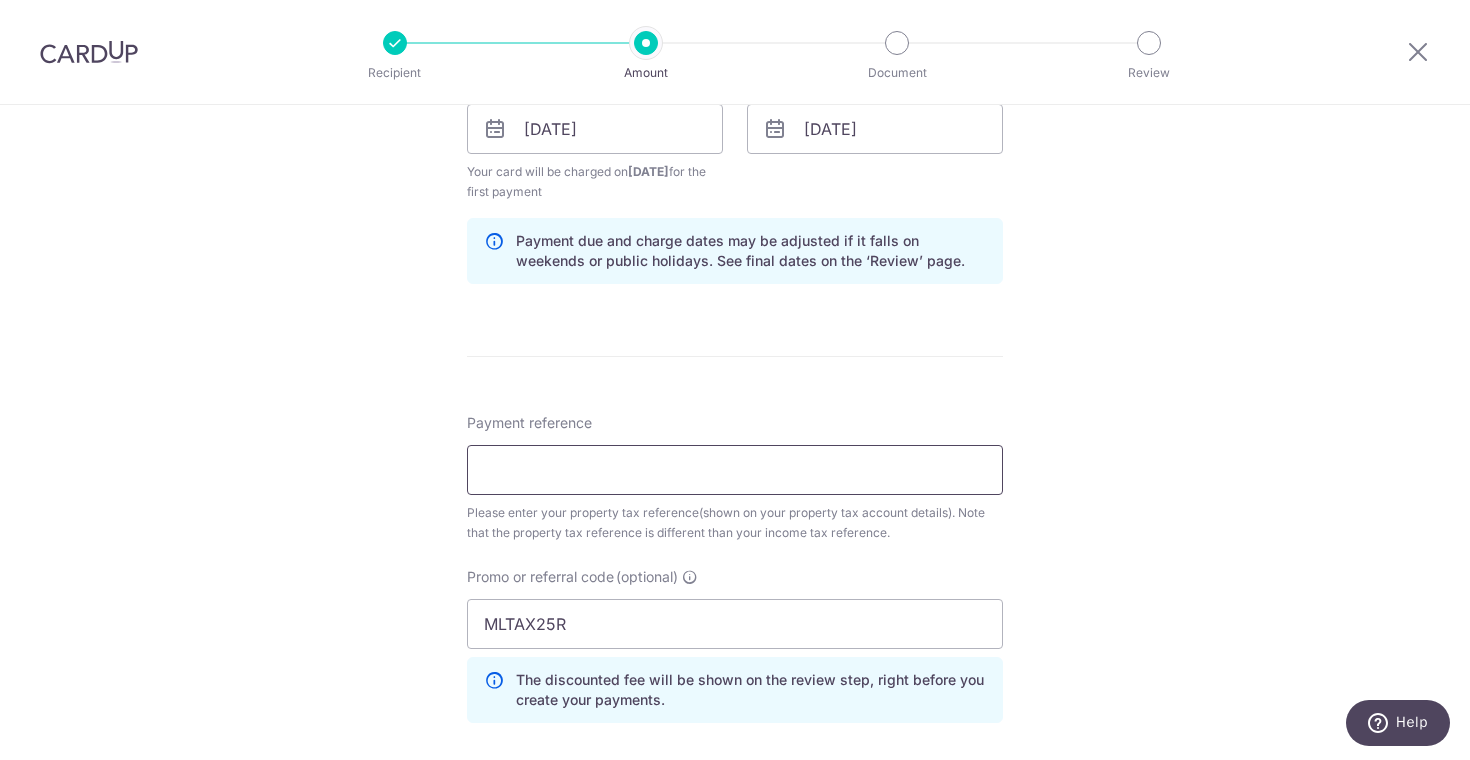 click on "Payment reference" at bounding box center [735, 470] 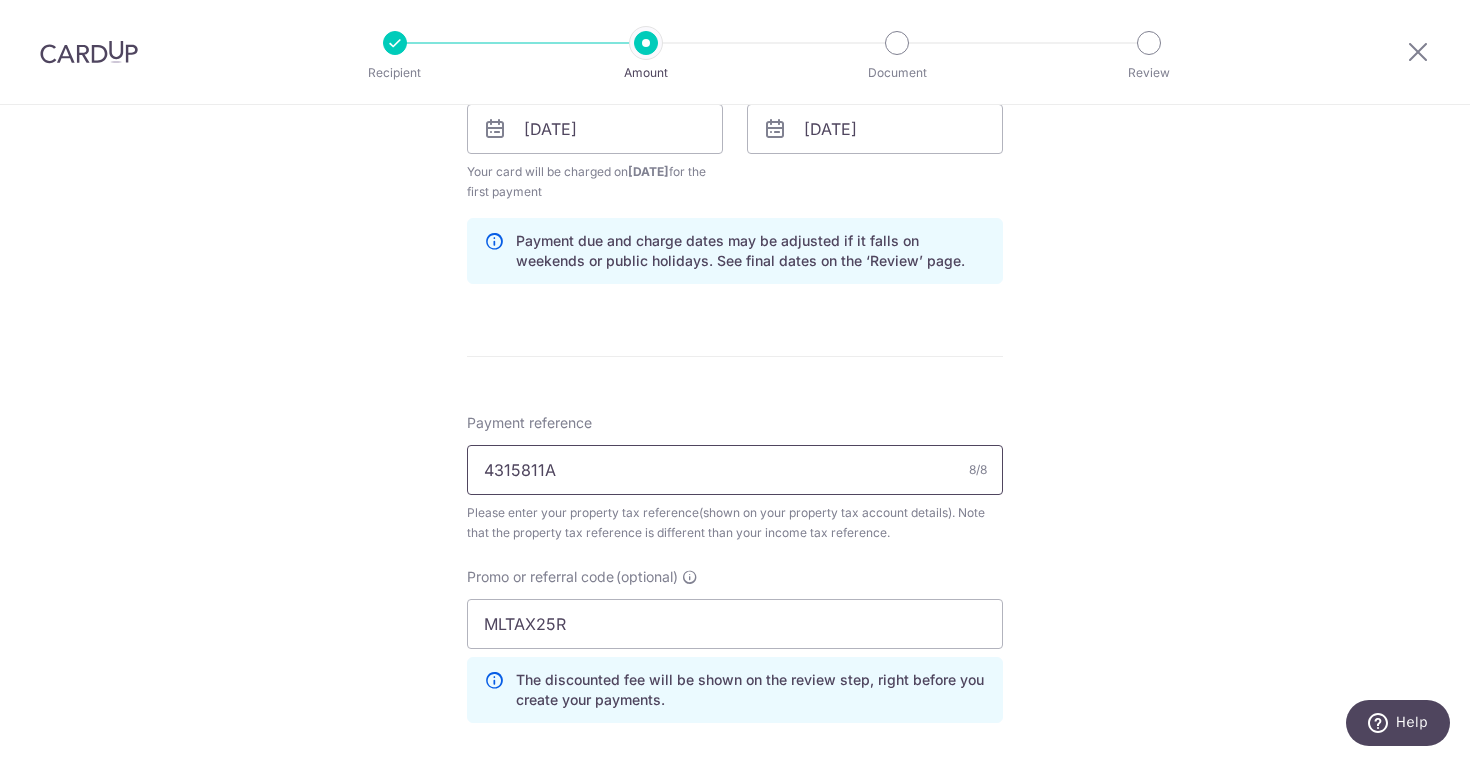 type on "4315811A" 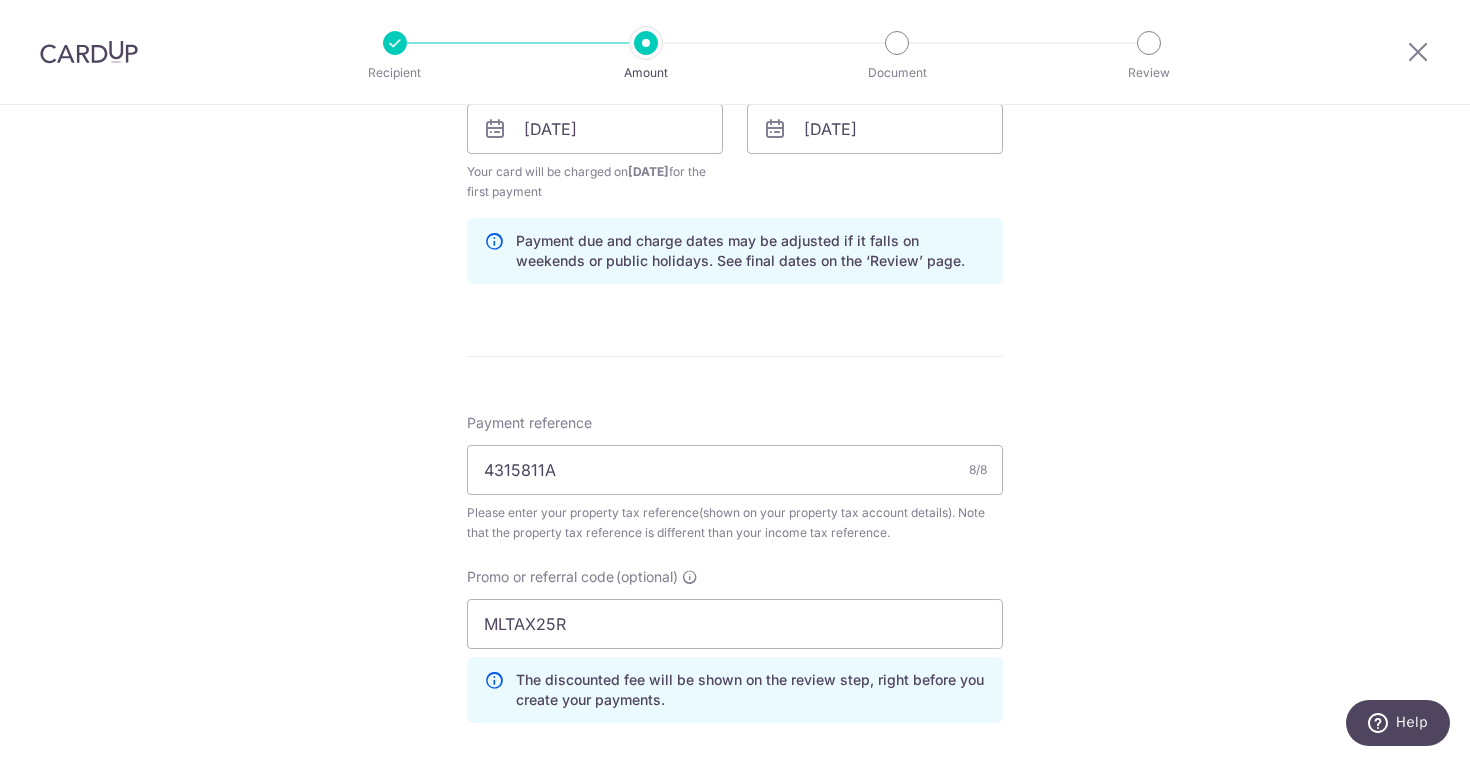 click on "Tell us more about your payment
Enter payment amount
SGD
320.00
320.00
The  total tax payment amounts scheduled  should not exceed the outstanding balance in your latest Statement of Account.
Select Card
**** 0971
Add credit card
Your Cards
**** 0971
Secure 256-bit SSL
Text
New card details" at bounding box center [735, 128] 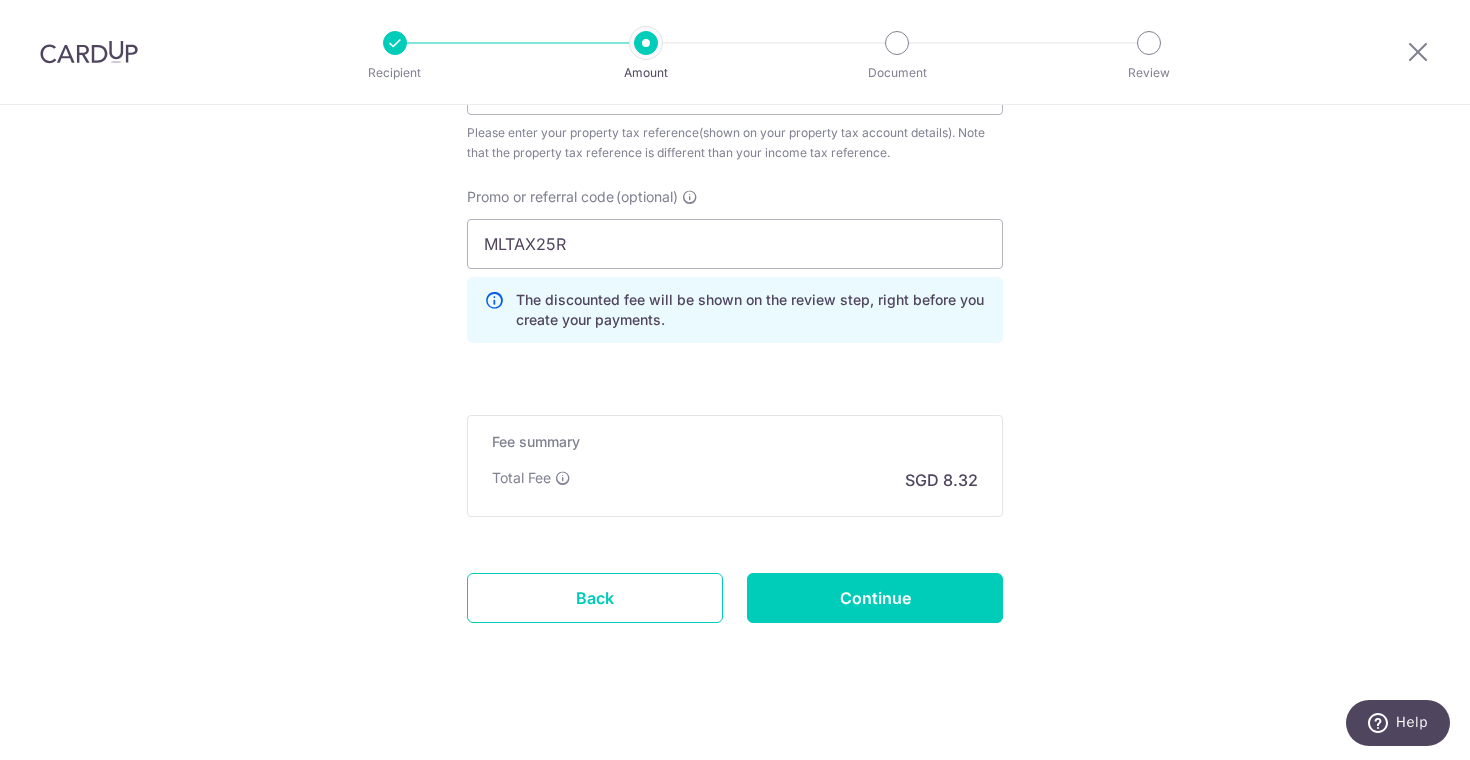 scroll, scrollTop: 1394, scrollLeft: 0, axis: vertical 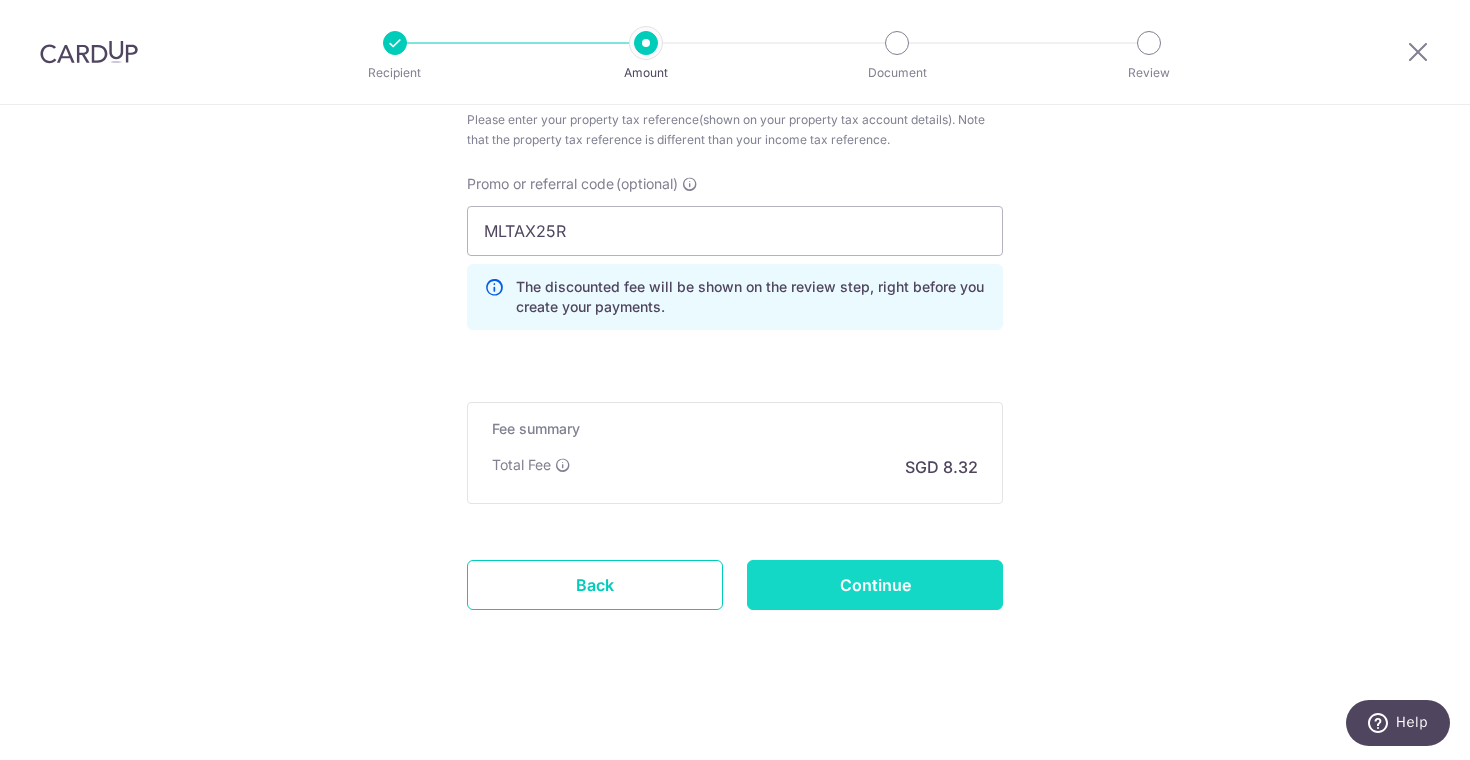 click on "Continue" at bounding box center [875, 585] 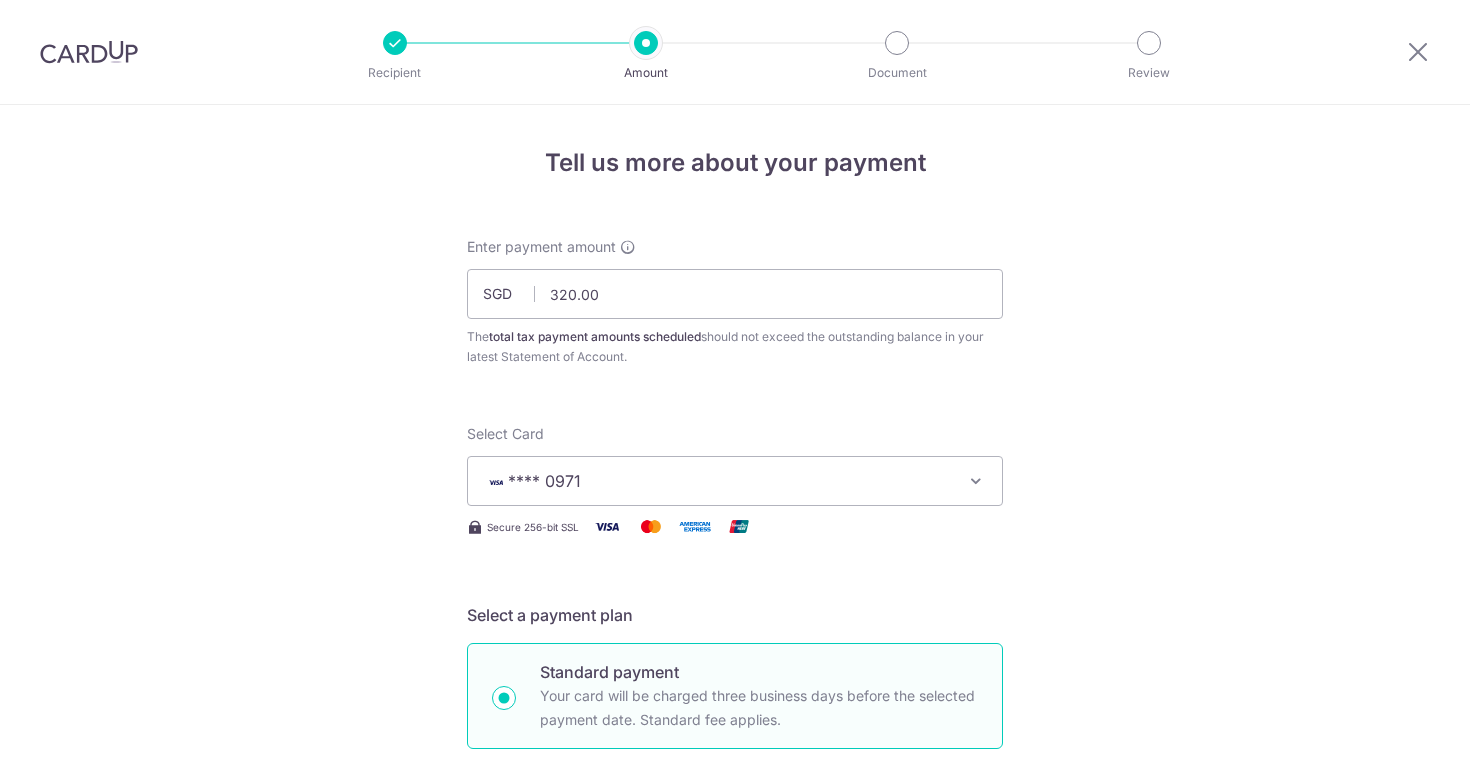 scroll, scrollTop: 0, scrollLeft: 0, axis: both 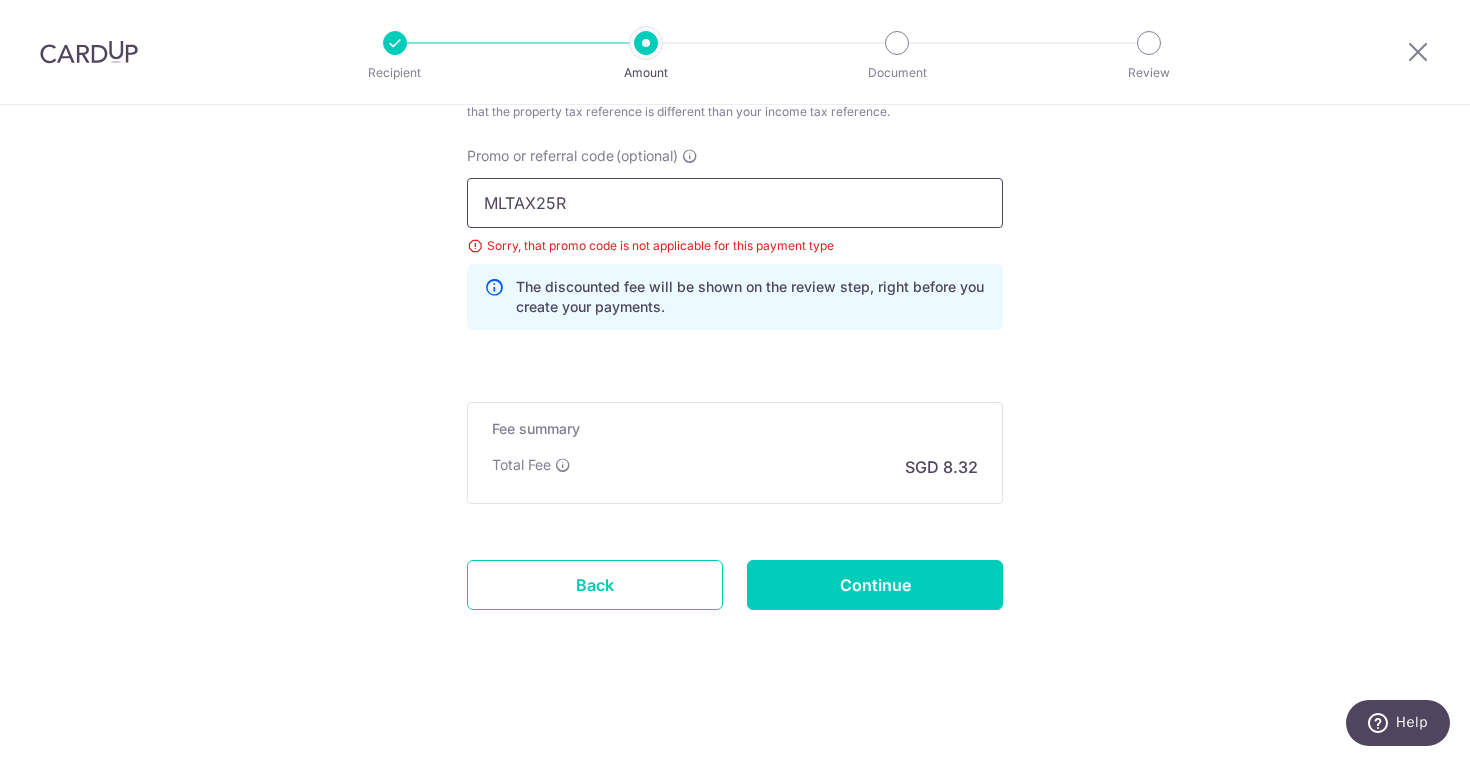 drag, startPoint x: 624, startPoint y: 205, endPoint x: 342, endPoint y: 207, distance: 282.00708 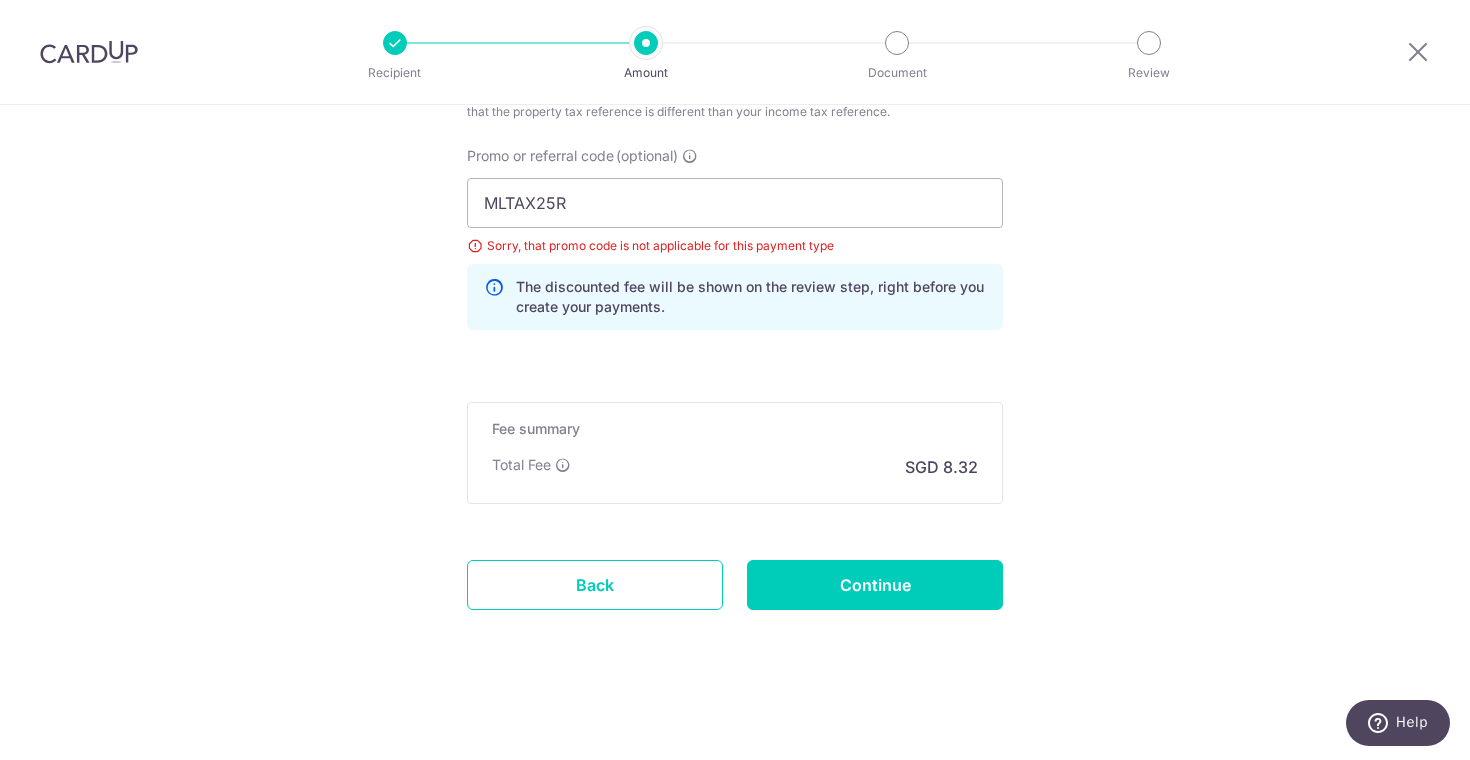 click on "MLTAX25R
Sorry, that promo code is not applicable for this payment type
The discounted fee will be shown on the review step, right before you create your payments.
Add" at bounding box center (735, 254) 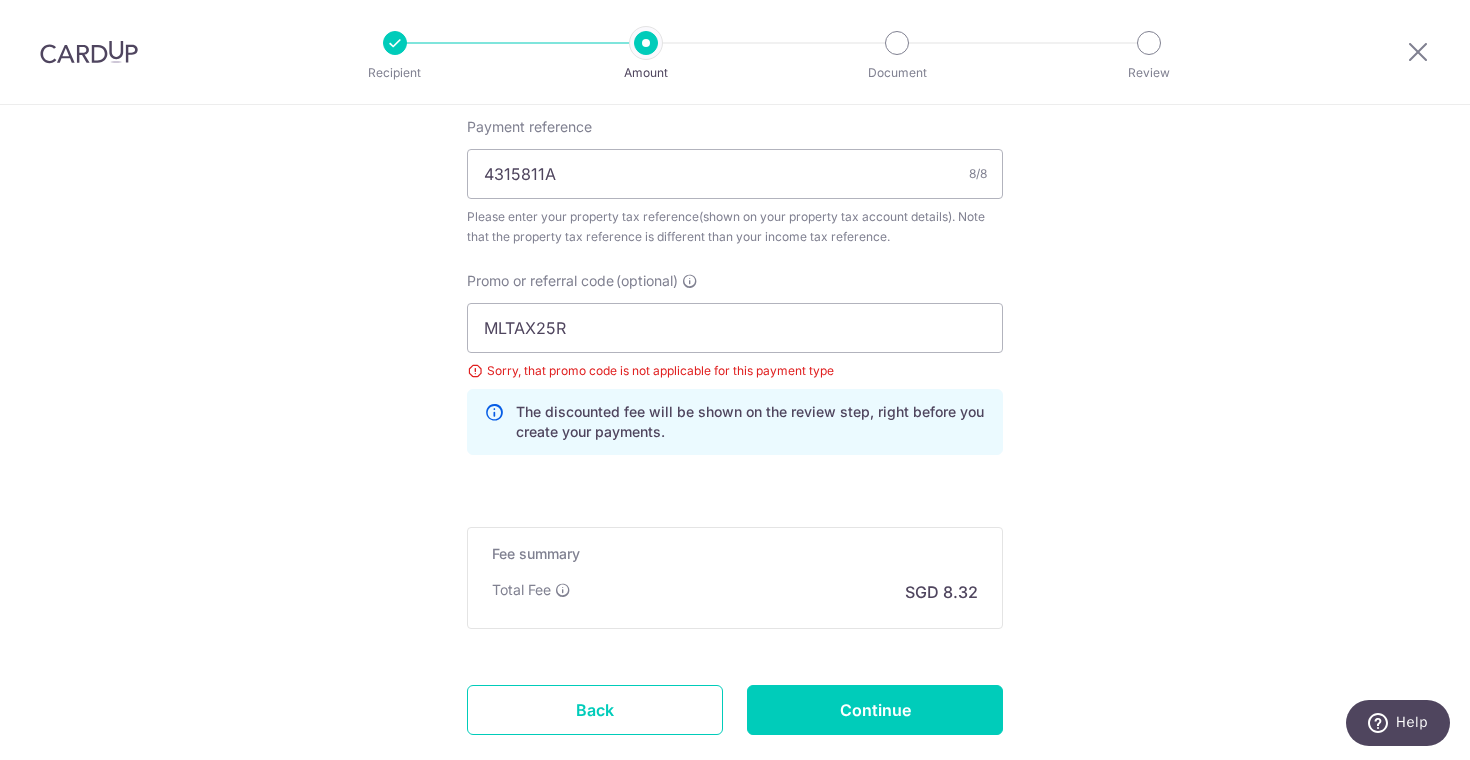 scroll, scrollTop: 1320, scrollLeft: 0, axis: vertical 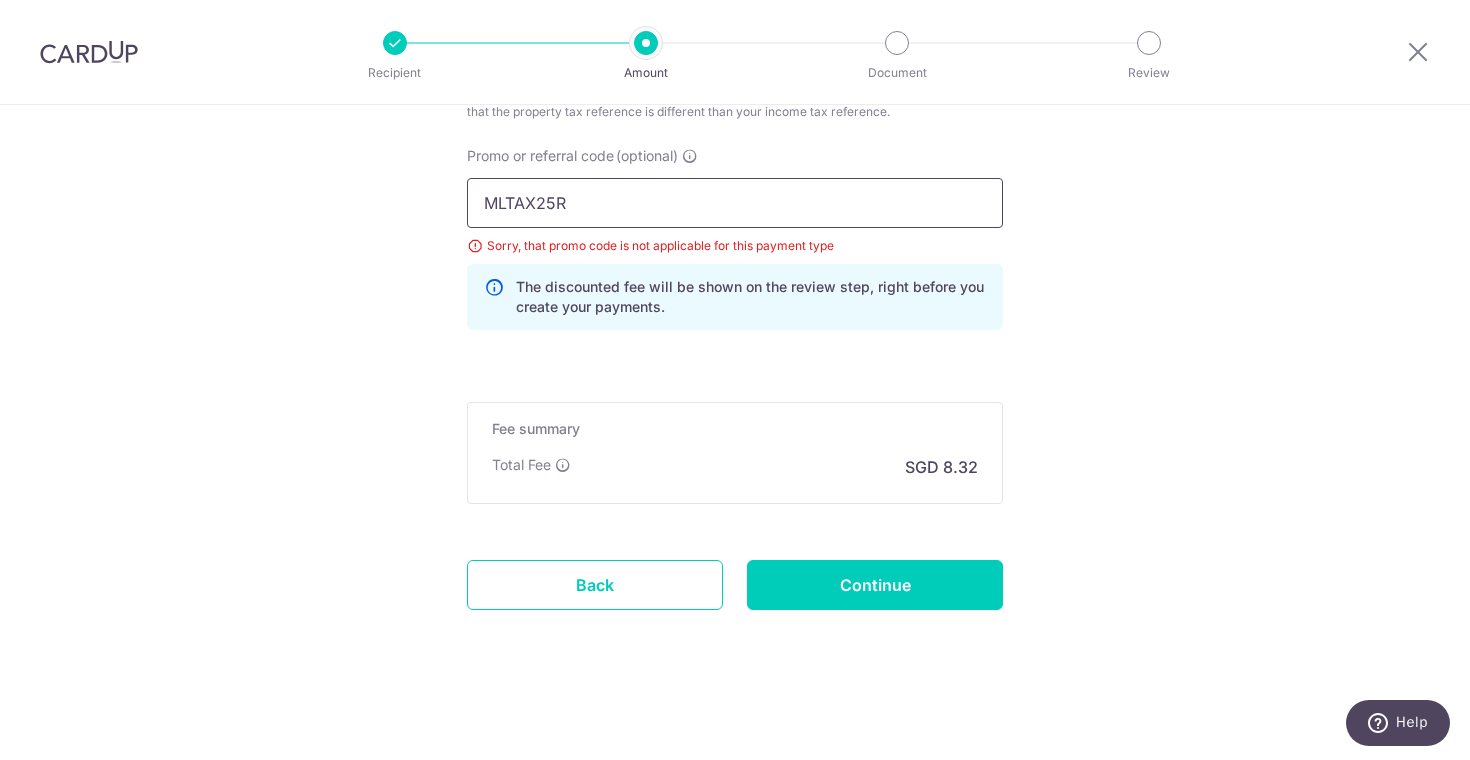 drag, startPoint x: 606, startPoint y: 220, endPoint x: 447, endPoint y: 220, distance: 159 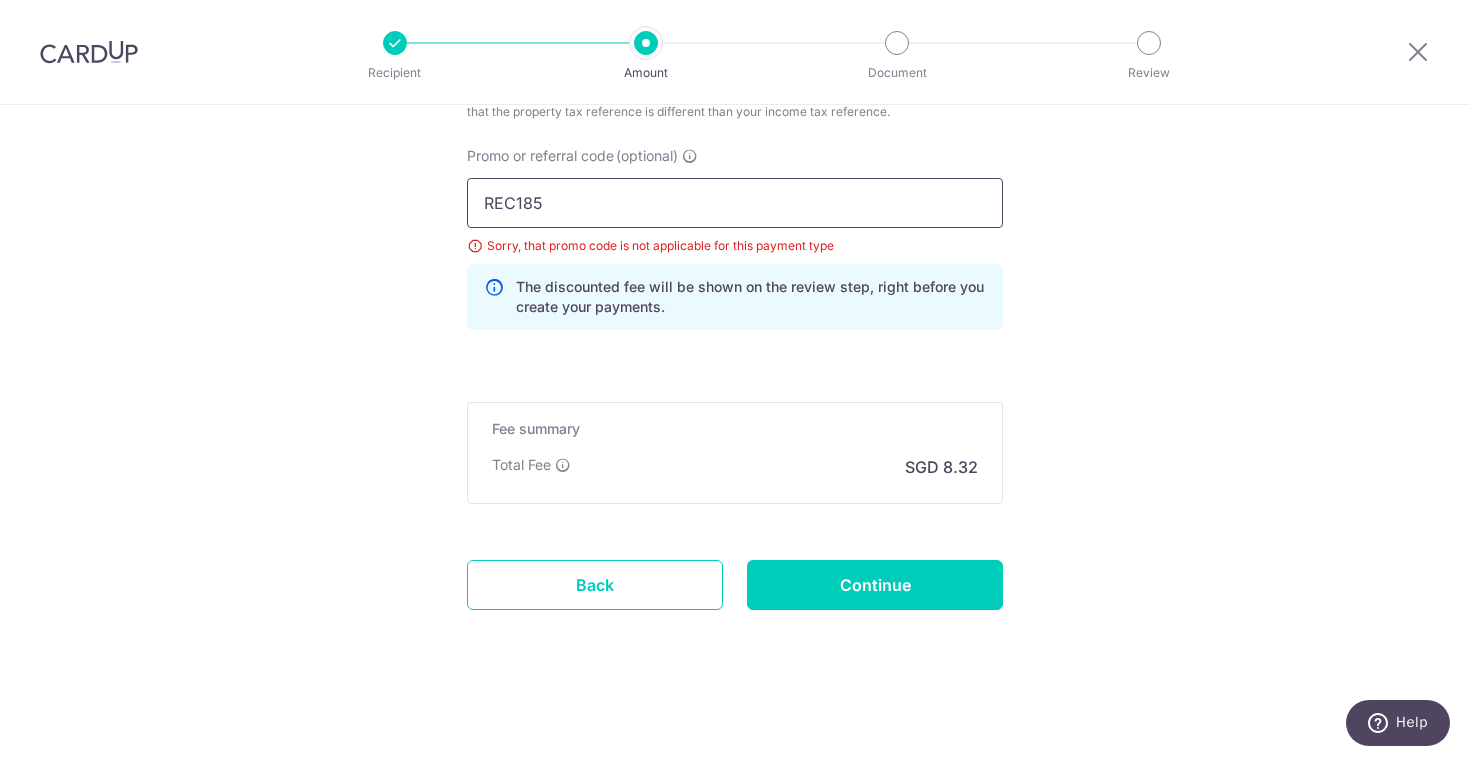 type on "REC185" 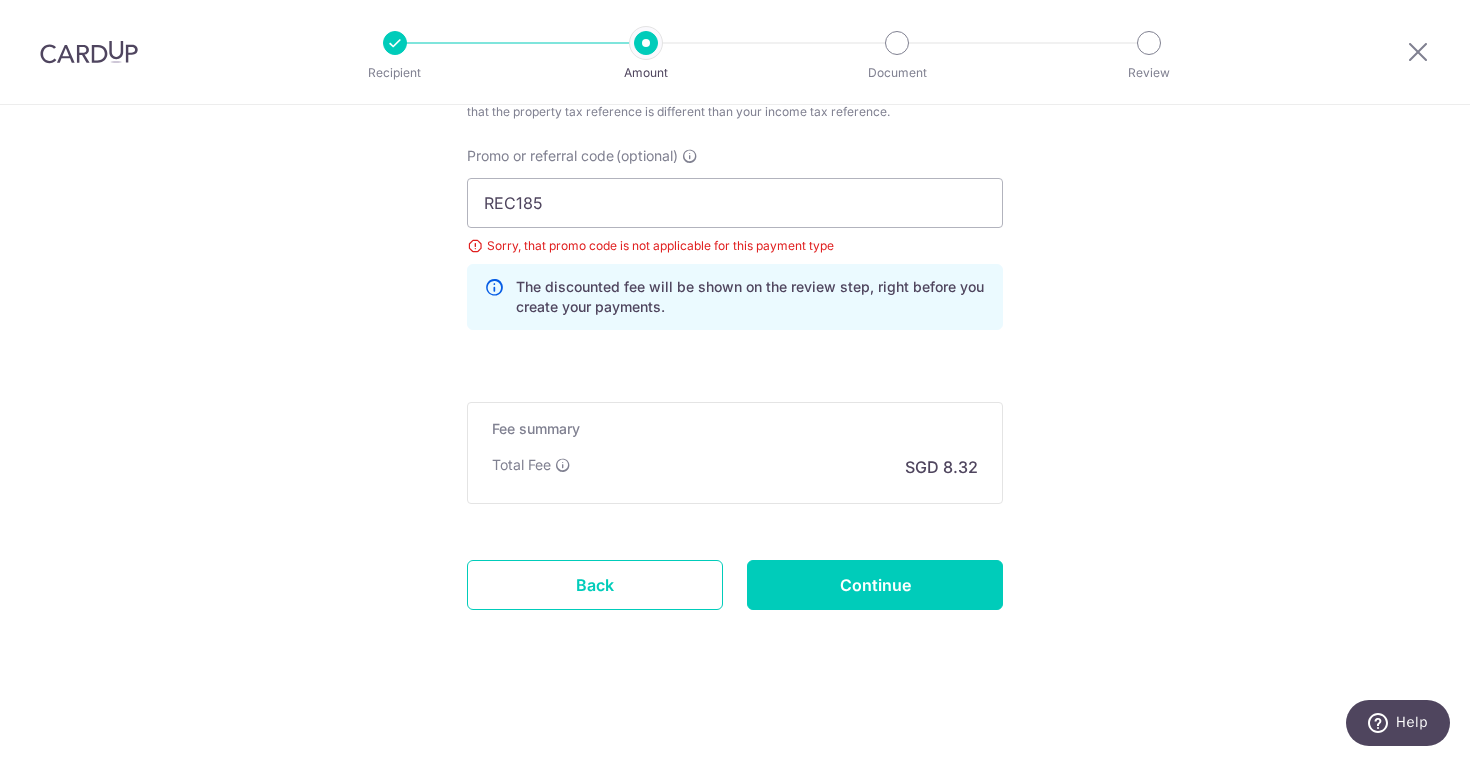 click on "Enter payment amount
SGD
320.00
320.00
The  total tax payment amounts scheduled  should not exceed the outstanding balance in your latest Statement of Account.
Select Card
**** 0971
Add credit card
Your Cards
**** 0971
Secure 256-bit SSL
Text
New card details
Card" at bounding box center [735, -209] 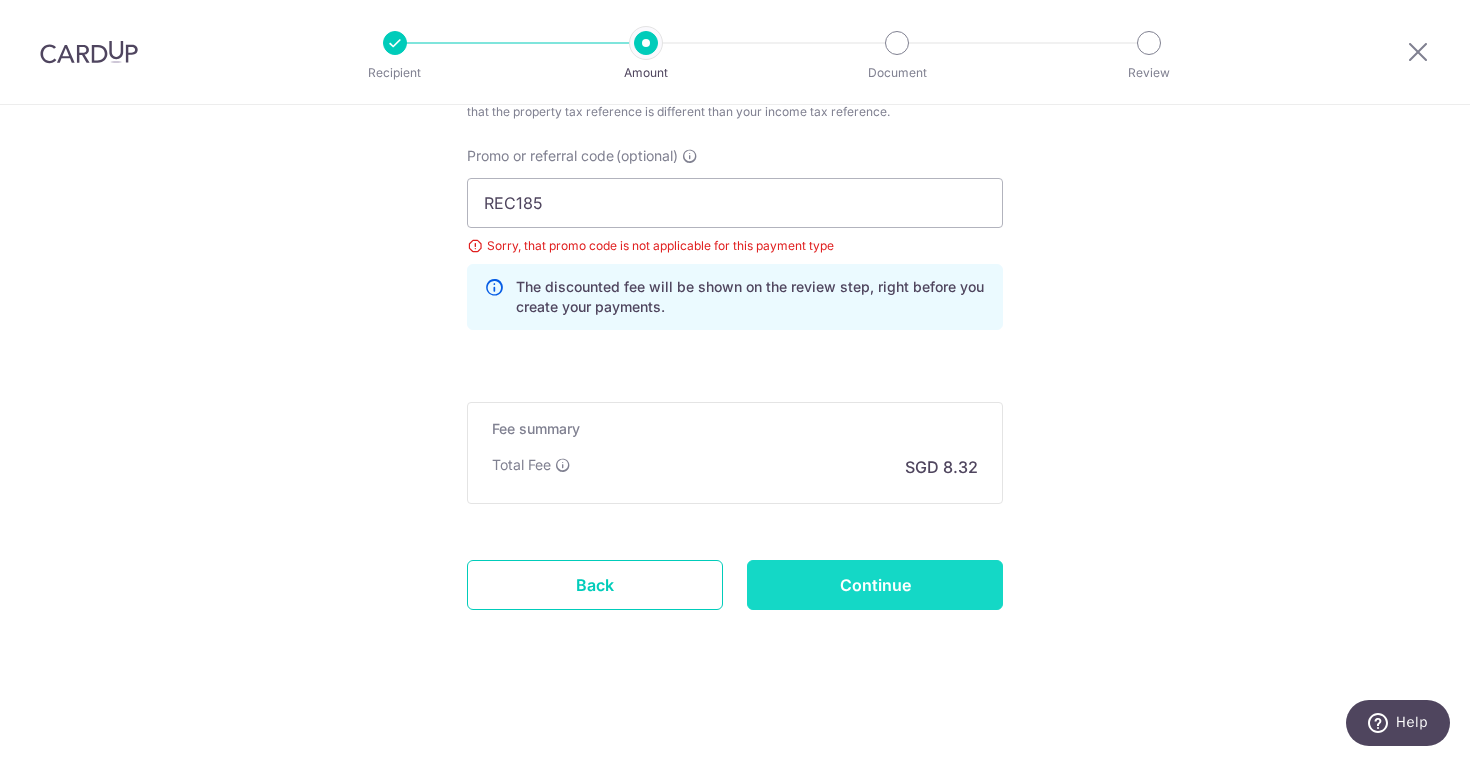 click on "Continue" at bounding box center [875, 585] 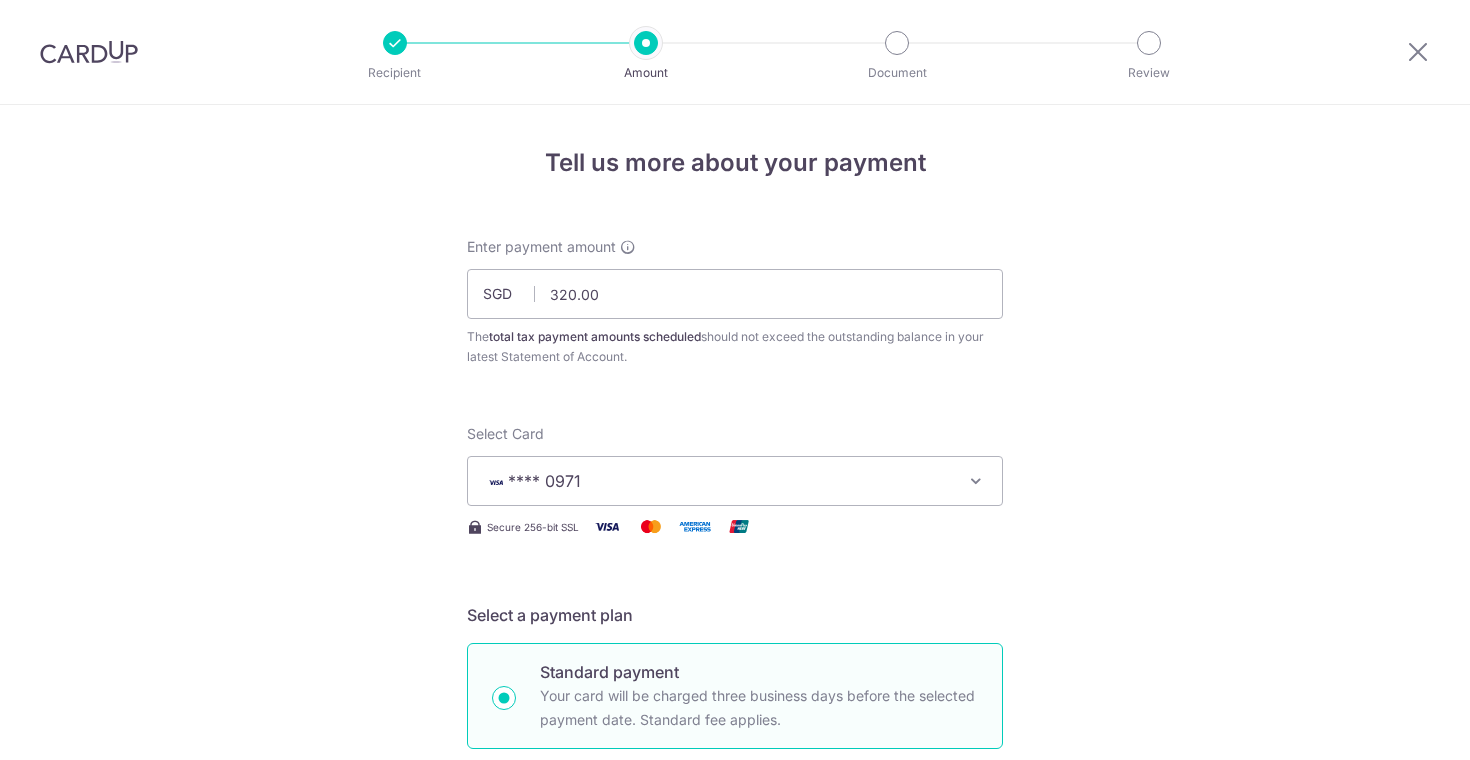 scroll, scrollTop: 0, scrollLeft: 0, axis: both 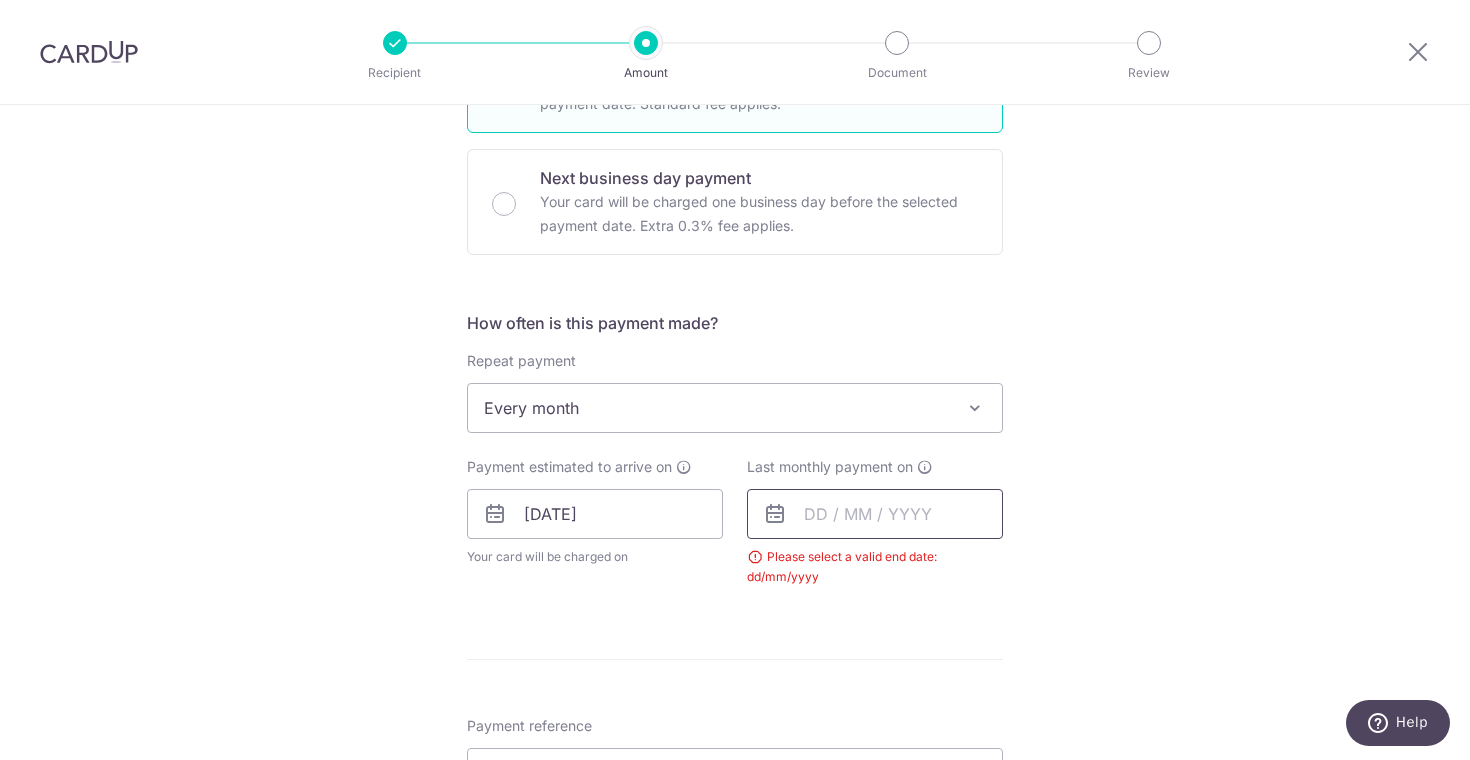 click at bounding box center (875, 514) 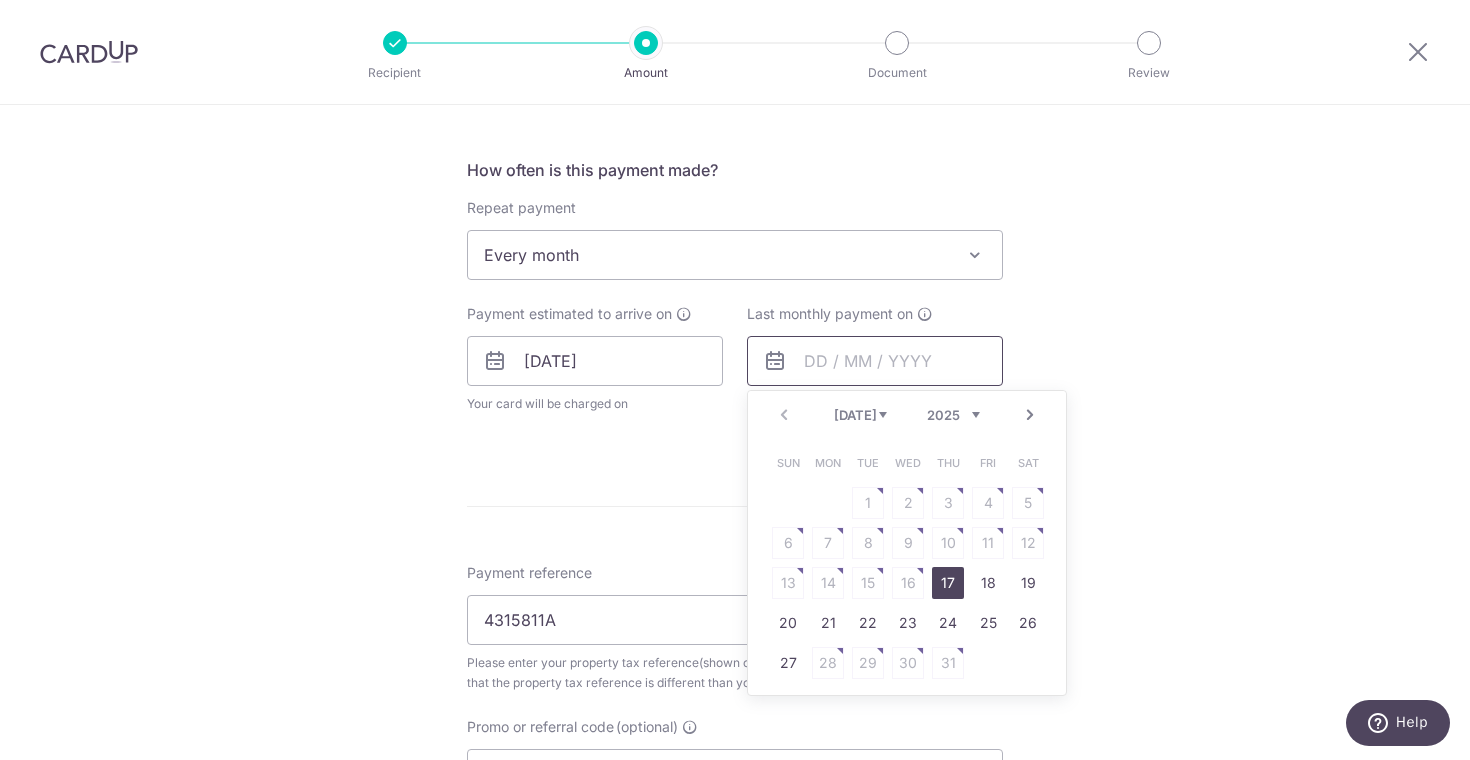scroll, scrollTop: 788, scrollLeft: 0, axis: vertical 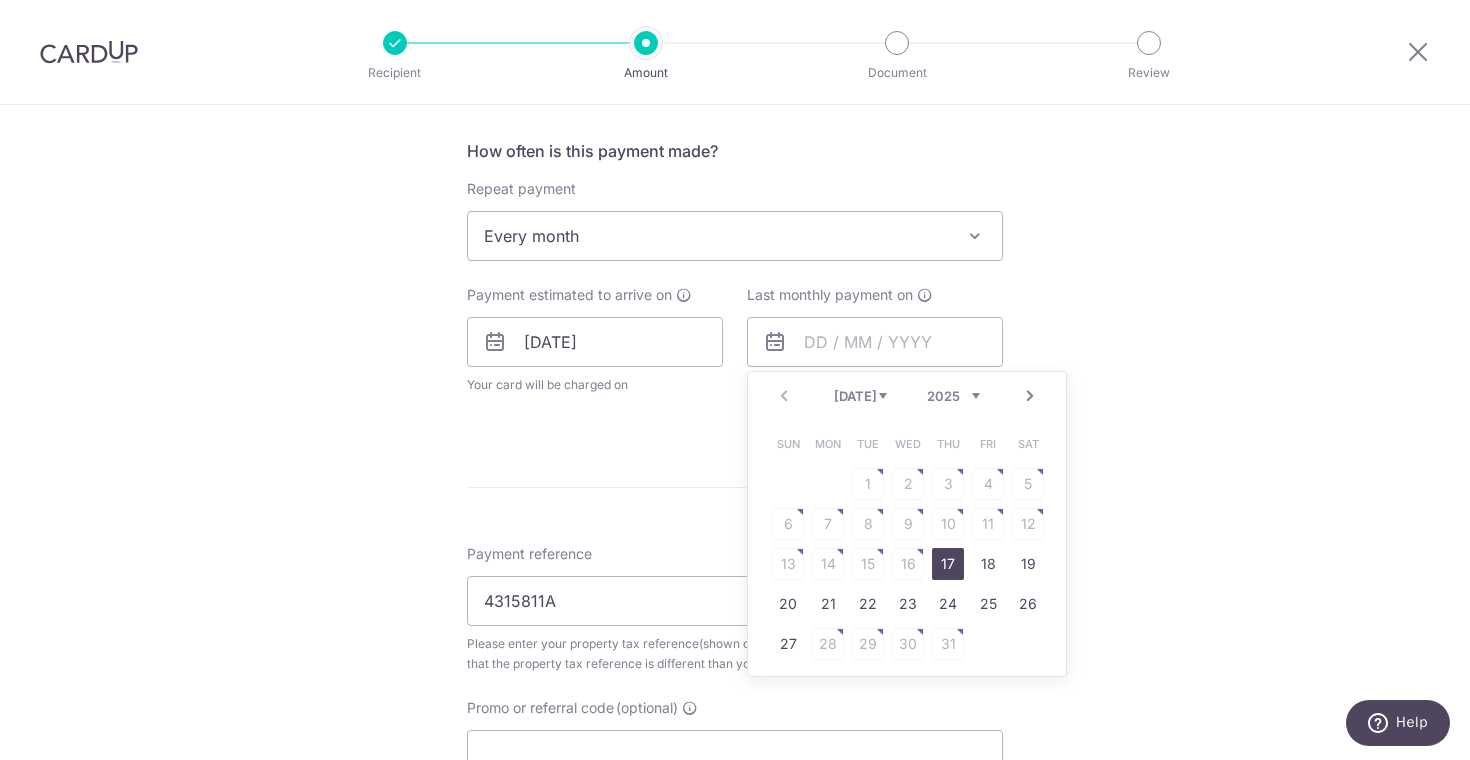 click on "Next" at bounding box center (1030, 396) 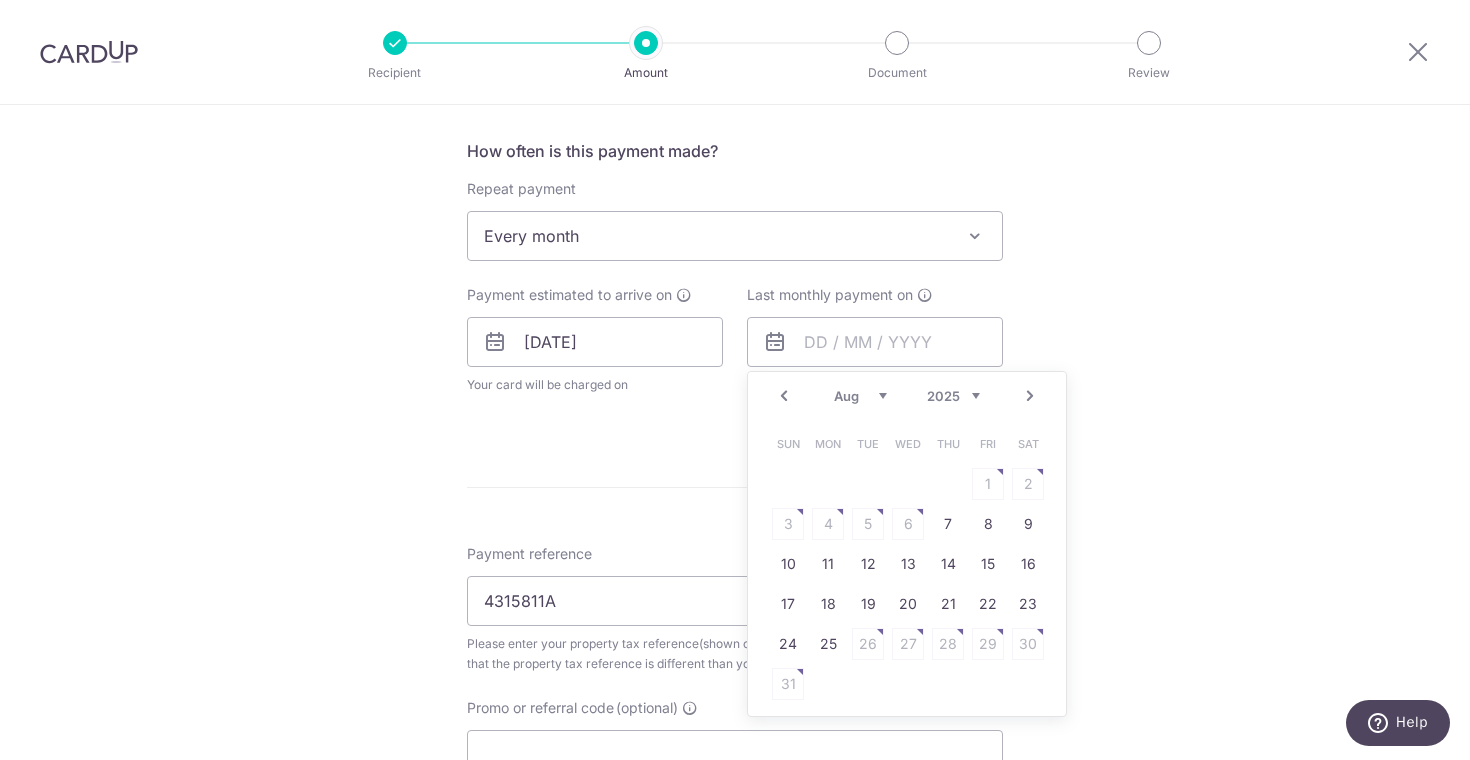 click on "Next" at bounding box center [1030, 396] 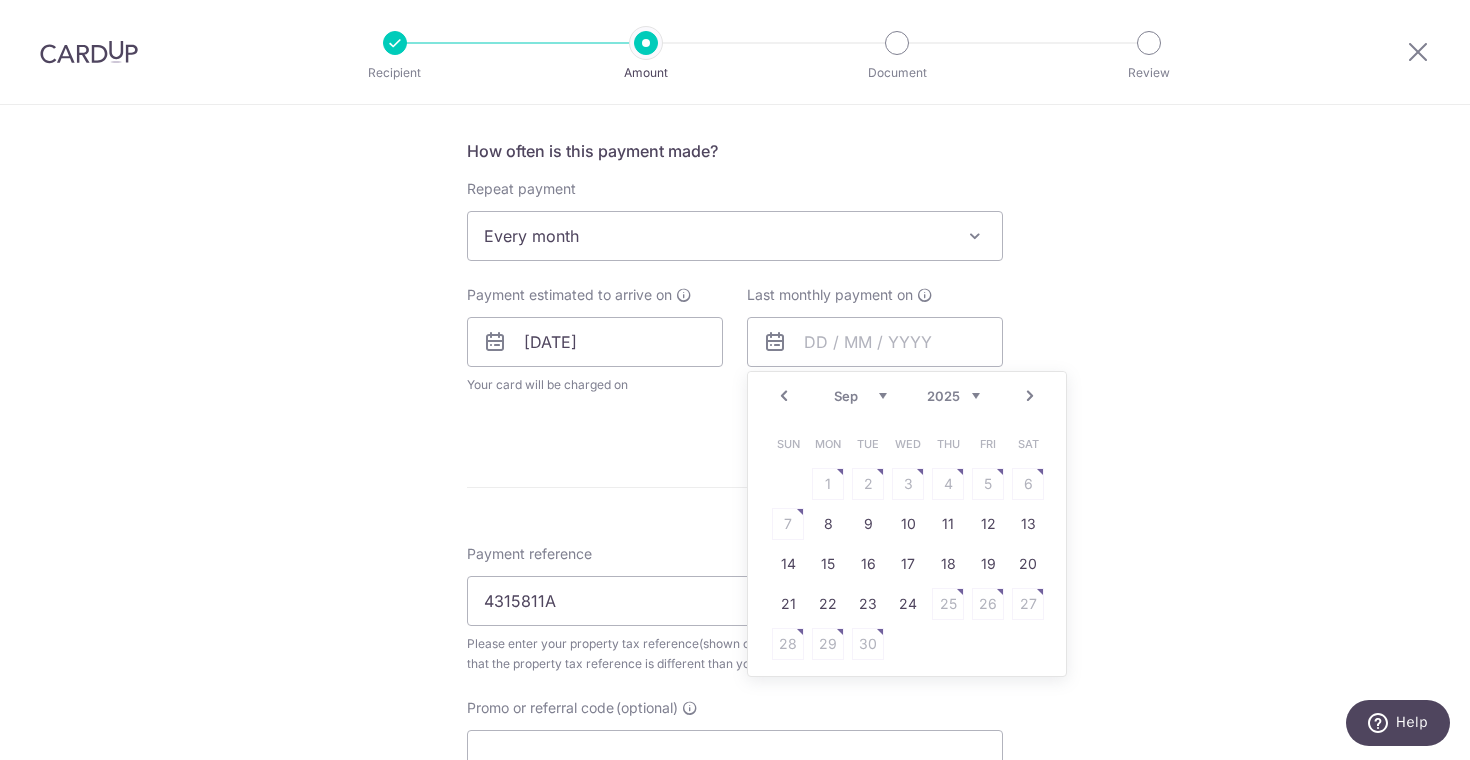 click on "Next" at bounding box center [1030, 396] 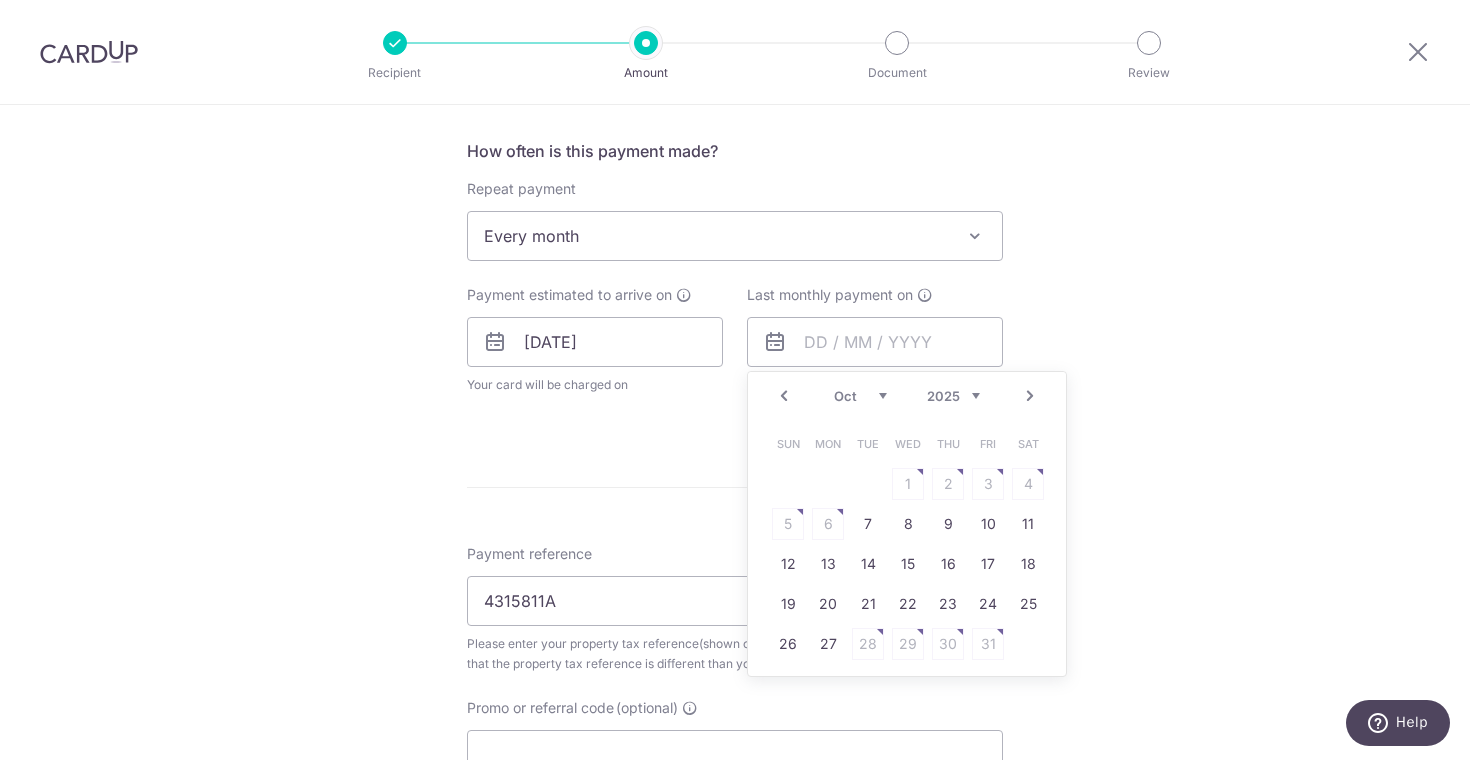 click on "Next" at bounding box center [1030, 396] 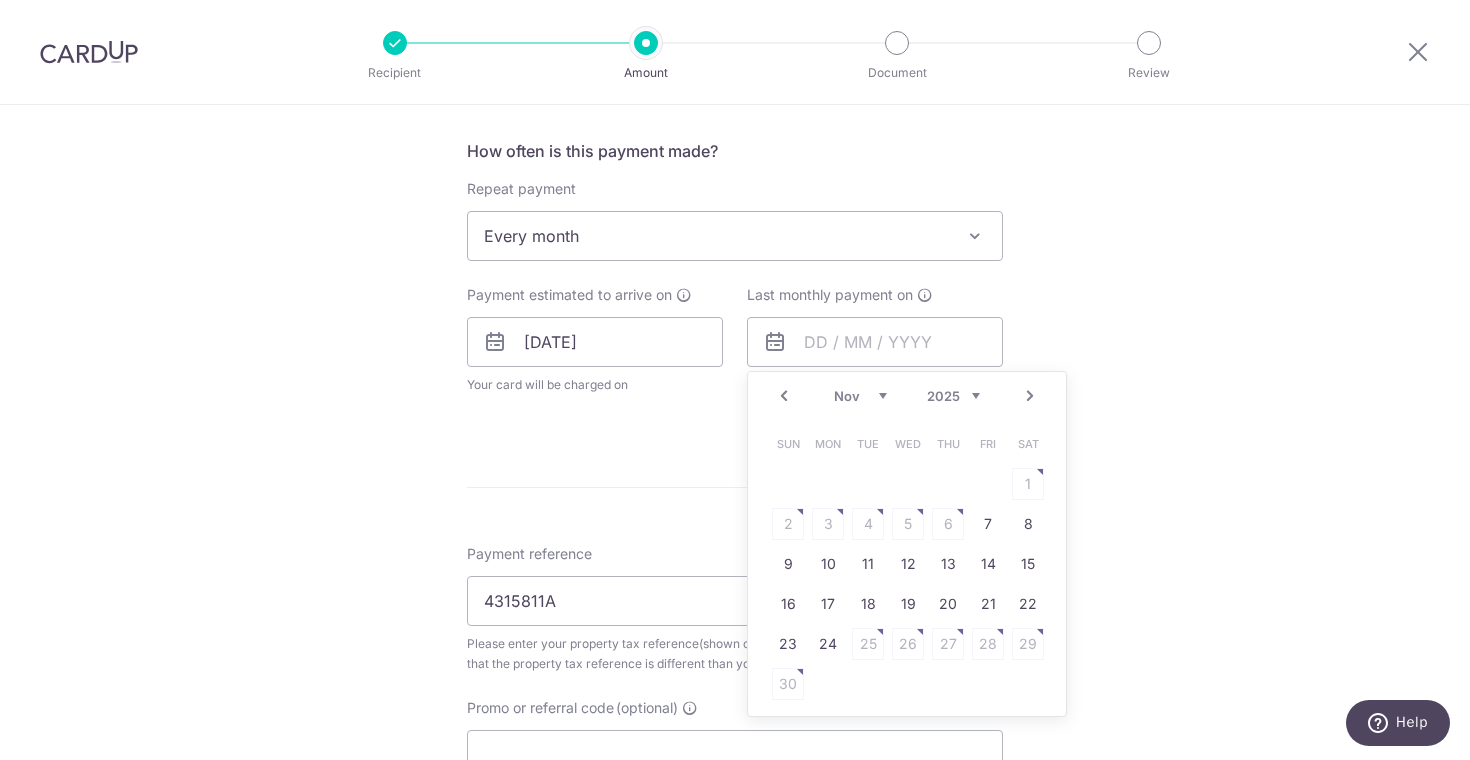 click on "Next" at bounding box center [1030, 396] 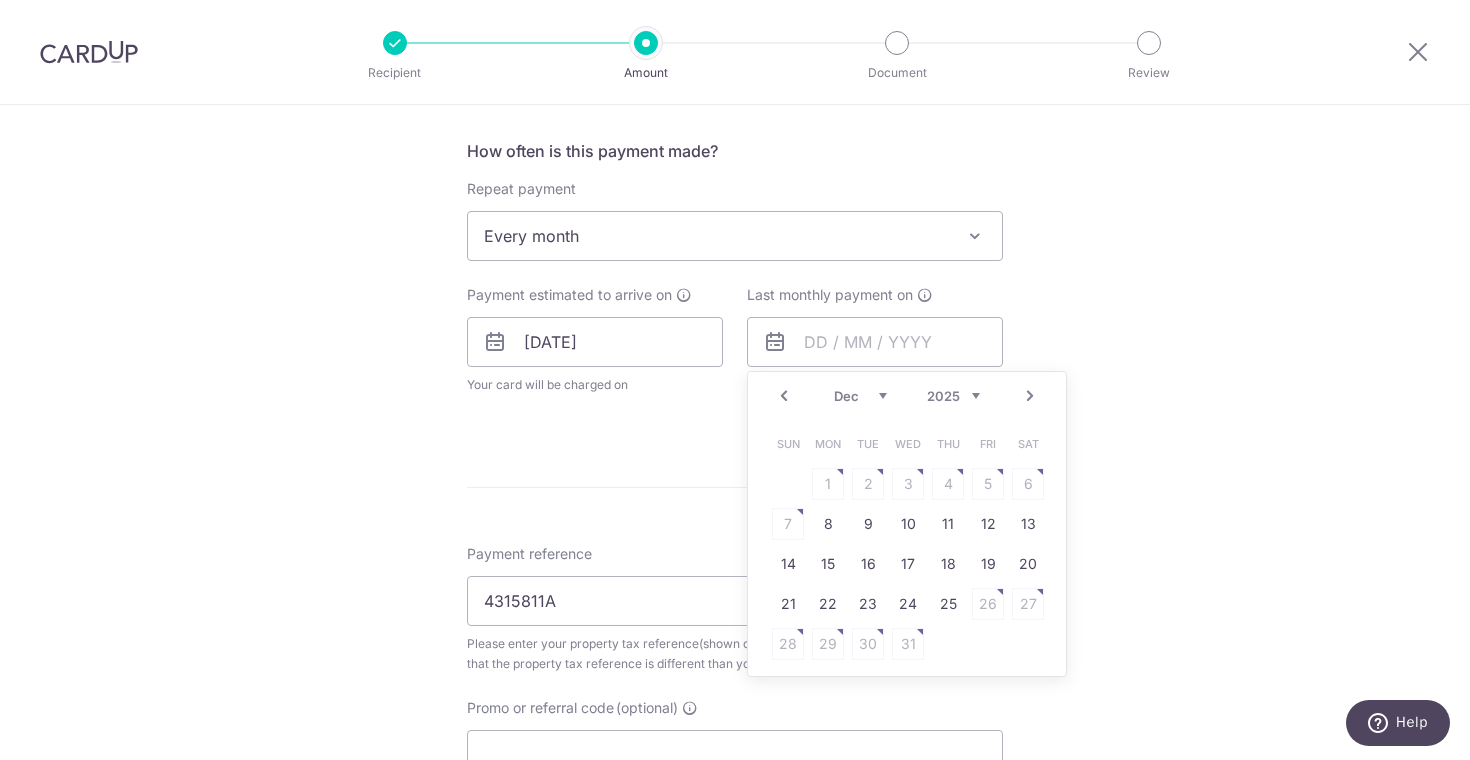 click on "23" at bounding box center [868, 604] 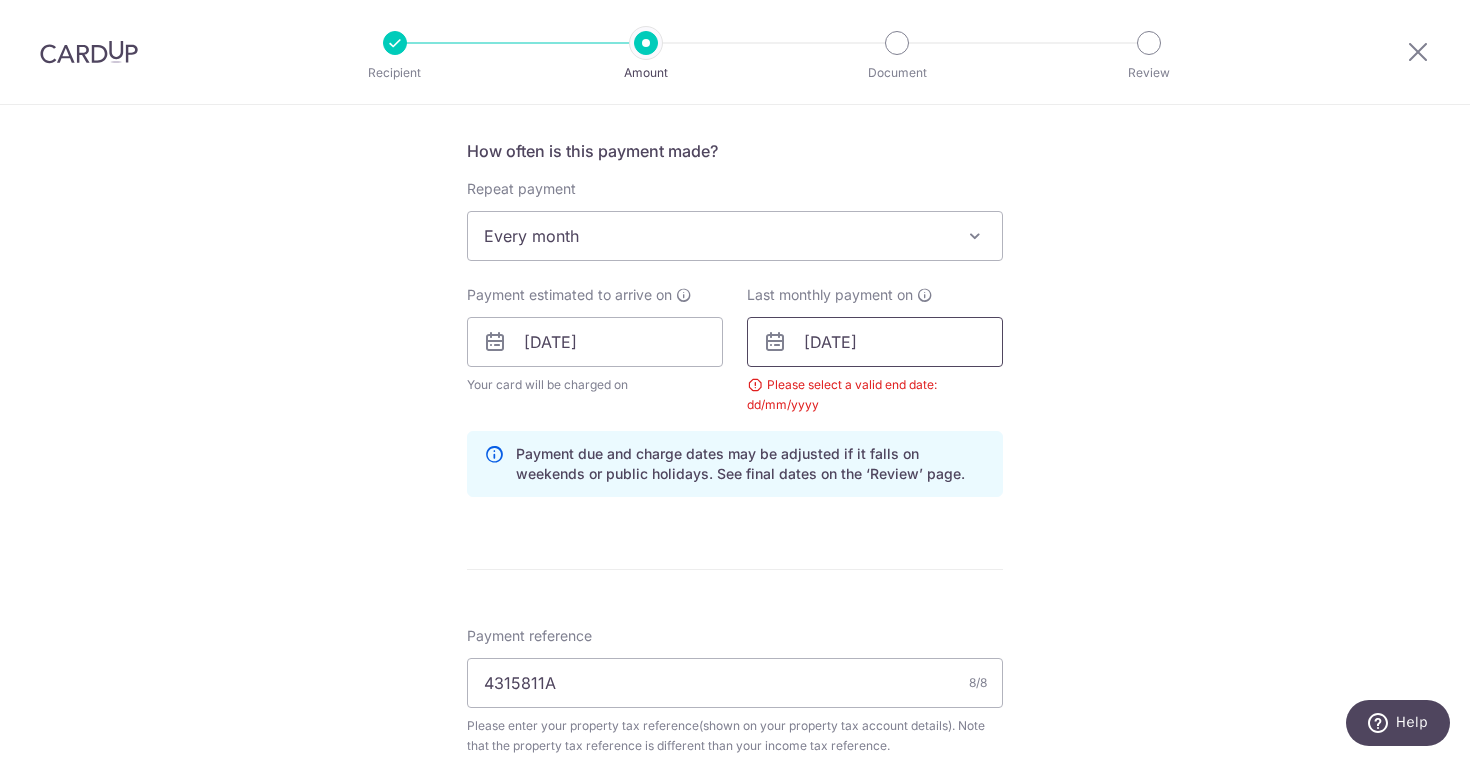 click on "23/12/2025" at bounding box center [875, 342] 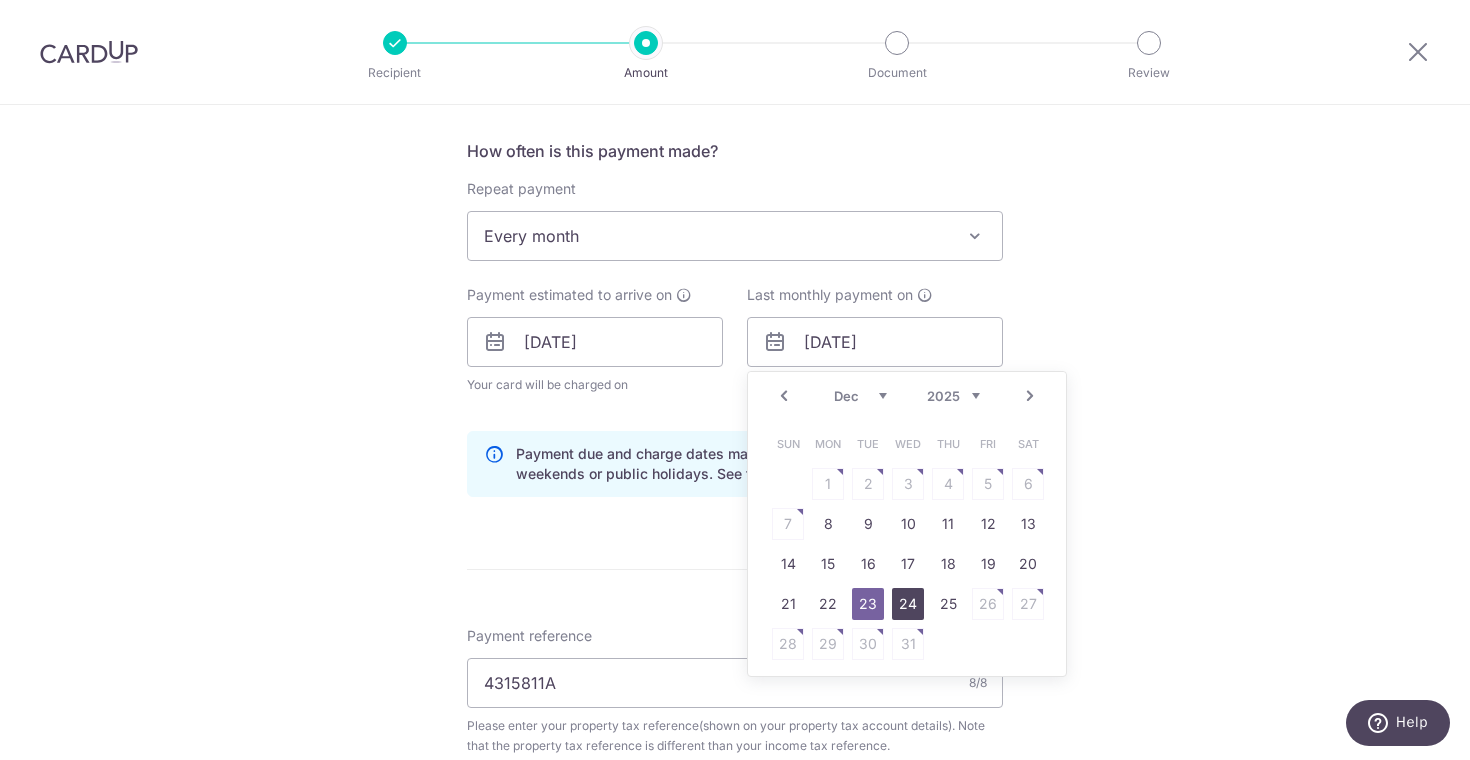 click on "24" at bounding box center (908, 604) 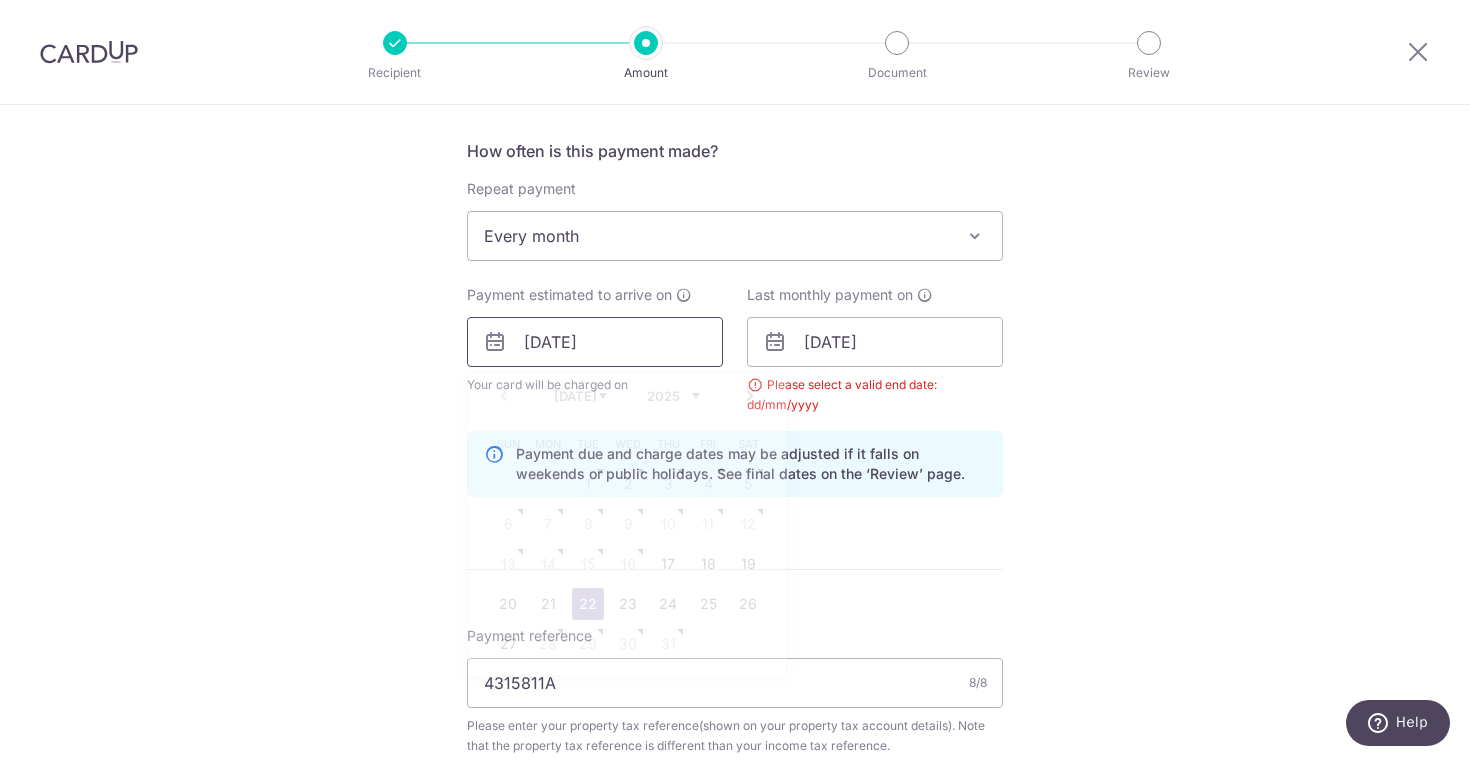 click on "[DATE]" at bounding box center [595, 342] 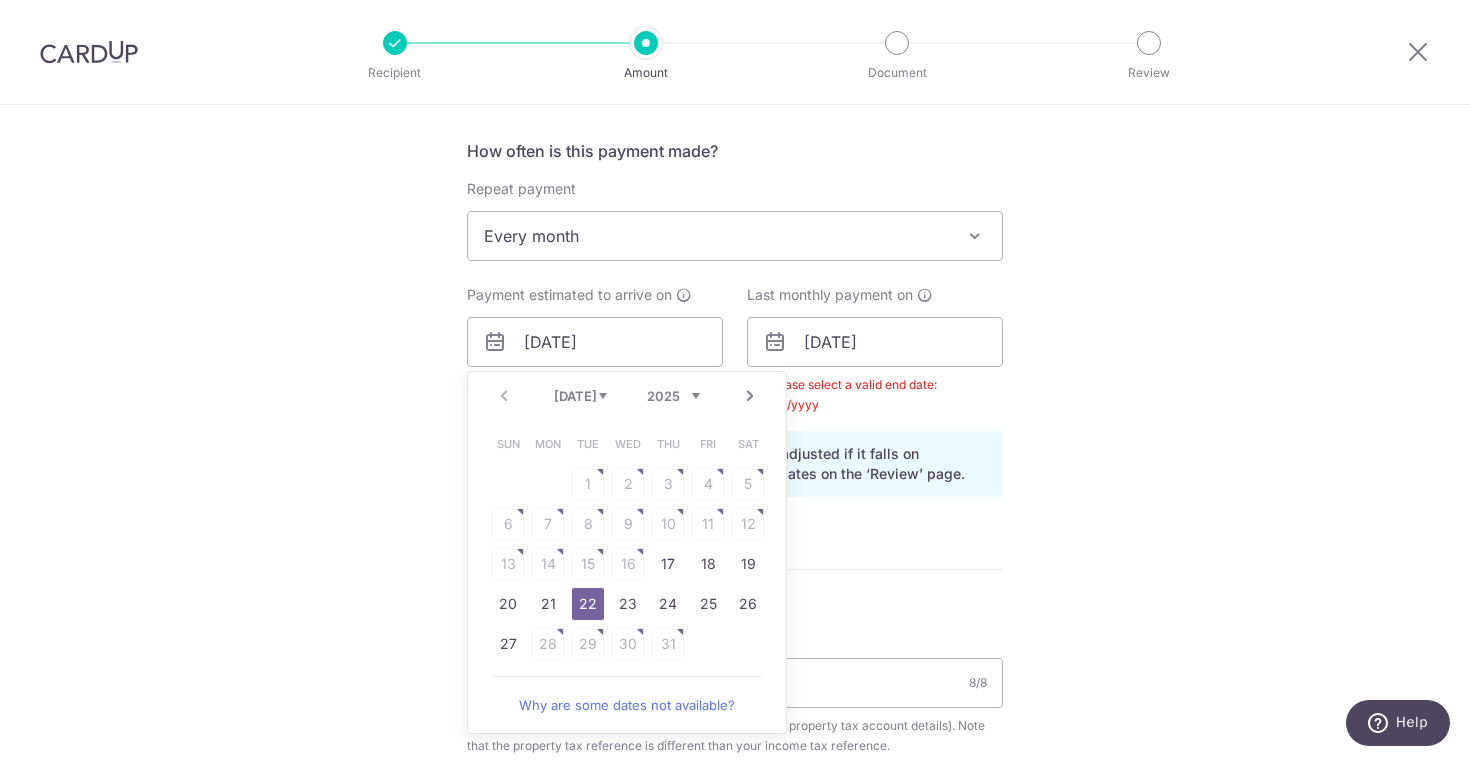 click on "22" at bounding box center (588, 604) 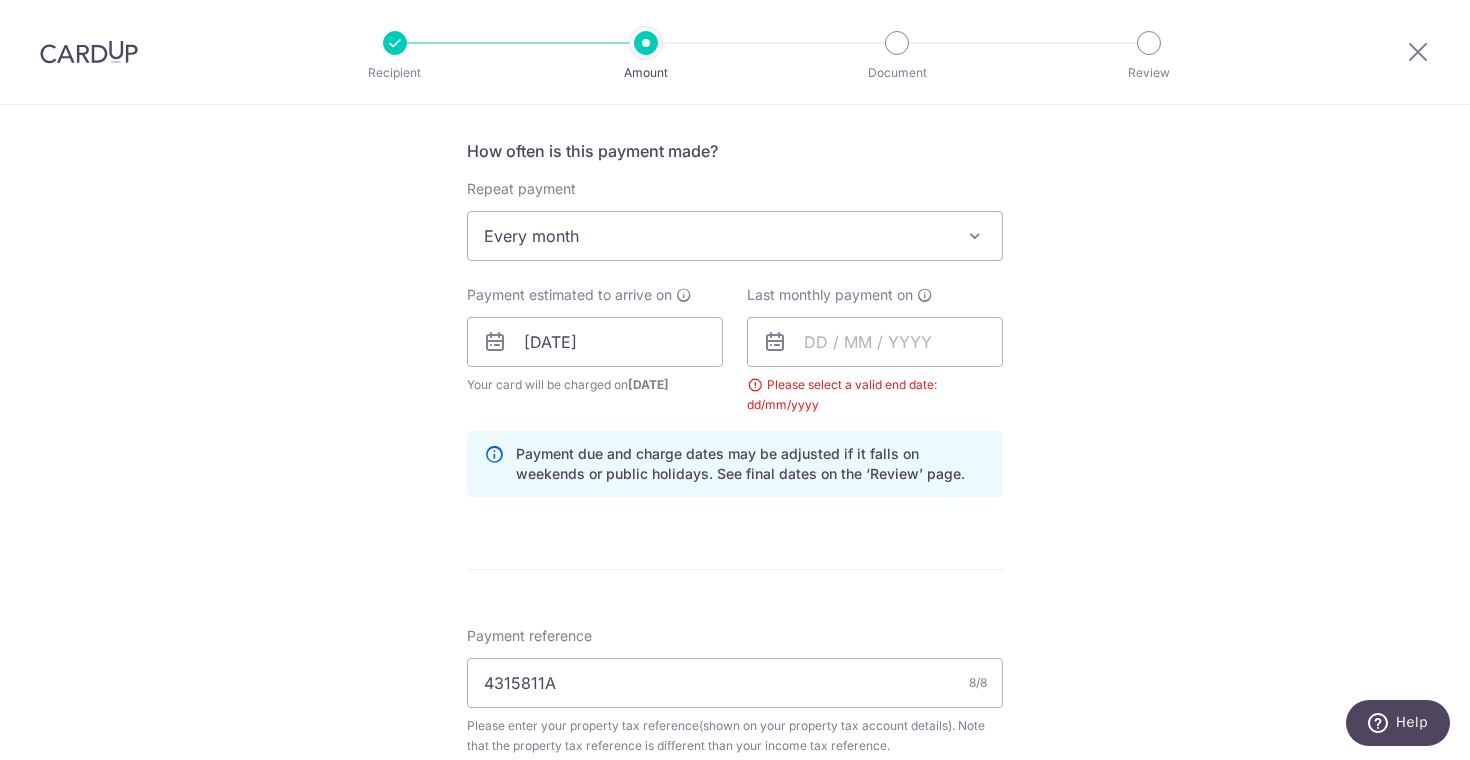click on "Enter payment amount
SGD
320.00
320.00
The  total tax payment amounts scheduled  should not exceed the outstanding balance in your latest Statement of Account.
Select Card
**** 0971
Add credit card
Your Cards
**** 0971
Secure 256-bit SSL
Text
New card details
Card" at bounding box center [735, 315] 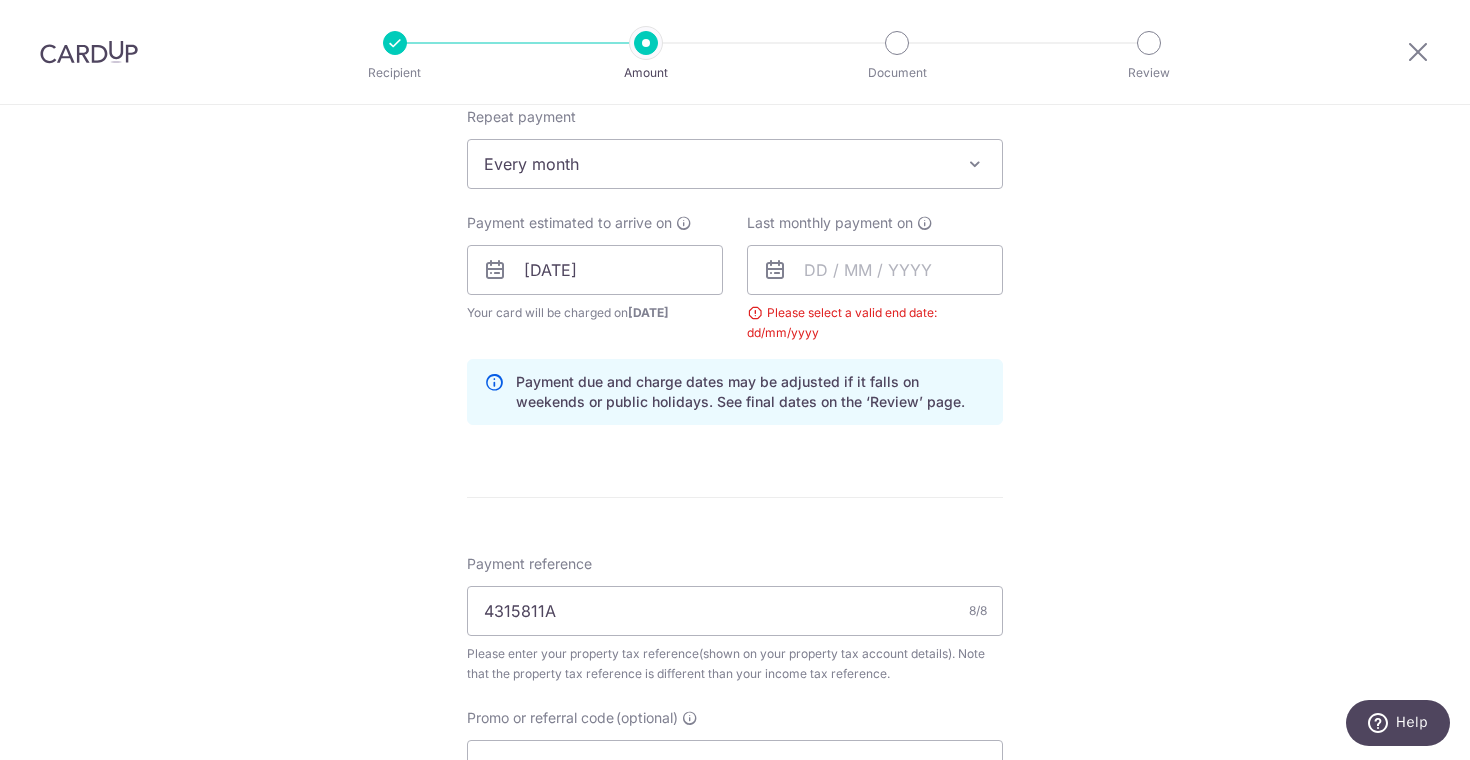 scroll, scrollTop: 809, scrollLeft: 0, axis: vertical 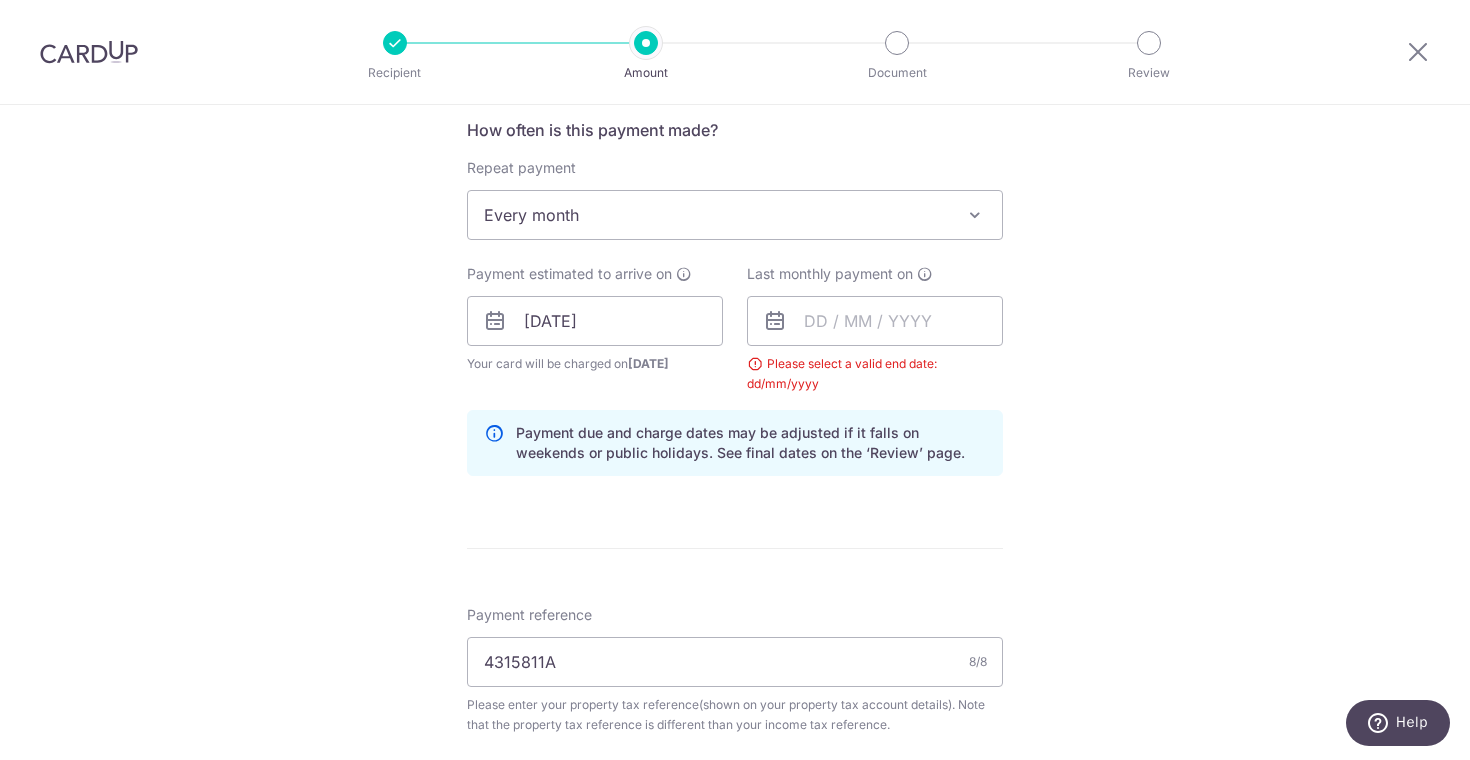 click on "Please select a valid end date: dd/mm/yyyy" at bounding box center (875, 374) 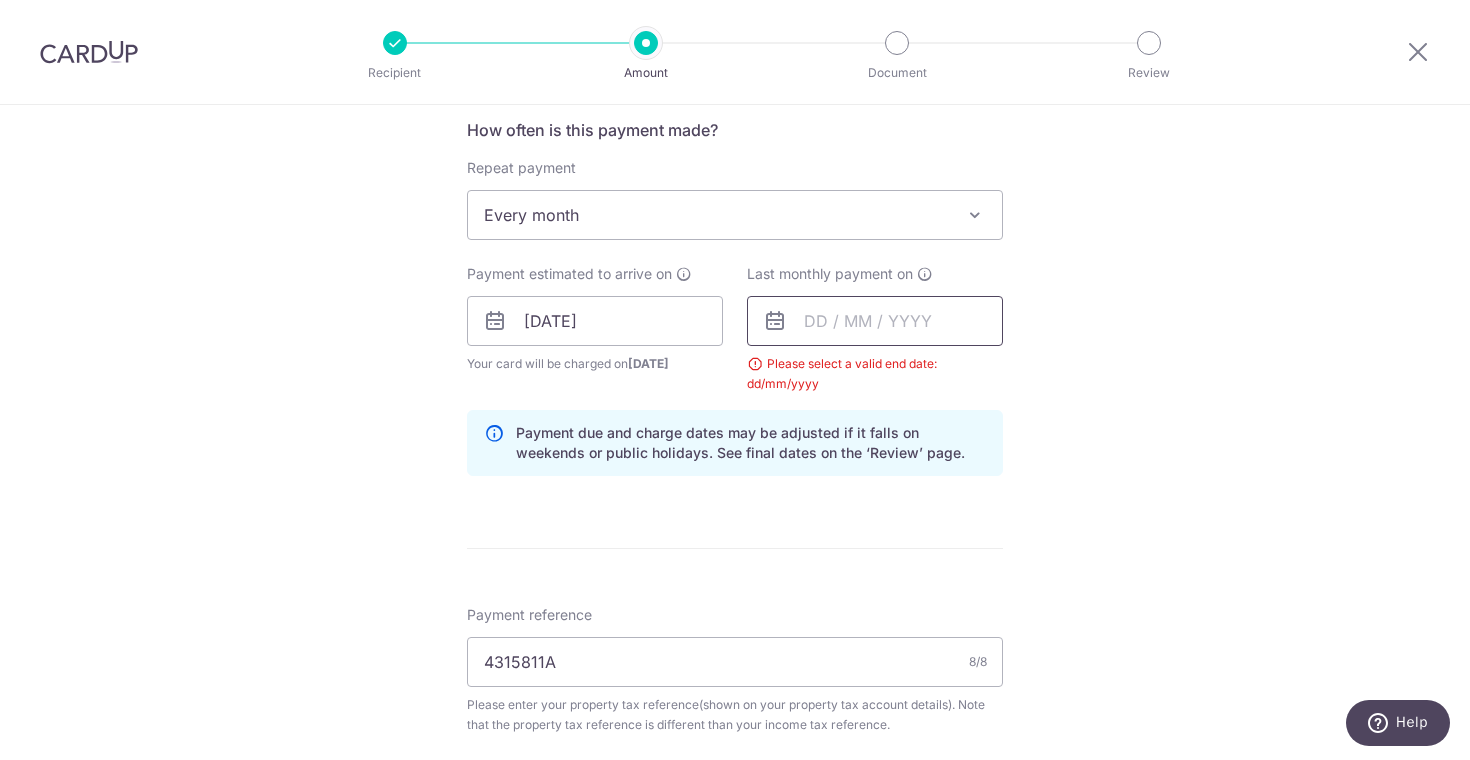 click at bounding box center [875, 321] 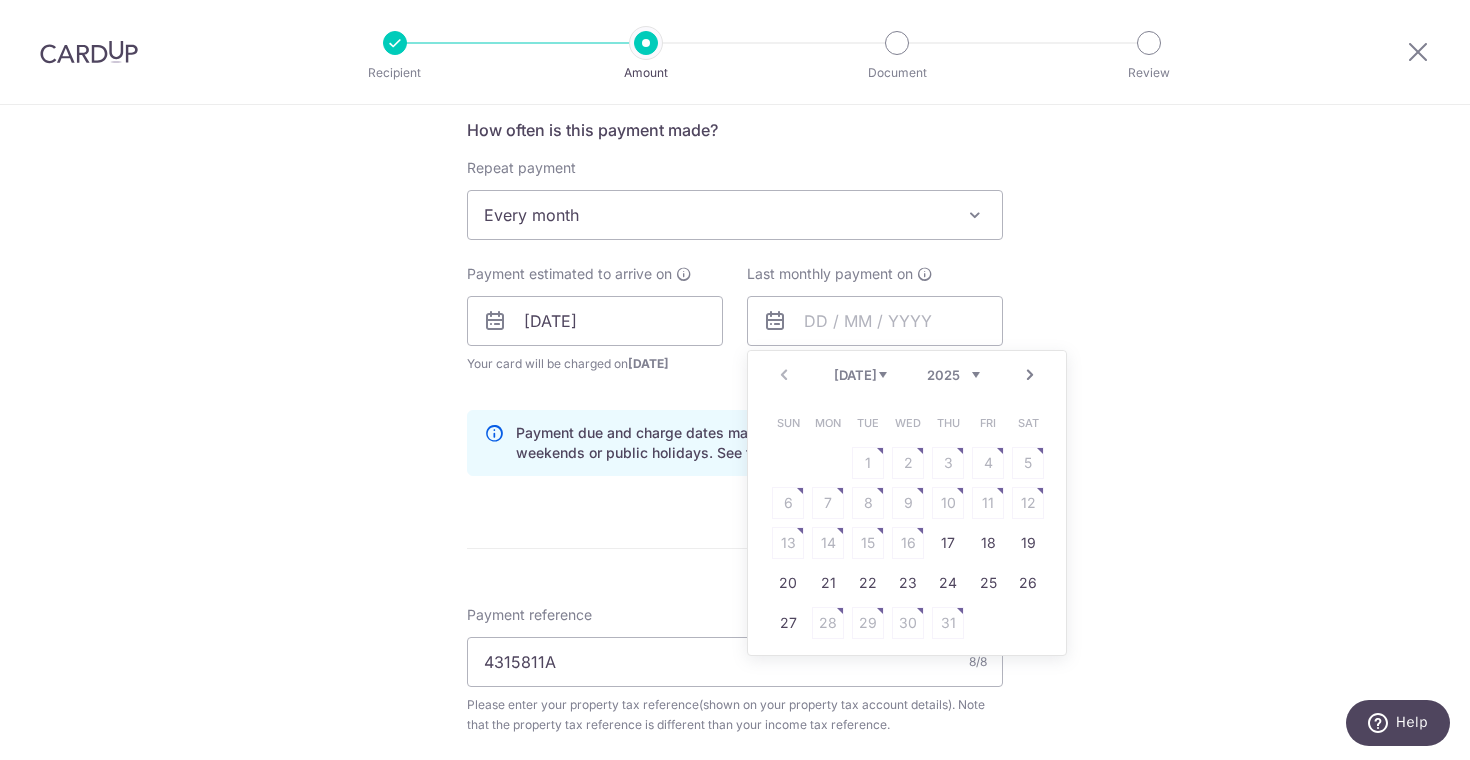click on "Next" at bounding box center (1030, 375) 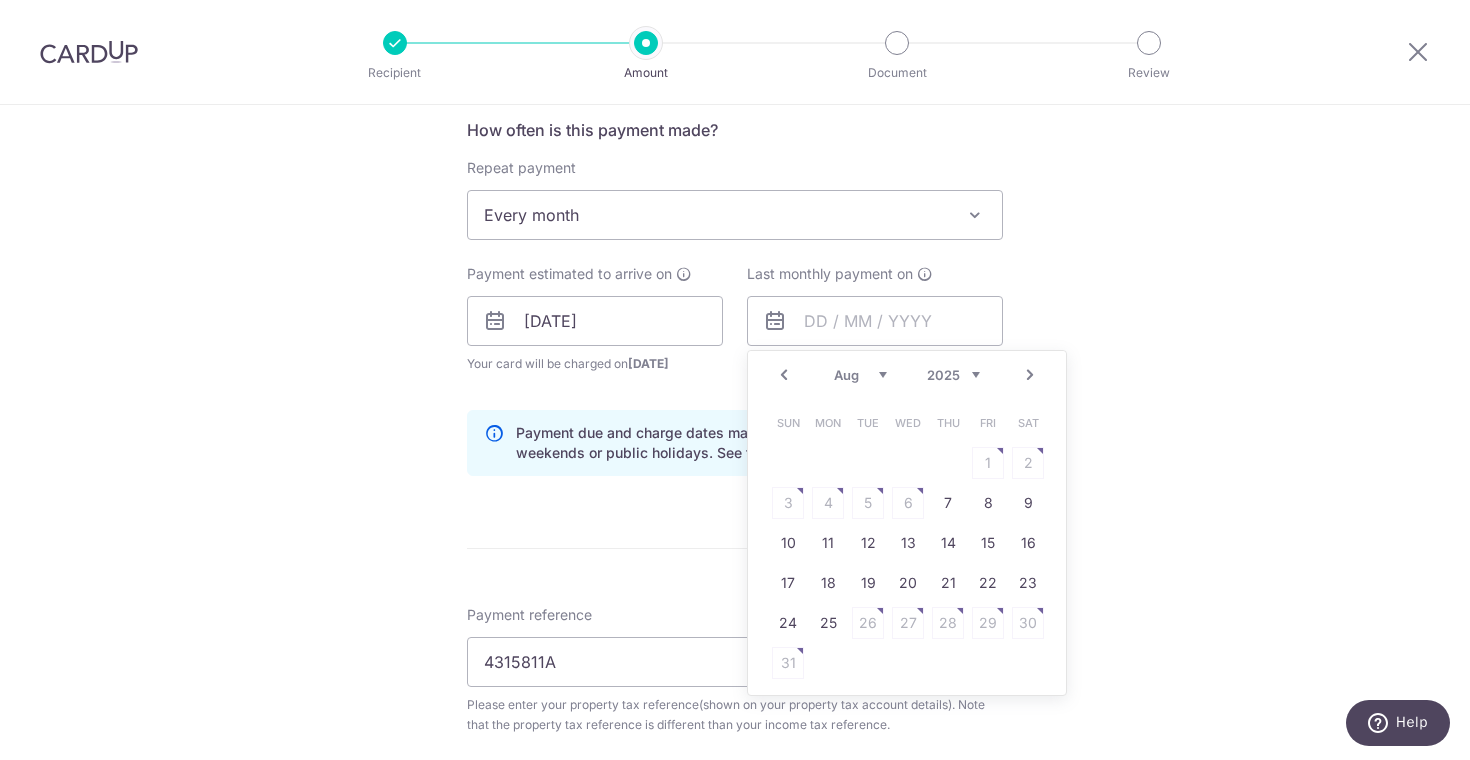 click on "Next" at bounding box center [1030, 375] 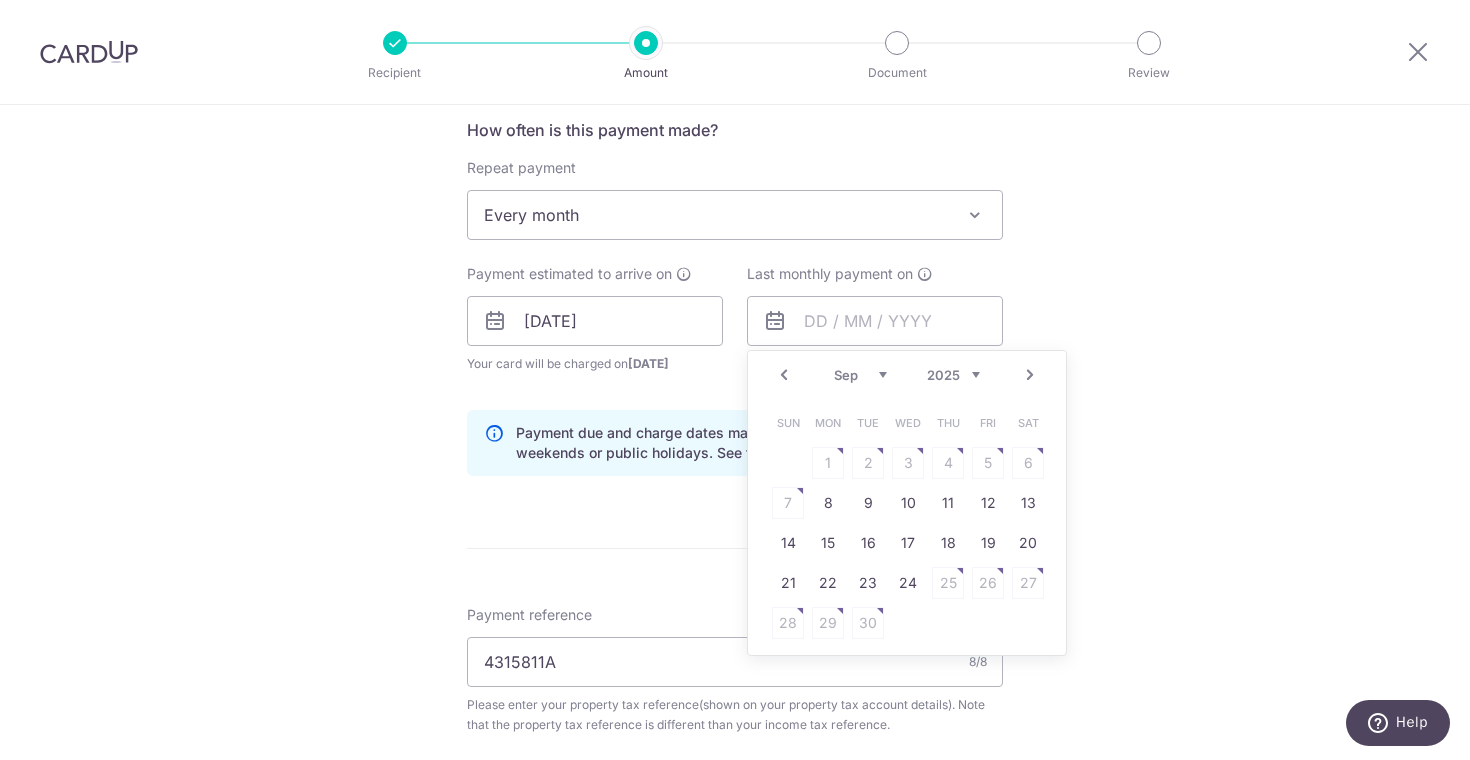 click on "Next" at bounding box center (1030, 375) 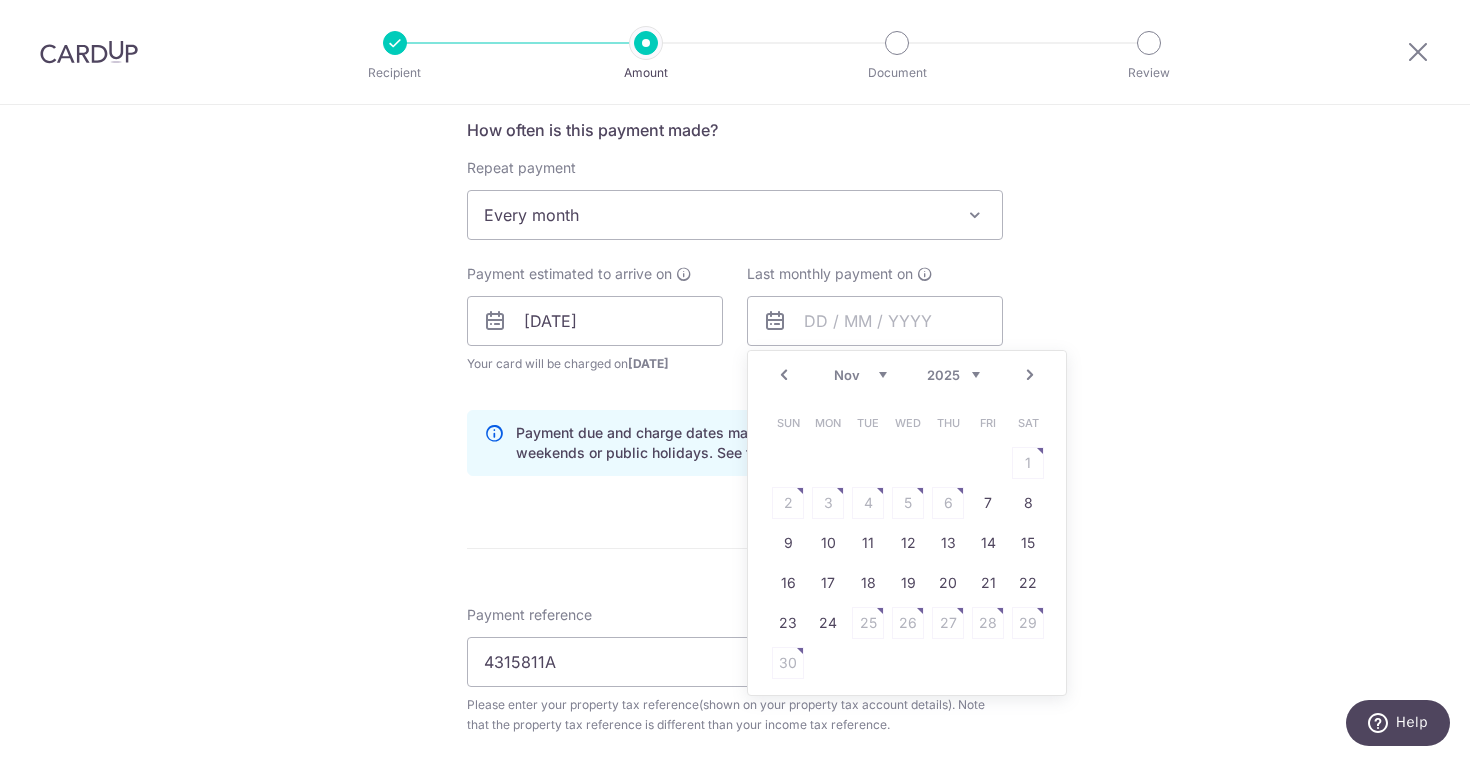 click on "Next" at bounding box center [1030, 375] 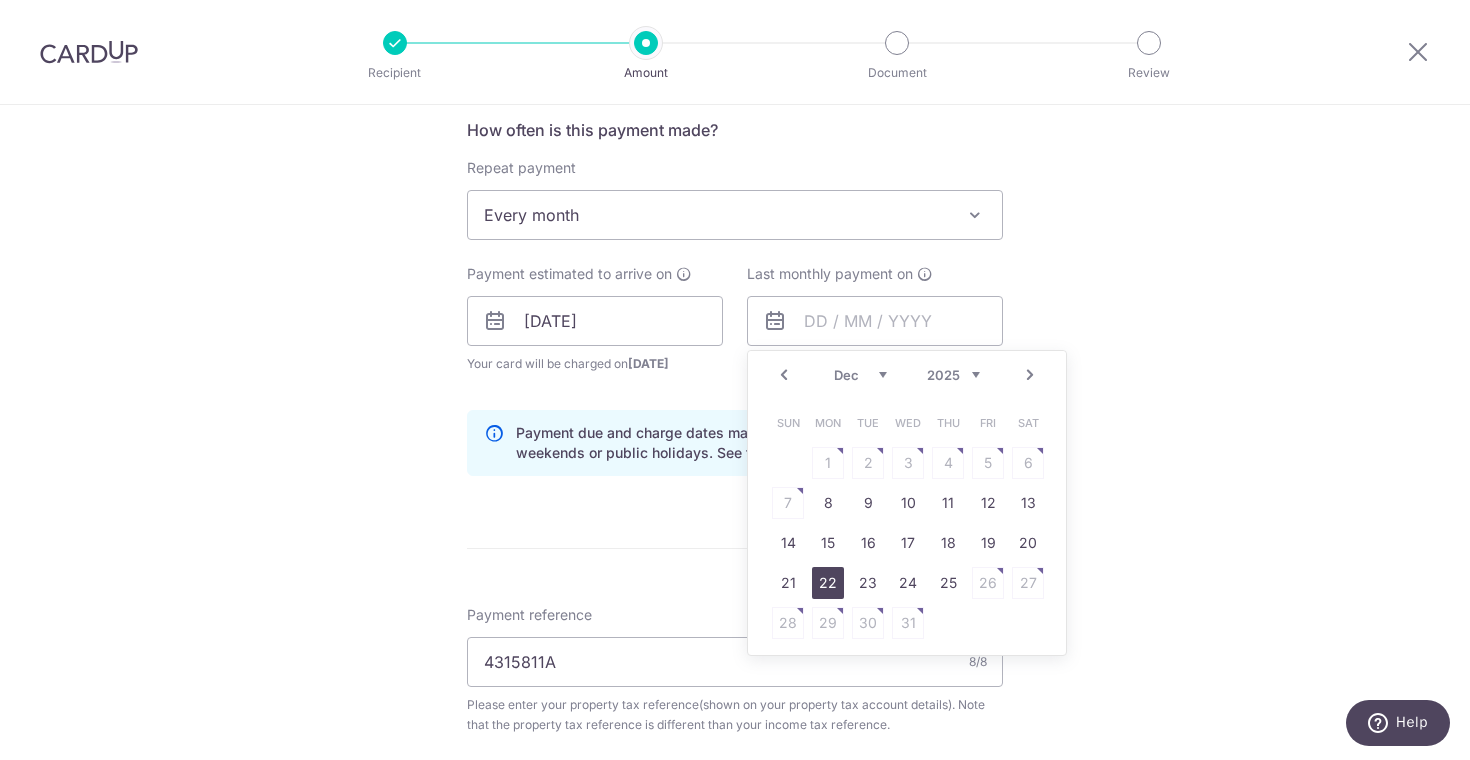 click on "22" at bounding box center [828, 583] 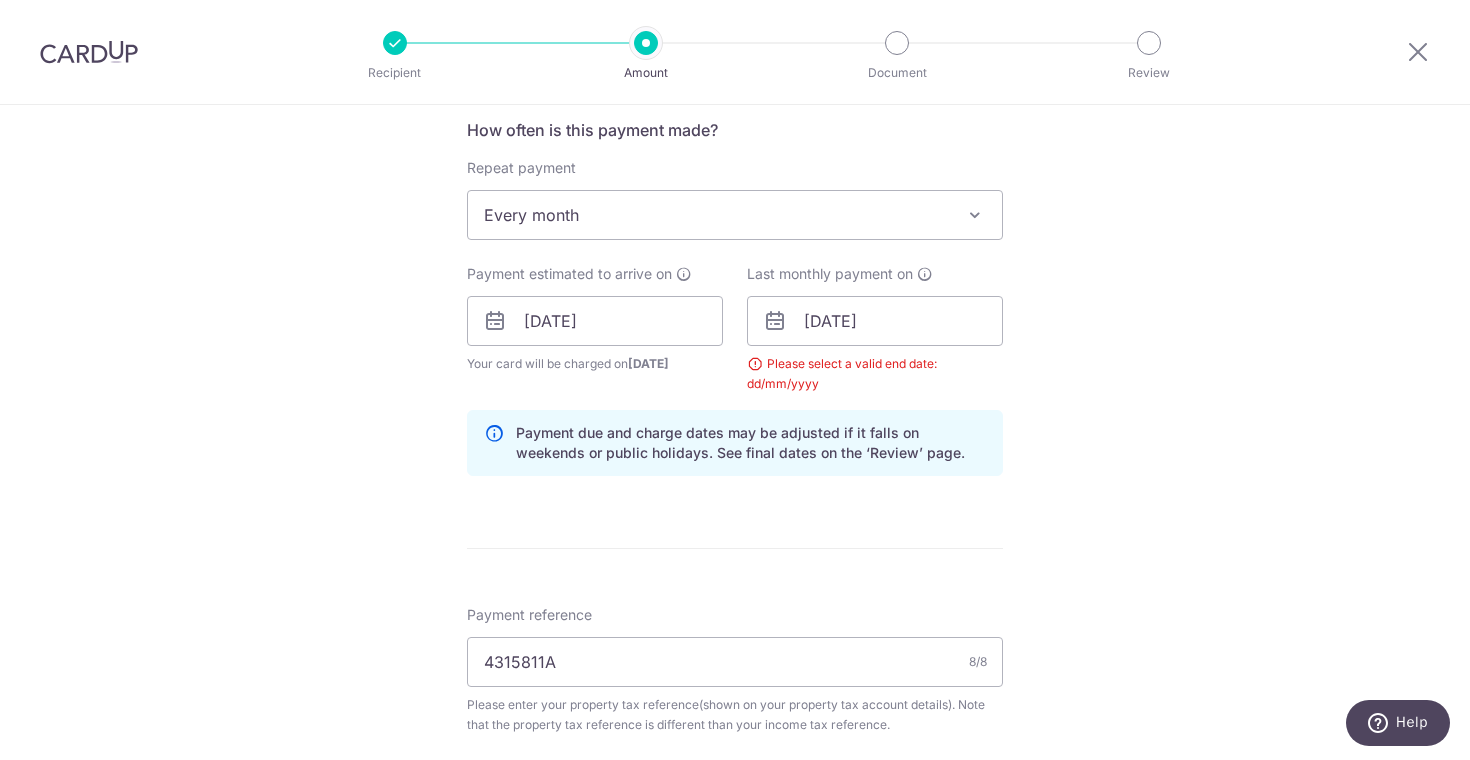 click on "Tell us more about your payment
Enter payment amount
SGD
320.00
320.00
The  total tax payment amounts scheduled  should not exceed the outstanding balance in your latest Statement of Account.
Select Card
**** 0971
Add credit card
Your Cards
**** 0971
Secure 256-bit SSL
Text
New card details" at bounding box center (735, 275) 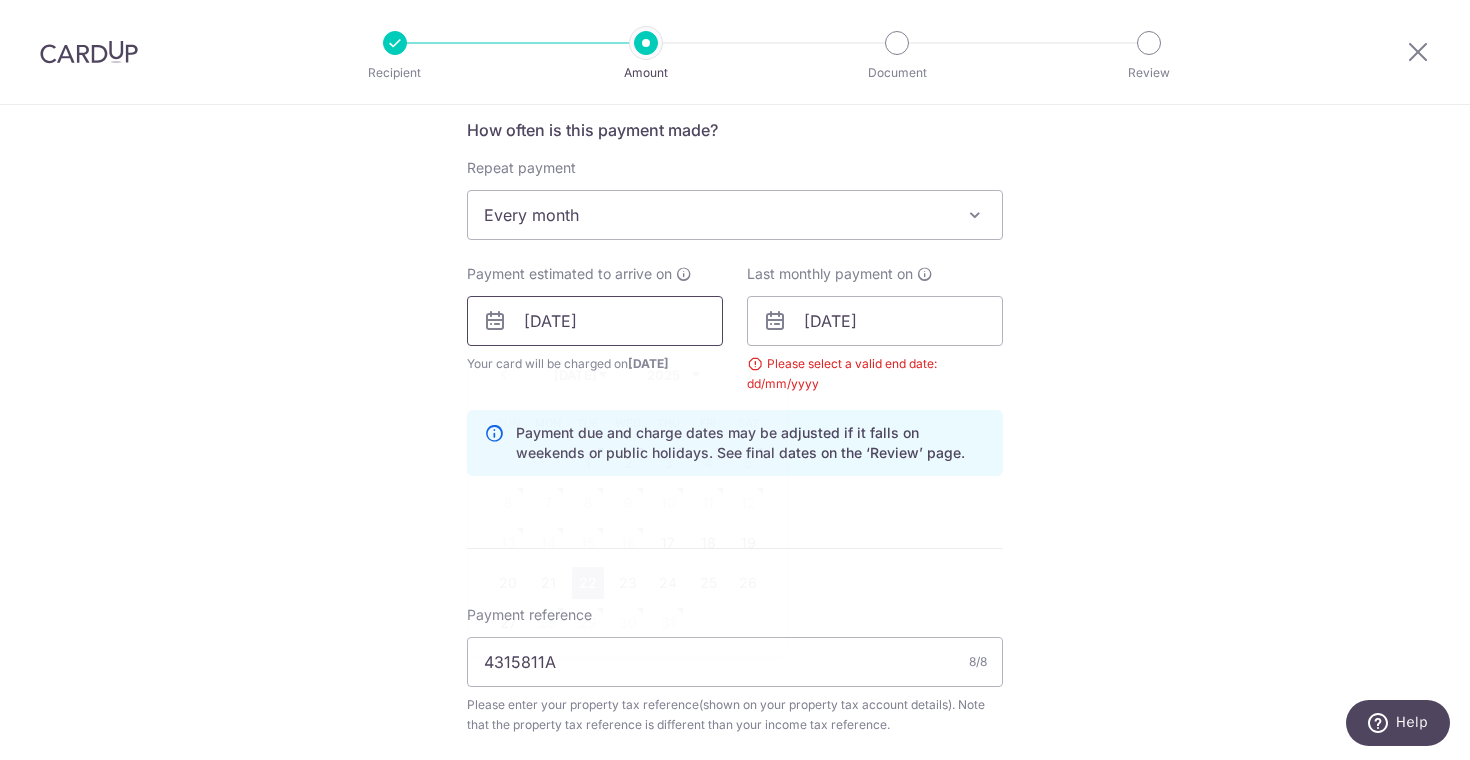 click on "[DATE]" at bounding box center [595, 321] 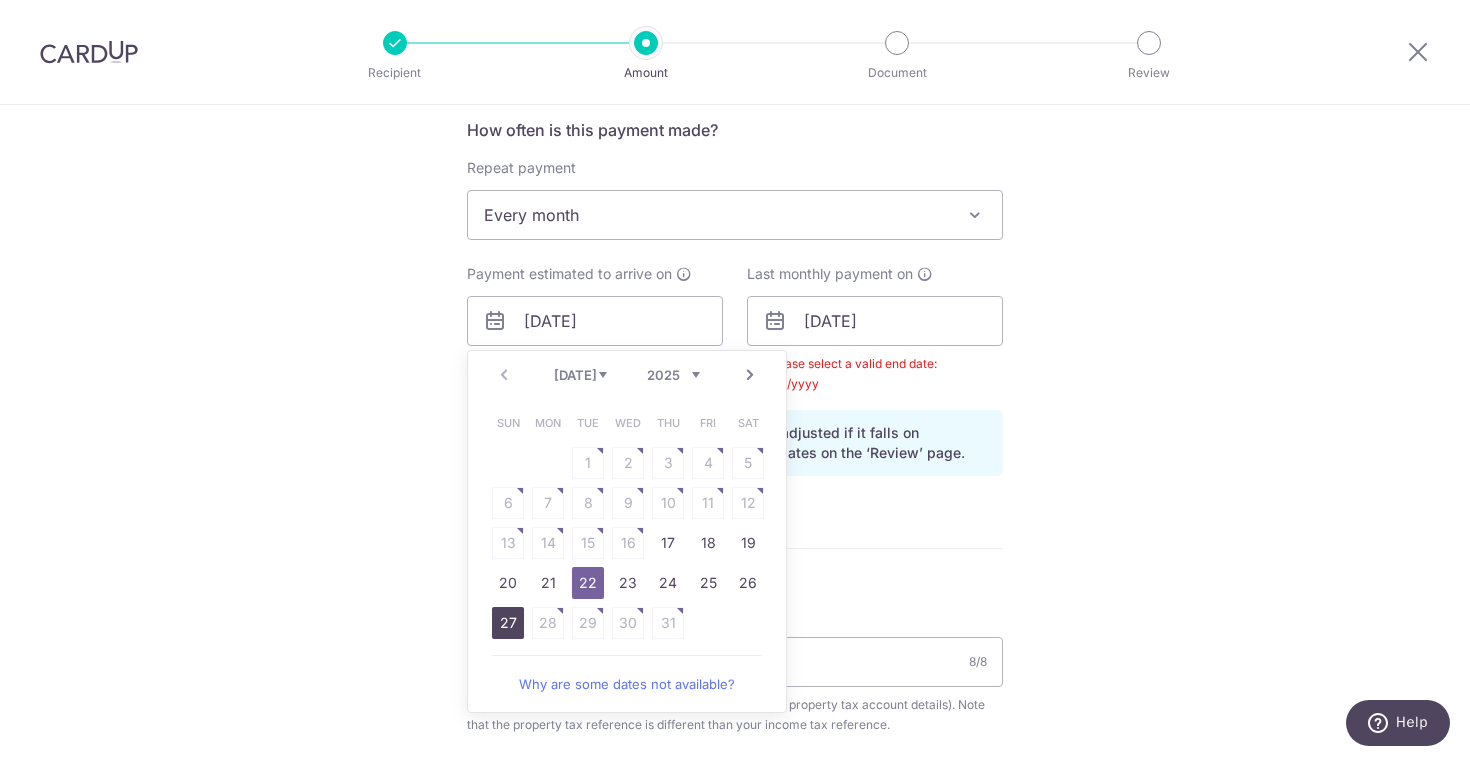 click on "27" at bounding box center [508, 623] 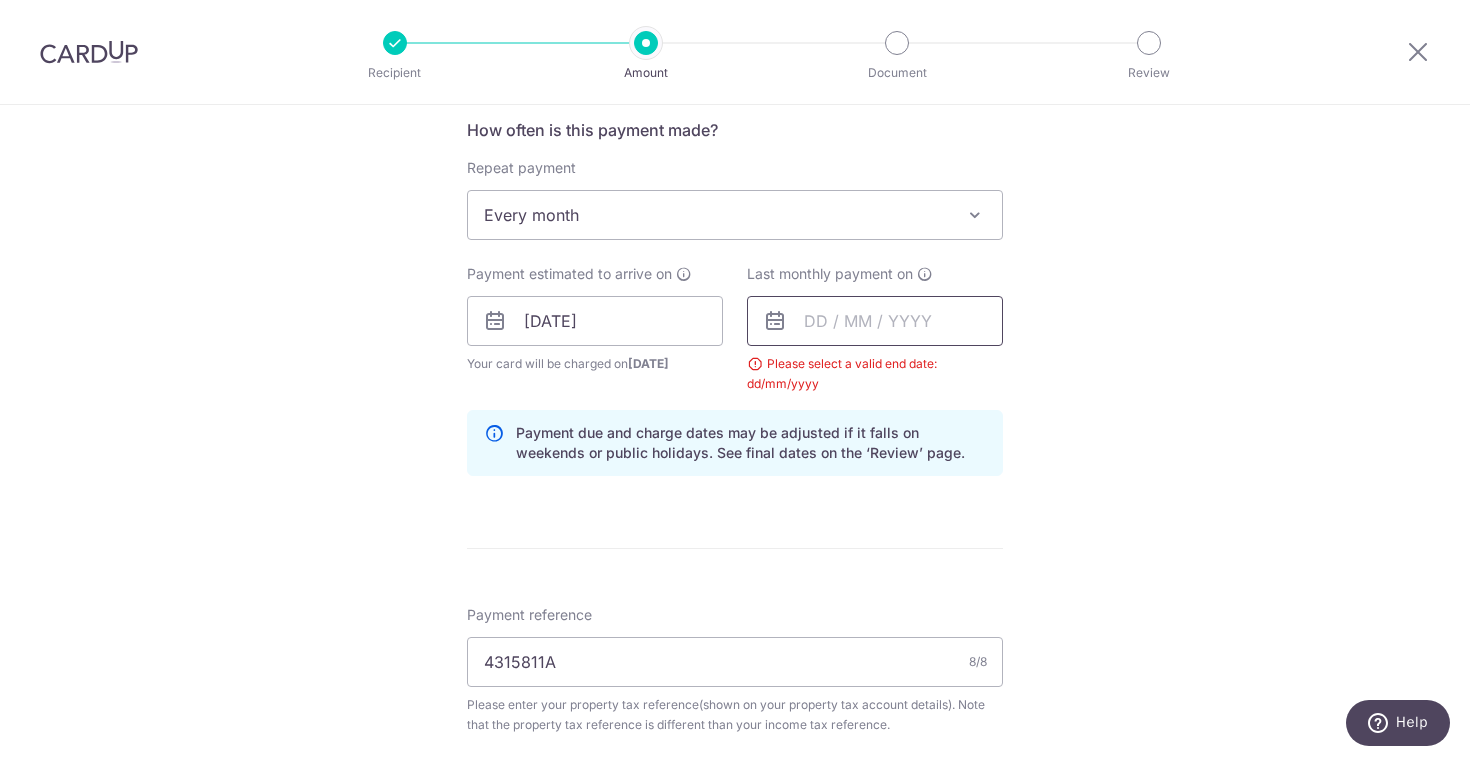 click at bounding box center (875, 321) 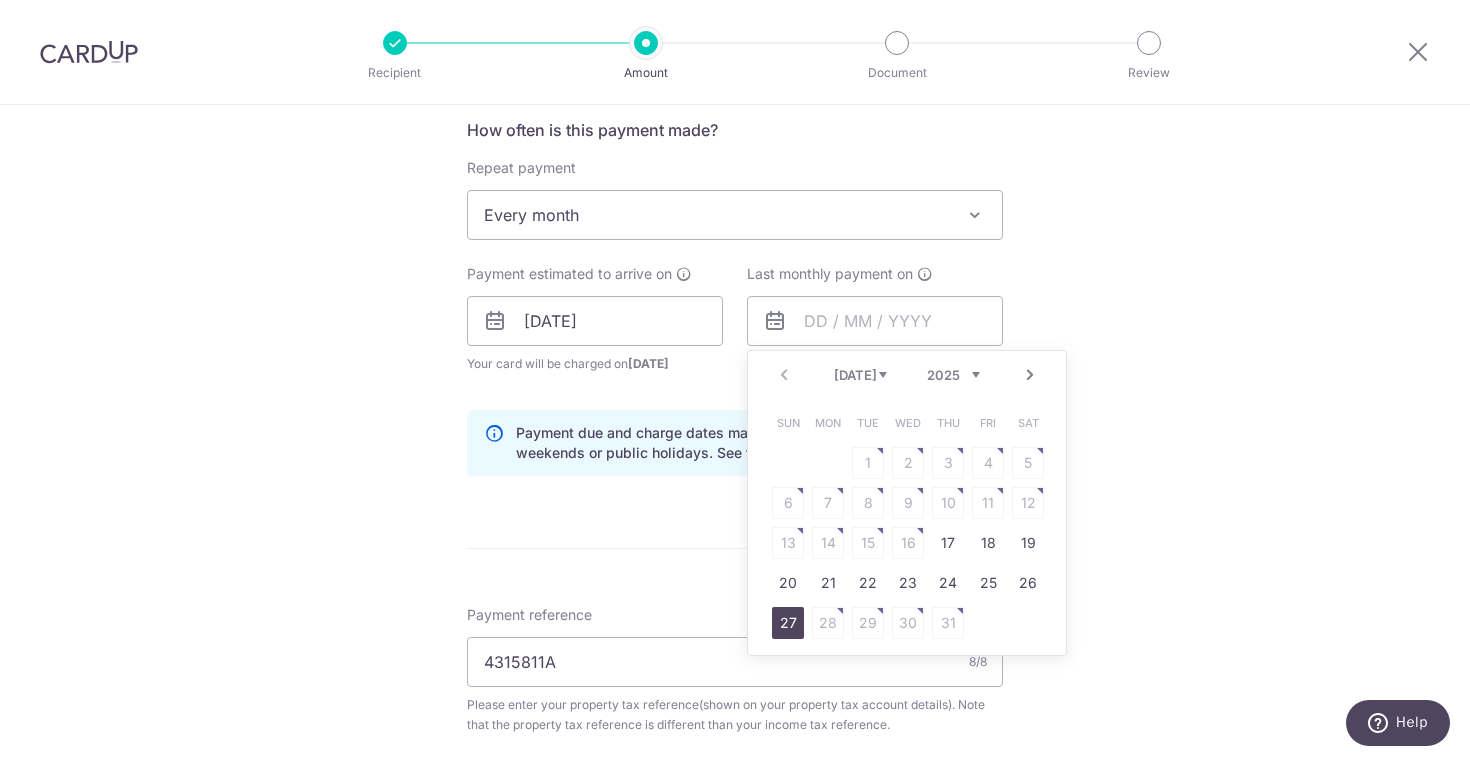 click on "27" at bounding box center [788, 623] 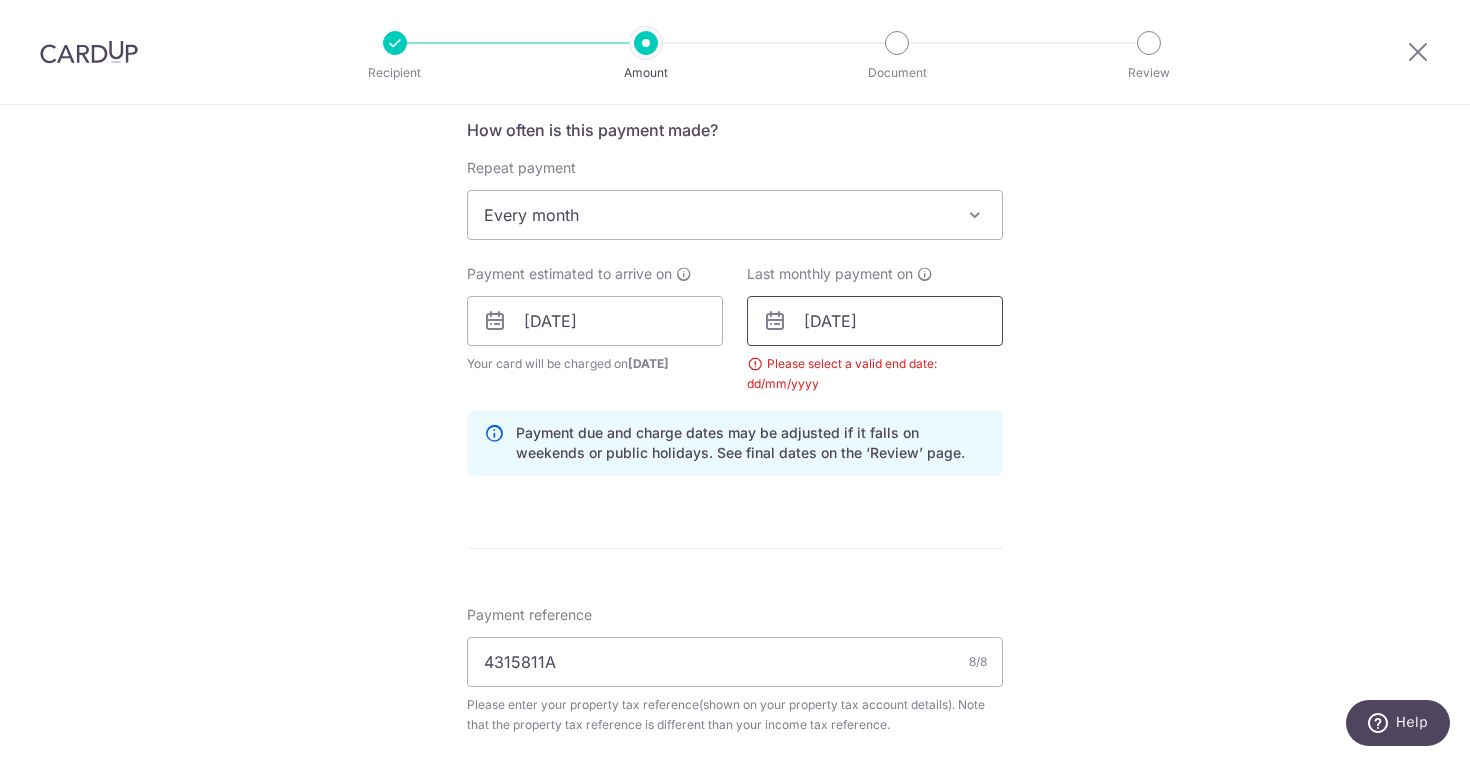 click on "27/07/2025" at bounding box center (875, 321) 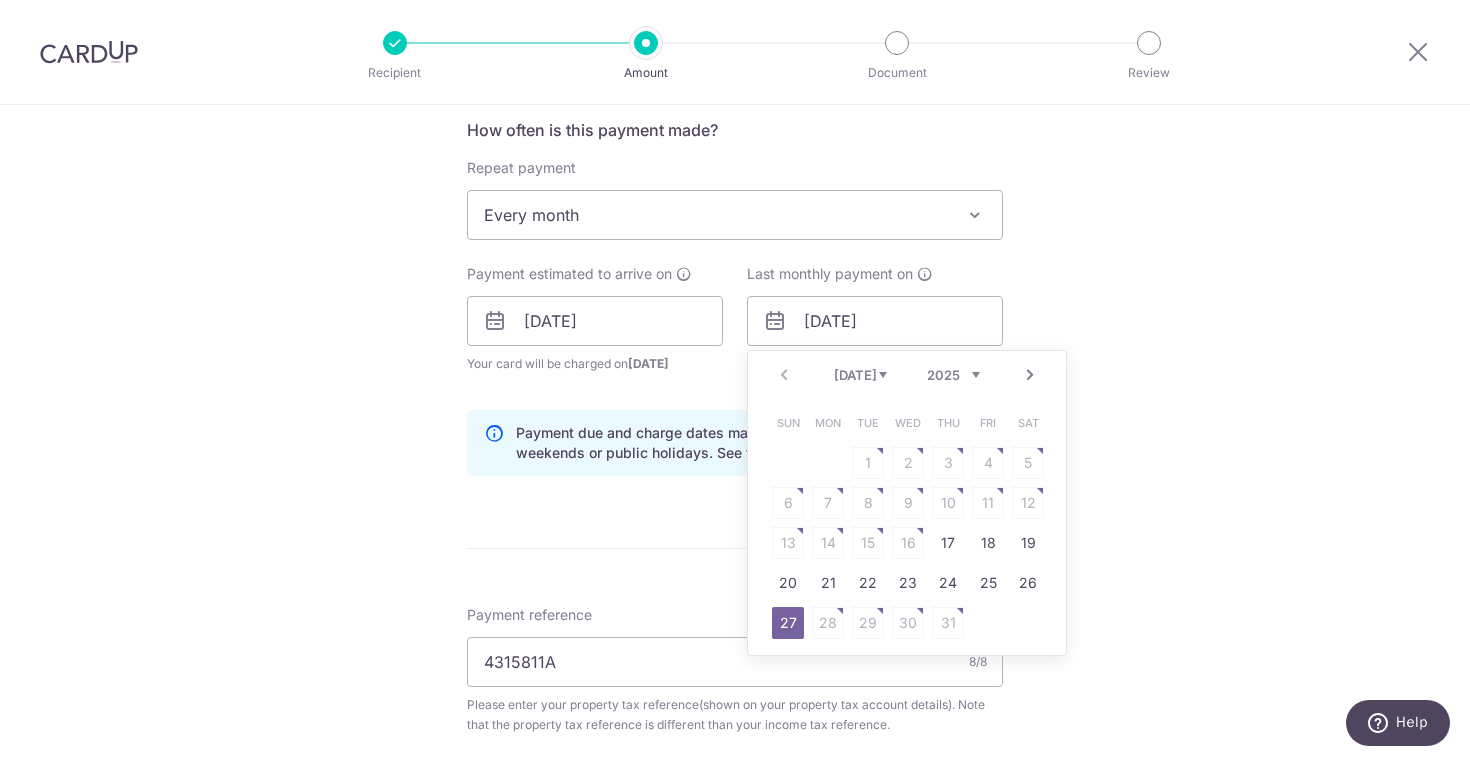 click on "Next" at bounding box center (1030, 375) 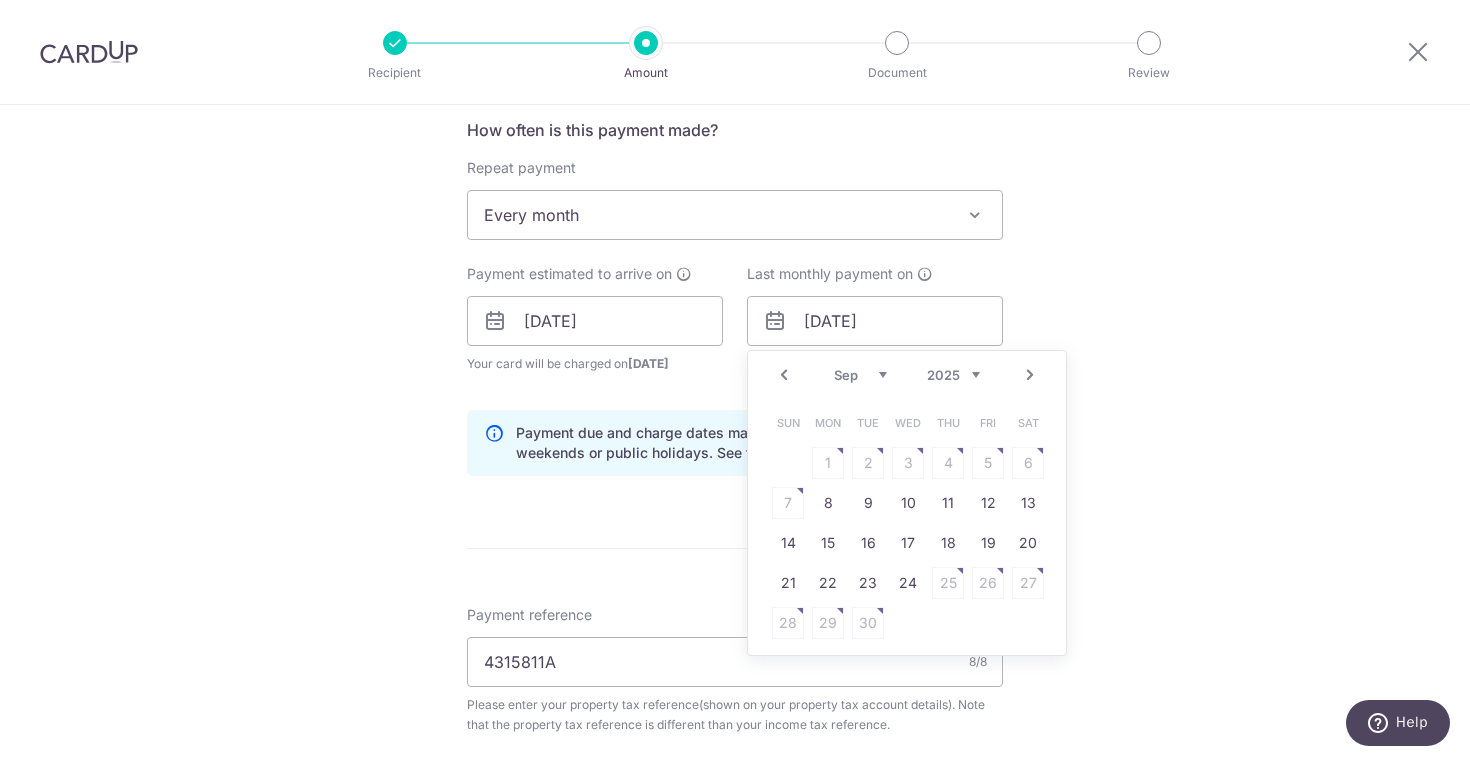 click on "Next" at bounding box center [1030, 375] 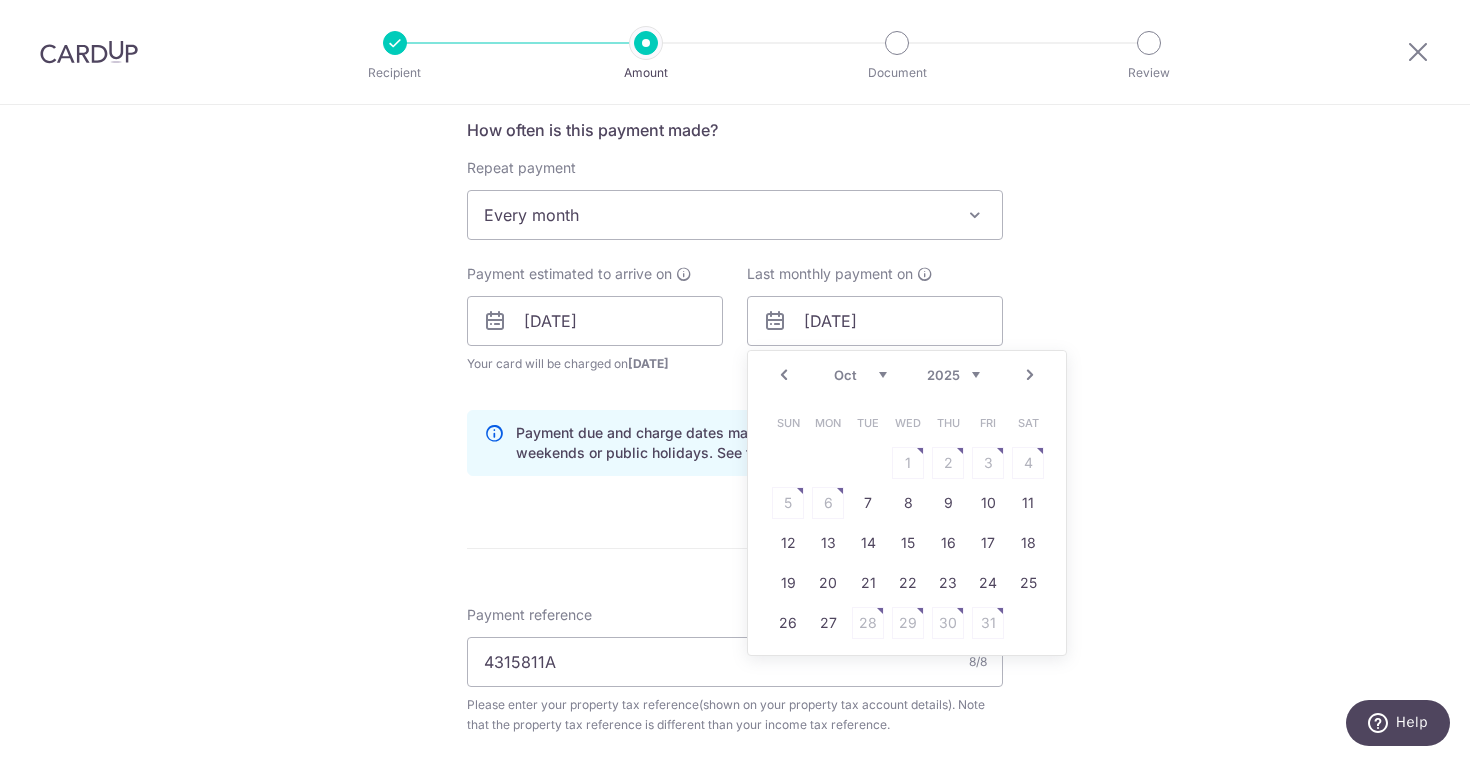 click on "Next" at bounding box center (1030, 375) 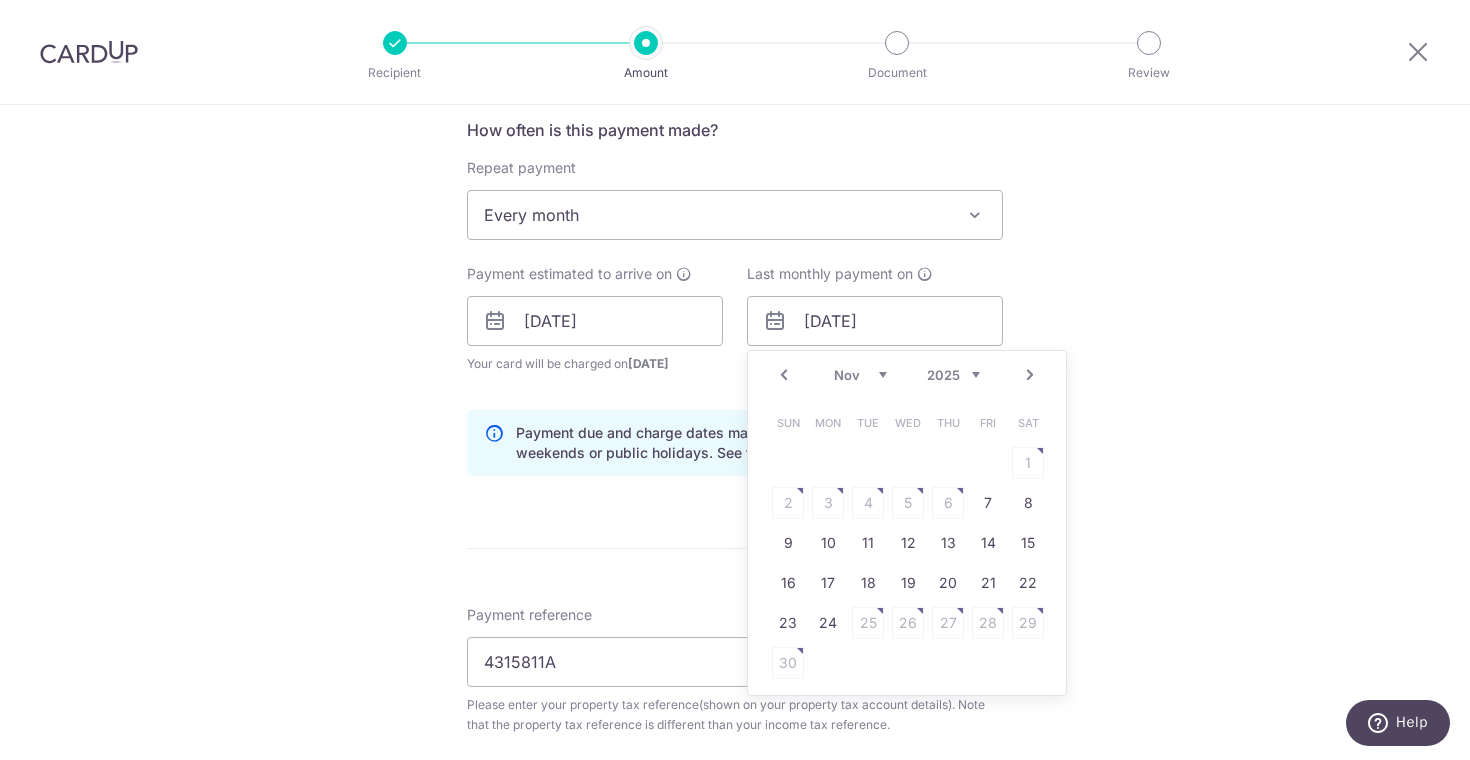 click on "Next" at bounding box center [1030, 375] 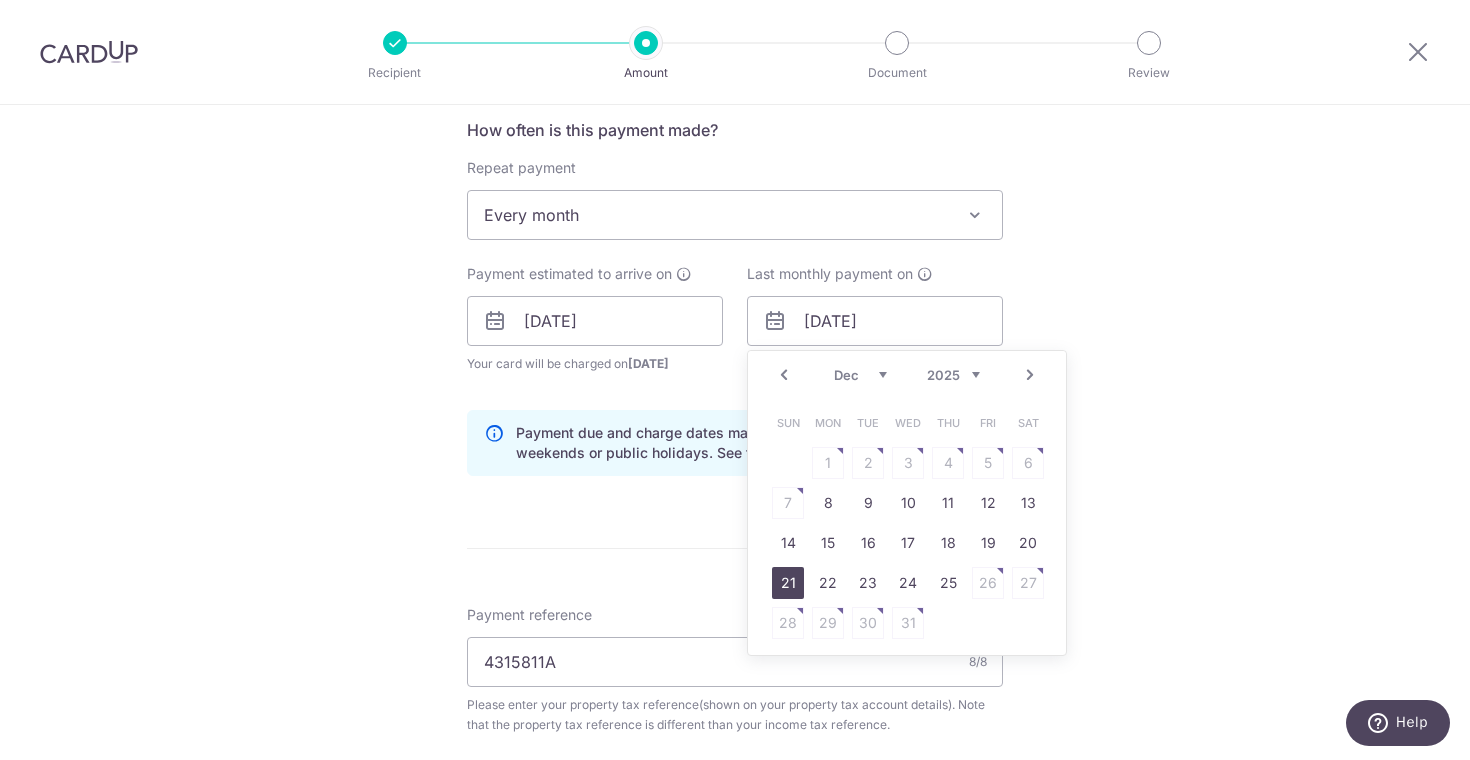 click on "21" at bounding box center [788, 583] 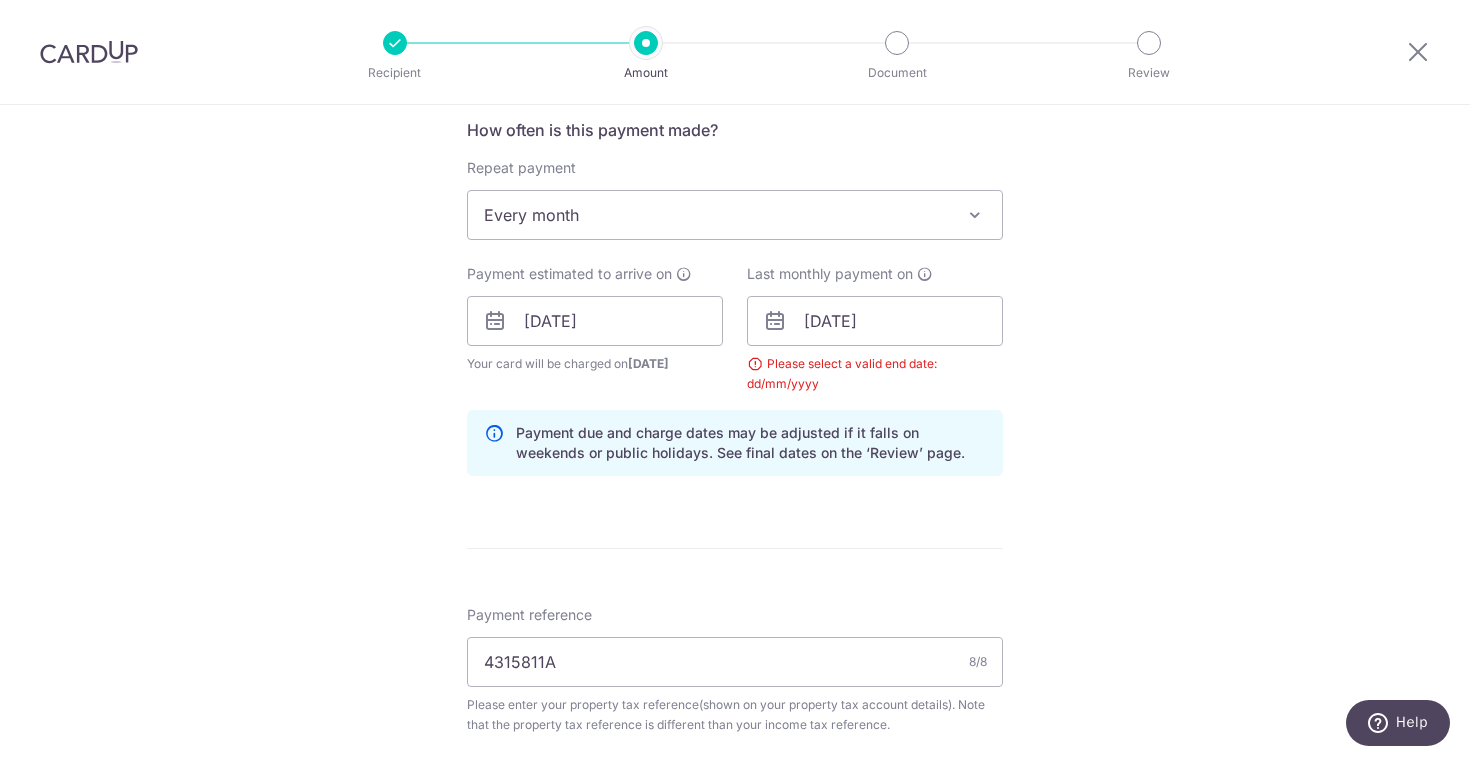 click on "Tell us more about your payment
Enter payment amount
SGD
320.00
320.00
The  total tax payment amounts scheduled  should not exceed the outstanding balance in your latest Statement of Account.
Select Card
**** 0971
Add credit card
Your Cards
**** 0971
Secure 256-bit SSL
Text
New card details" at bounding box center [735, 275] 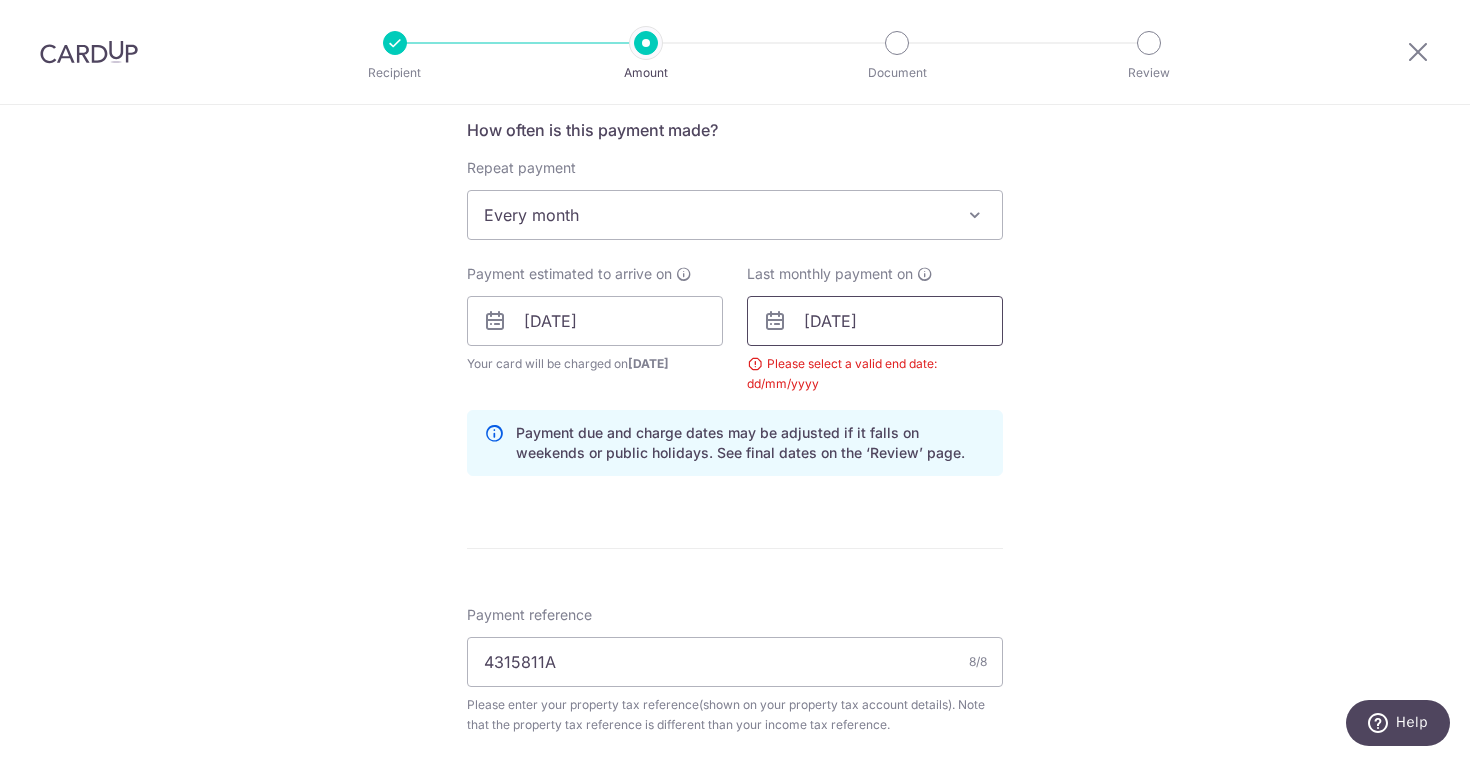 click on "21/12/2025" at bounding box center (875, 321) 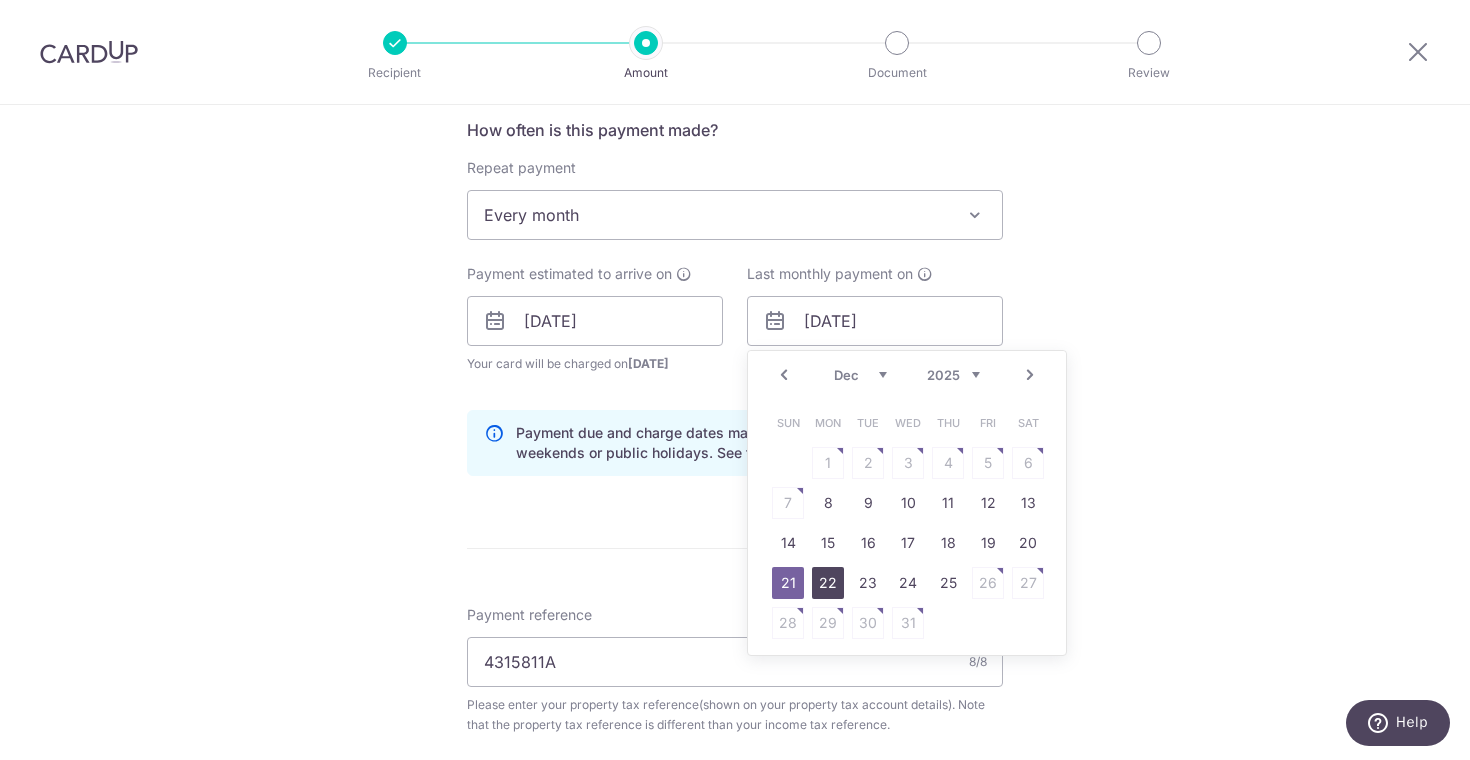 click on "22" at bounding box center [828, 583] 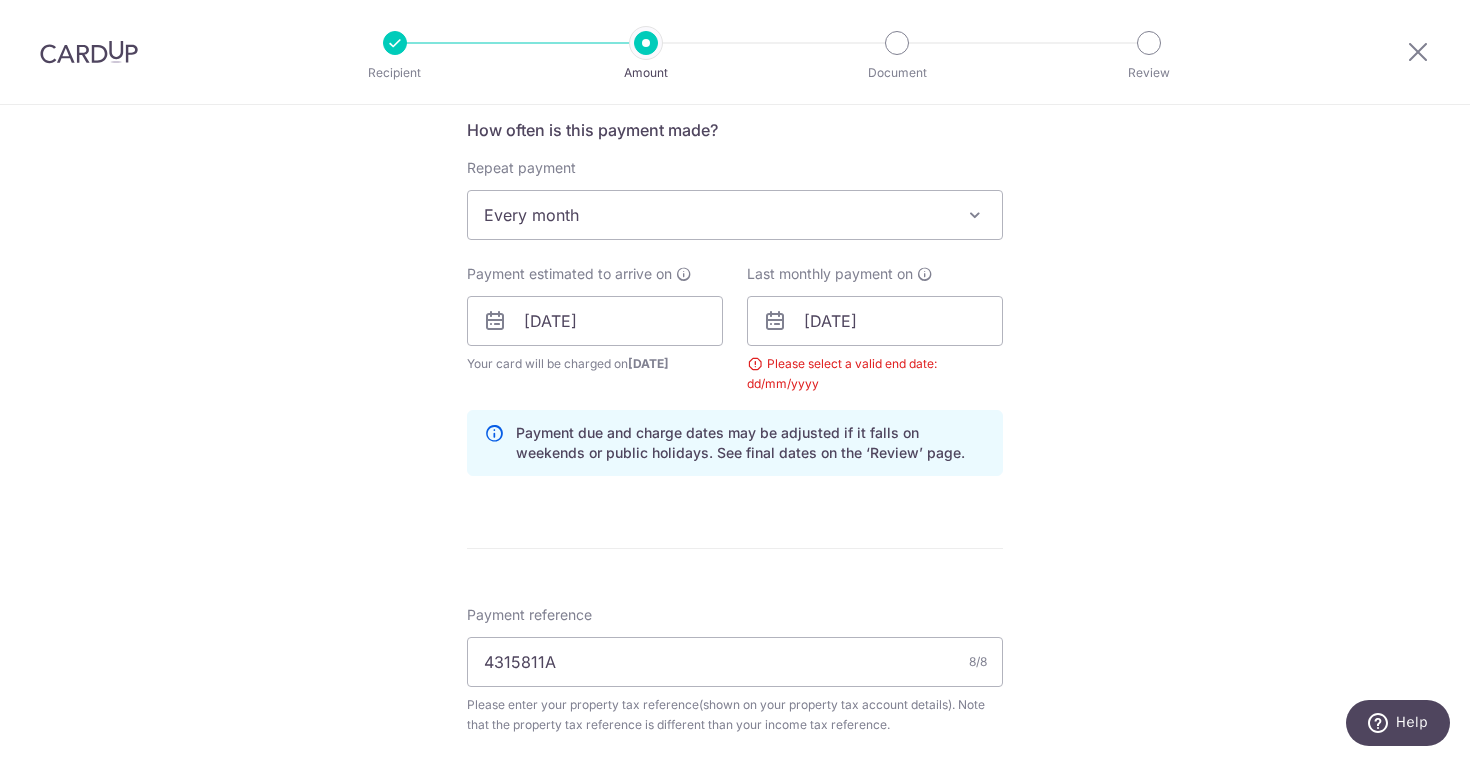 click on "Tell us more about your payment
Enter payment amount
SGD
320.00
320.00
The  total tax payment amounts scheduled  should not exceed the outstanding balance in your latest Statement of Account.
Select Card
**** 0971
Add credit card
Your Cards
**** 0971
Secure 256-bit SSL
Text
New card details" at bounding box center [735, 275] 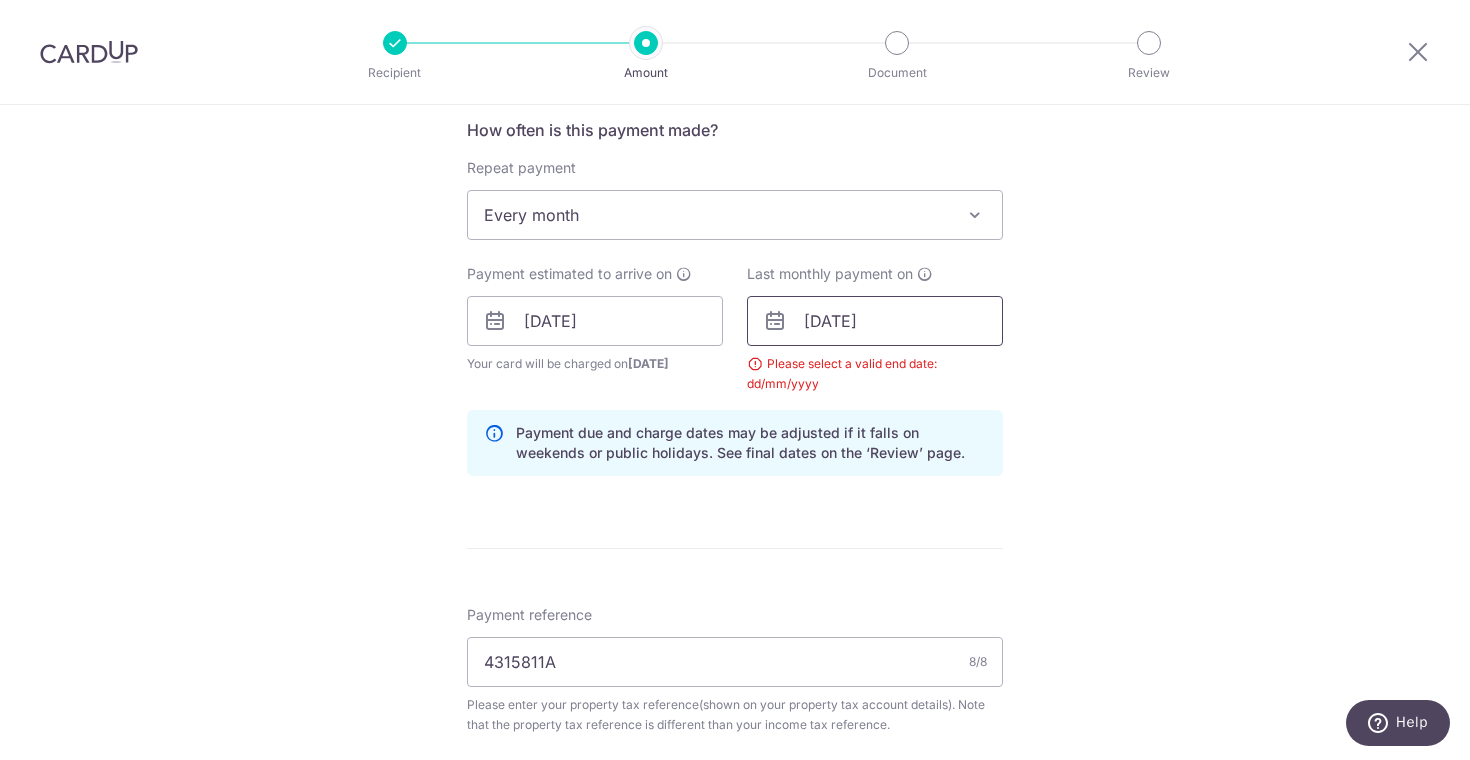 click on "22/12/2025" at bounding box center [875, 321] 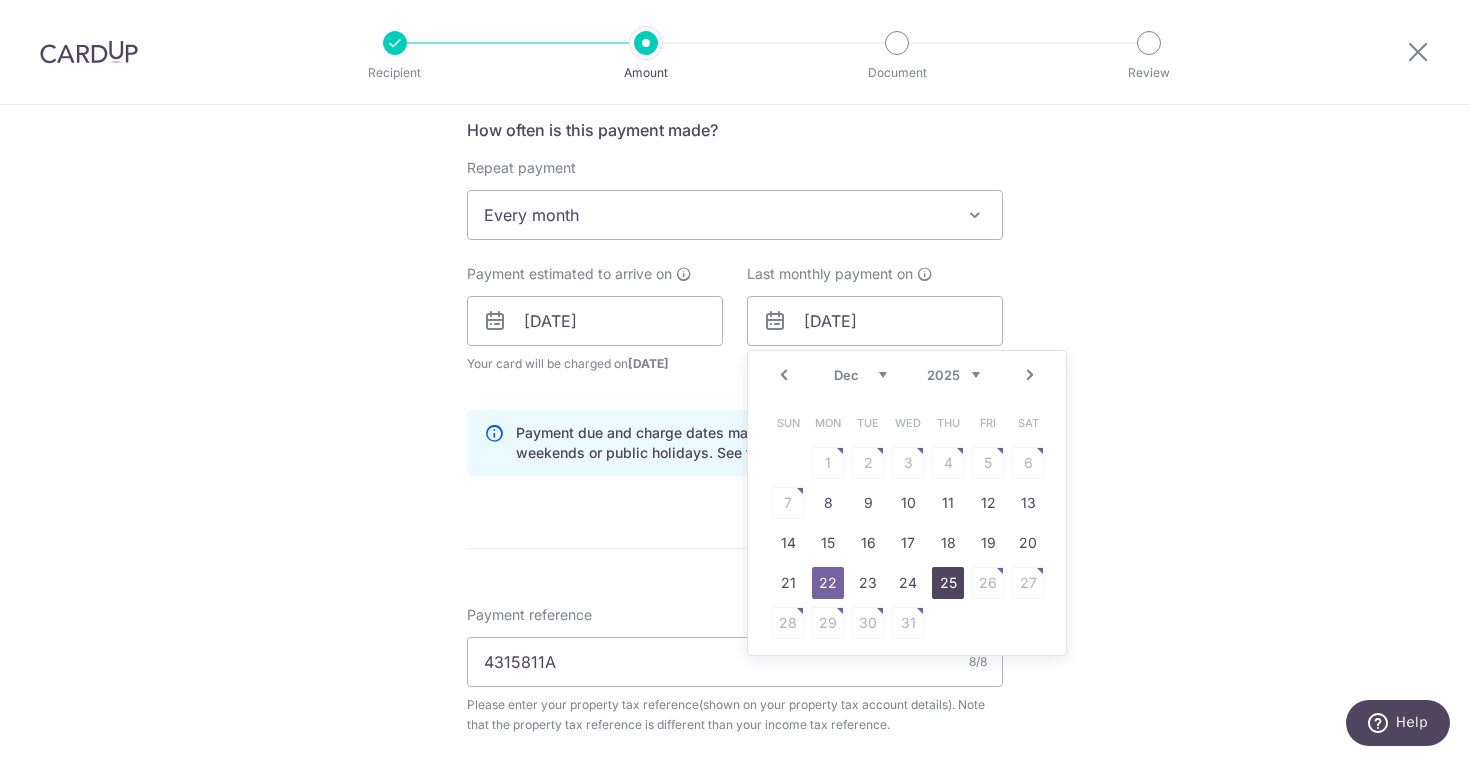 click on "25" at bounding box center [948, 583] 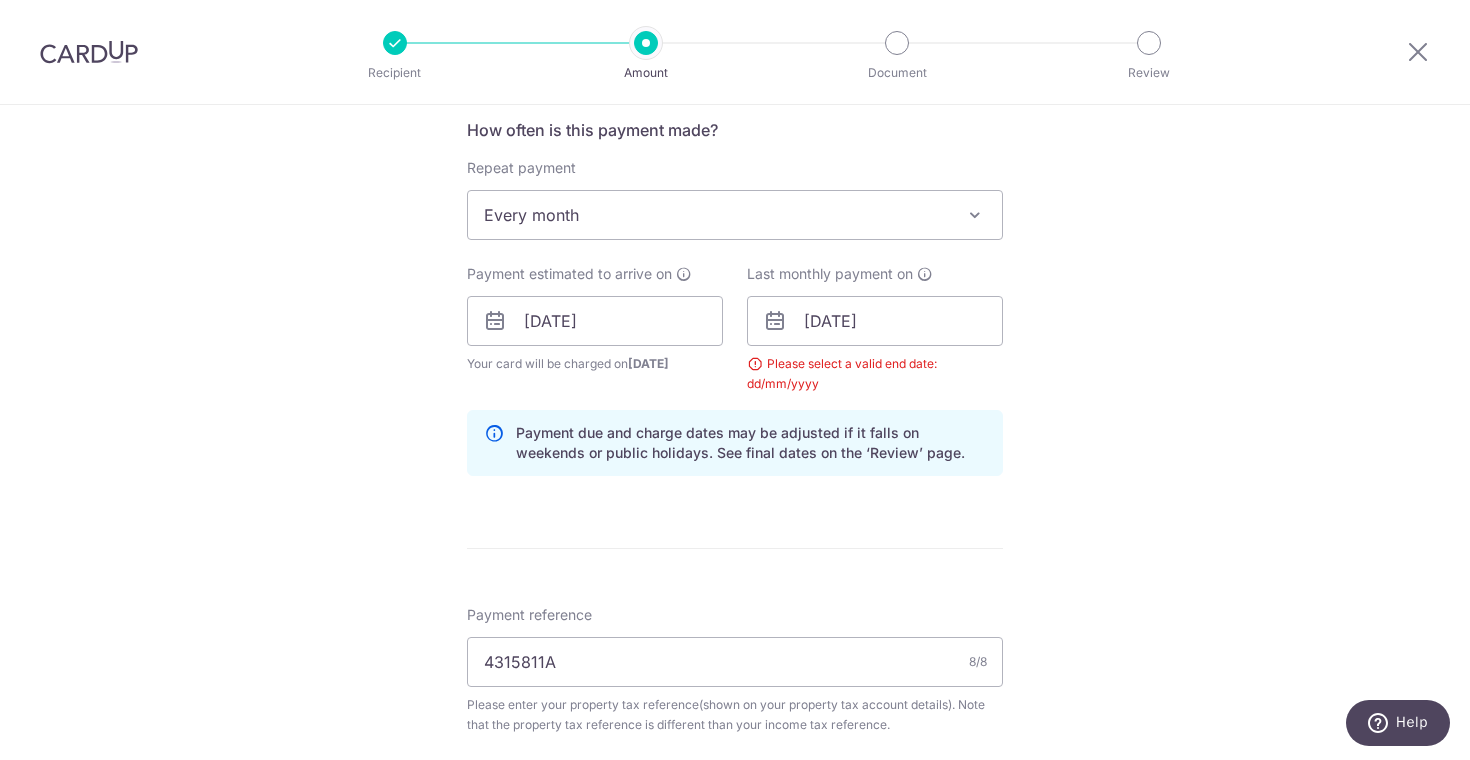 click on "Tell us more about your payment
Enter payment amount
SGD
320.00
320.00
The  total tax payment amounts scheduled  should not exceed the outstanding balance in your latest Statement of Account.
Select Card
**** 0971
Add credit card
Your Cards
**** 0971
Secure 256-bit SSL
Text
New card details" at bounding box center (735, 275) 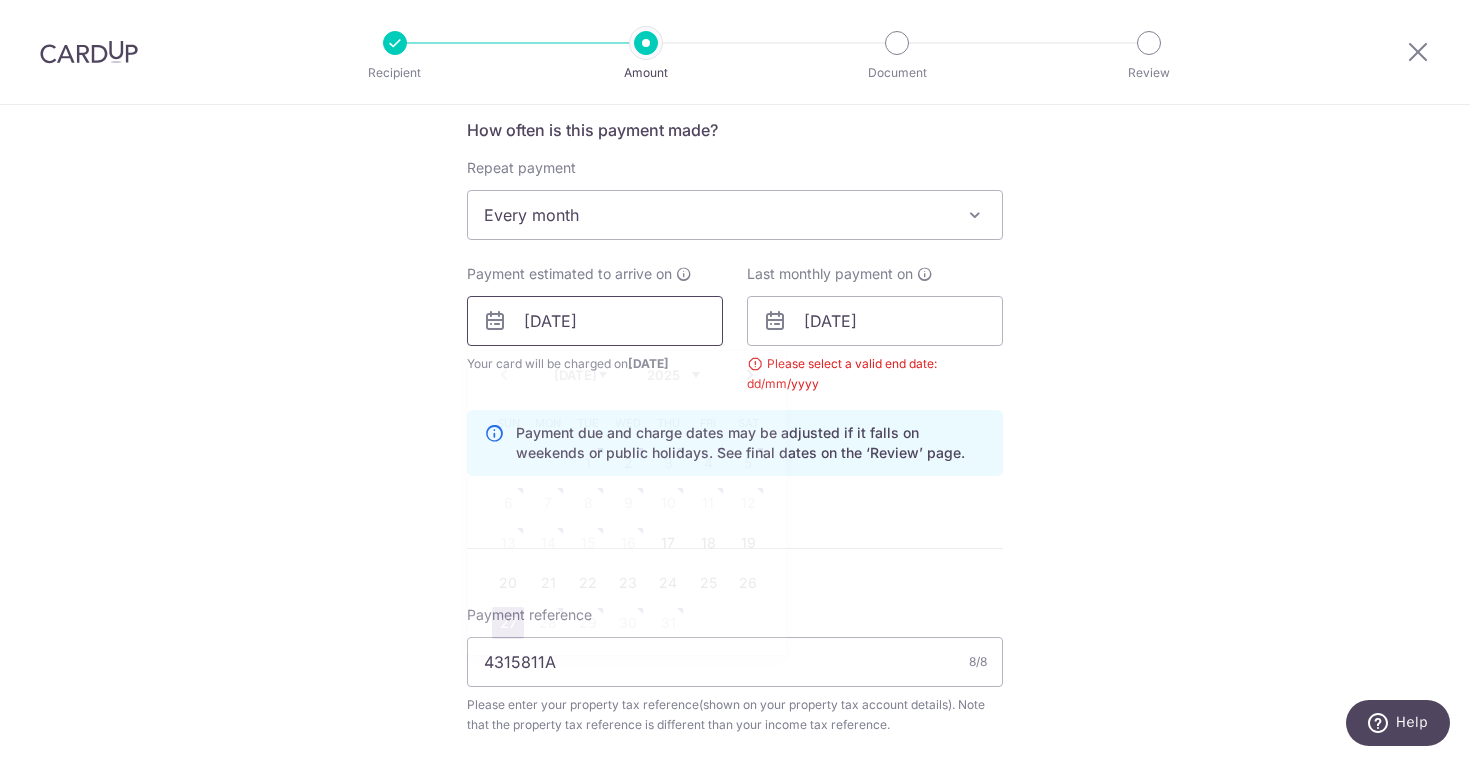 click on "27/07/2025" at bounding box center [595, 321] 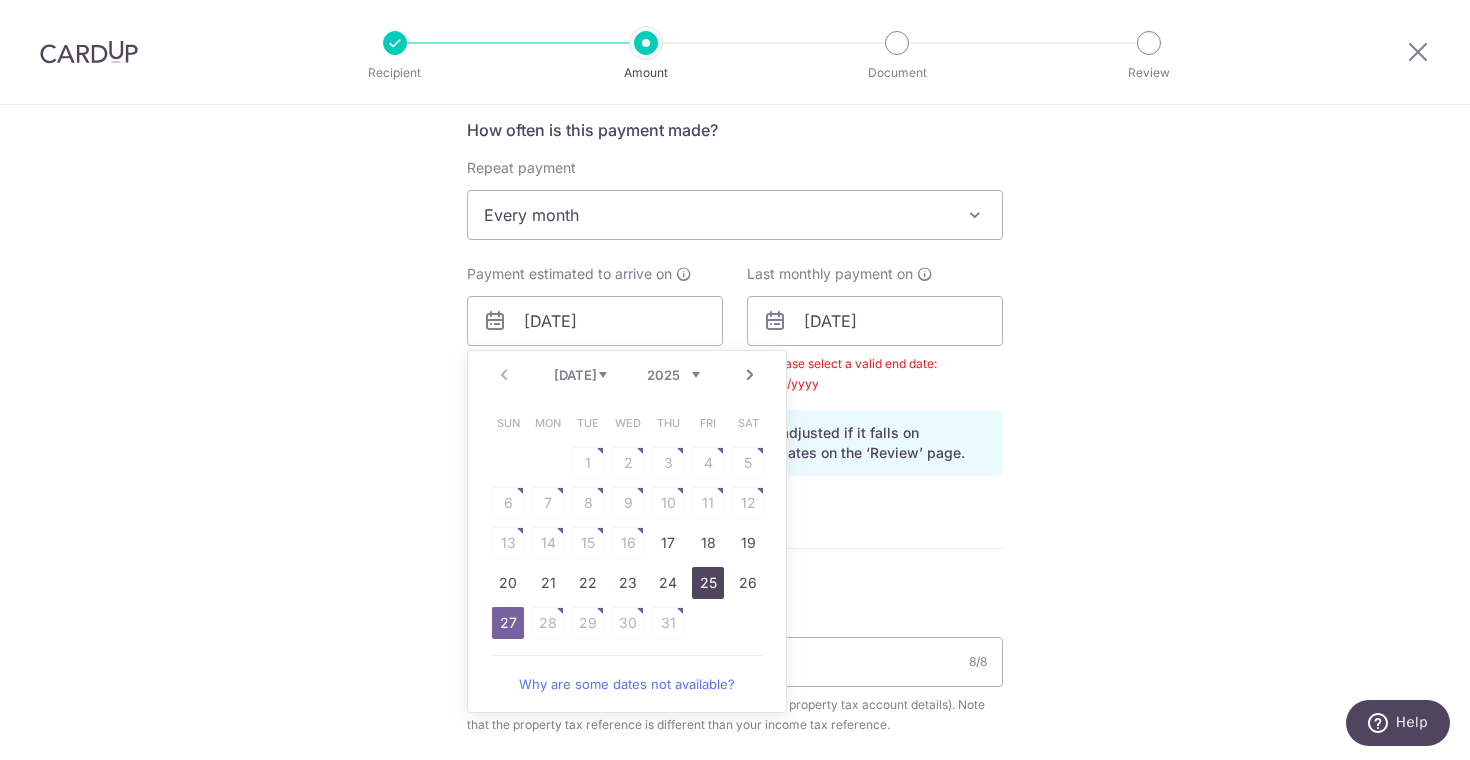 click on "25" at bounding box center [708, 583] 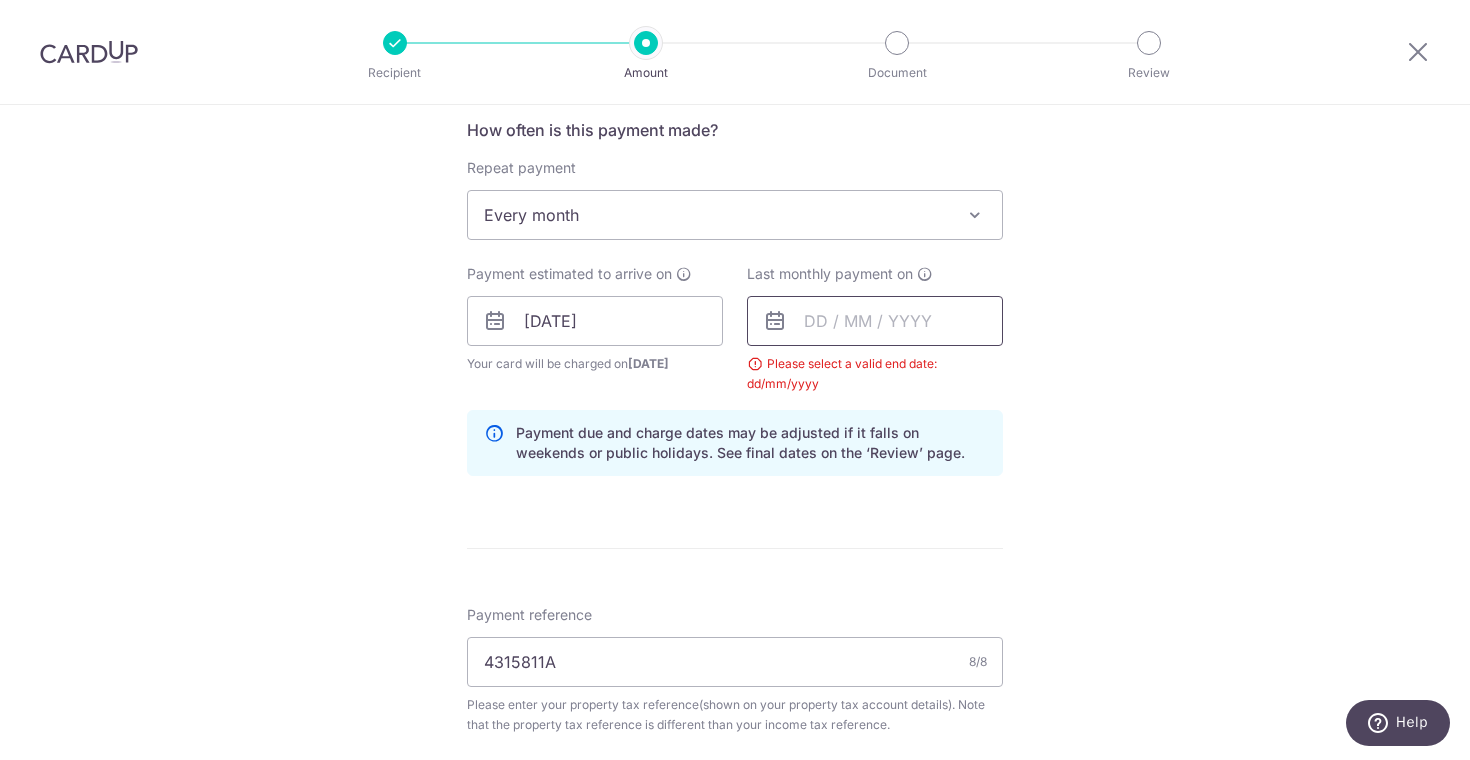 click at bounding box center [875, 321] 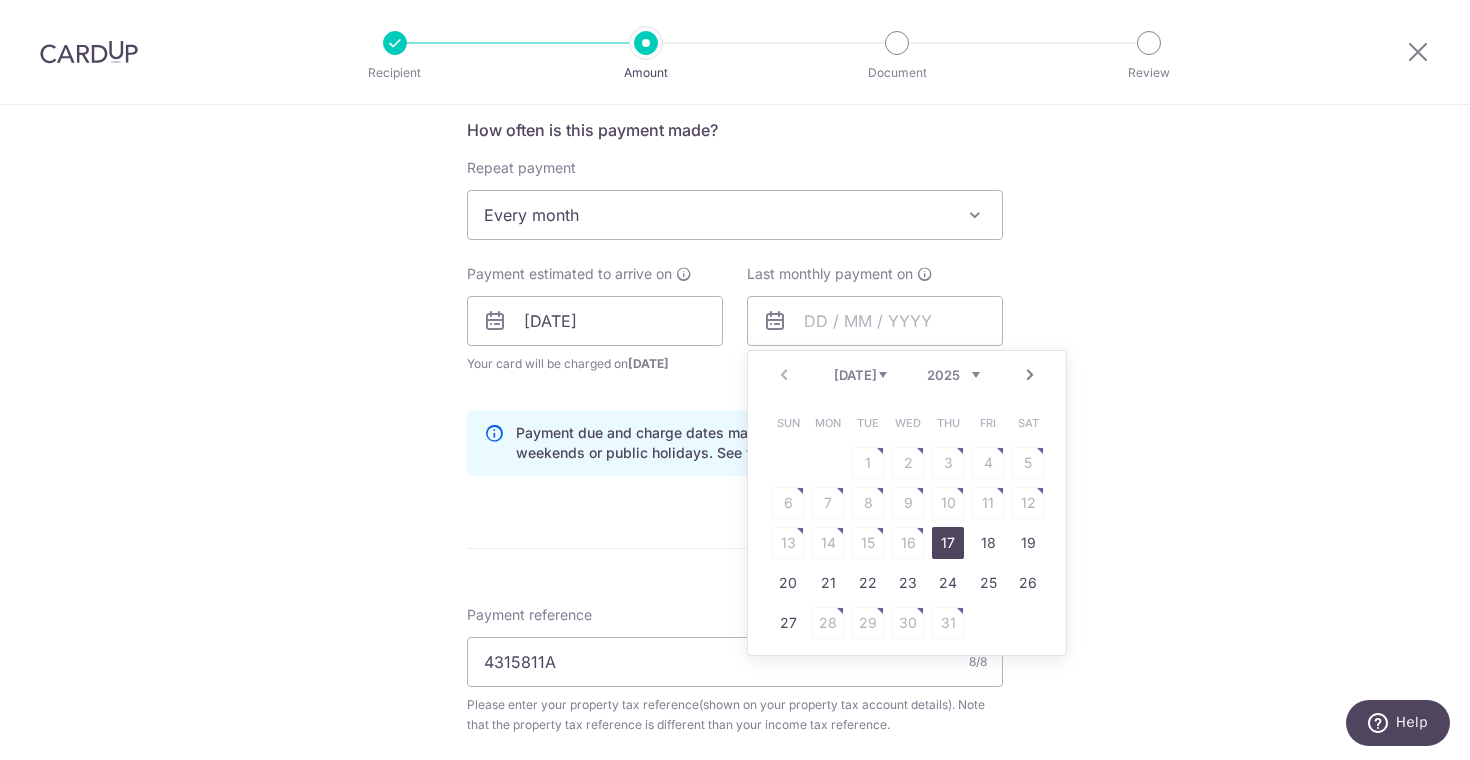 click on "Next" at bounding box center [1030, 375] 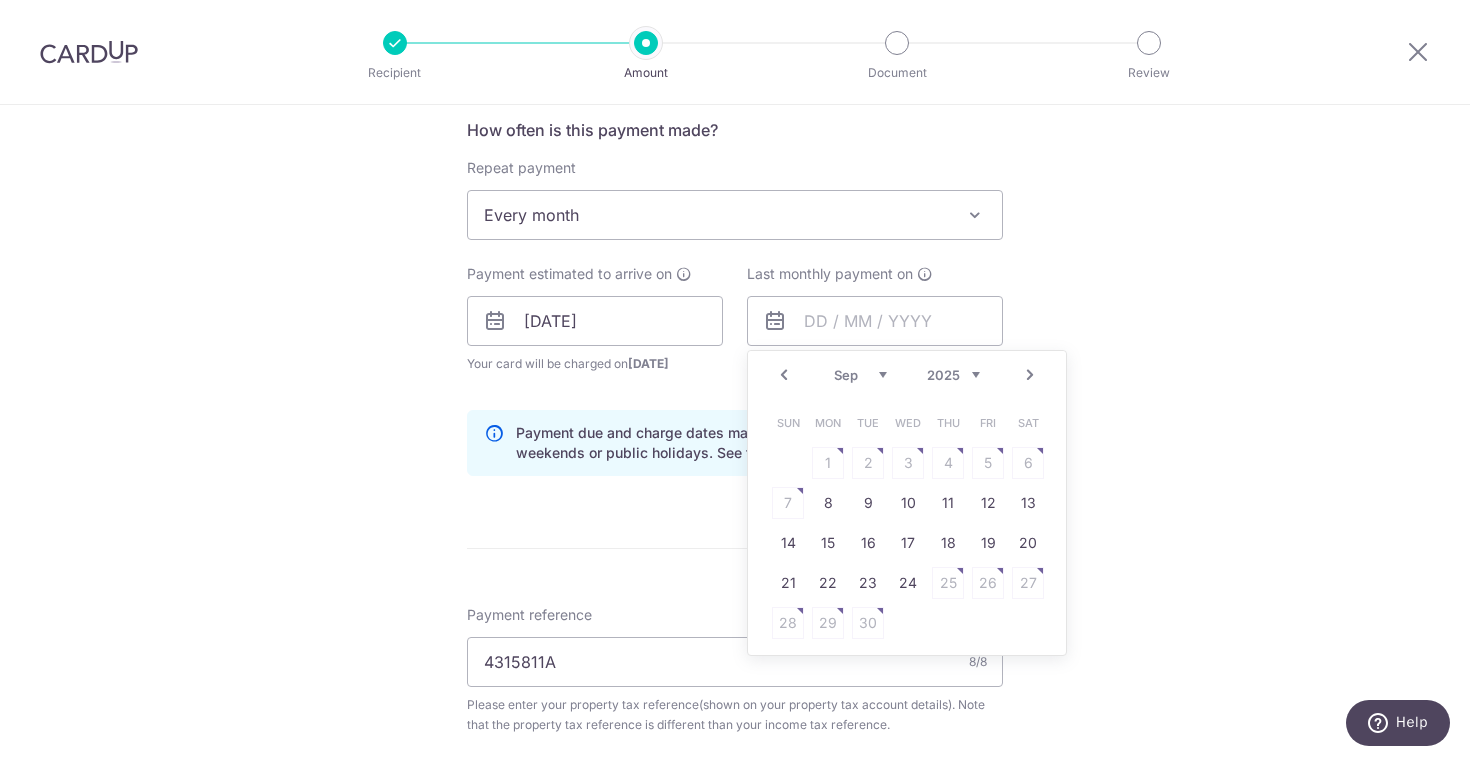 click on "Next" at bounding box center [1030, 375] 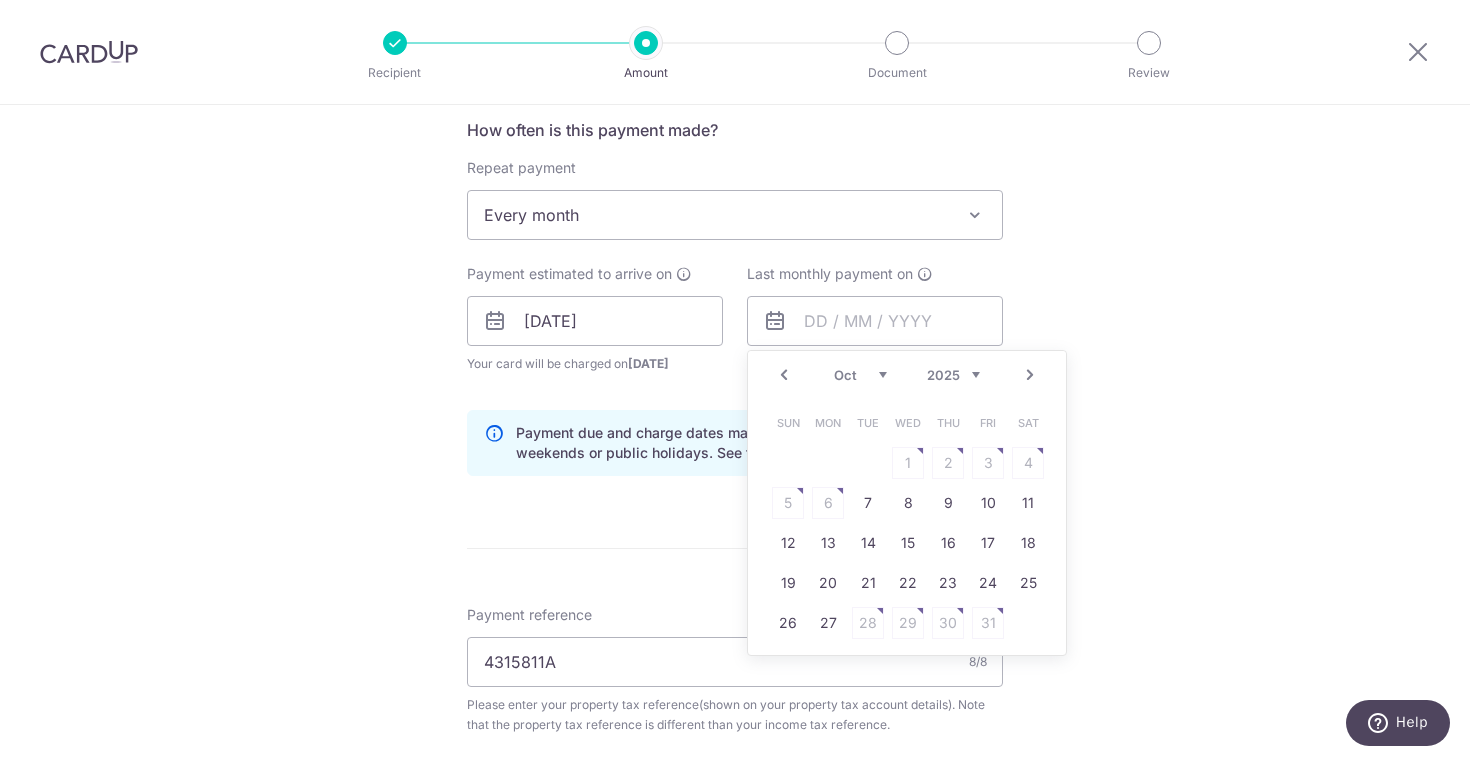 click on "Prev" at bounding box center (784, 375) 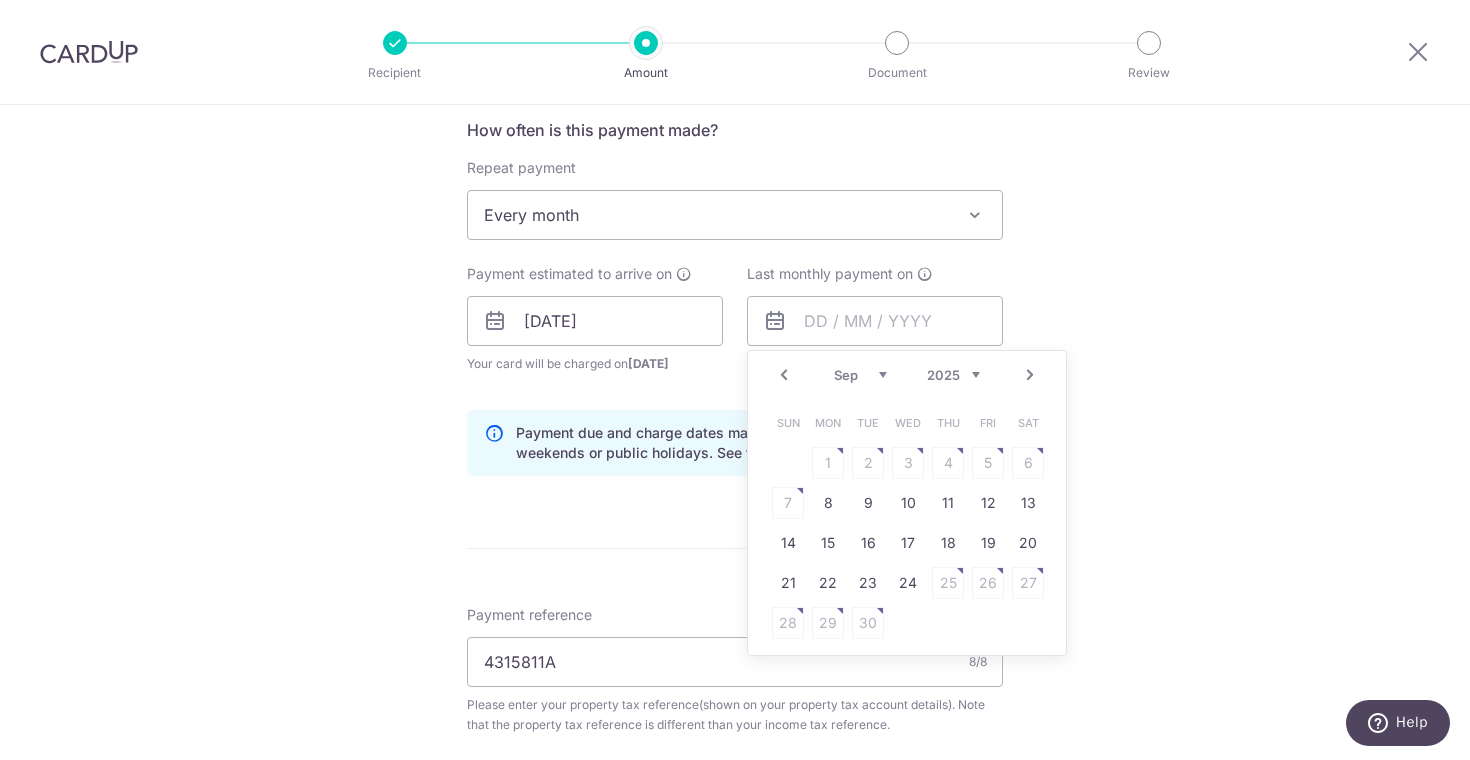 click on "Prev" at bounding box center (784, 375) 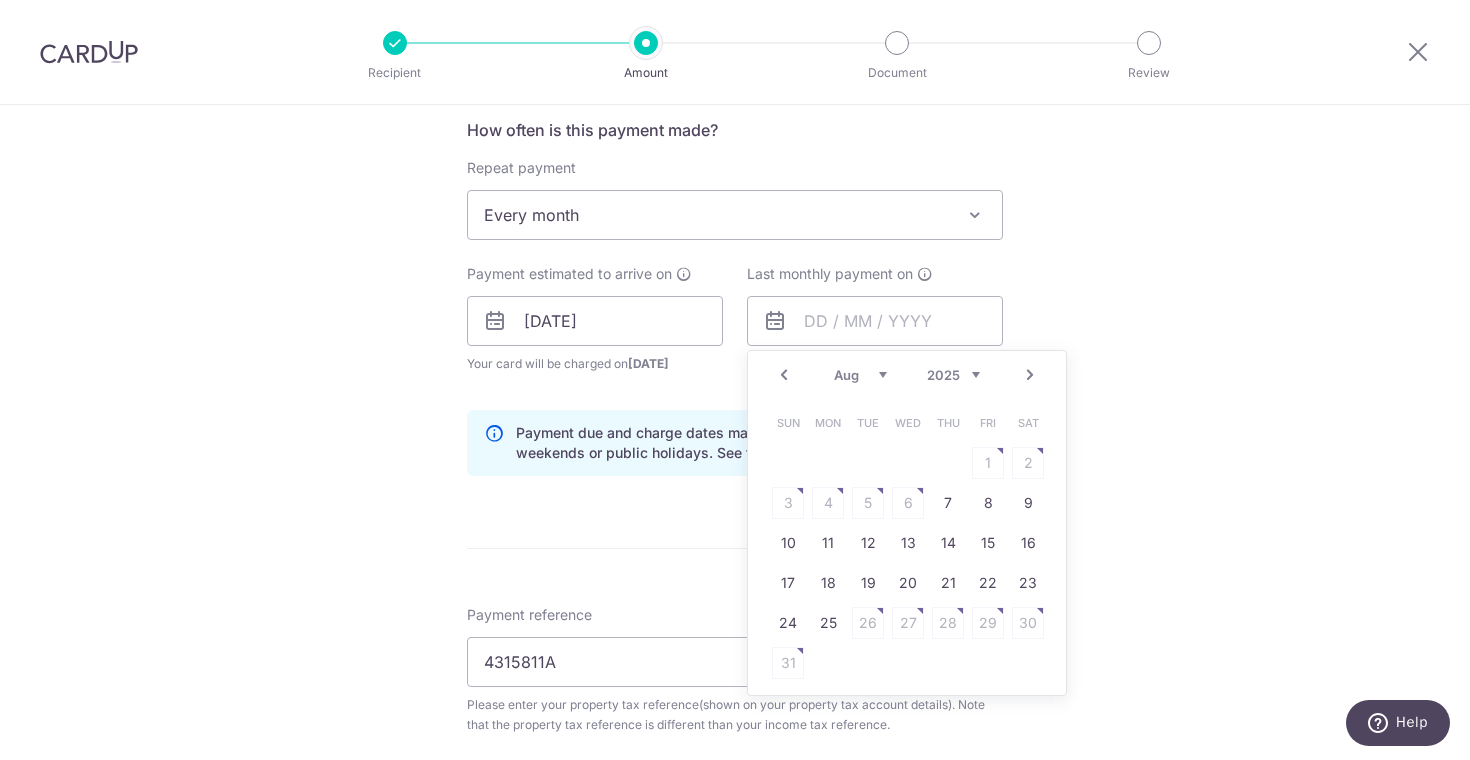 click on "Next" at bounding box center [1030, 375] 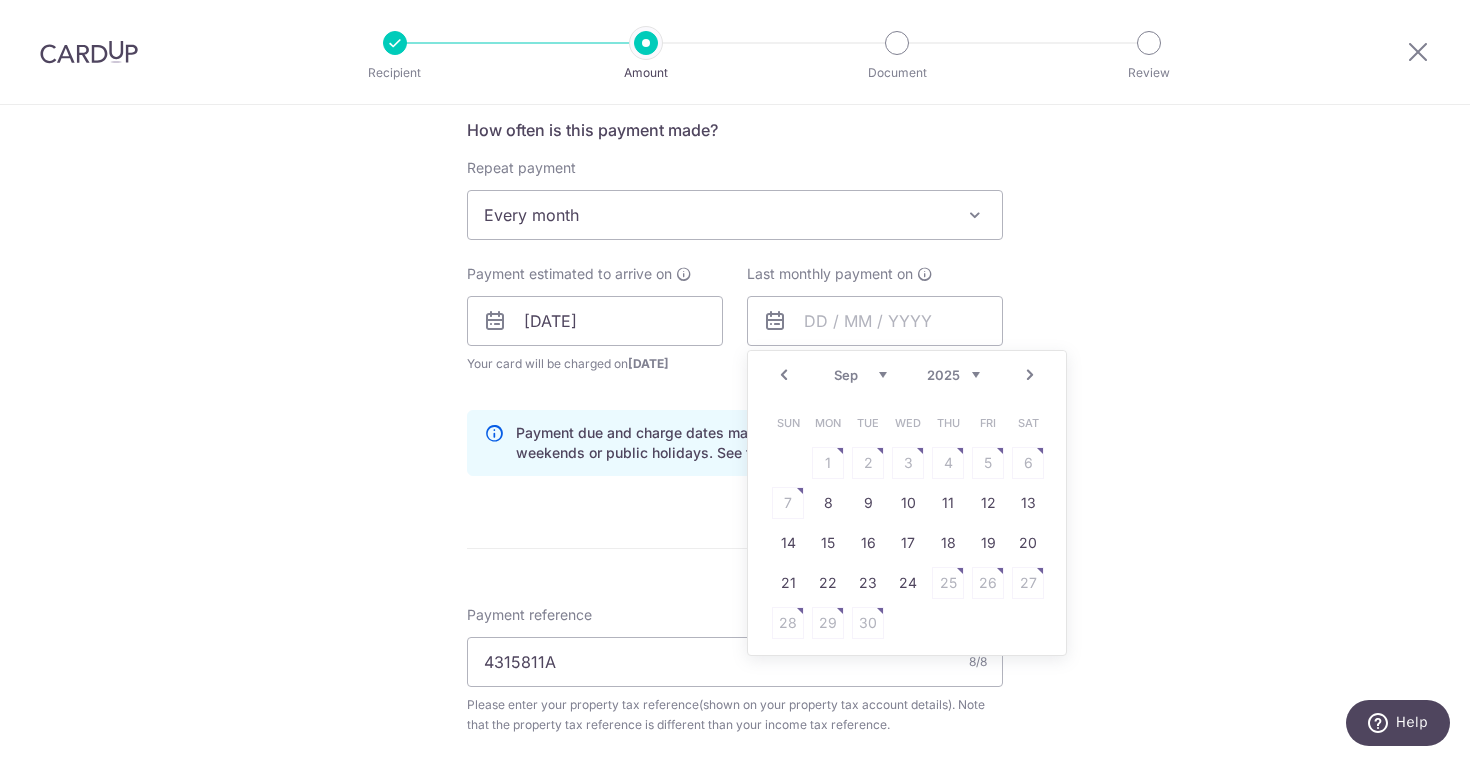 click on "Next" at bounding box center (1030, 375) 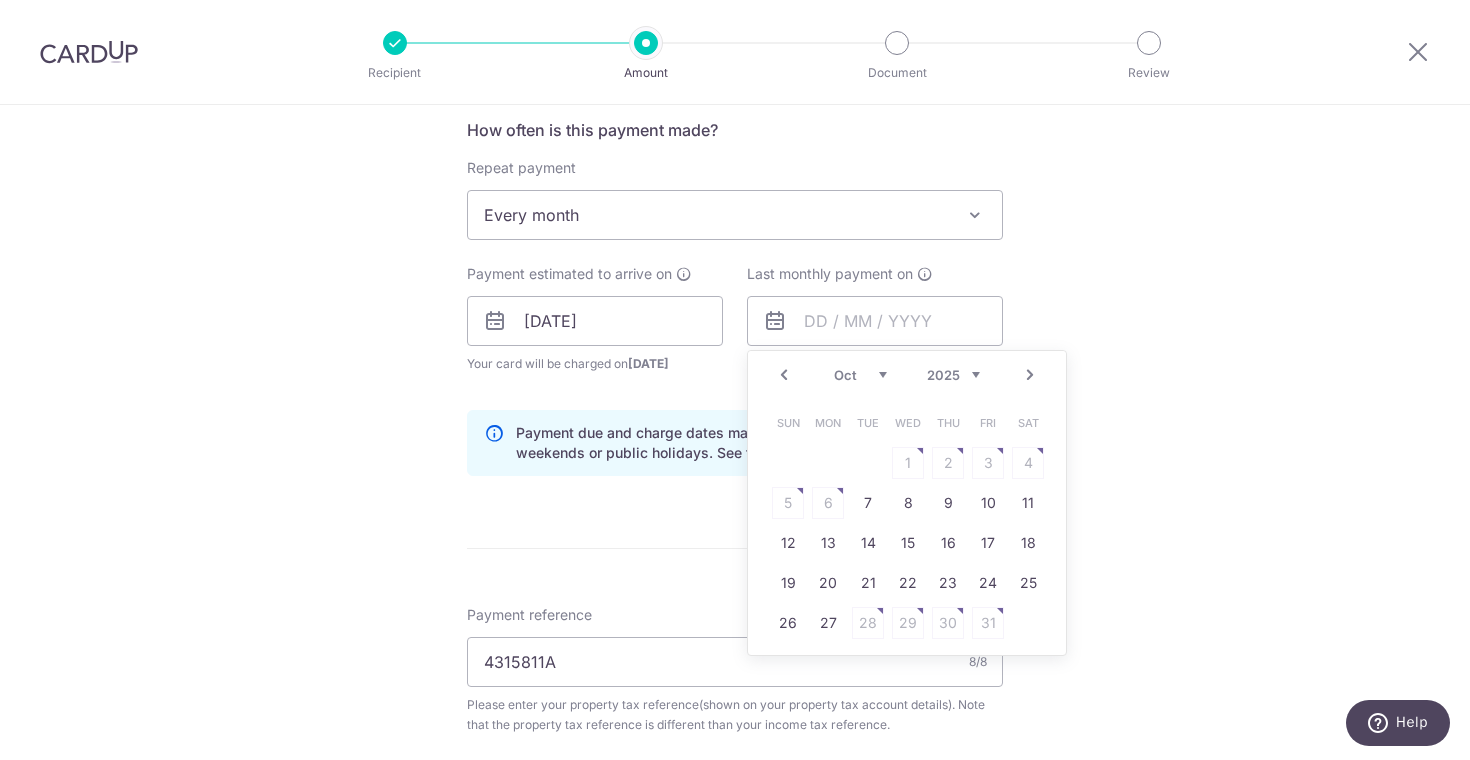 click on "Next" at bounding box center (1030, 375) 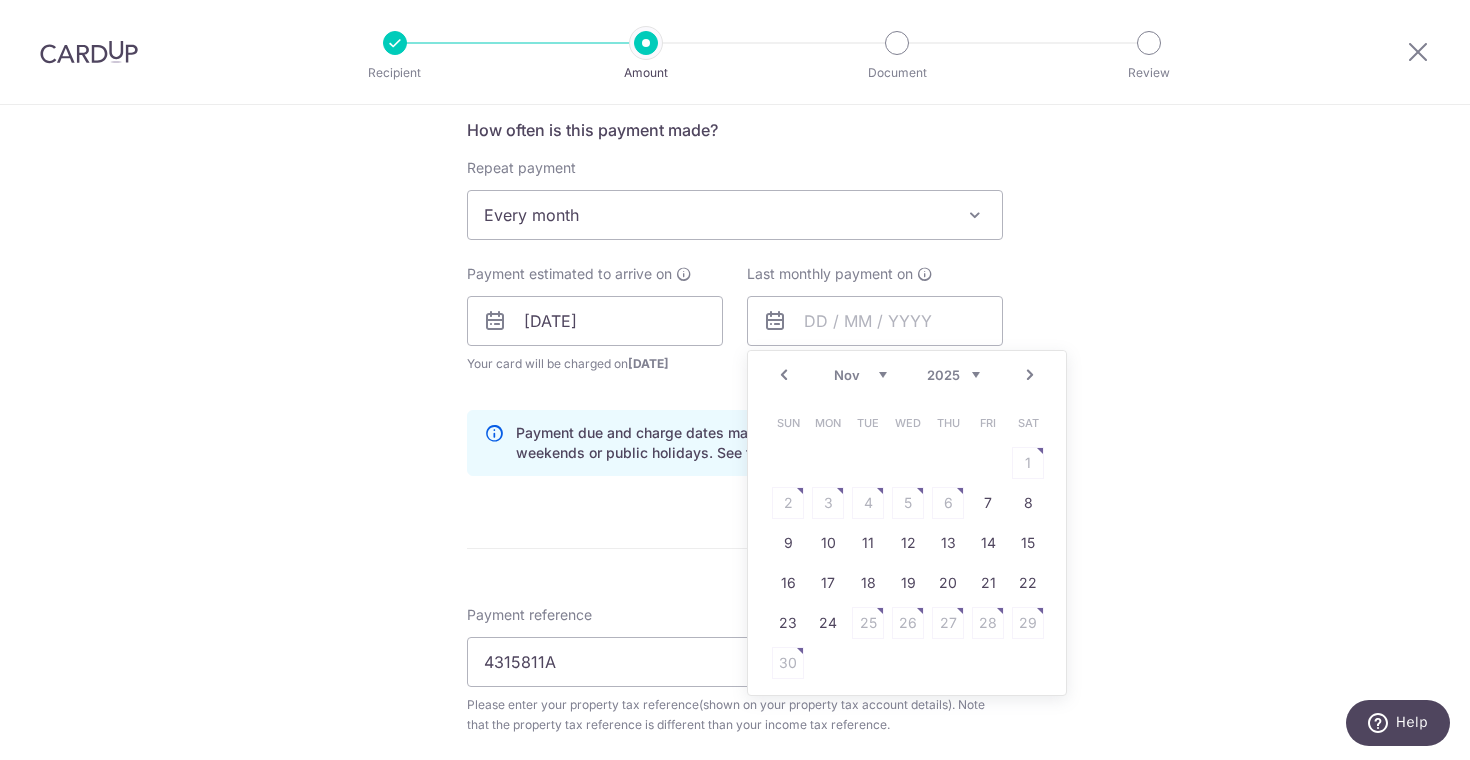 click on "Next" at bounding box center (1030, 375) 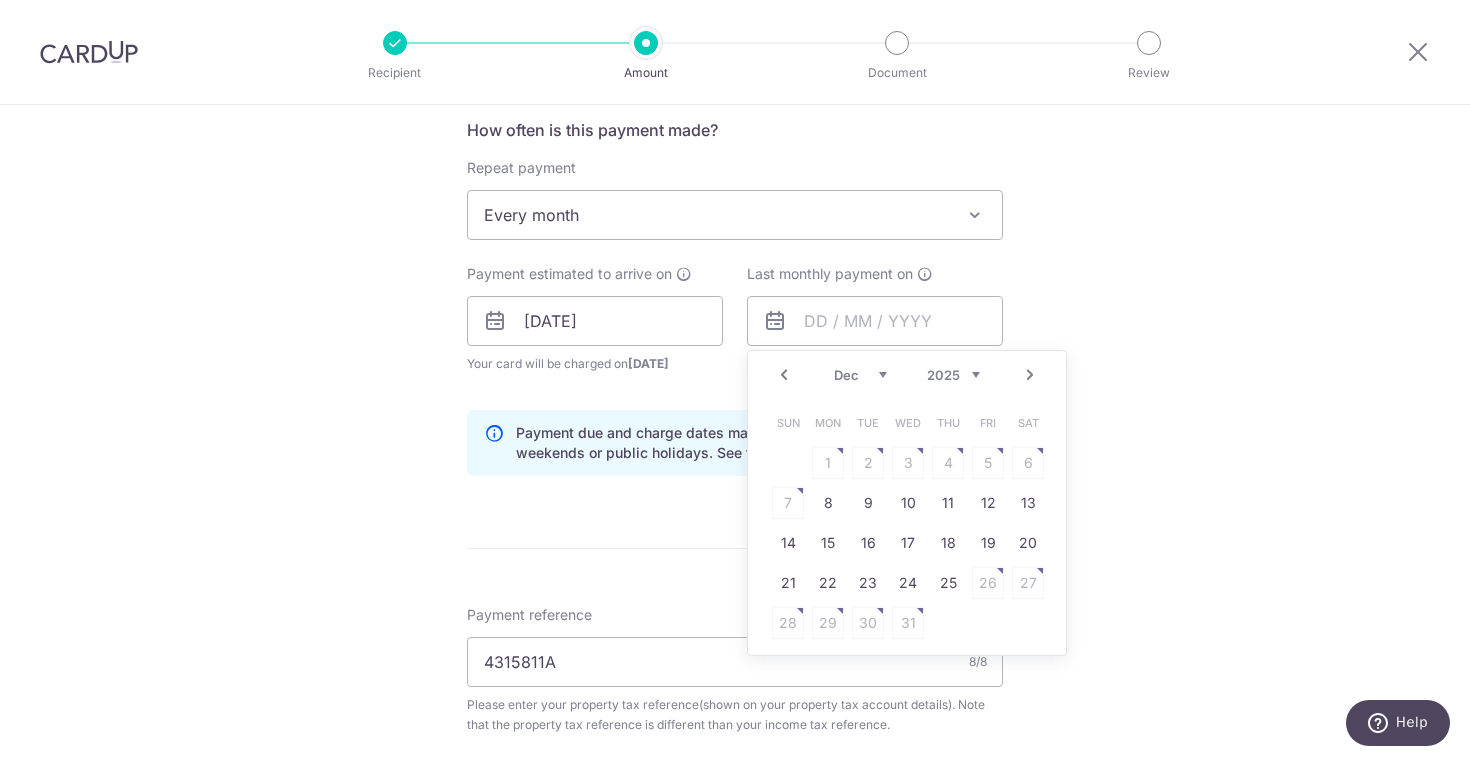 click on "Next" at bounding box center [1030, 375] 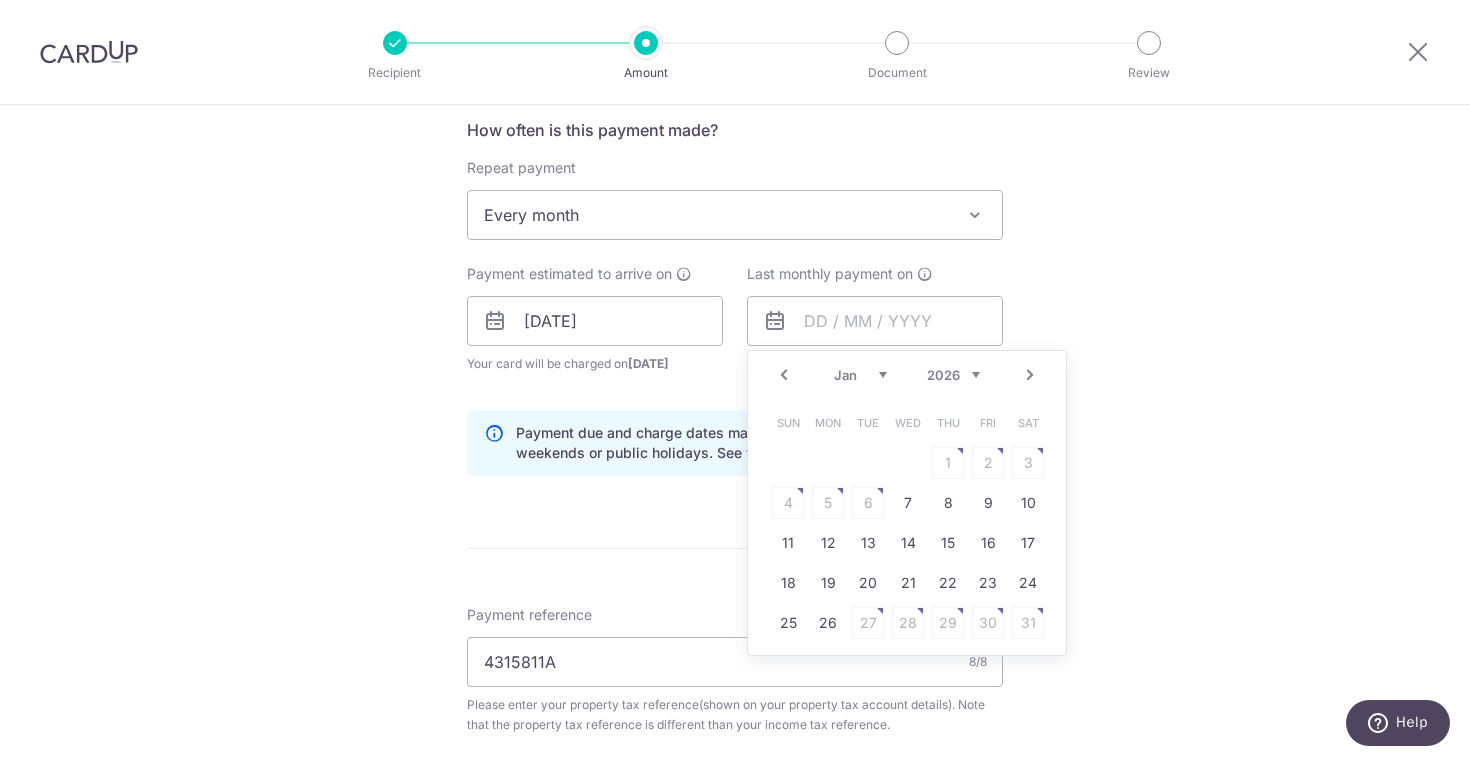 click on "Next" at bounding box center [1030, 375] 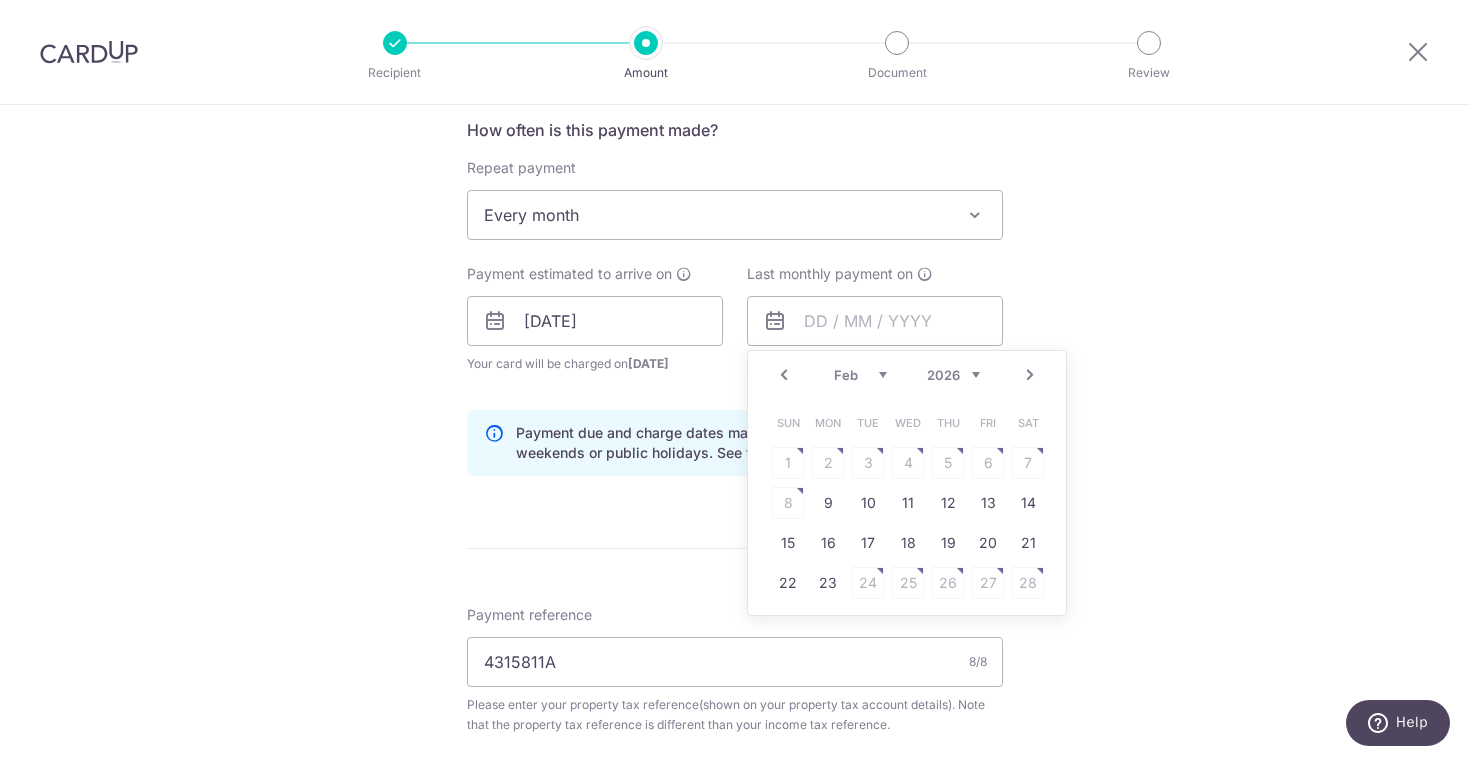 click on "Prev" at bounding box center (784, 375) 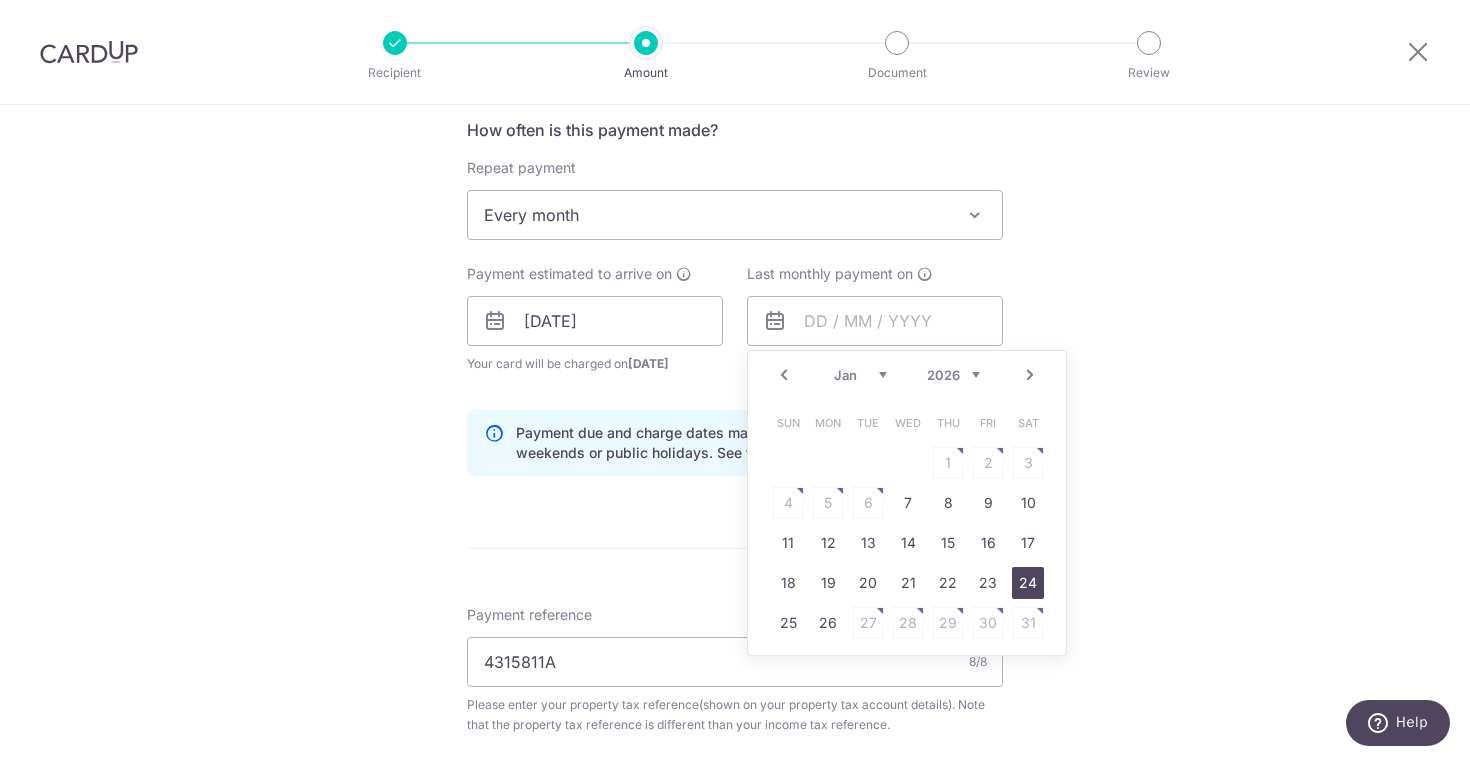 click on "24" at bounding box center [1028, 583] 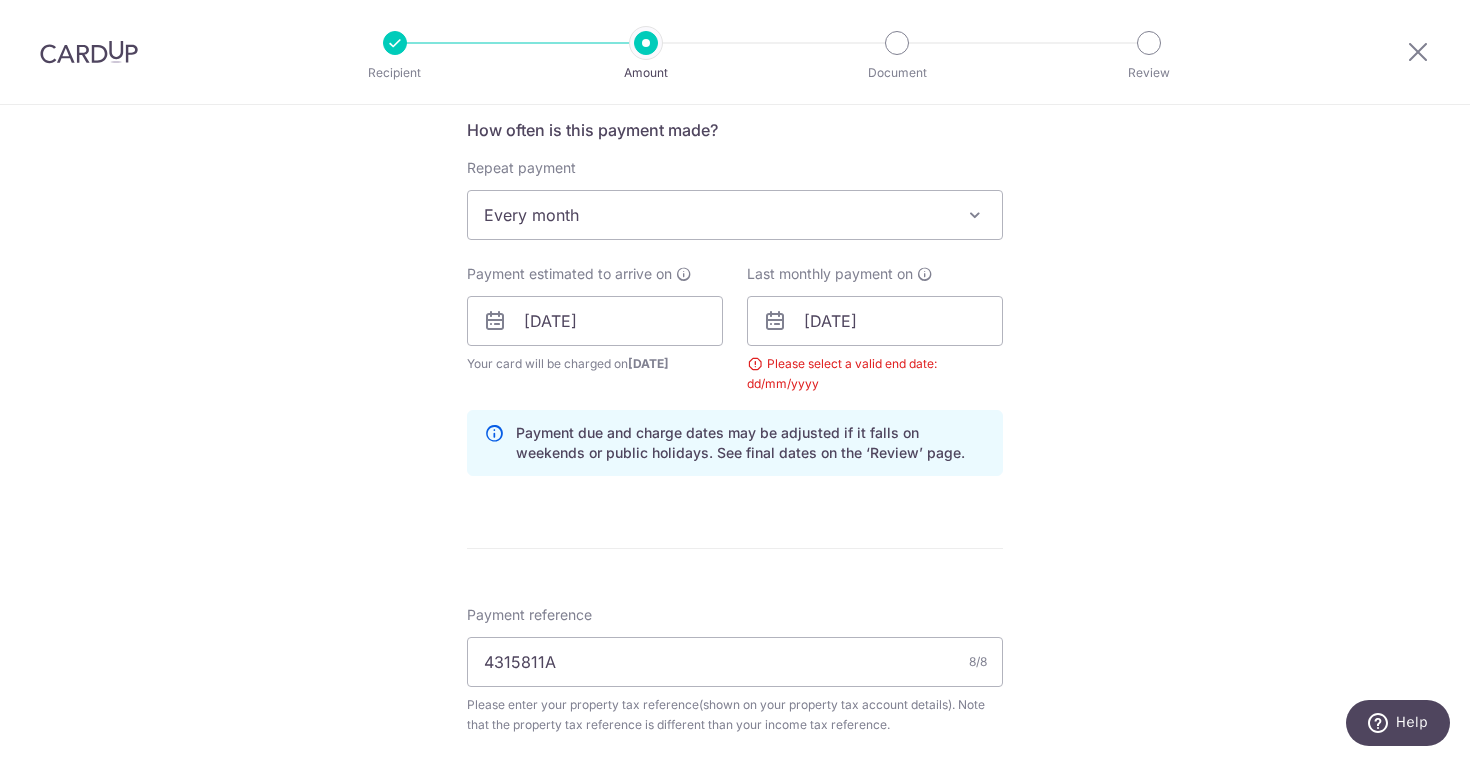 click on "Enter payment amount
SGD
320.00
320.00
The  total tax payment amounts scheduled  should not exceed the outstanding balance in your latest Statement of Account.
Select Card
**** 0971
Add credit card
Your Cards
**** 0971
Secure 256-bit SSL
Text
New card details
Card" at bounding box center (735, 294) 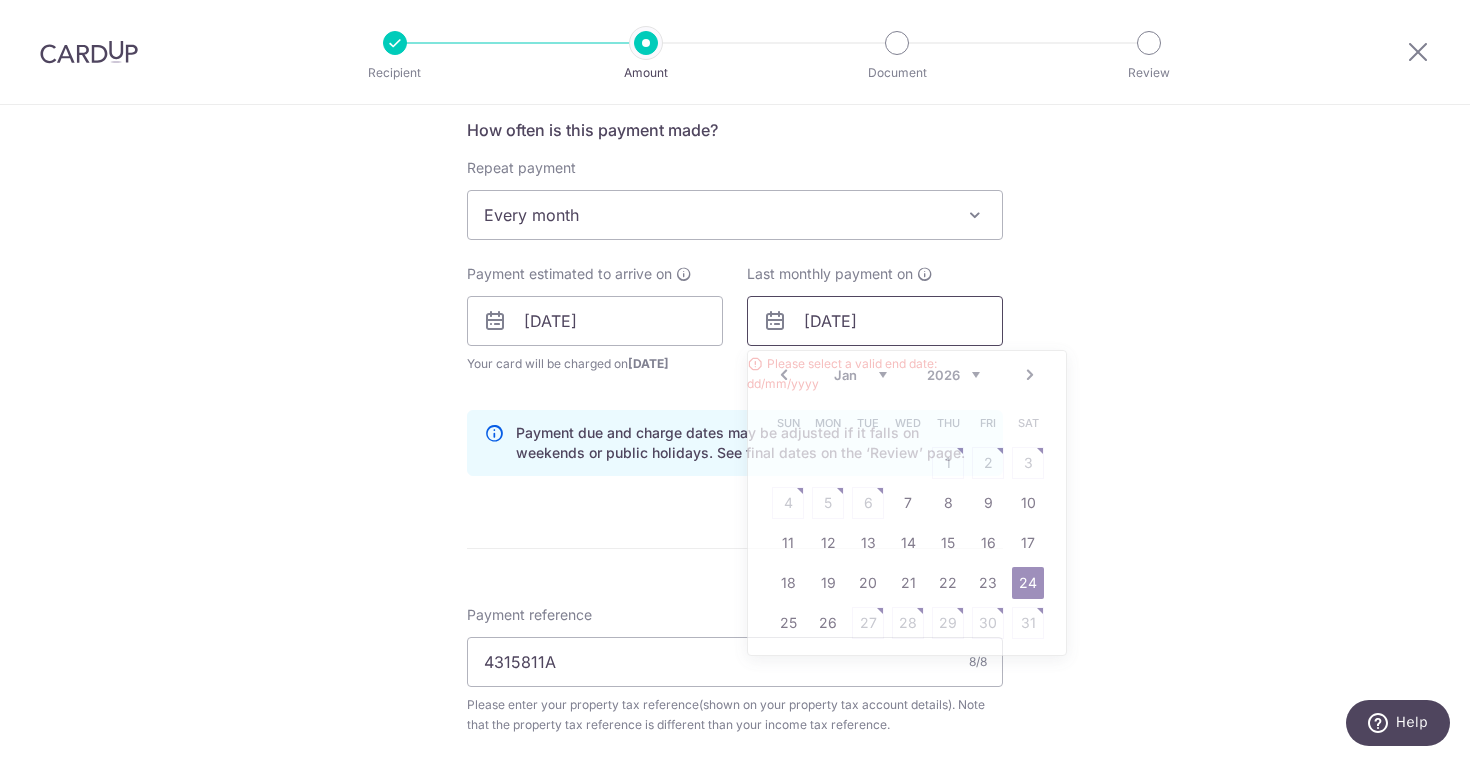 click on "24/01/2026" at bounding box center (875, 321) 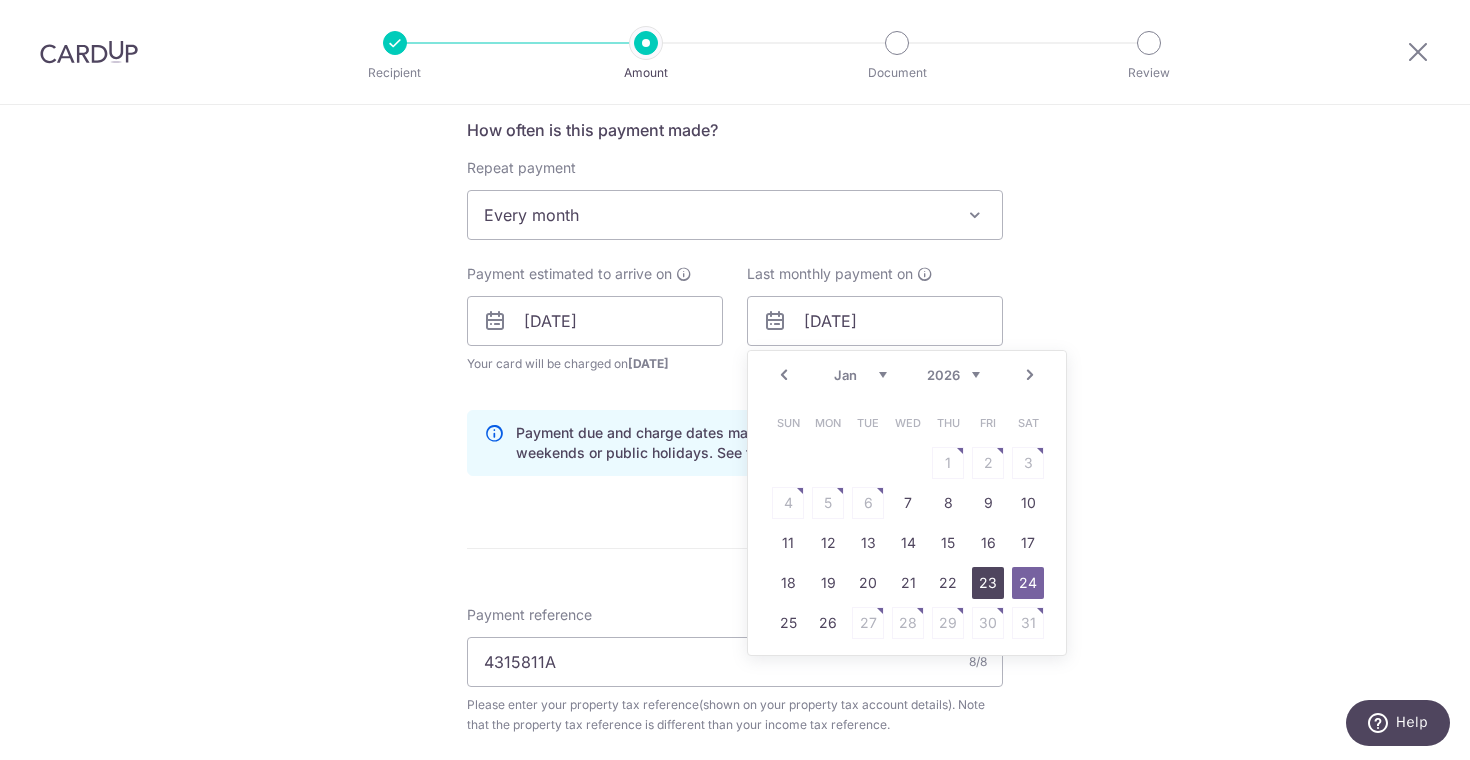 click on "23" at bounding box center (988, 583) 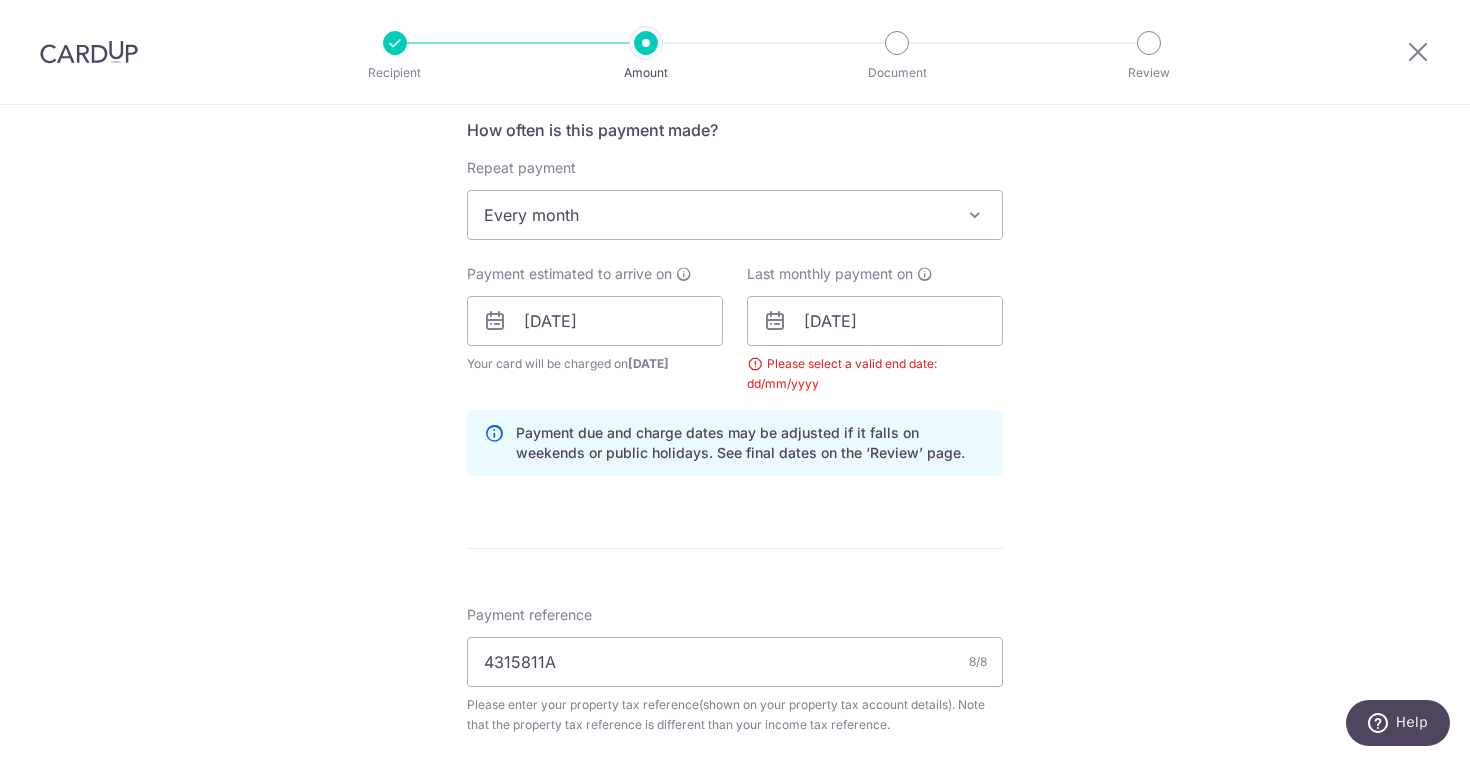 click on "Tell us more about your payment
Enter payment amount
SGD
320.00
320.00
The  total tax payment amounts scheduled  should not exceed the outstanding balance in your latest Statement of Account.
Select Card
**** 0971
Add credit card
Your Cards
**** 0971
Secure 256-bit SSL
Text
New card details" at bounding box center [735, 275] 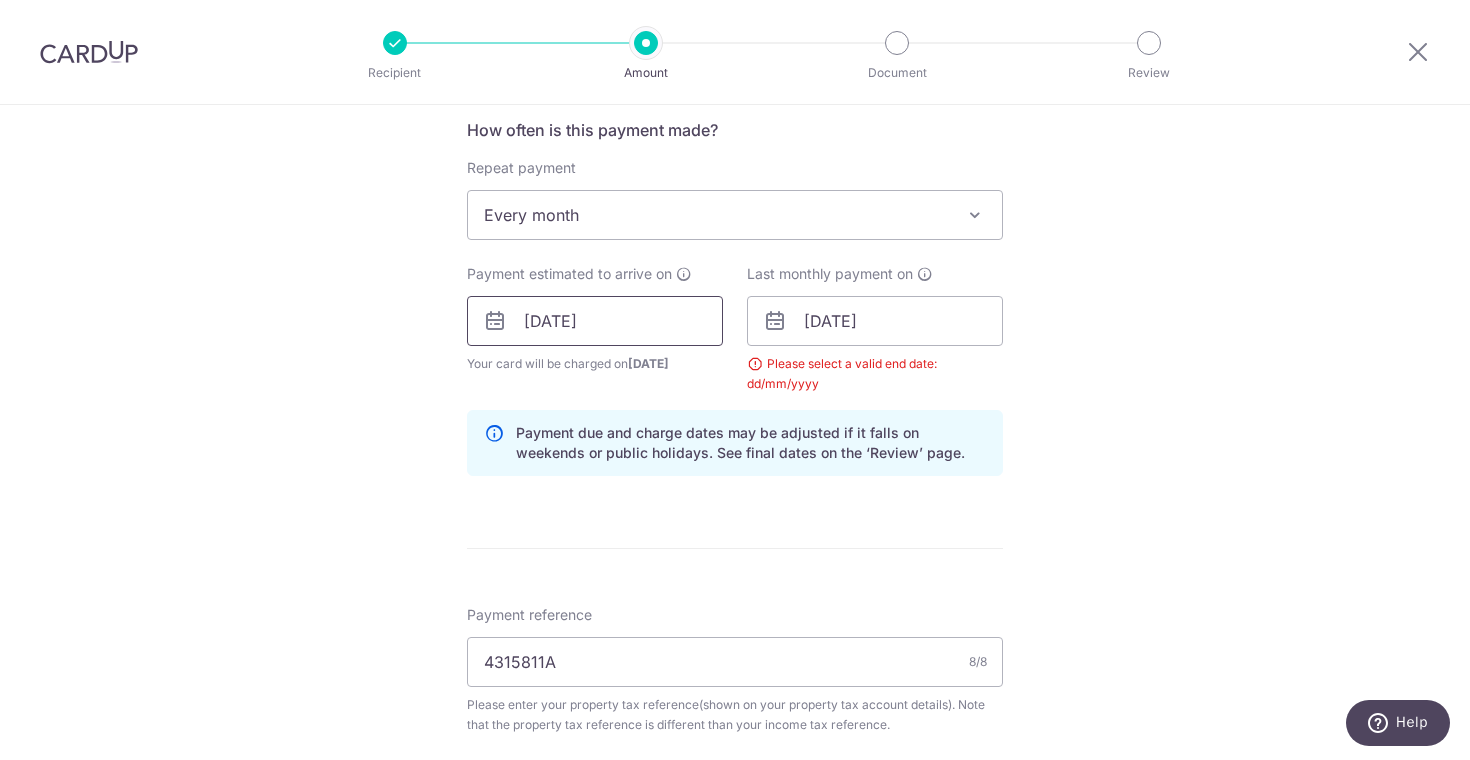 click on "[DATE]" at bounding box center [595, 321] 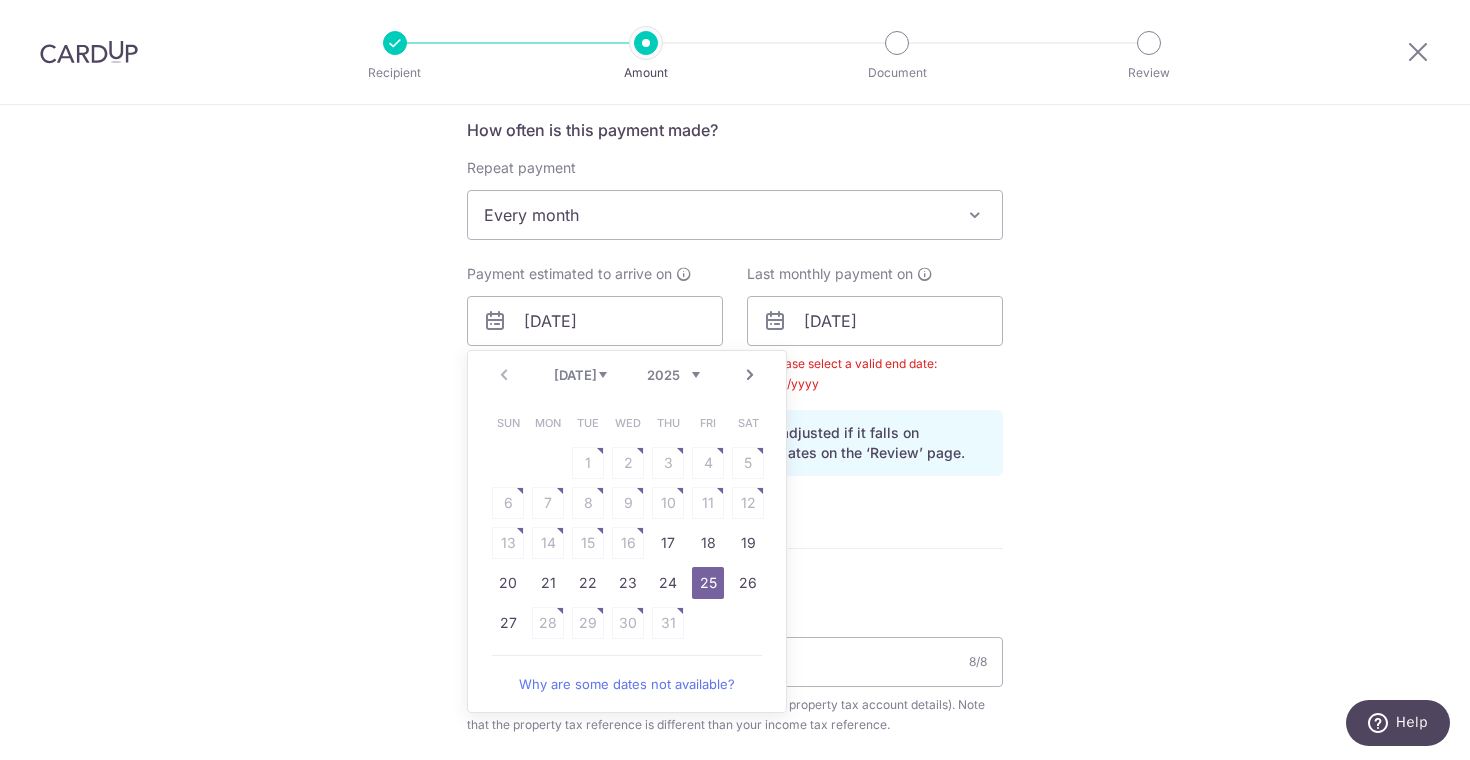 click on "25" at bounding box center [708, 583] 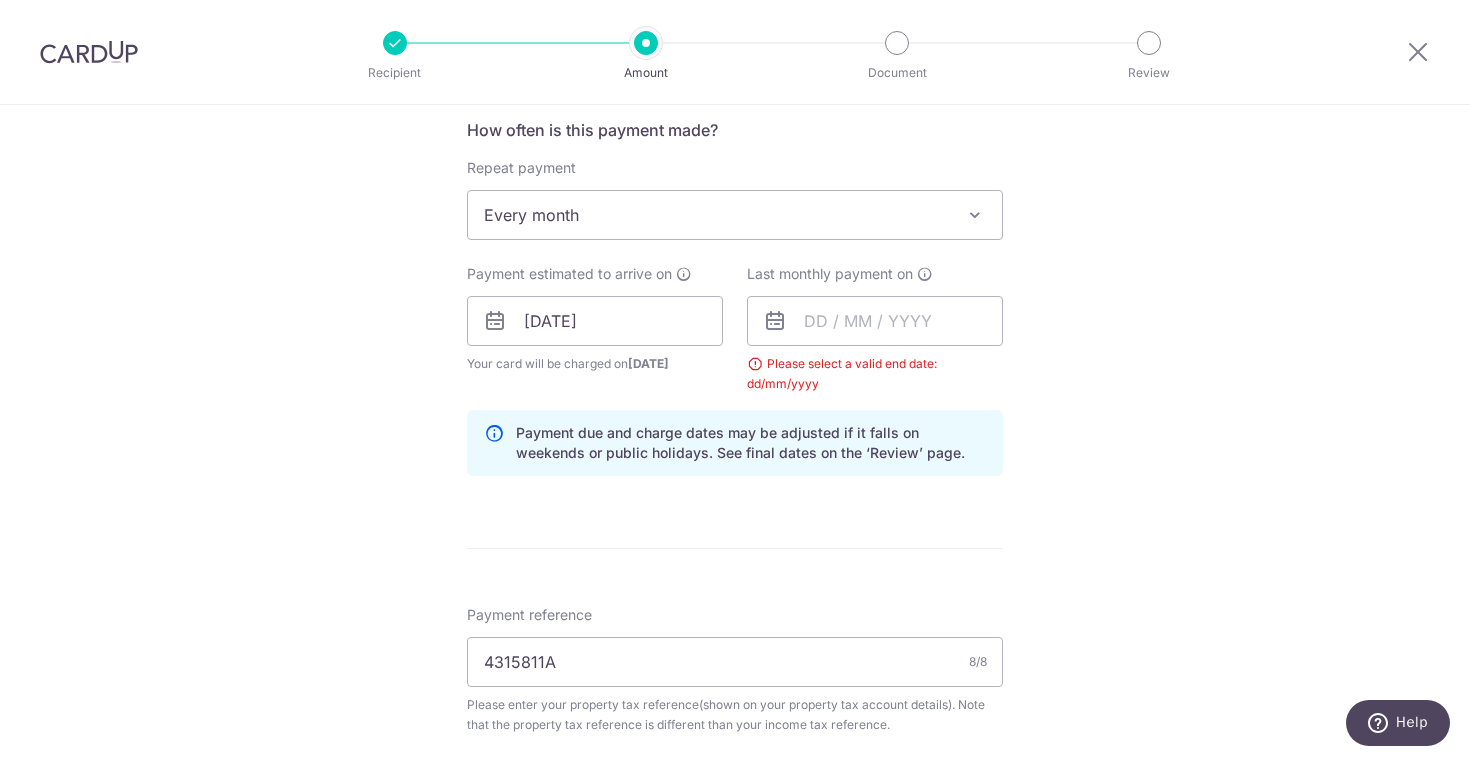 click on "How often is this payment made?
Repeat payment
Never
Every month Every month
To set up monthly income tax payments on CardUp, please ensure the following:     Keep GIRO active   First payment through GIRO   Limit of 11 months scheduling   Upload Notice of Assessment    For more details, refer to this guide:  CardUp Help - Monthly Income Tax Payments
Payment estimated to arrive on
25/07/2025
Prev Next Jul Aug Sep Oct Nov Dec 2025 2026 Sun Mon Tue Wed Thu Fri Sat     1 2 3 4 5 6 7 8 9 10 11 12 13 14 15 16 17 18 19 20 21 22 23 24 25 26 27 28 29 30 31
Your card will be charged on  22/07/2025  for the first payment
* If your payment is funded by  9:00am SGT on Tuesday 15/07/2025" at bounding box center [735, 305] 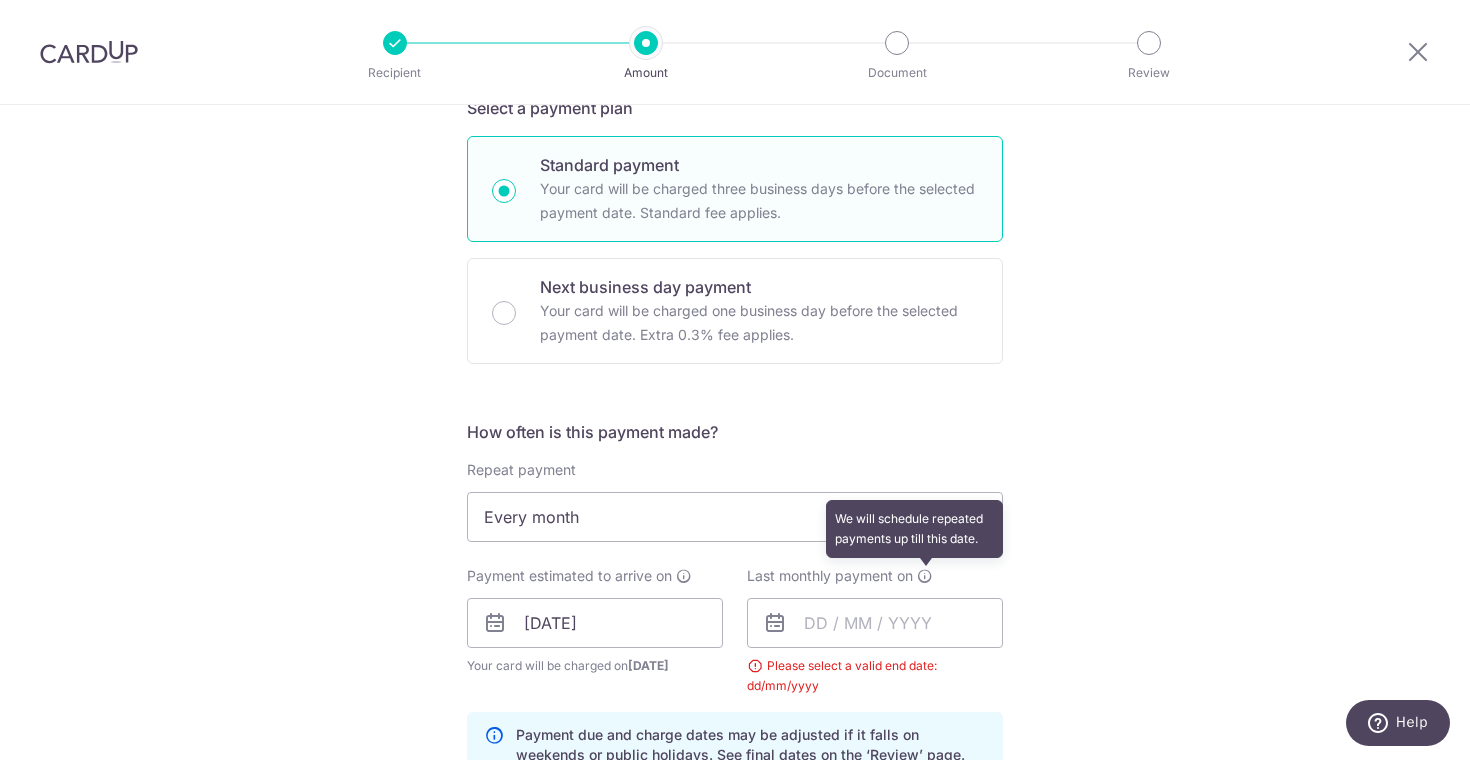 click at bounding box center (925, 576) 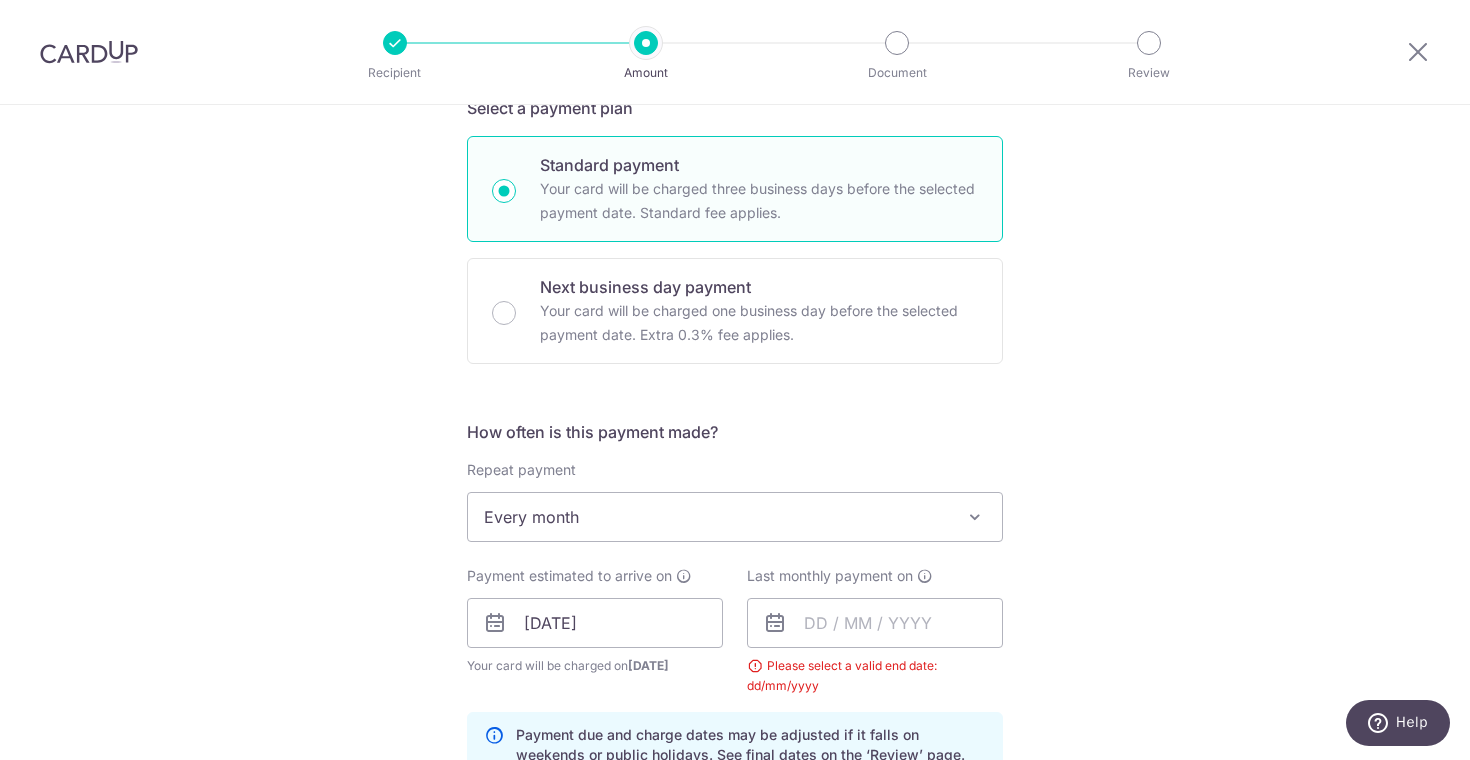 click on "Please select a valid end date: dd/mm/yyyy" at bounding box center [875, 676] 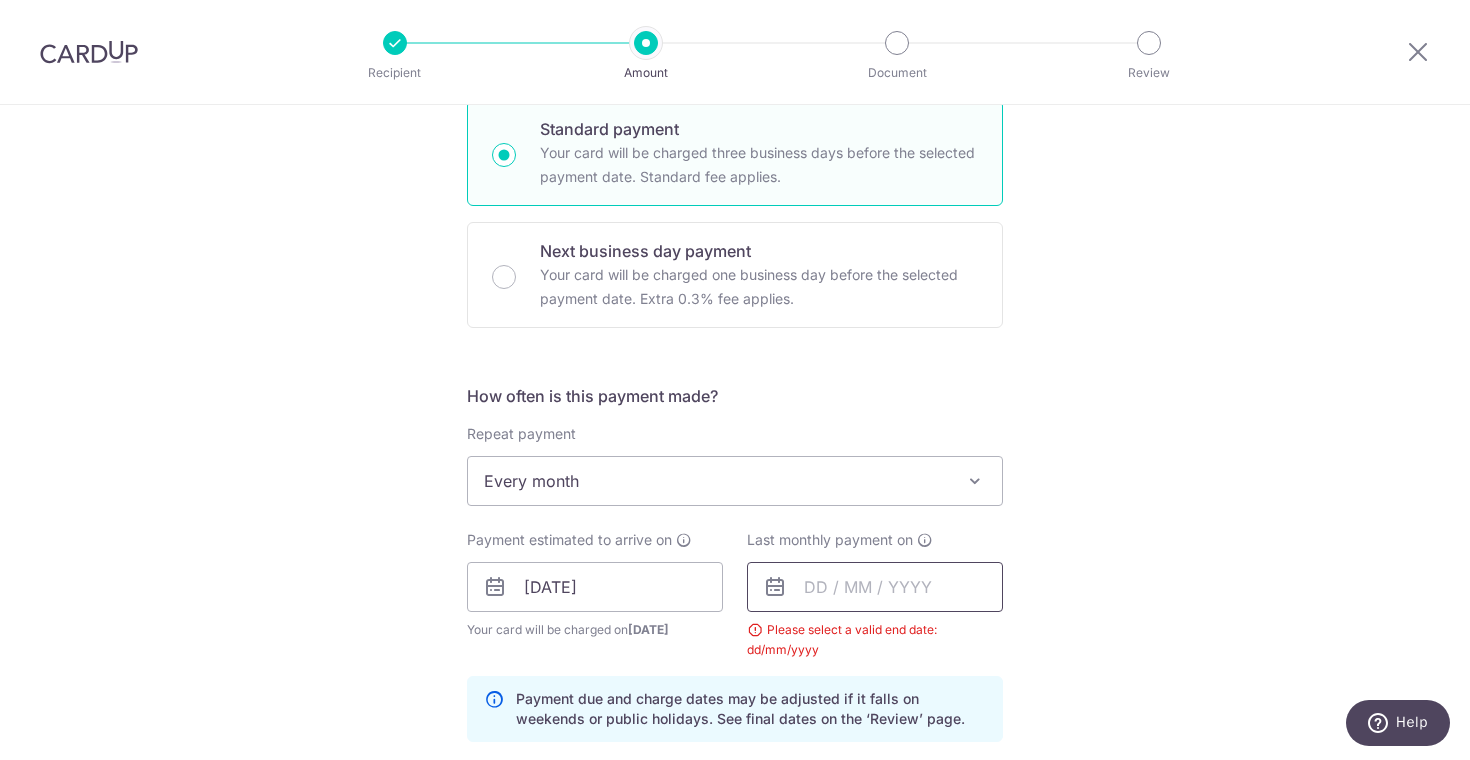 click at bounding box center [875, 587] 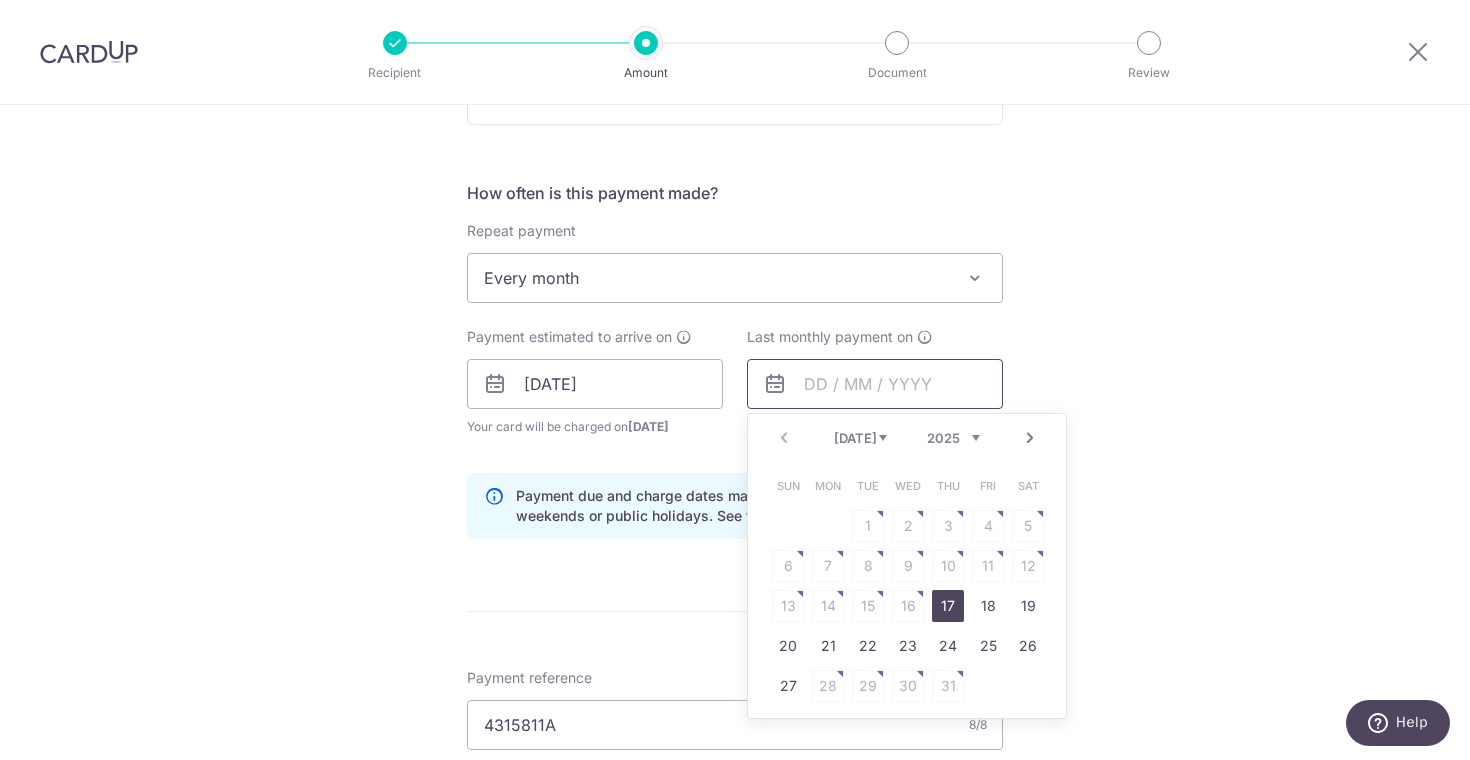 scroll, scrollTop: 765, scrollLeft: 0, axis: vertical 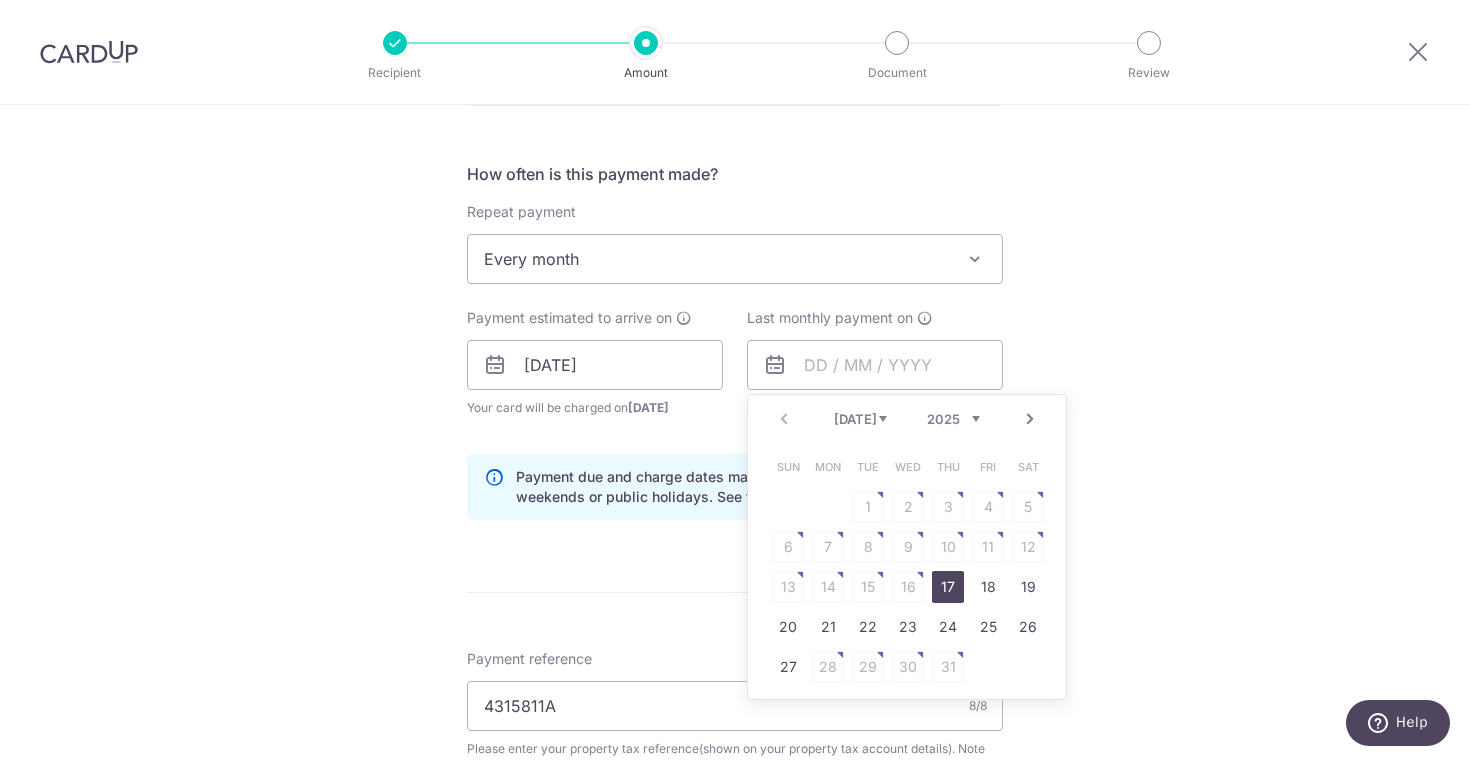 click on "Next" at bounding box center (1030, 419) 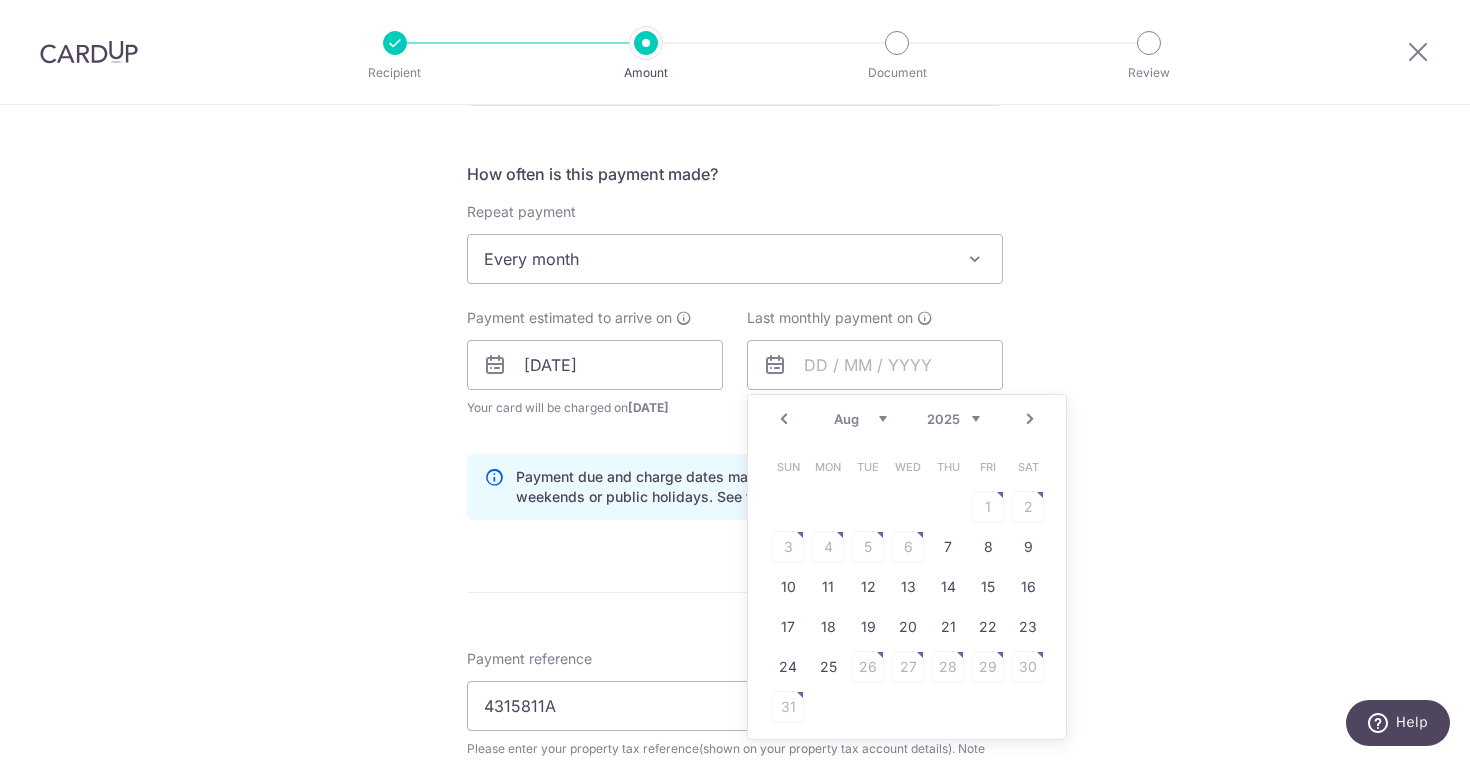 click on "Next" at bounding box center (1030, 419) 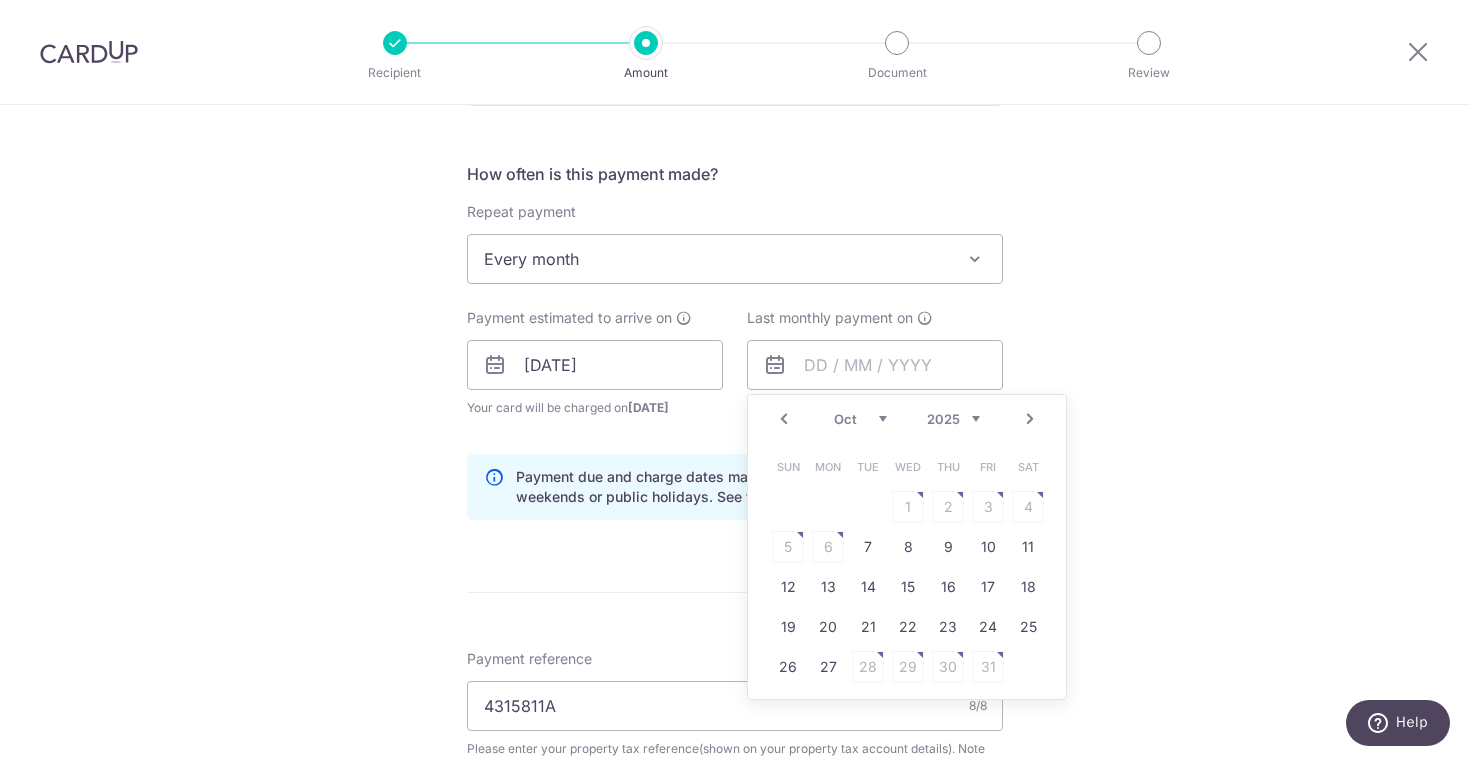 click on "Next" at bounding box center [1030, 419] 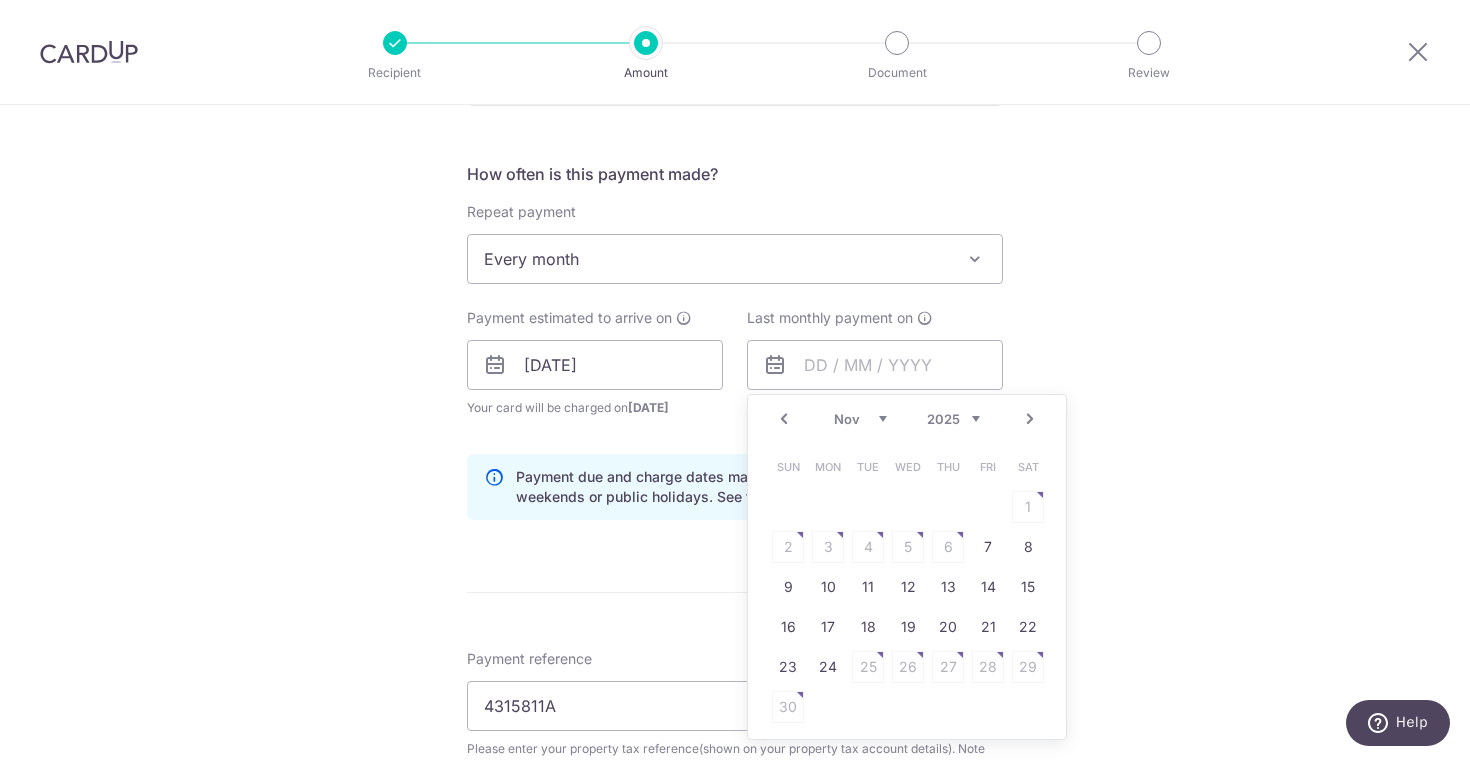 click on "Next" at bounding box center (1030, 419) 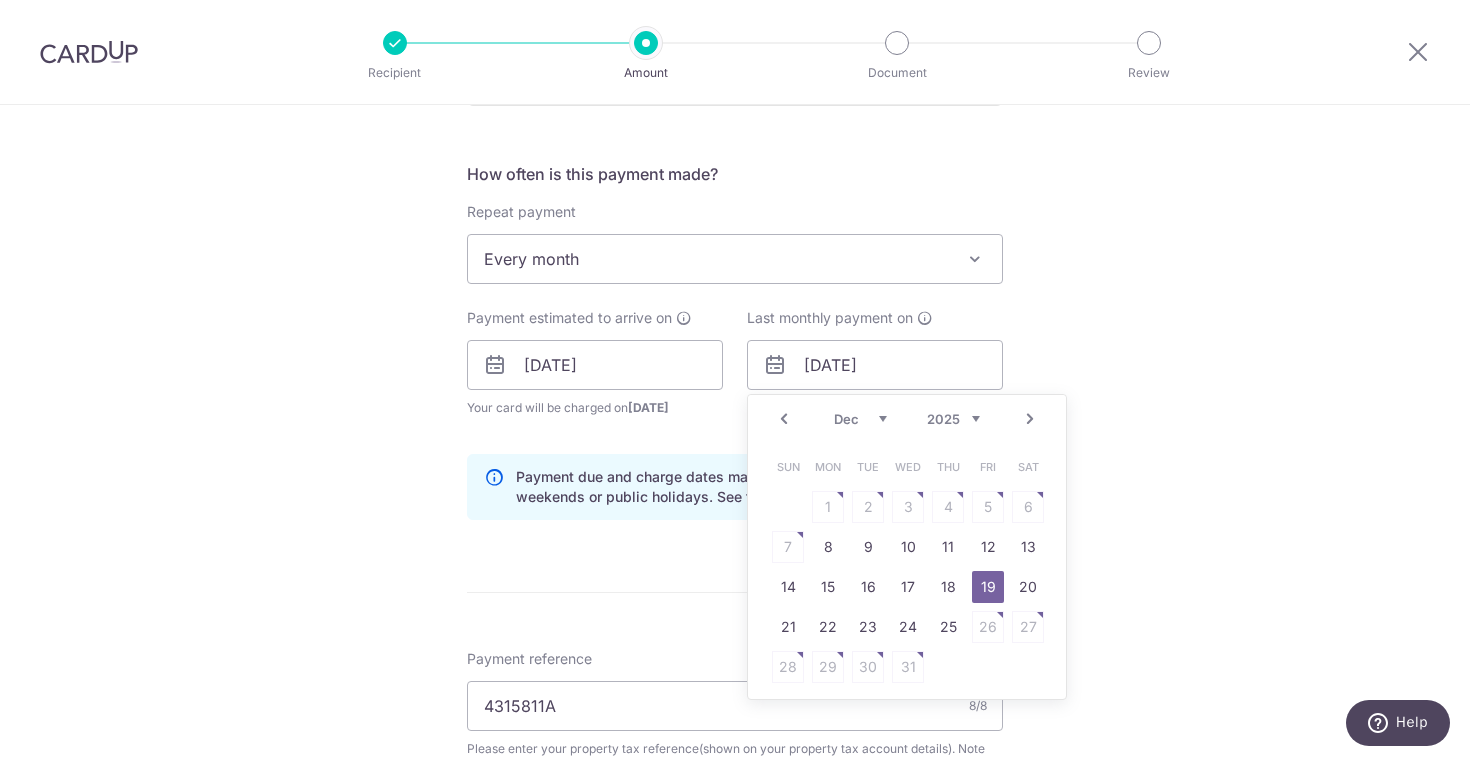 click on "19" at bounding box center [988, 587] 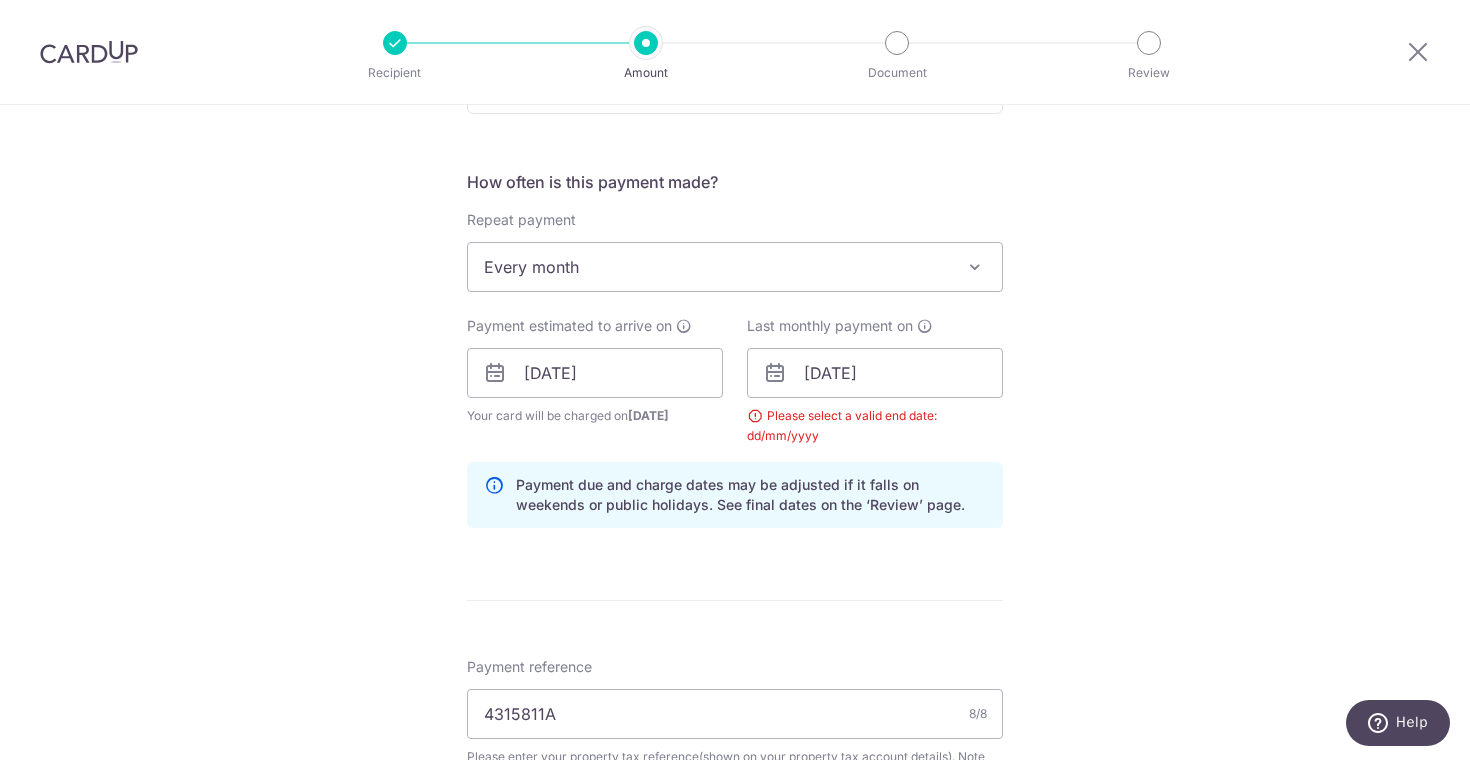 scroll, scrollTop: 843, scrollLeft: 0, axis: vertical 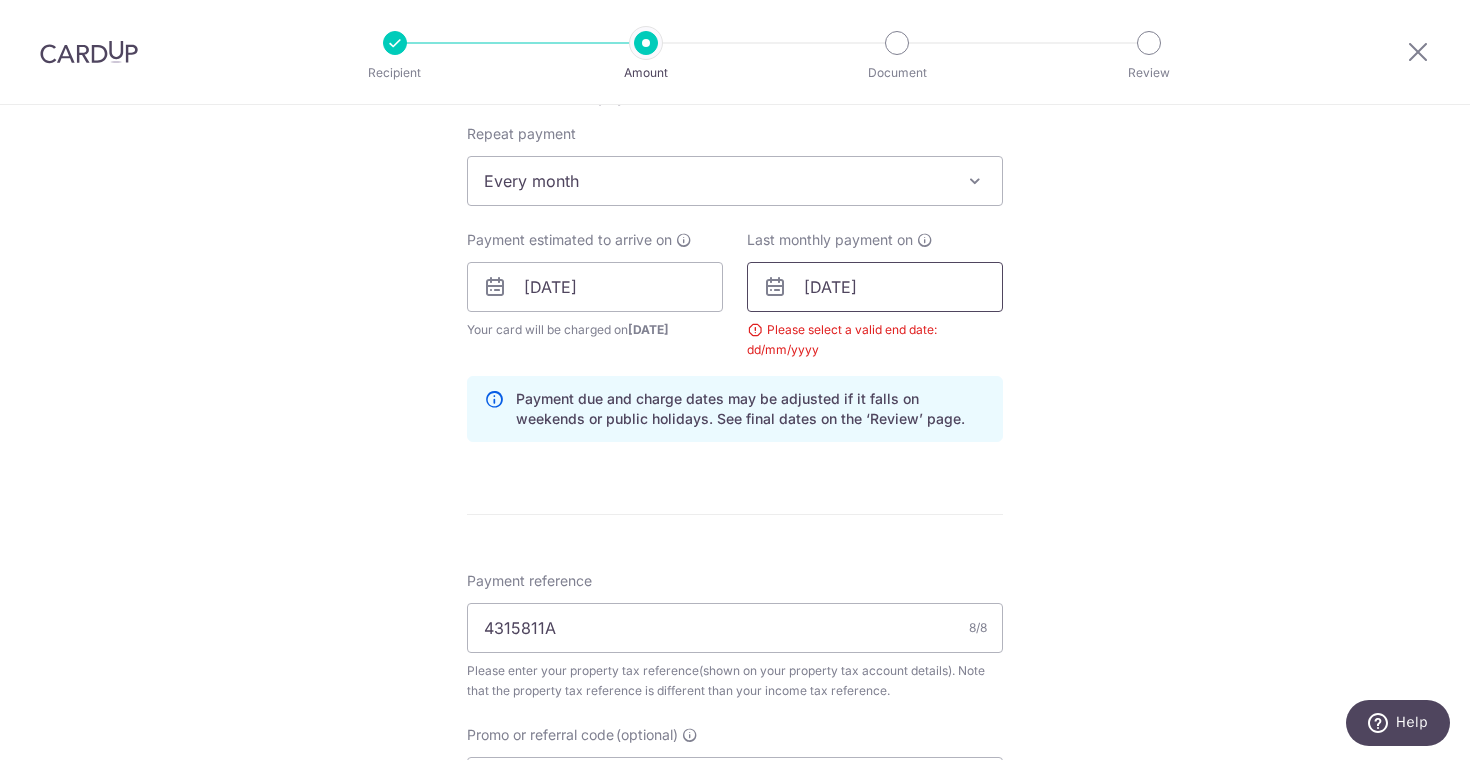 click on "19/12/2025" at bounding box center [875, 287] 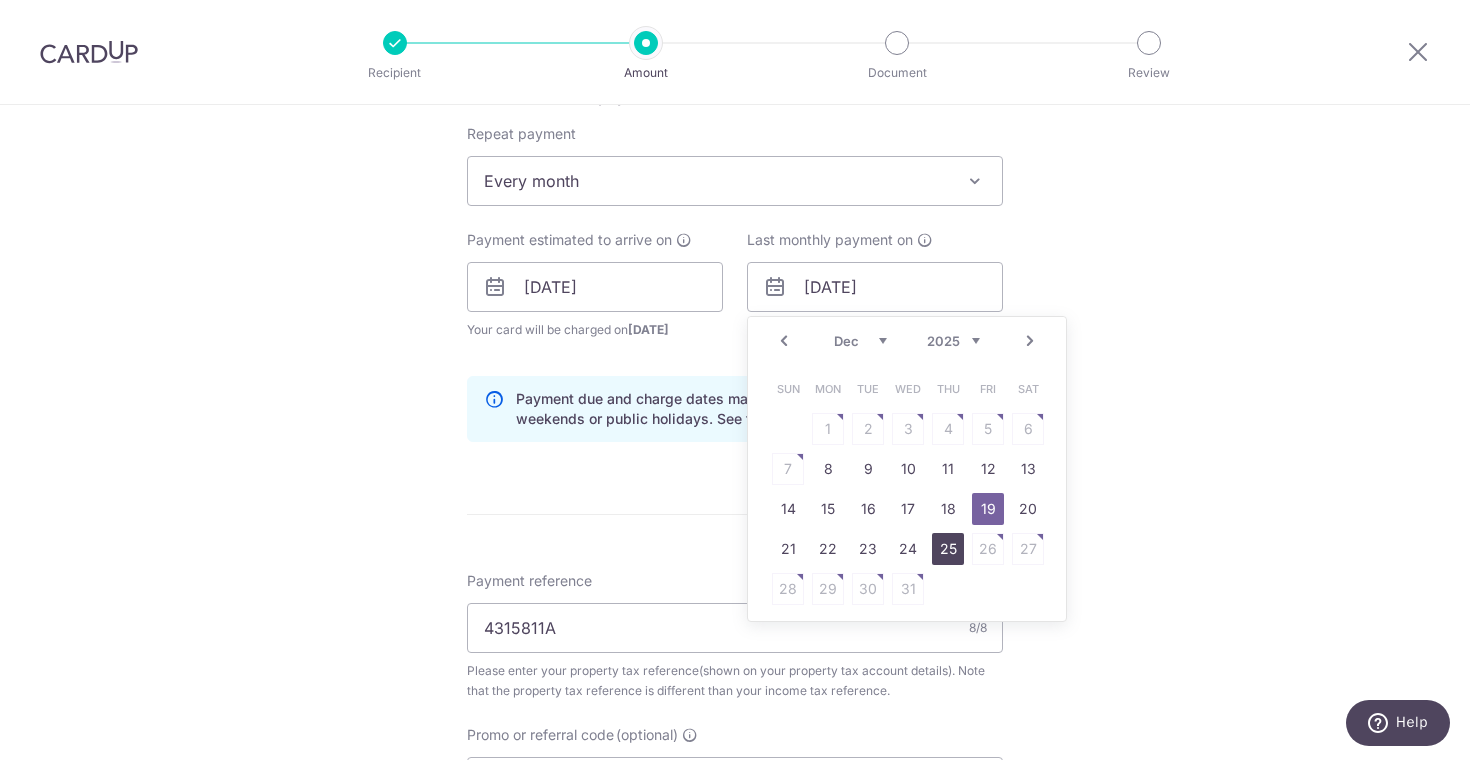 click on "25" at bounding box center [948, 549] 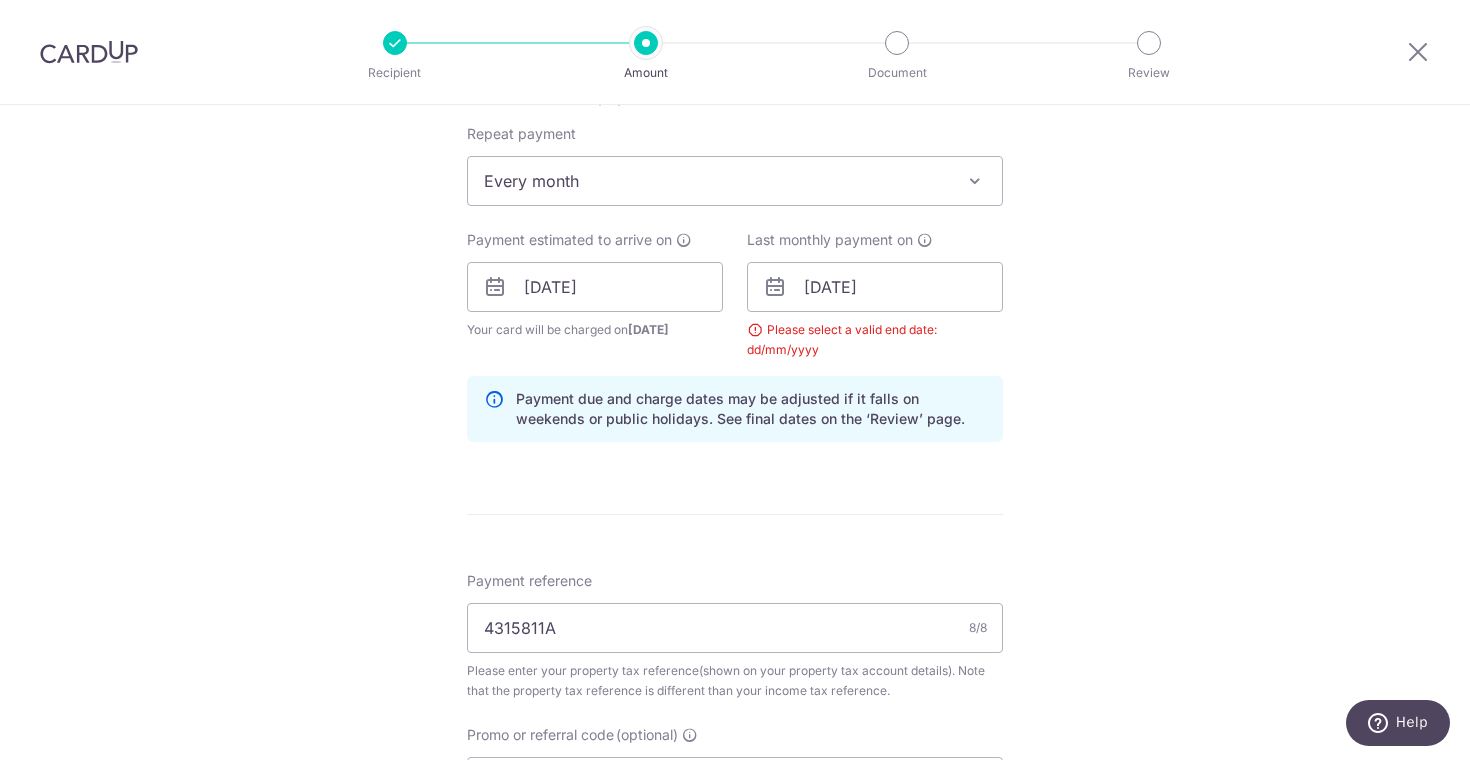 click on "Tell us more about your payment
Enter payment amount
SGD
320.00
320.00
The  total tax payment amounts scheduled  should not exceed the outstanding balance in your latest Statement of Account.
Select Card
**** 0971
Add credit card
Your Cards
**** 0971
Secure 256-bit SSL
Text
New card details" at bounding box center (735, 241) 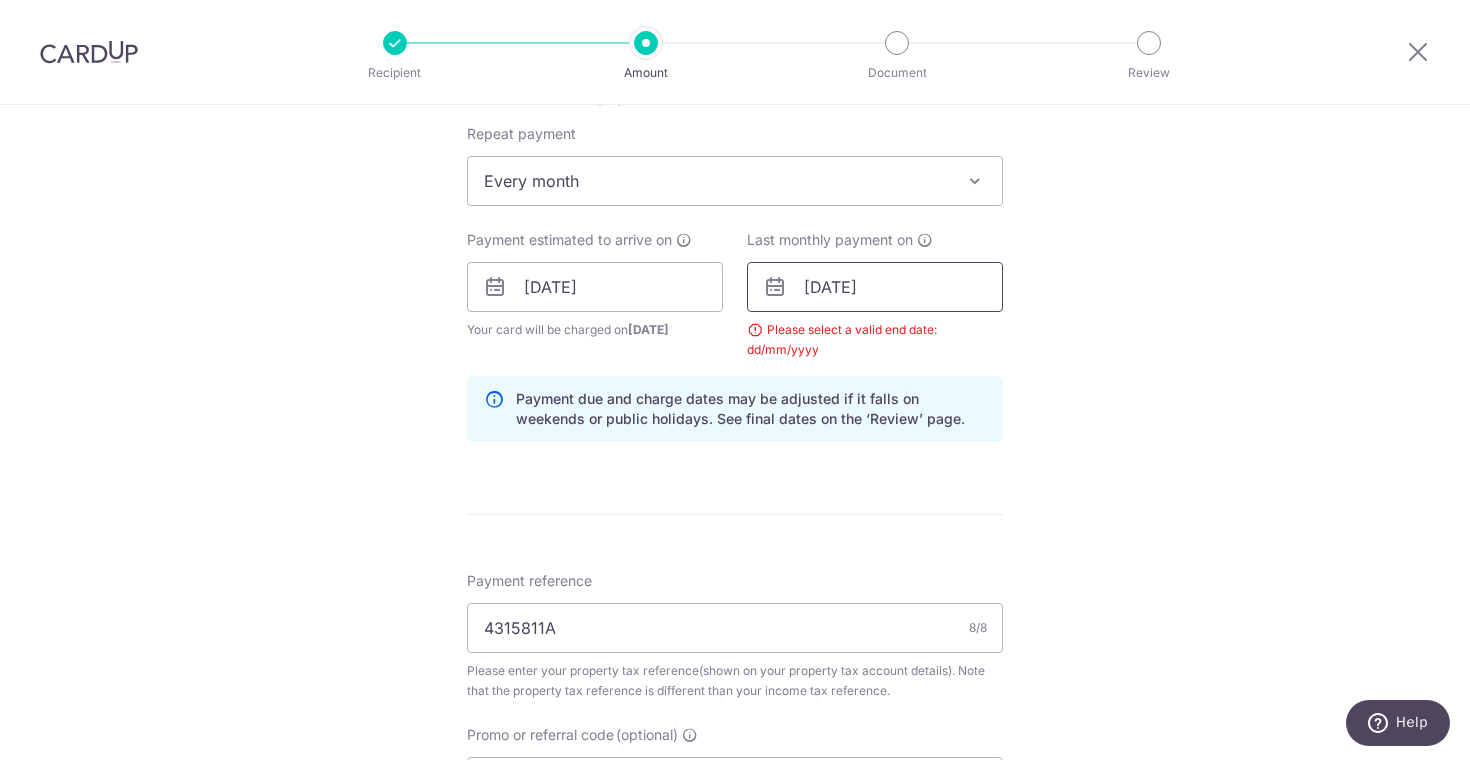 click on "25/12/2025" at bounding box center (875, 287) 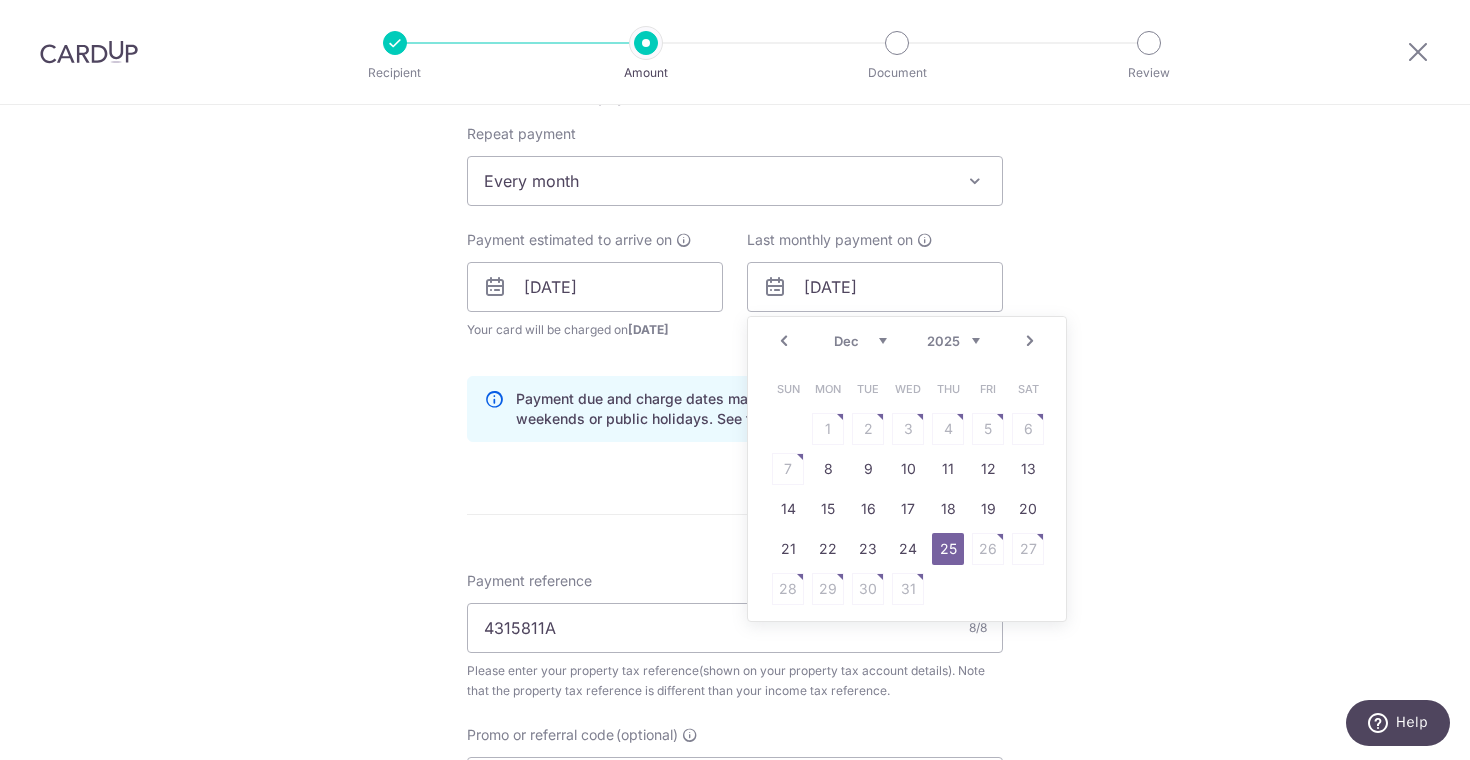 click on "21" at bounding box center [788, 549] 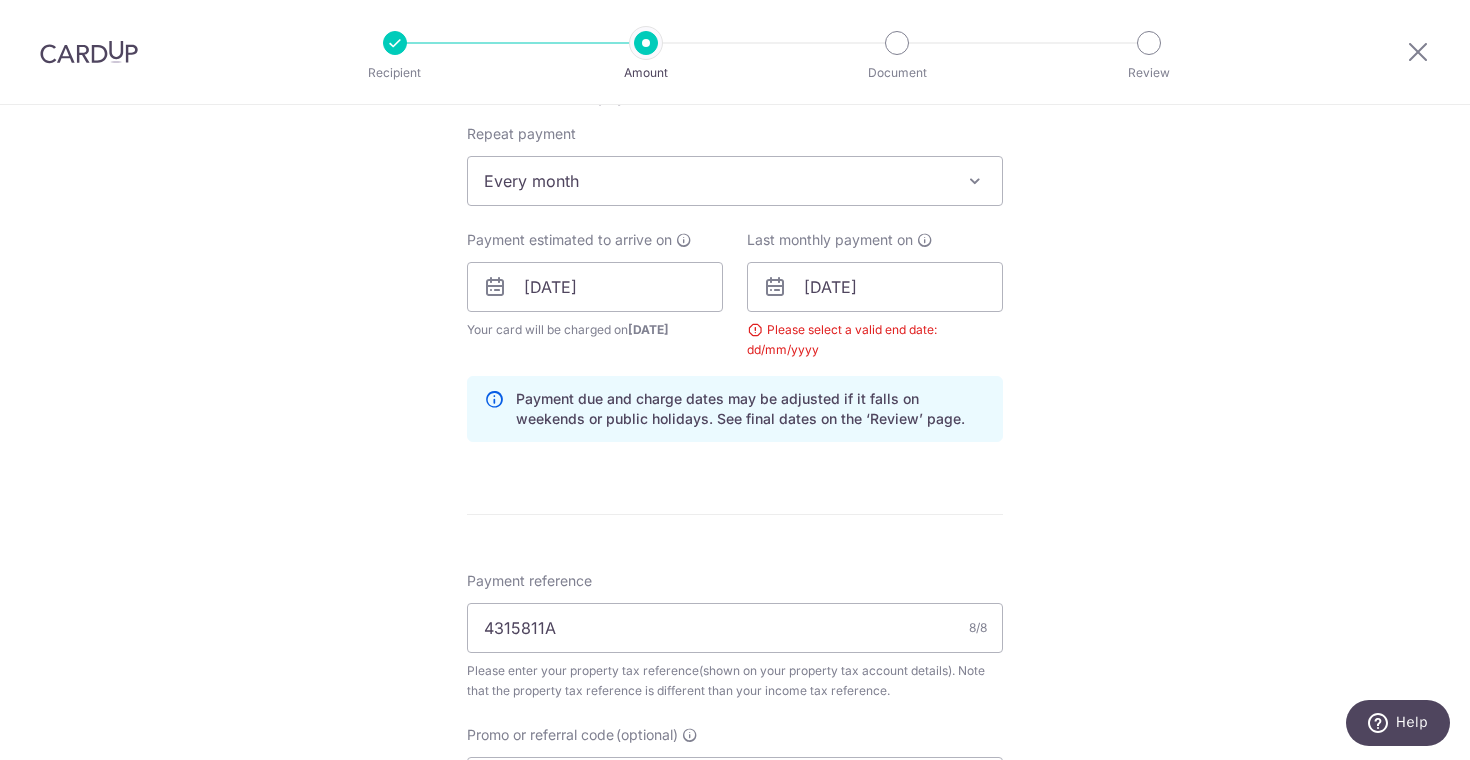 click on "Enter payment amount
SGD
320.00
320.00
The  total tax payment amounts scheduled  should not exceed the outstanding balance in your latest Statement of Account.
Select Card
**** 0971
Add credit card
Your Cards
**** 0971
Secure 256-bit SSL
Text
New card details
Card" at bounding box center (735, 260) 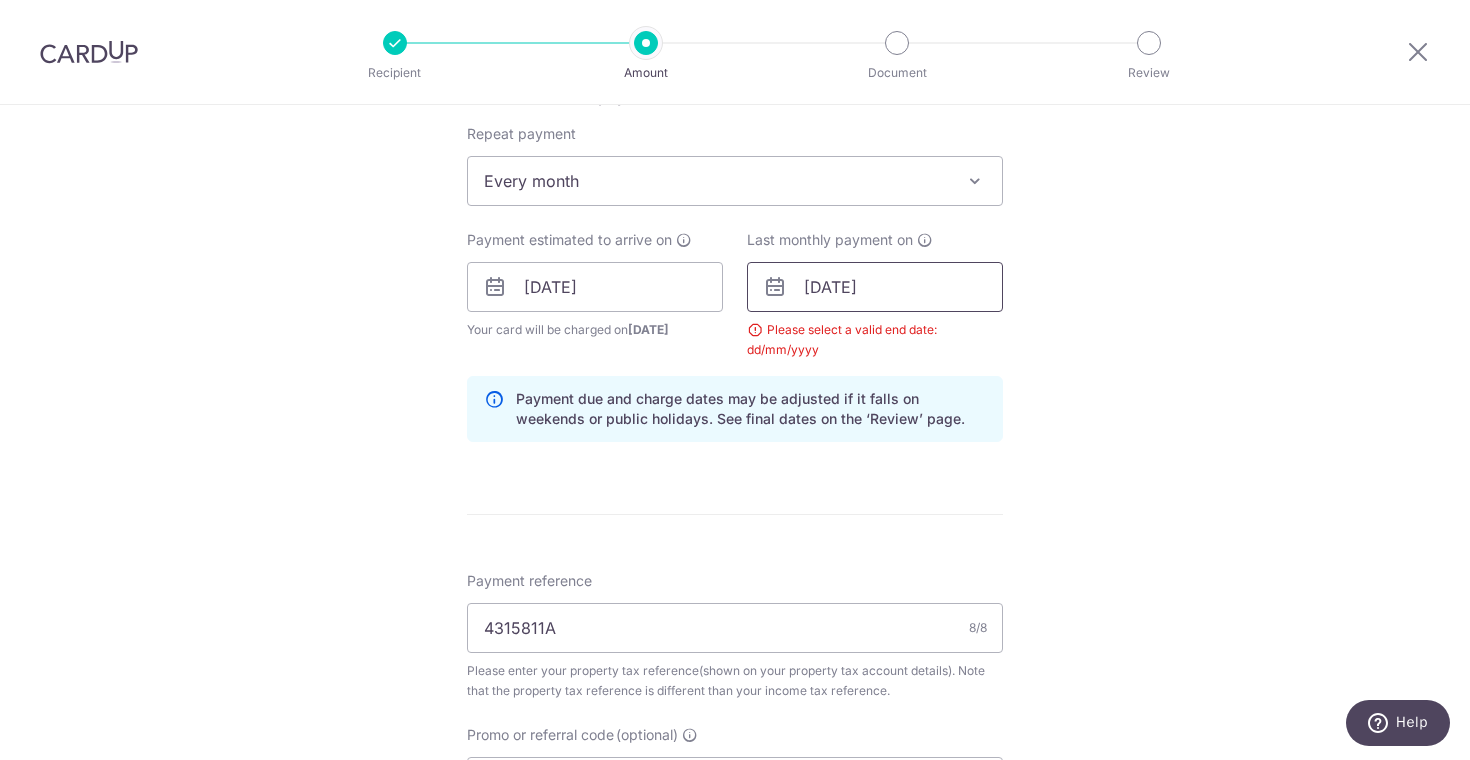 click on "21/12/2025" at bounding box center (875, 287) 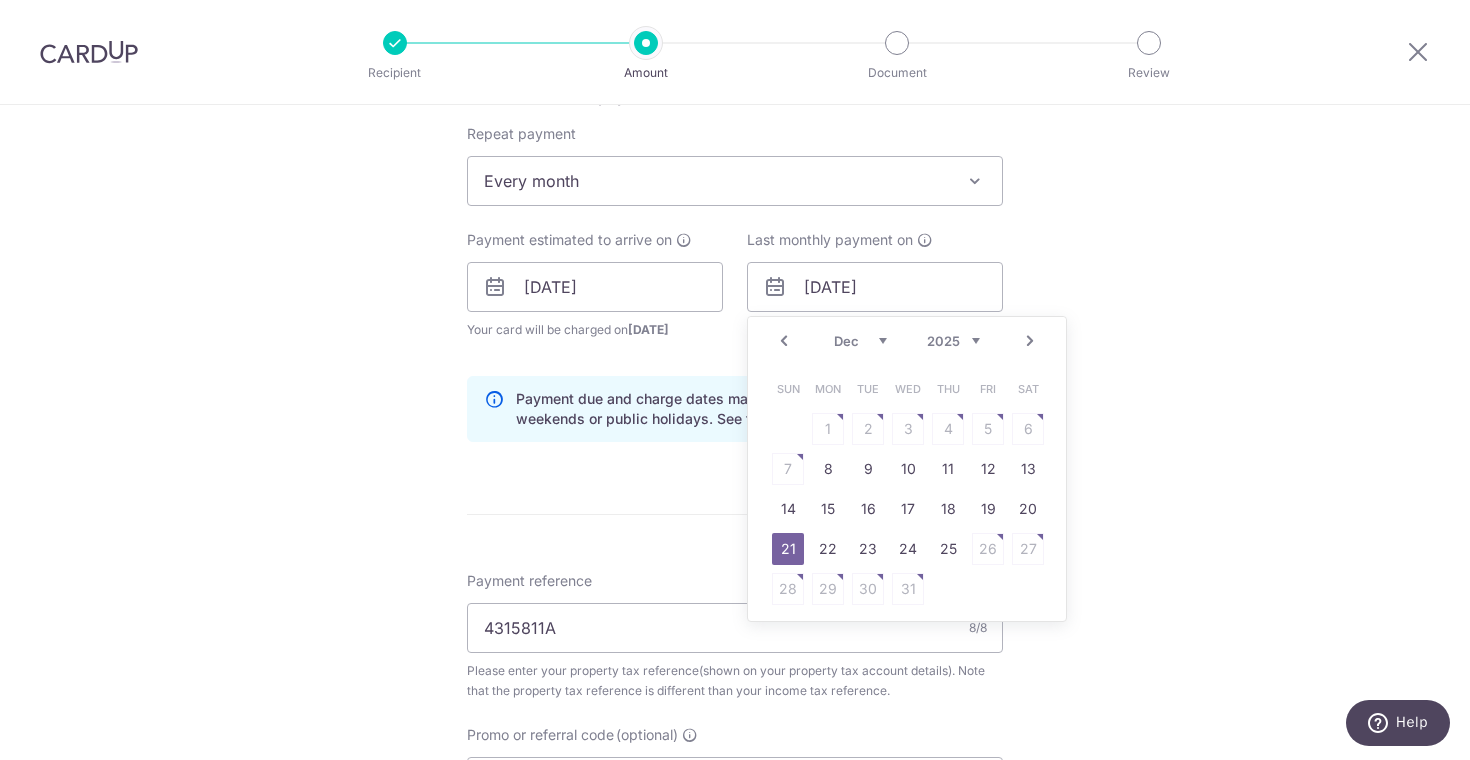 click on "21" at bounding box center [788, 549] 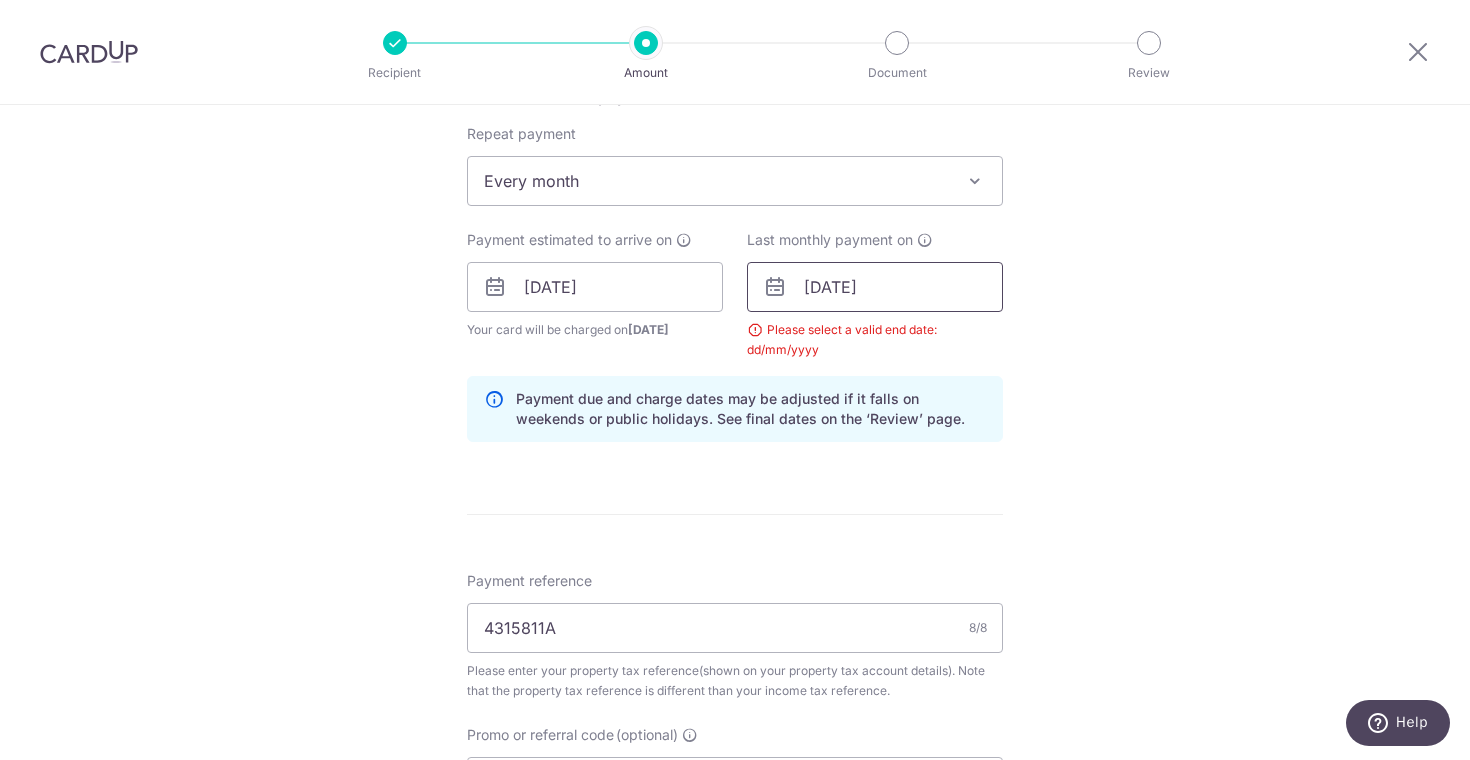 click on "21/12/2025" at bounding box center [875, 287] 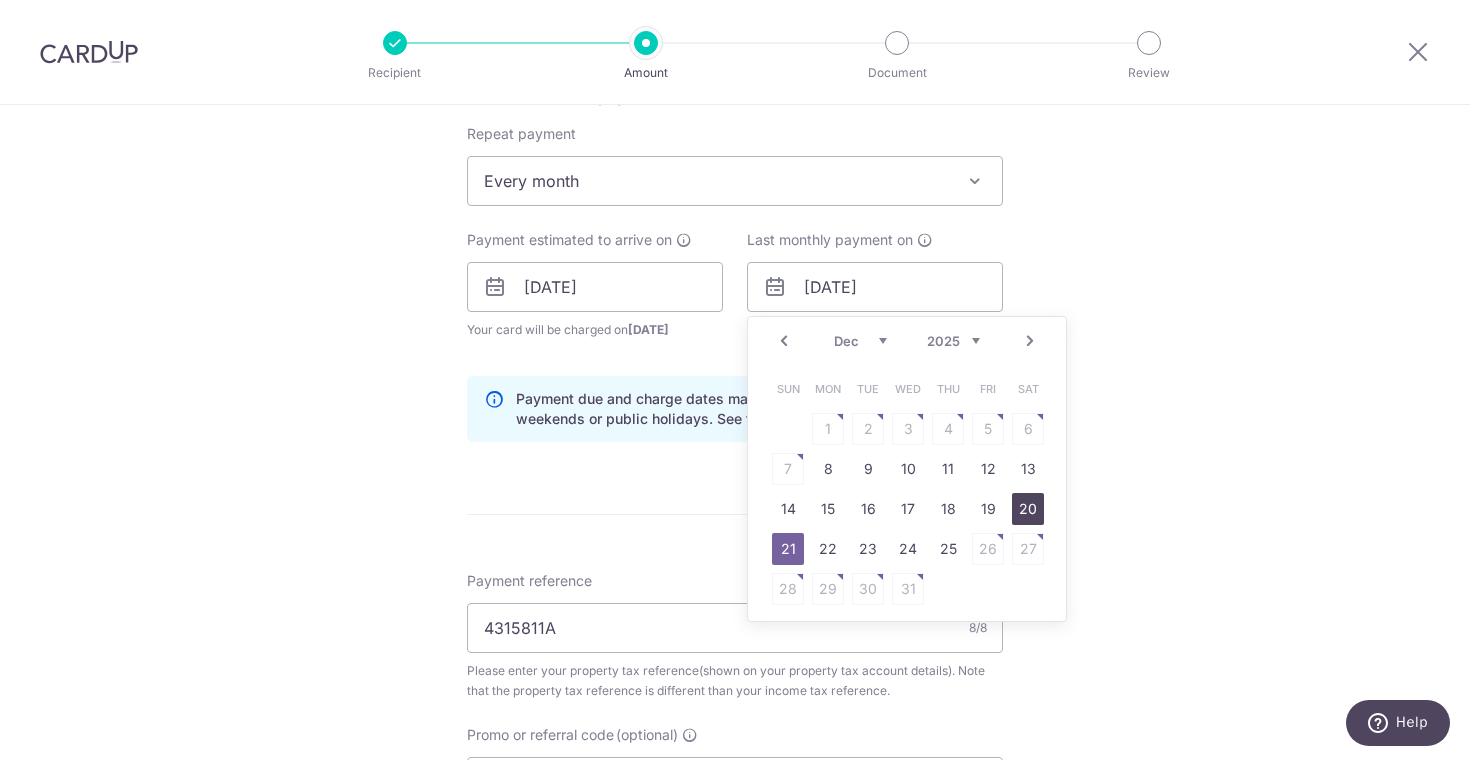 click on "20" at bounding box center (1028, 509) 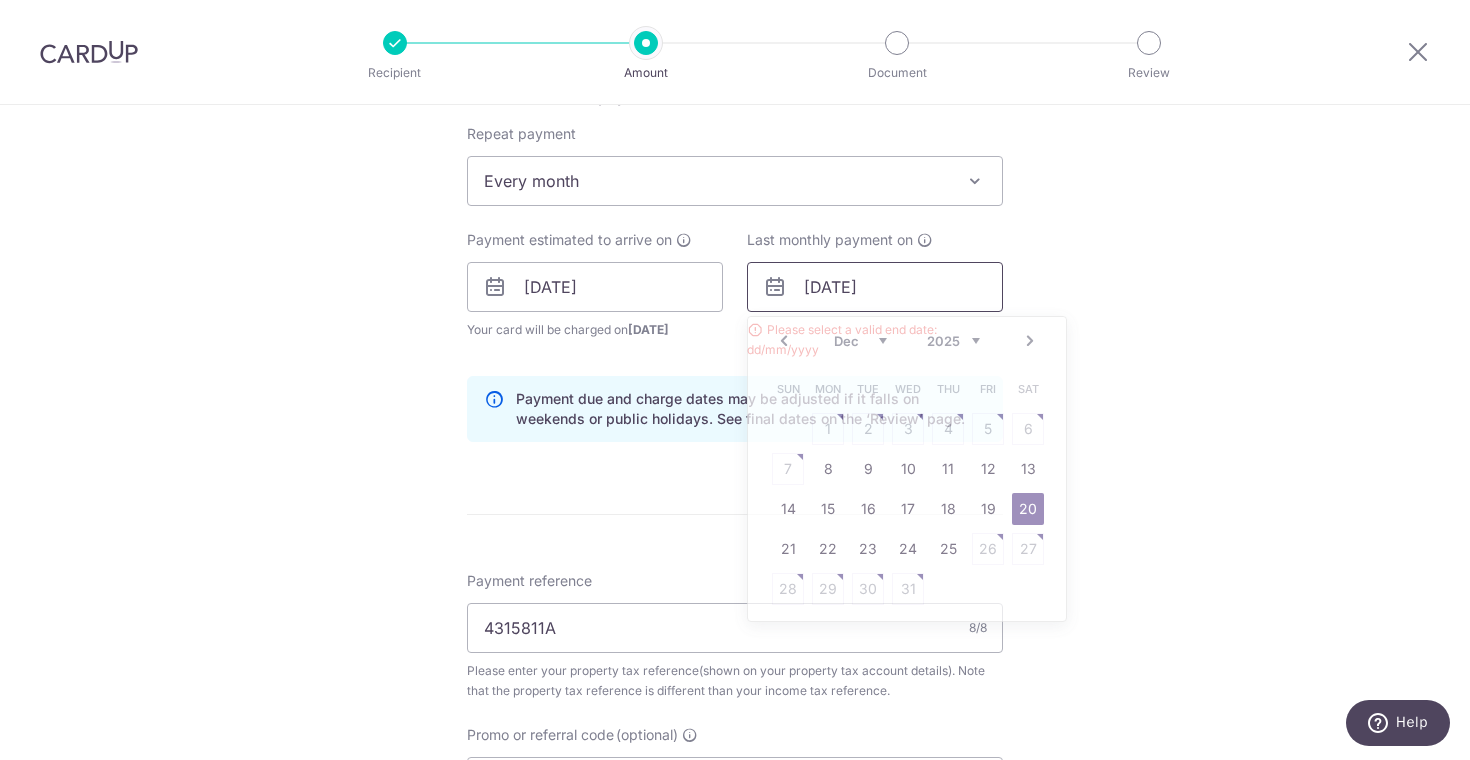click on "20/12/2025" at bounding box center (875, 287) 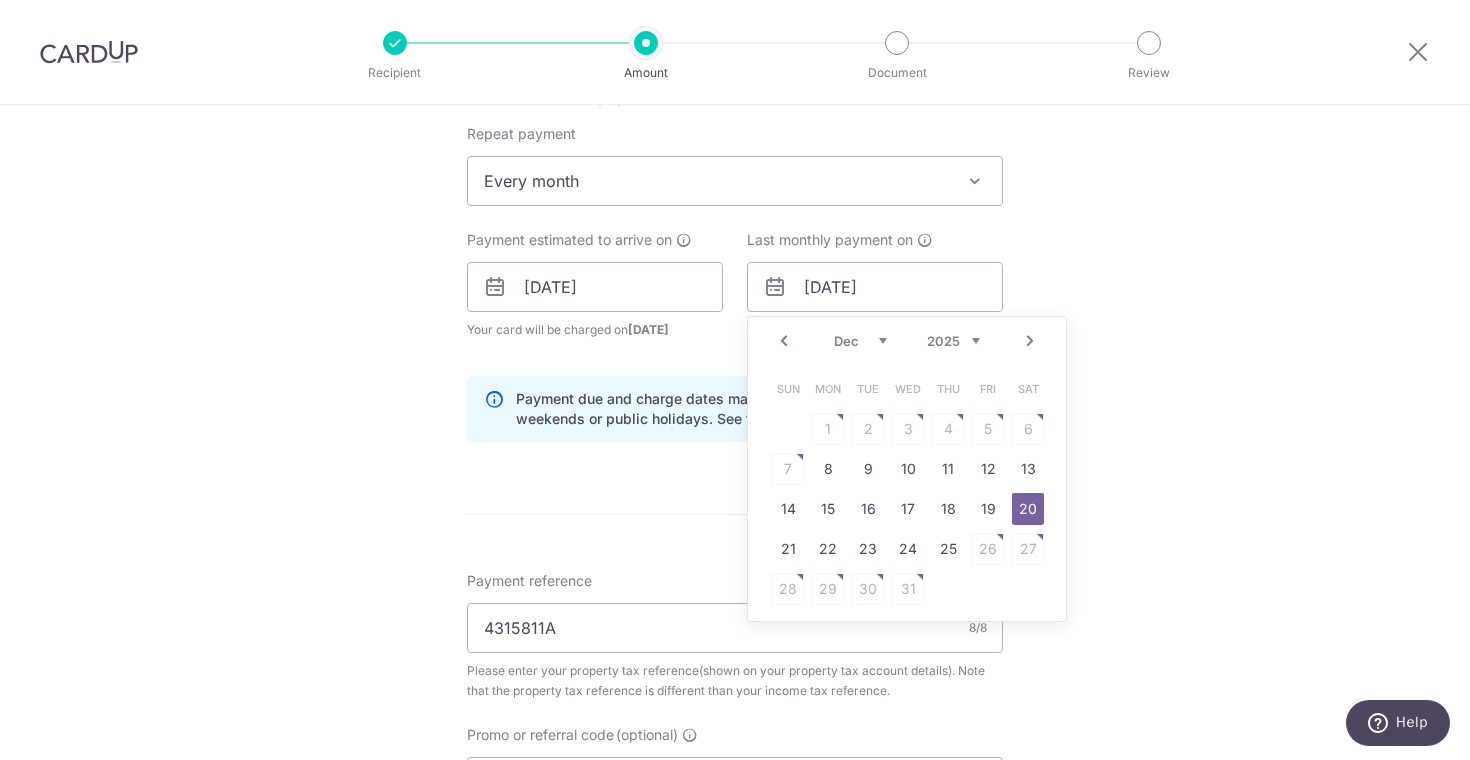 click on "Tell us more about your payment
Enter payment amount
SGD
320.00
320.00
The  total tax payment amounts scheduled  should not exceed the outstanding balance in your latest Statement of Account.
Select Card
**** 0971
Add credit card
Your Cards
**** 0971
Secure 256-bit SSL
Text
New card details" at bounding box center [735, 241] 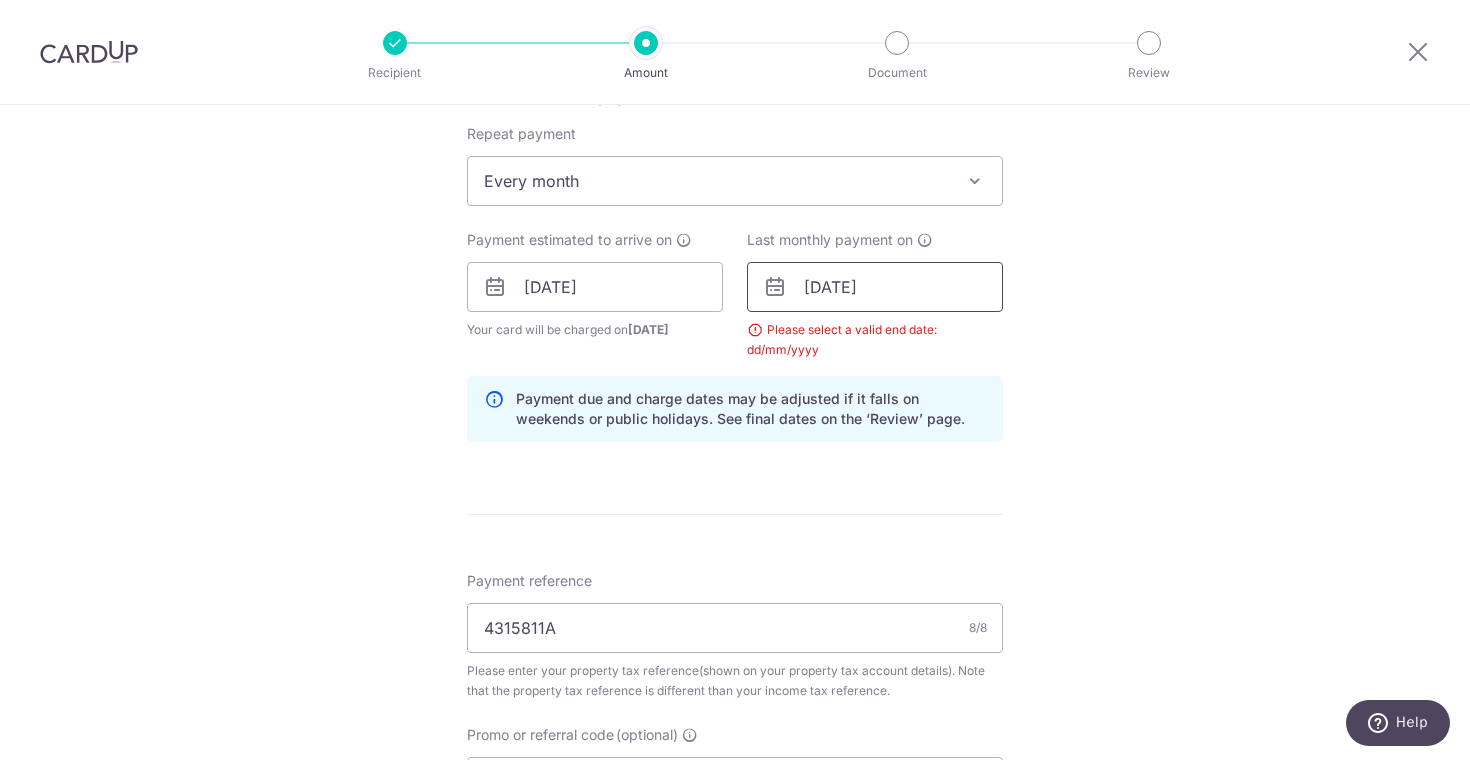click on "20/12/2025" at bounding box center (875, 287) 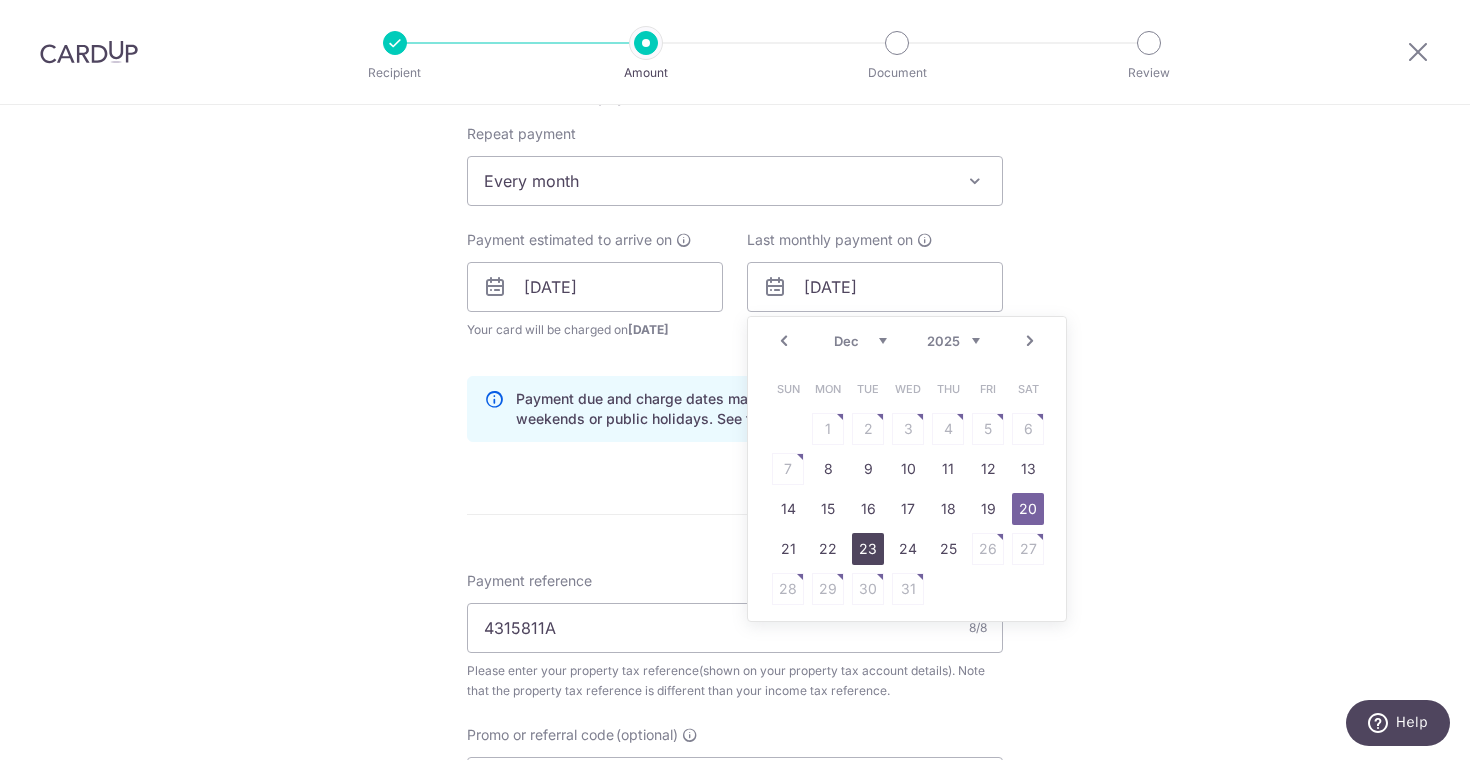 click on "23" at bounding box center [868, 549] 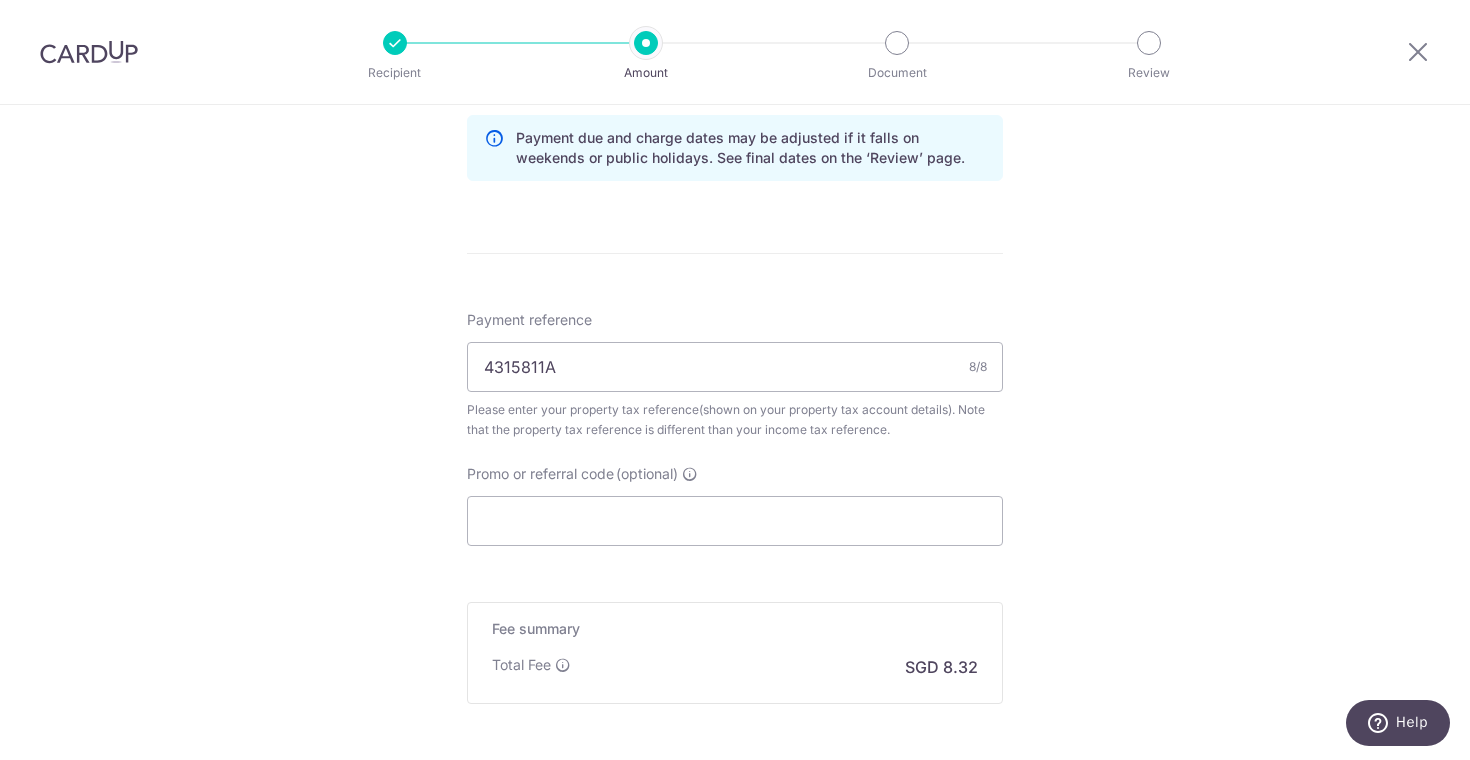 scroll, scrollTop: 1117, scrollLeft: 0, axis: vertical 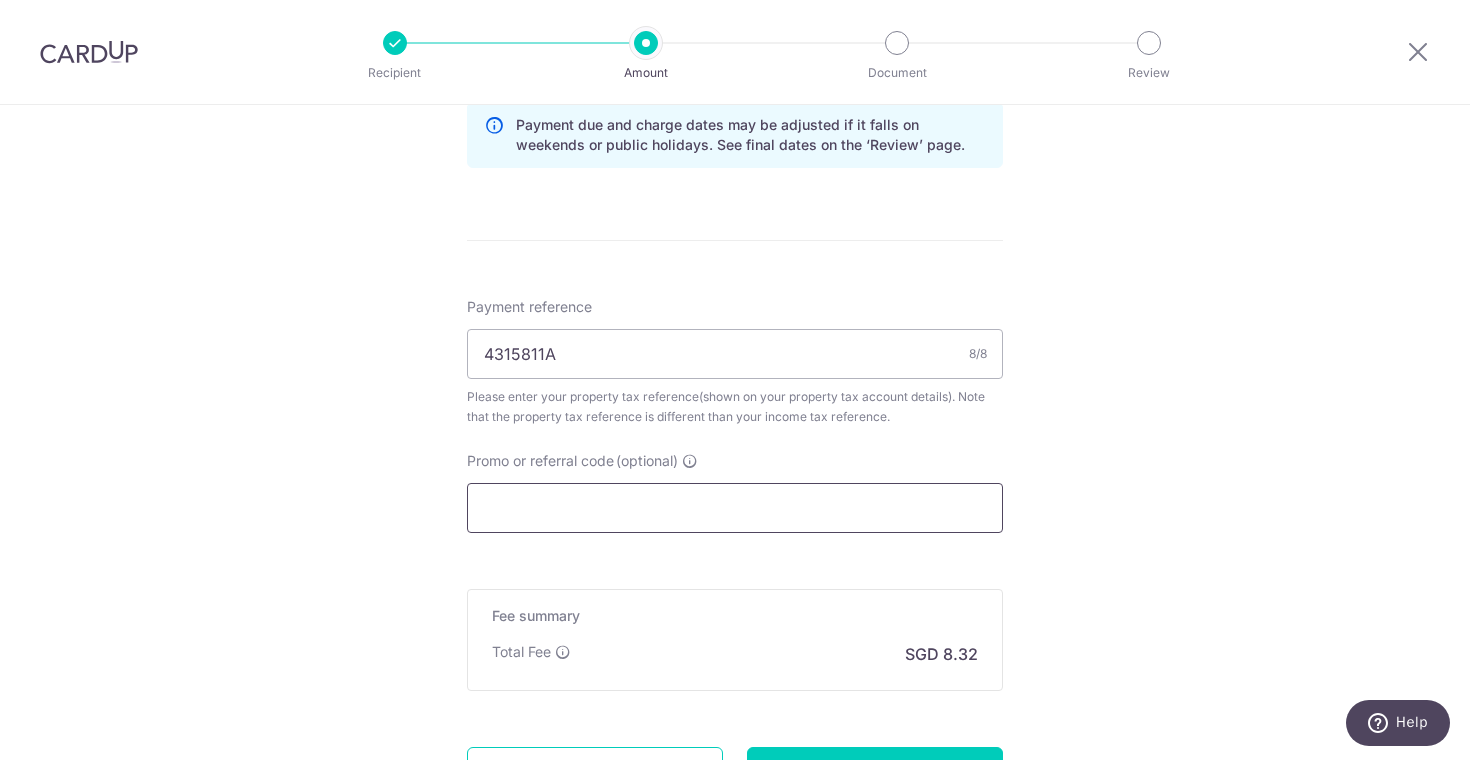 click on "Promo or referral code
(optional)" at bounding box center [735, 508] 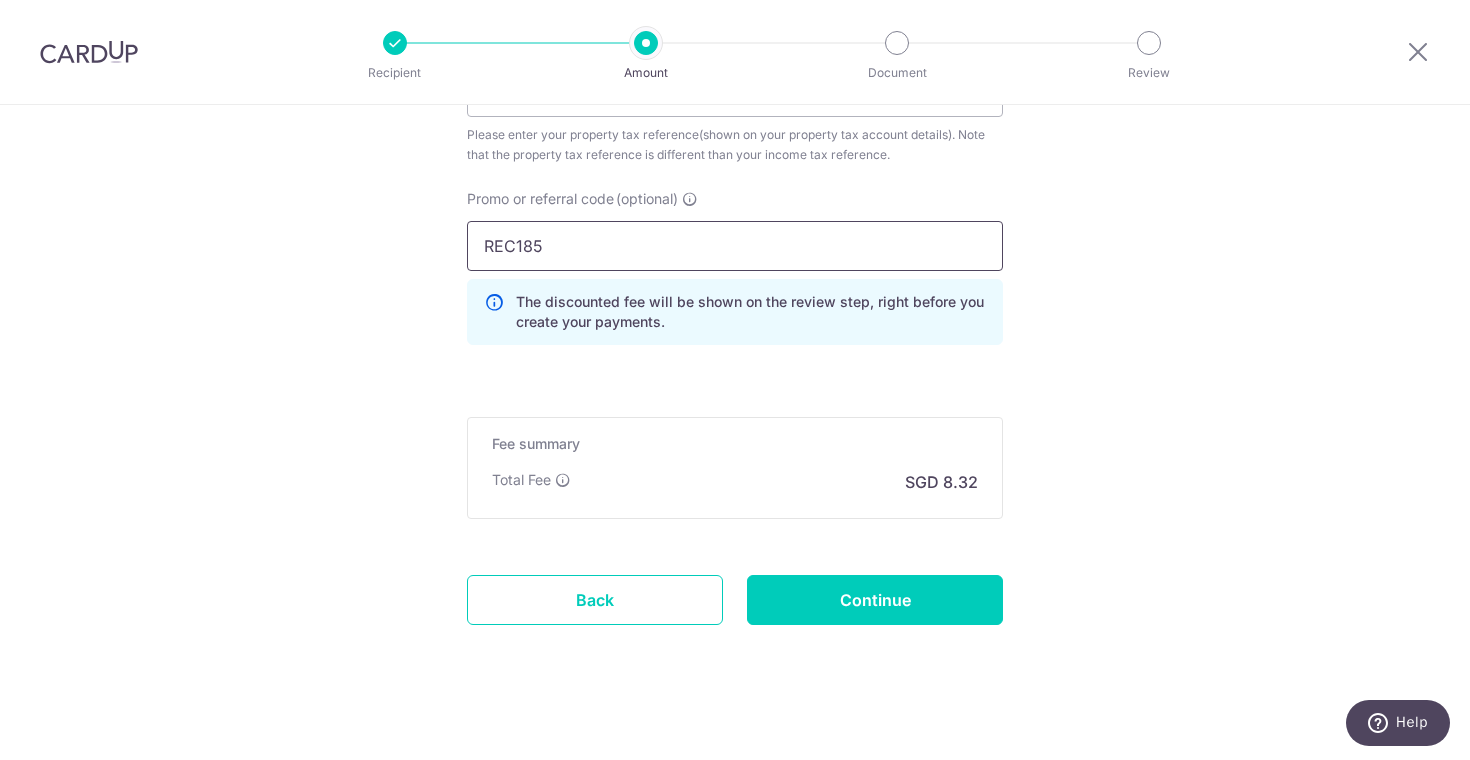 scroll, scrollTop: 1394, scrollLeft: 0, axis: vertical 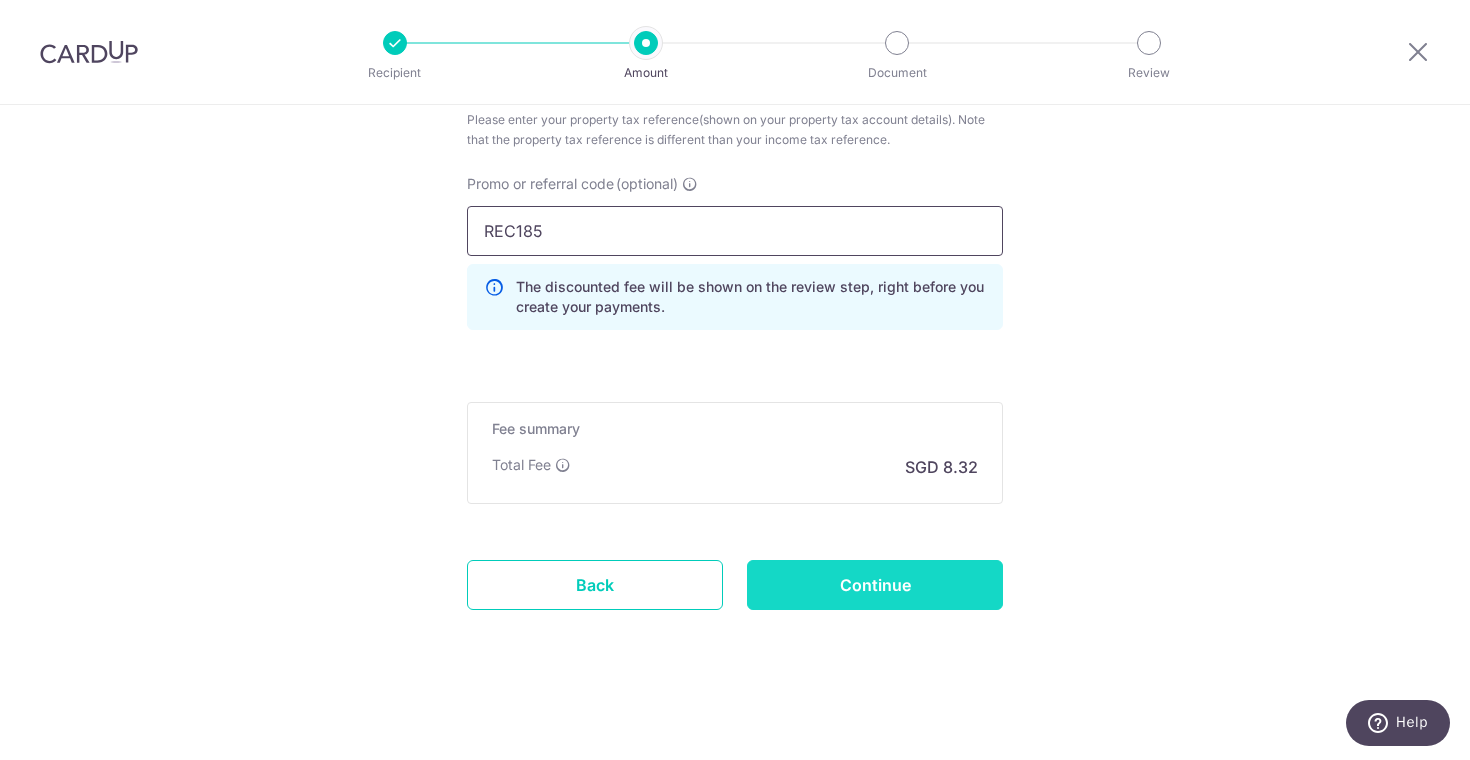 type on "REC185" 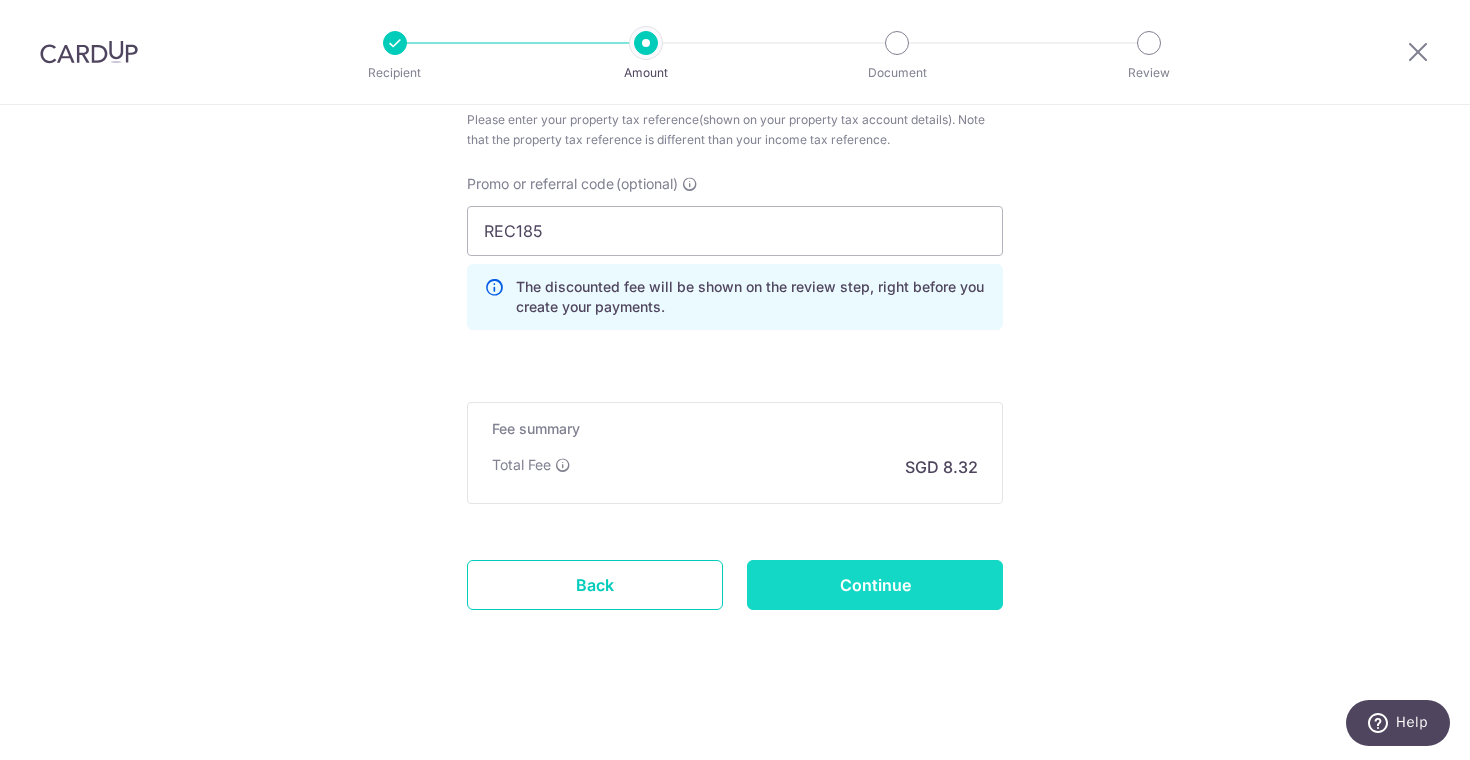 click on "Continue" at bounding box center (875, 585) 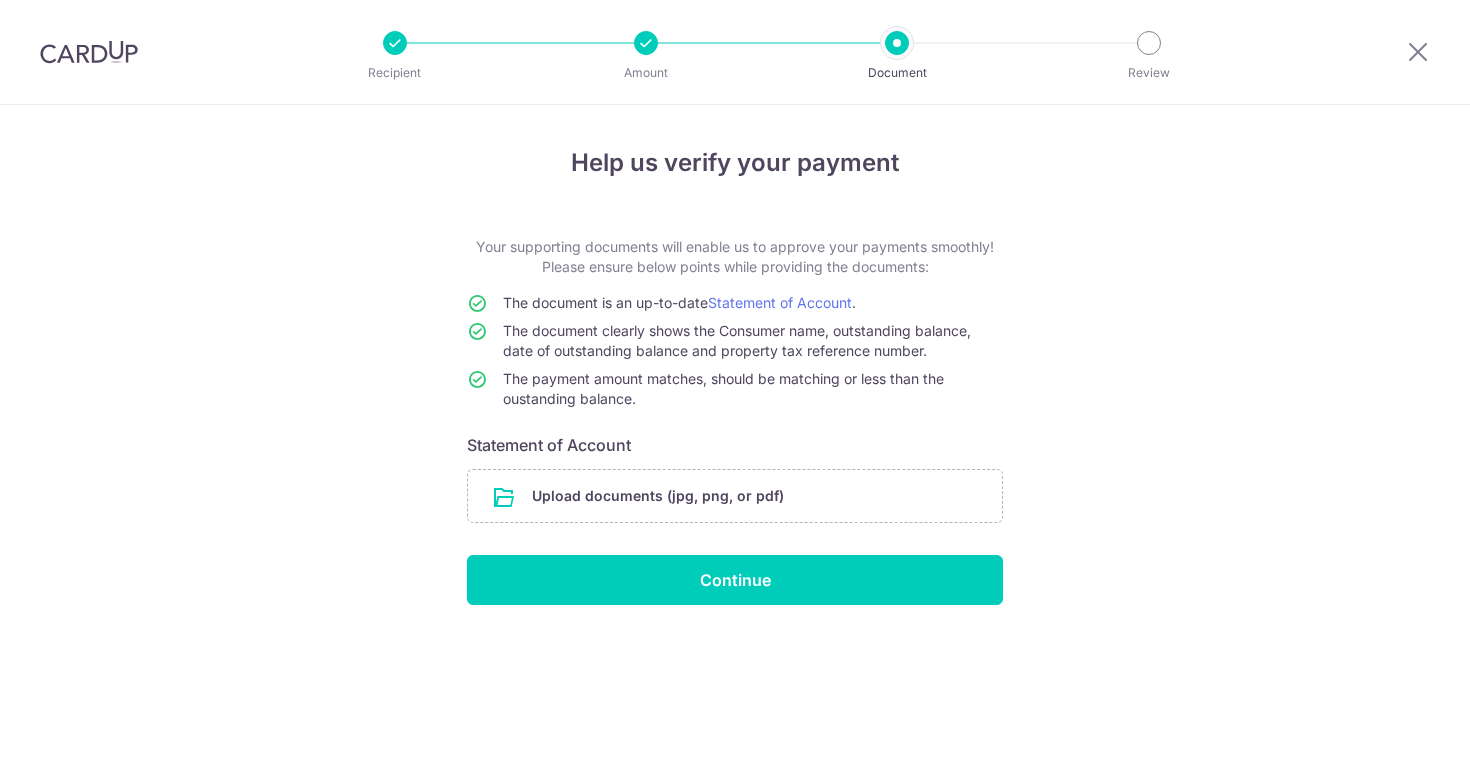 scroll, scrollTop: 0, scrollLeft: 0, axis: both 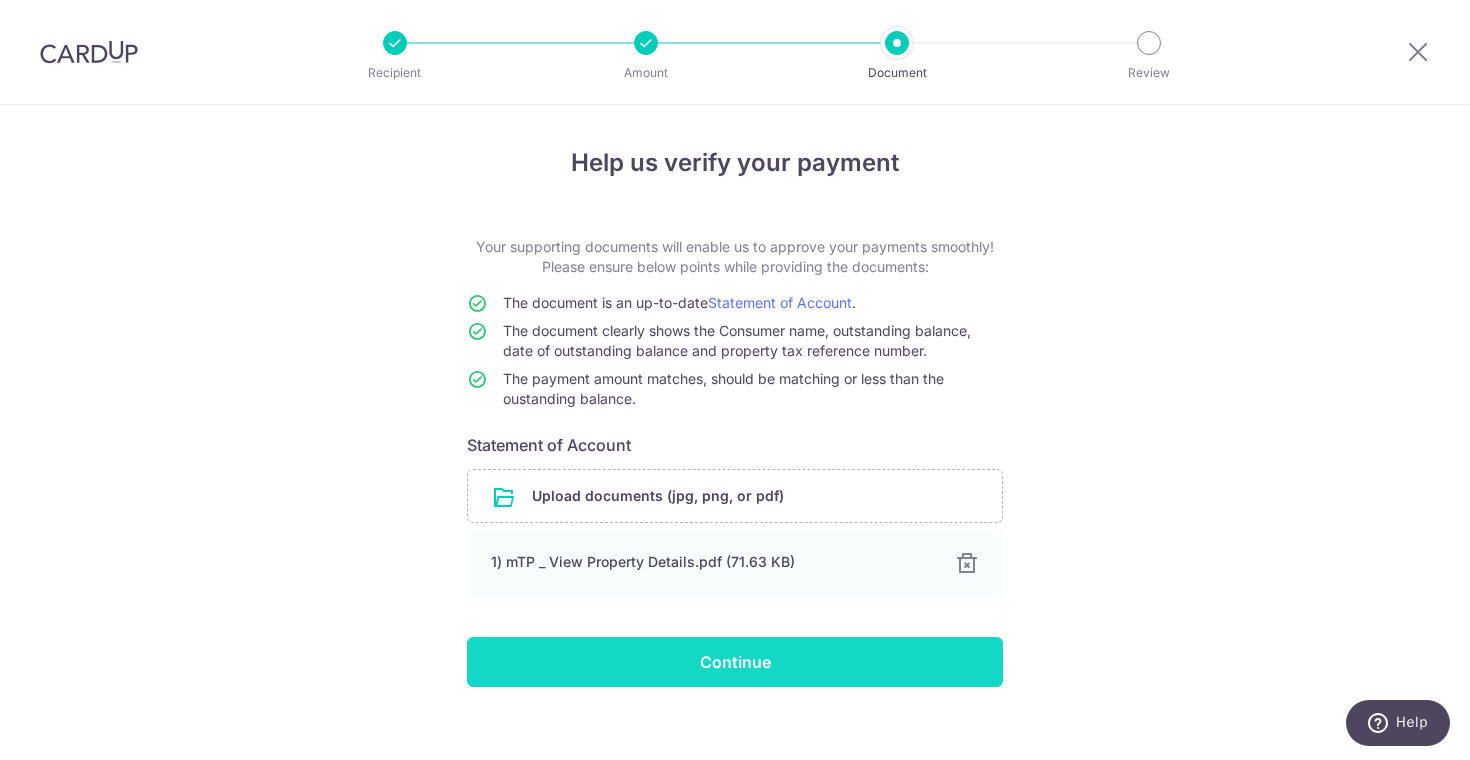 click on "Continue" at bounding box center [735, 662] 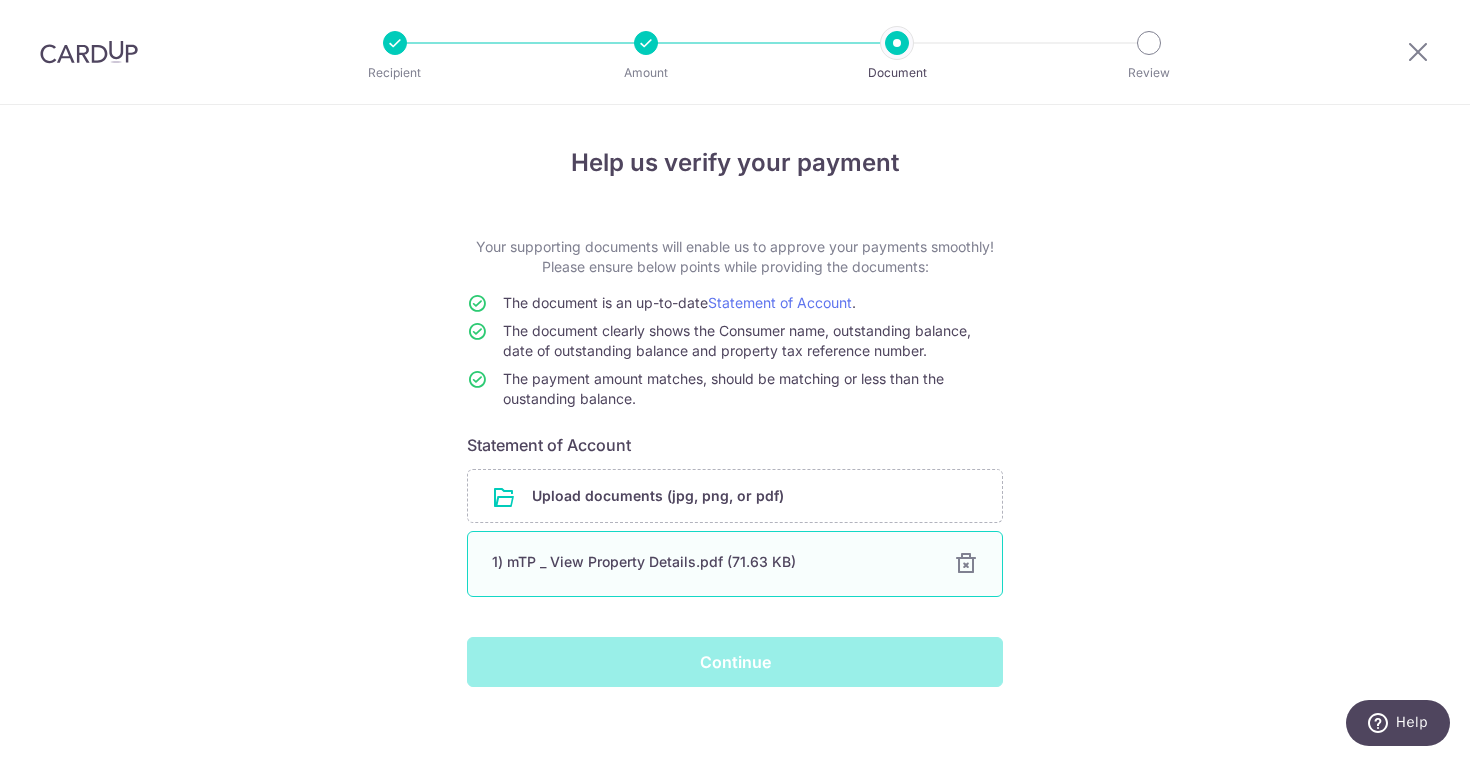 click on "1) mTP _ View Property Details.pdf (71.63 KB) 100% Done Download" at bounding box center (735, 564) 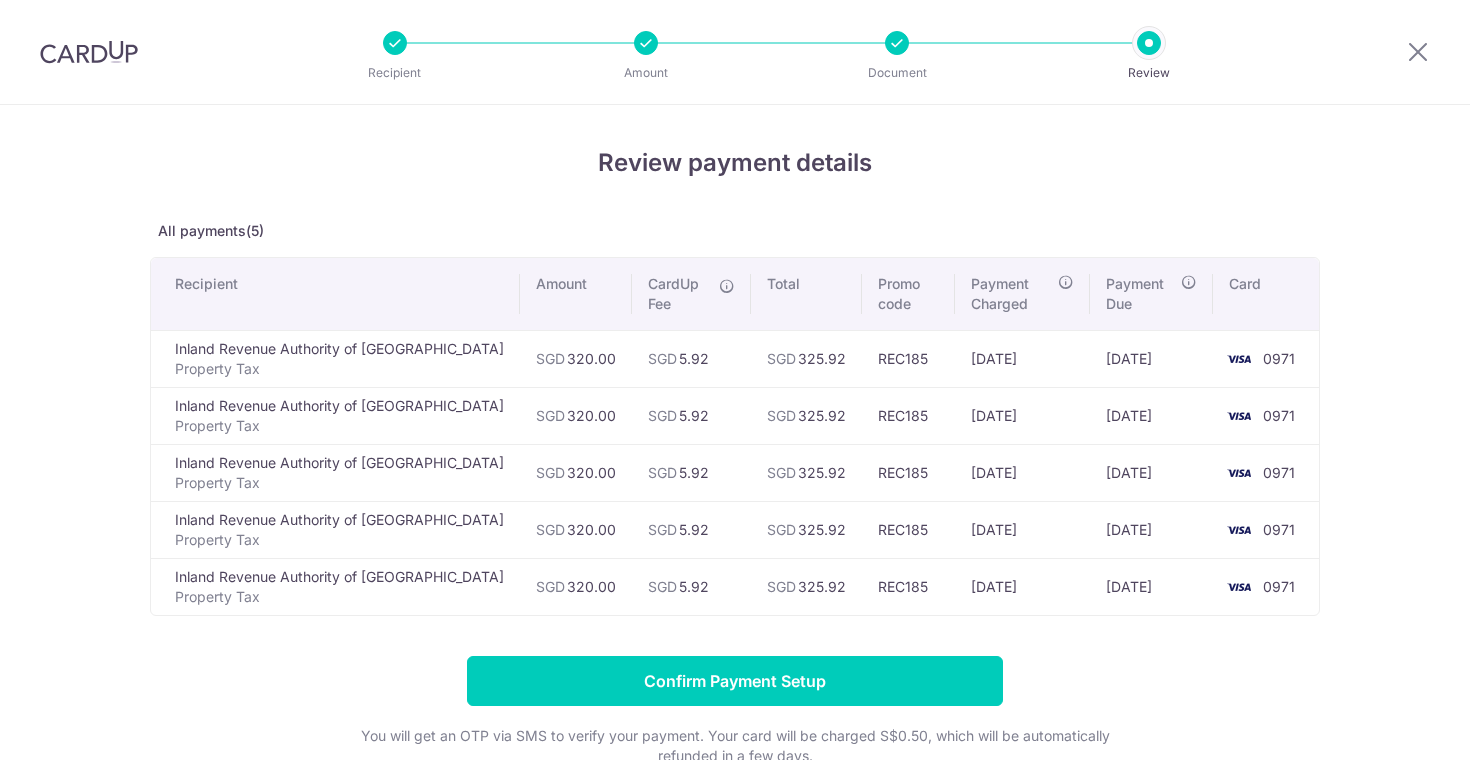 scroll, scrollTop: 0, scrollLeft: 0, axis: both 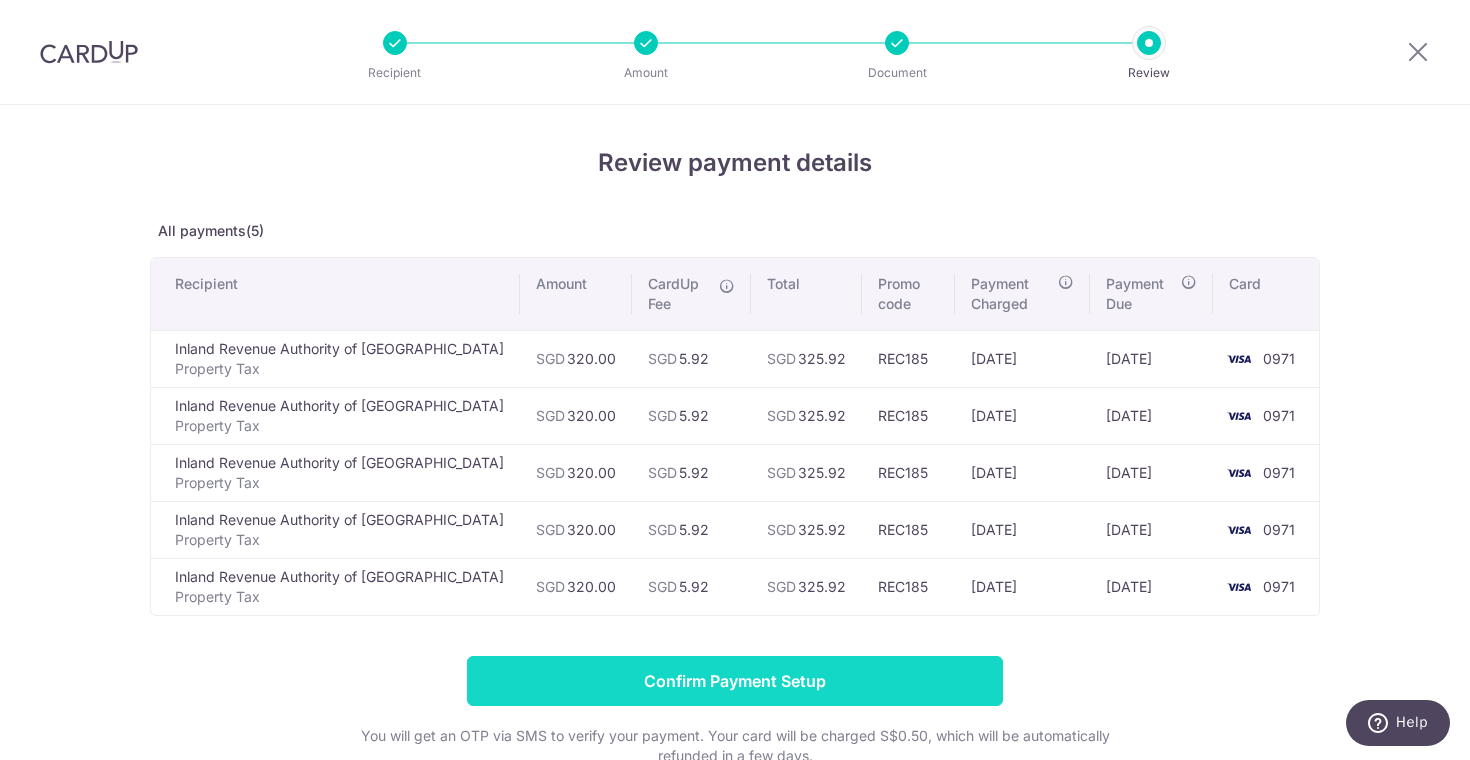 click on "Confirm Payment Setup" at bounding box center (735, 681) 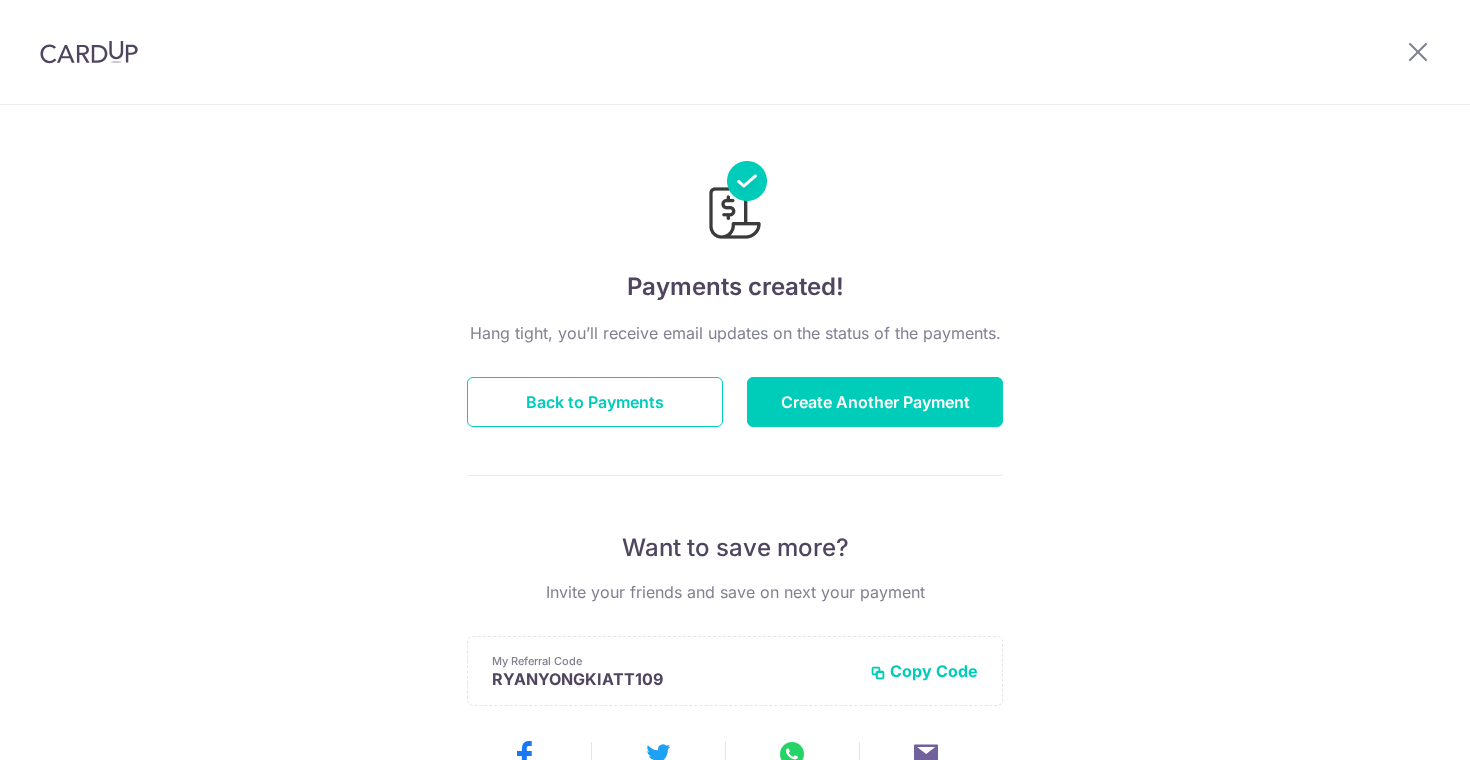 scroll, scrollTop: 0, scrollLeft: 0, axis: both 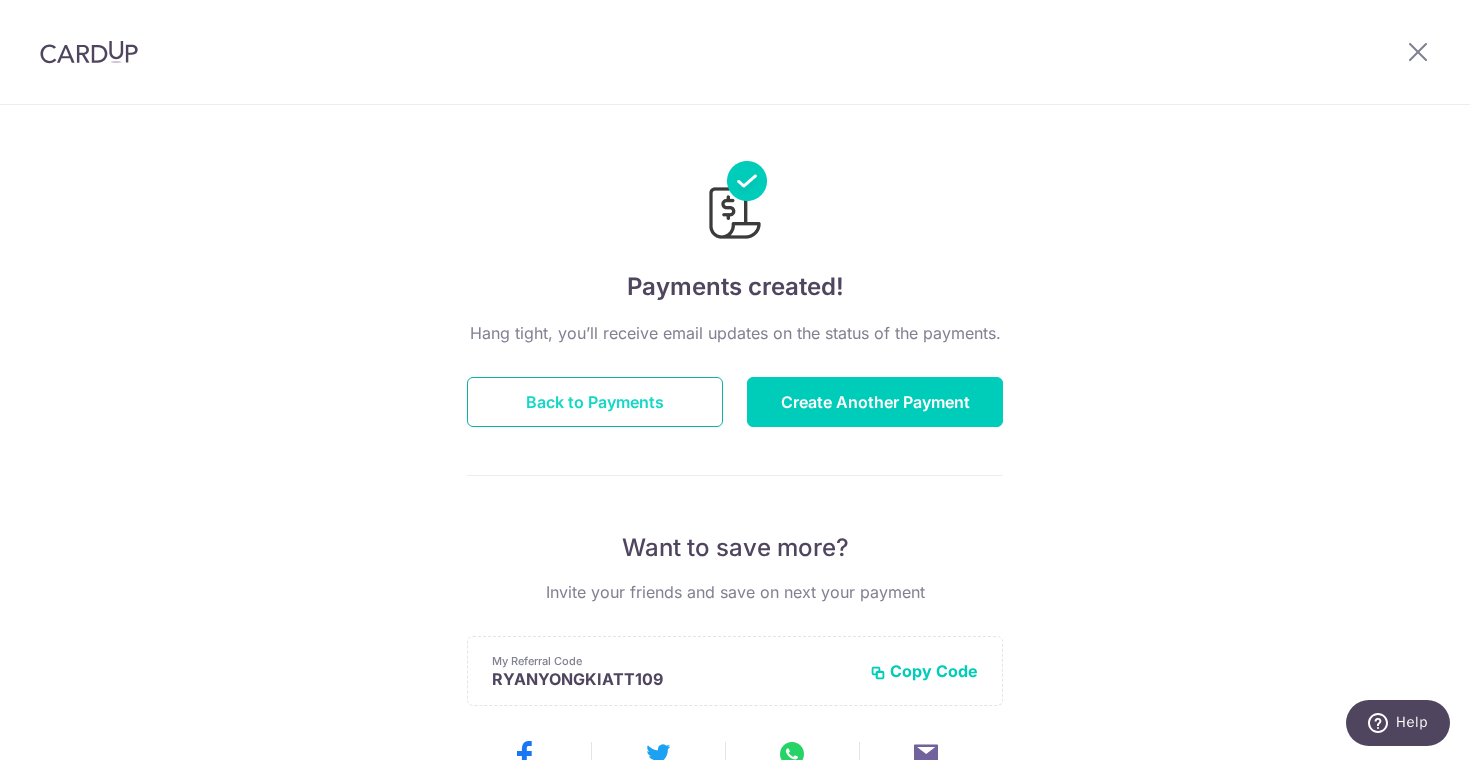 click on "Back to Payments" at bounding box center [595, 402] 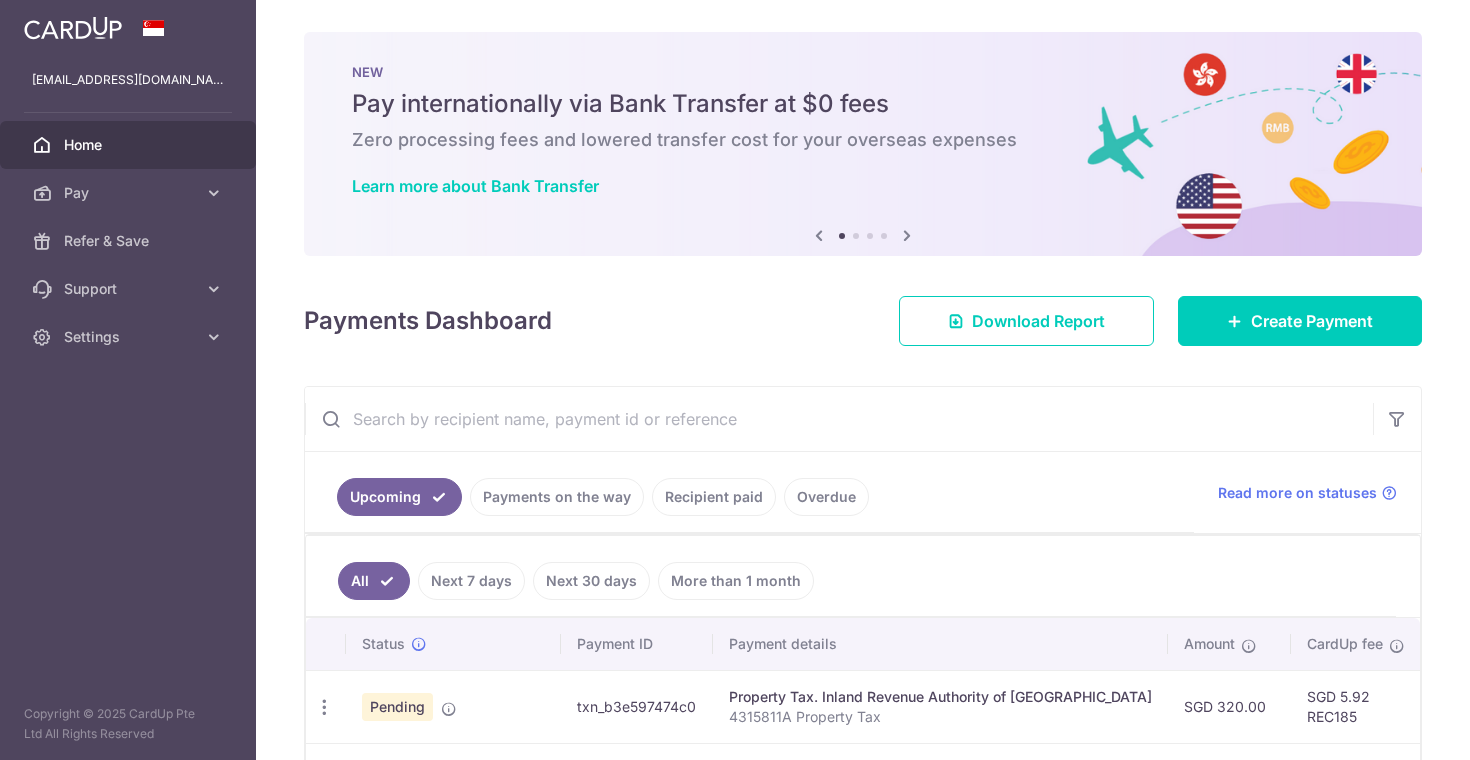 scroll, scrollTop: 0, scrollLeft: 0, axis: both 